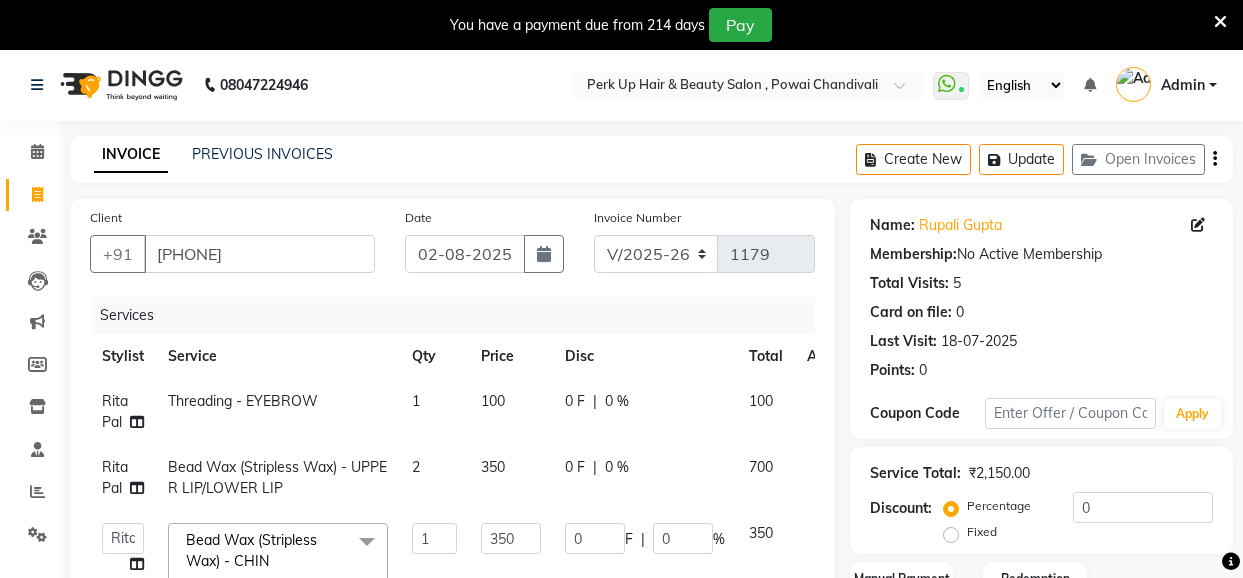 select on "5131" 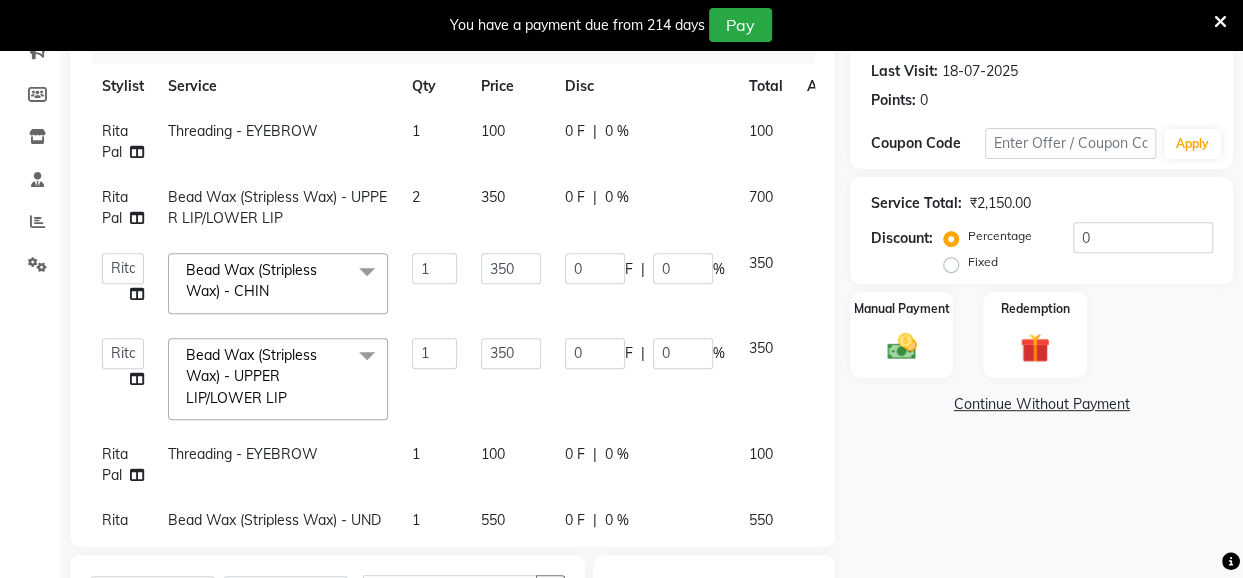 scroll, scrollTop: 0, scrollLeft: 0, axis: both 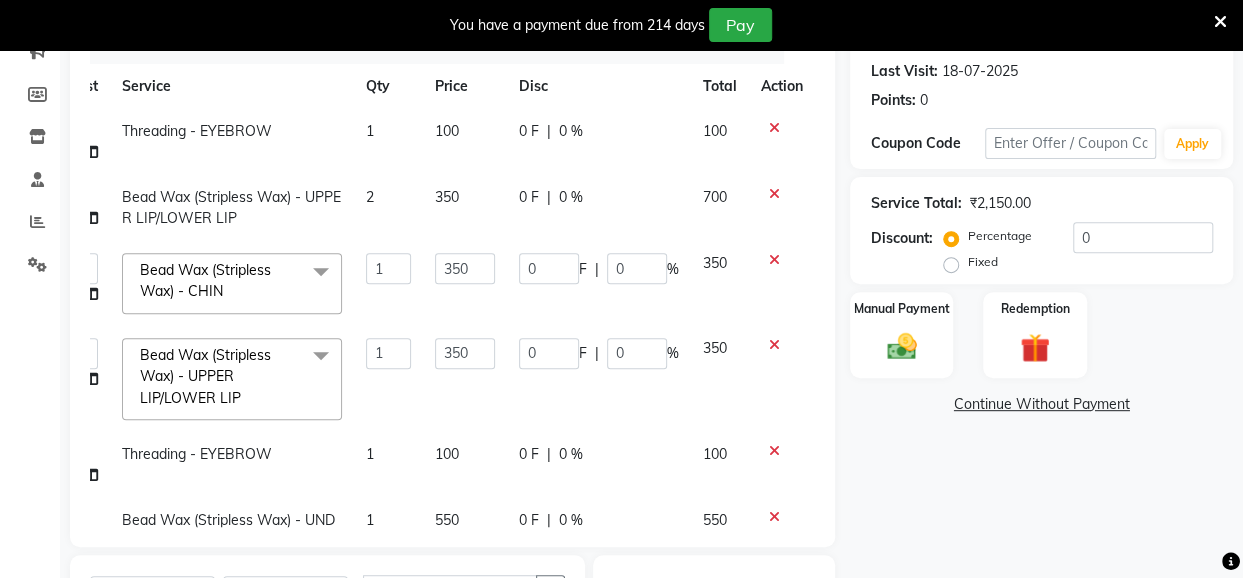 click 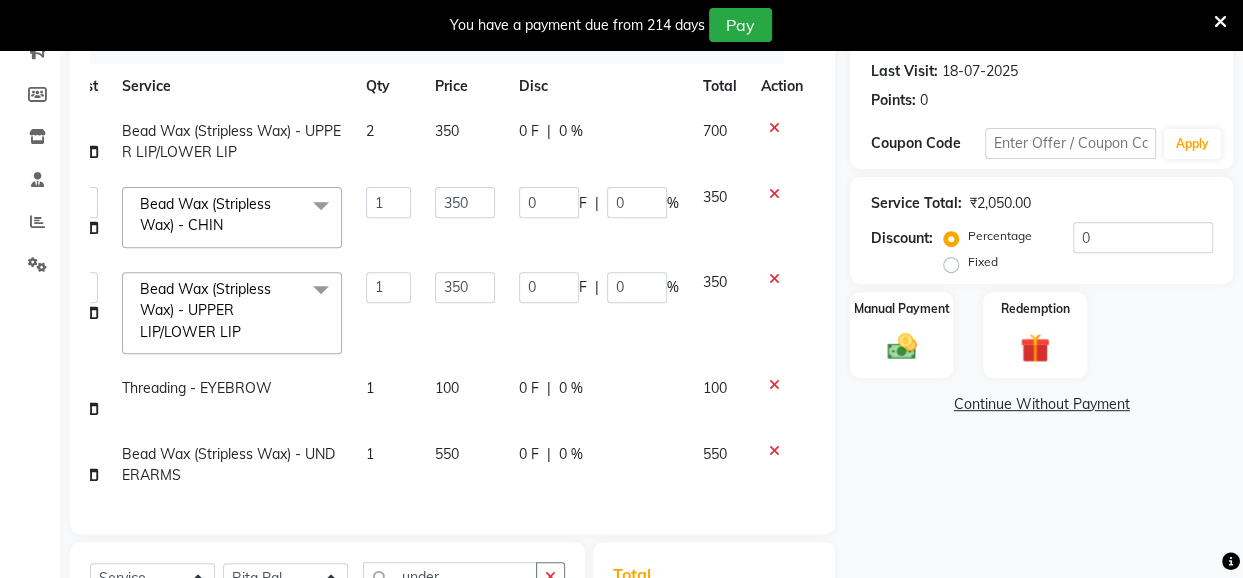 scroll, scrollTop: 0, scrollLeft: 60, axis: horizontal 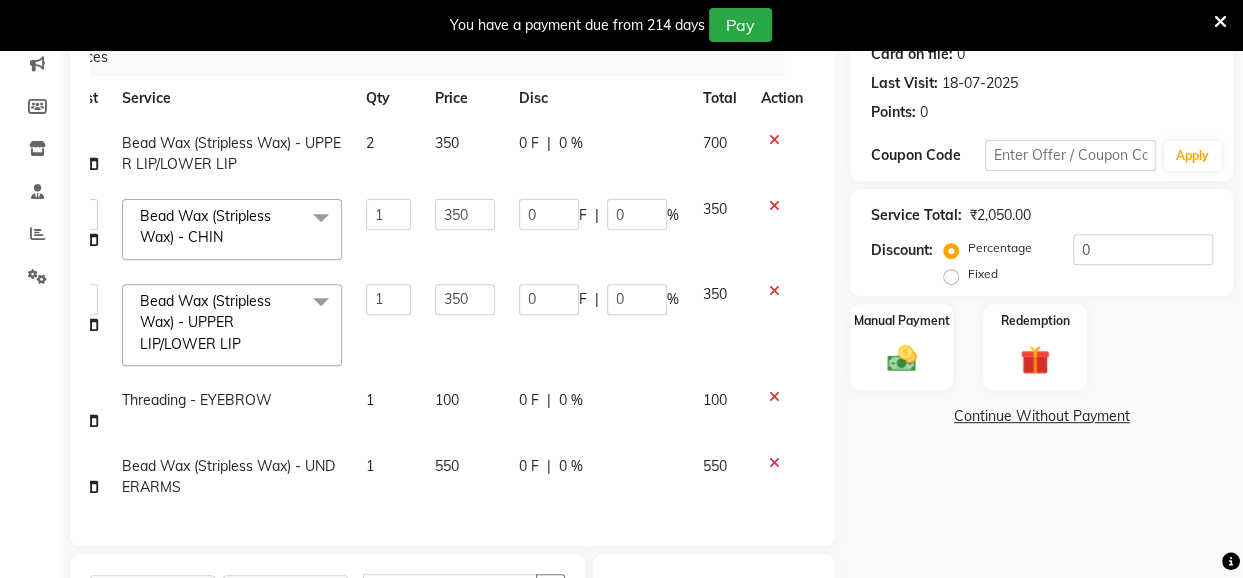 click on "550" 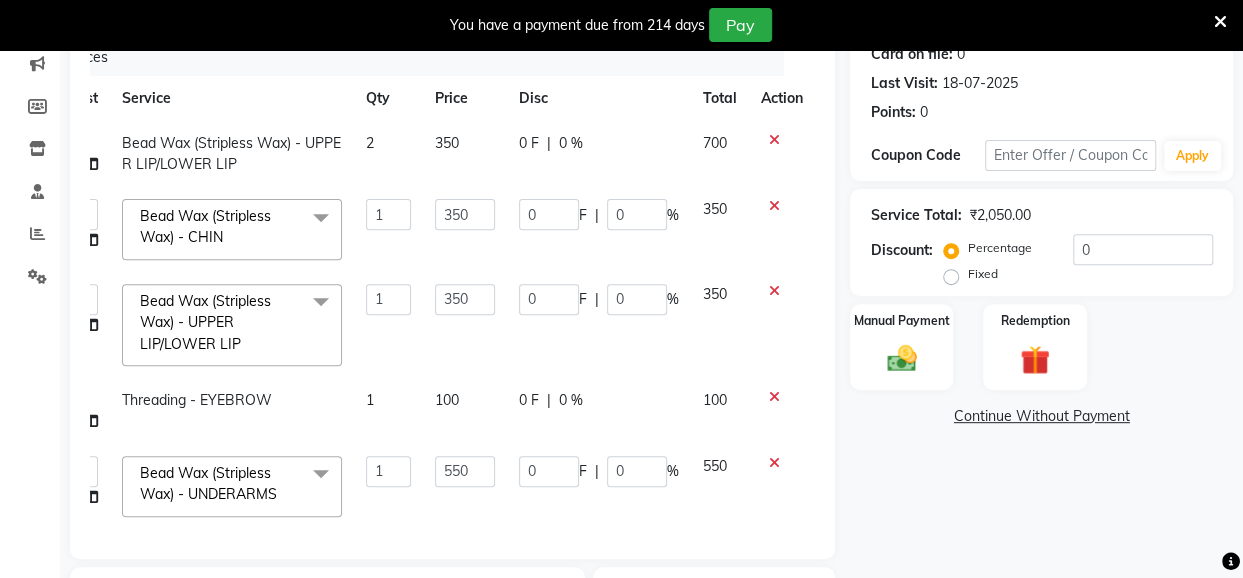 scroll, scrollTop: 18, scrollLeft: 60, axis: both 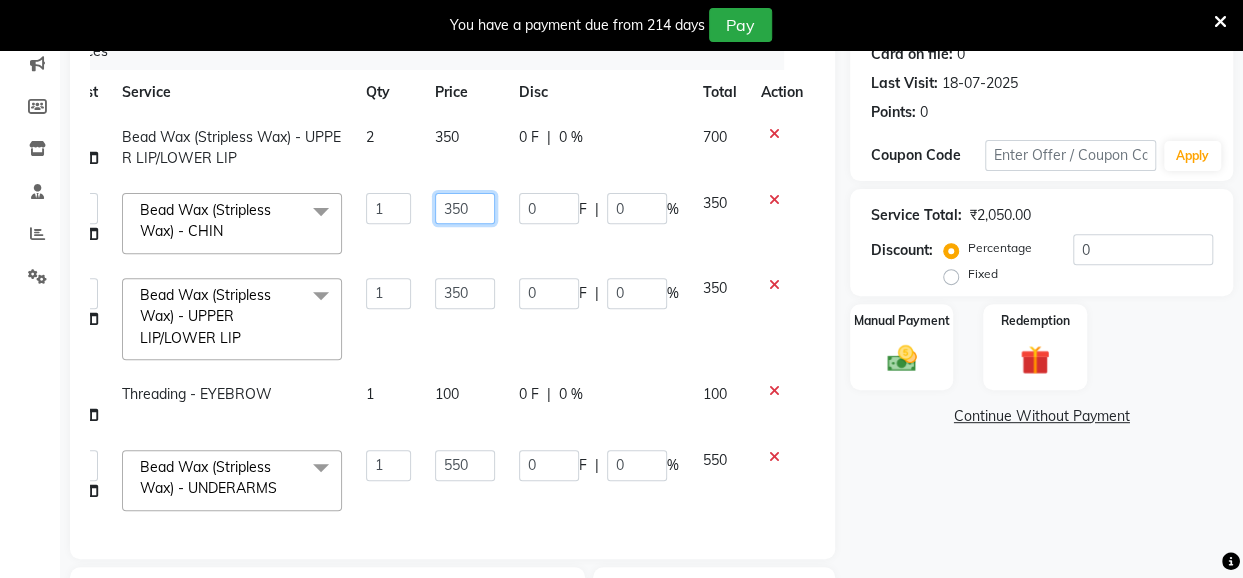 drag, startPoint x: 438, startPoint y: 190, endPoint x: 448, endPoint y: 197, distance: 12.206555 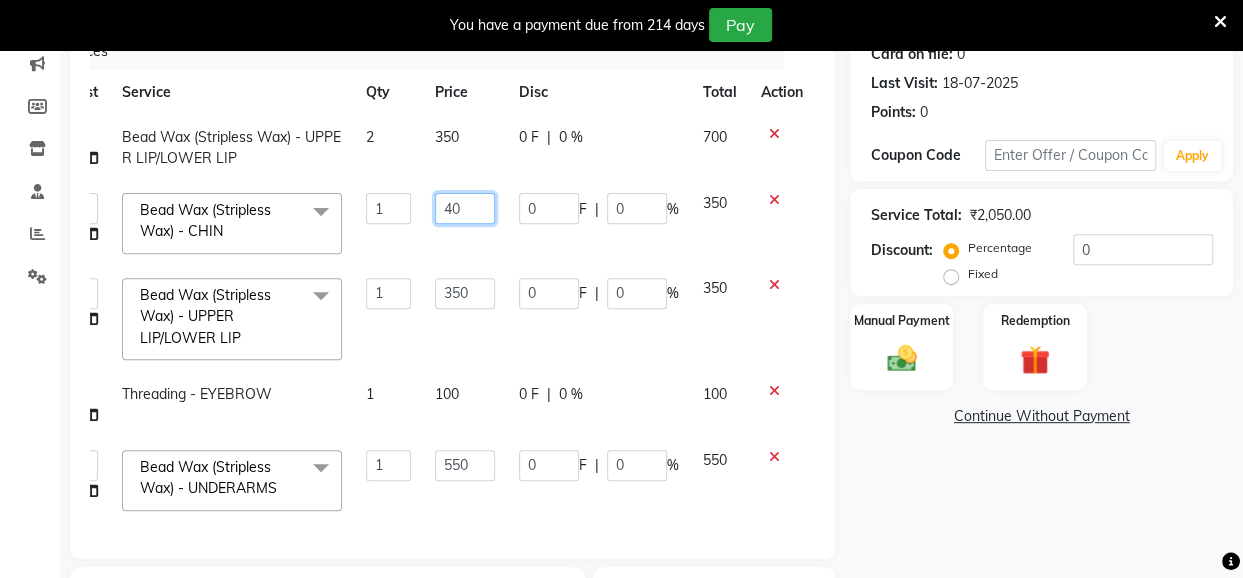 type on "400" 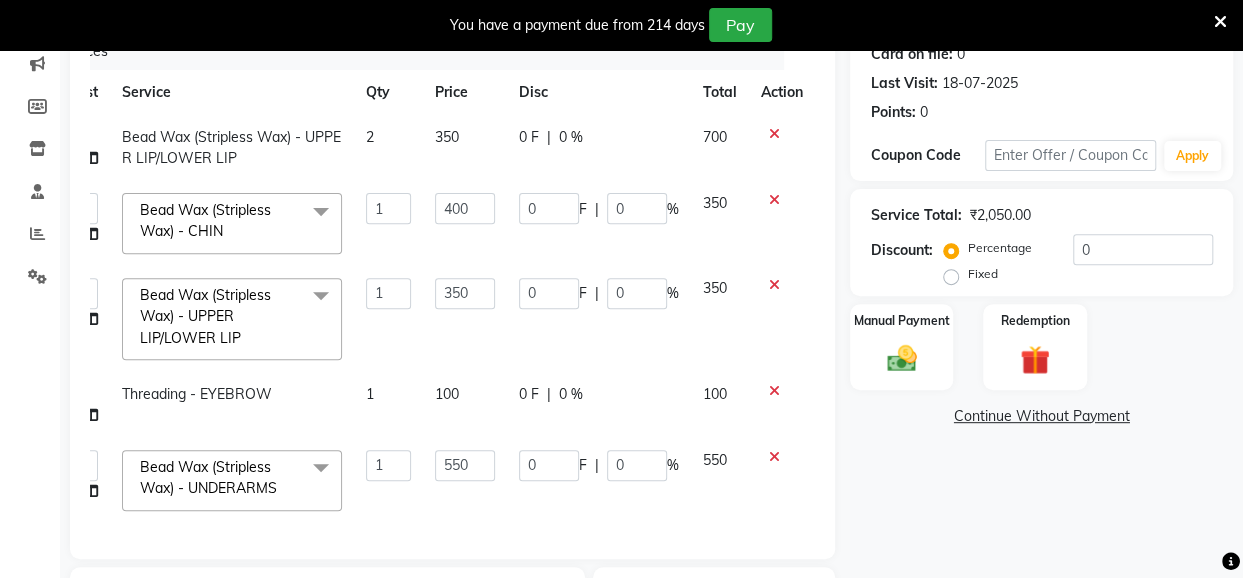 click on "1" 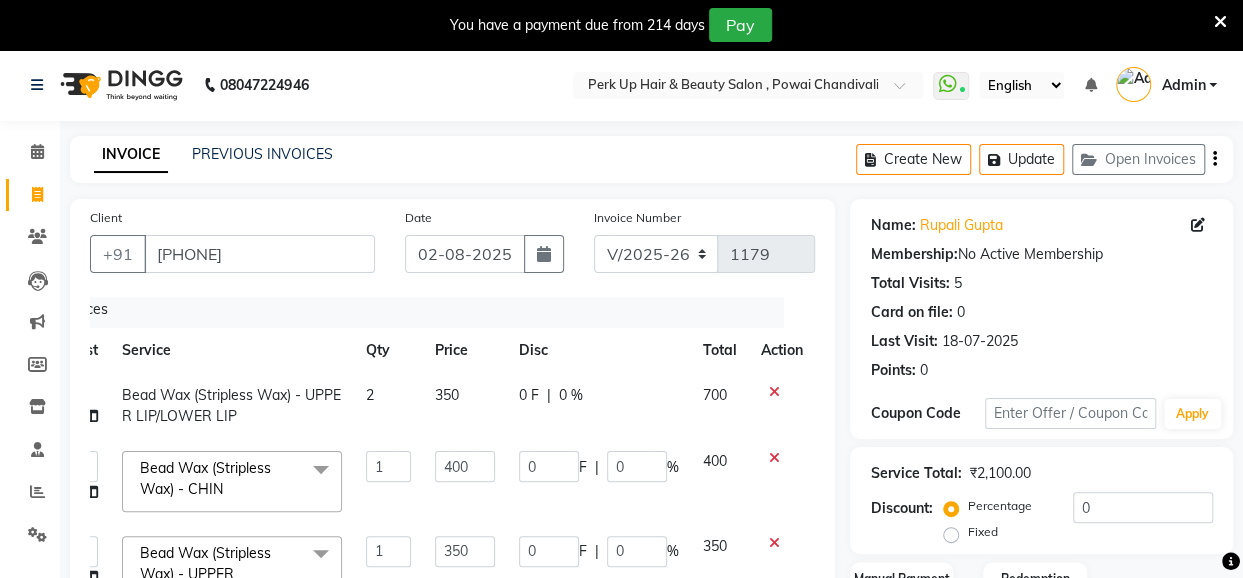 scroll, scrollTop: 571, scrollLeft: 0, axis: vertical 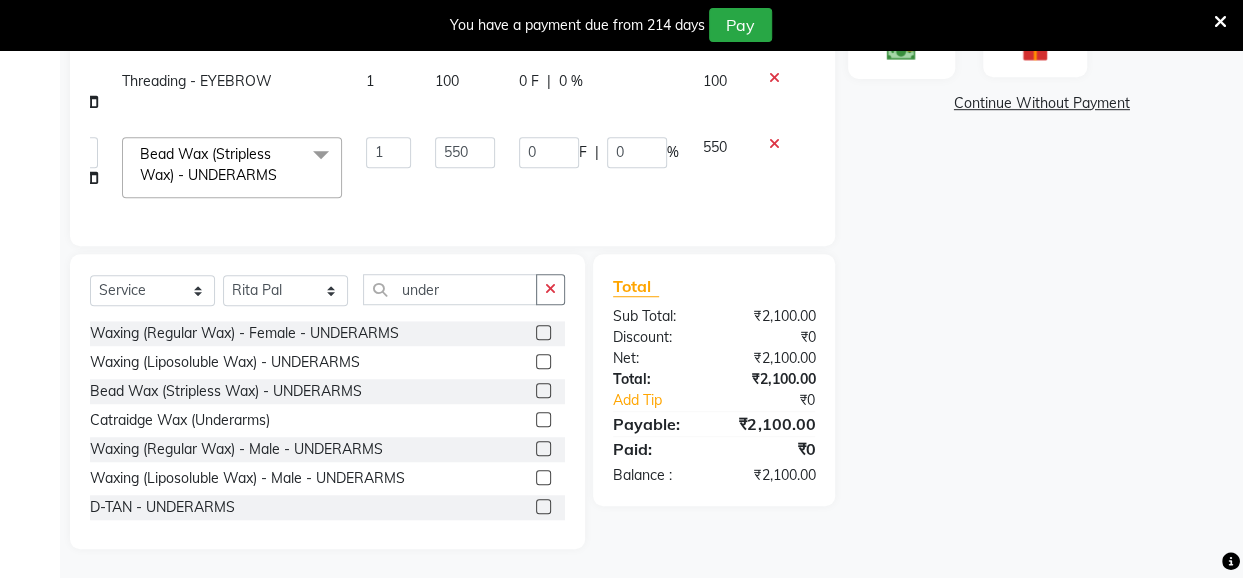 click 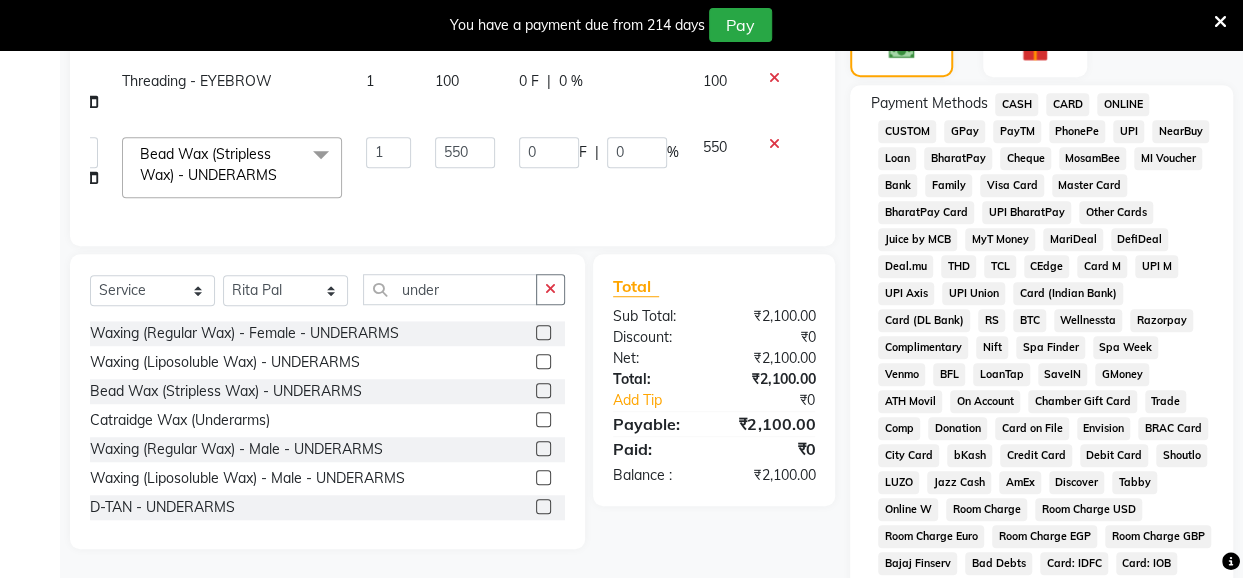 click on "UPI" 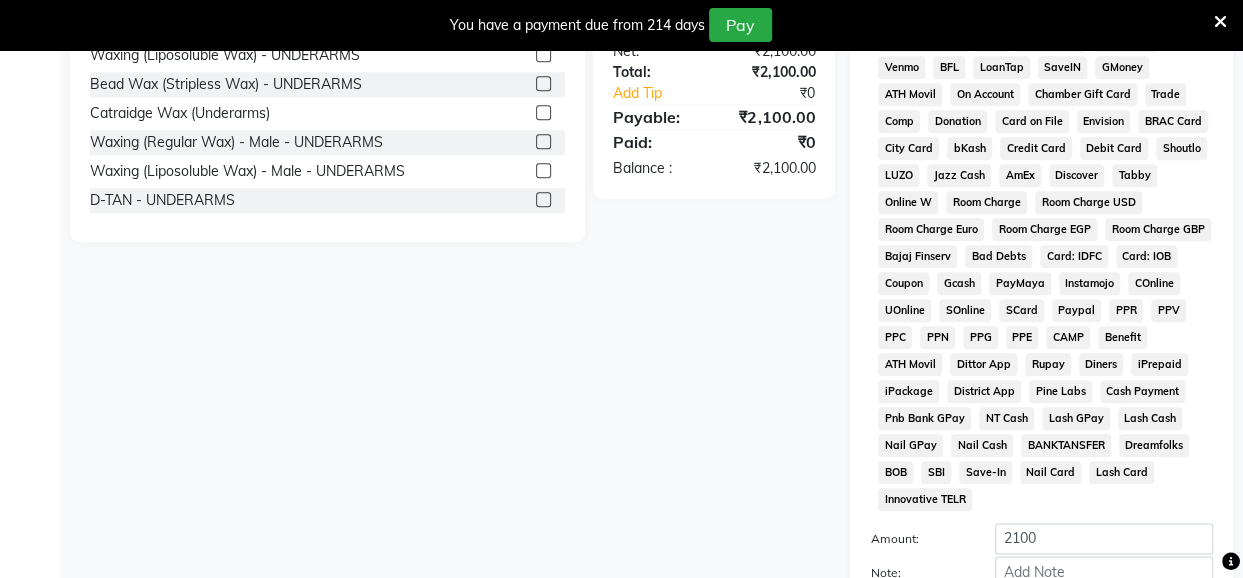 scroll, scrollTop: 1082, scrollLeft: 0, axis: vertical 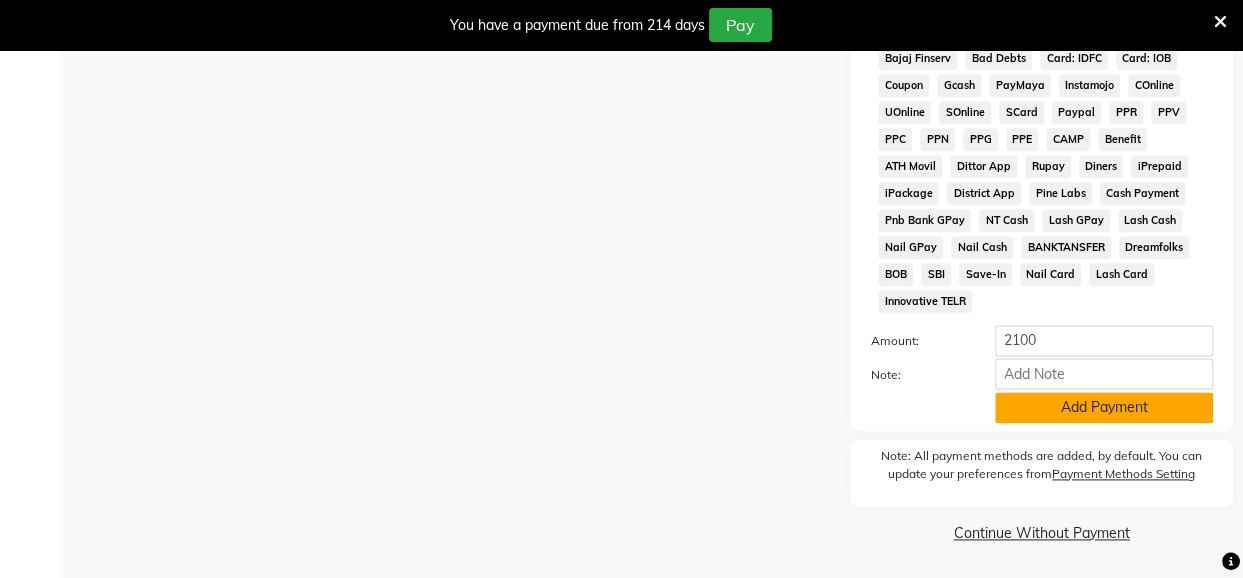 click on "Add Payment" 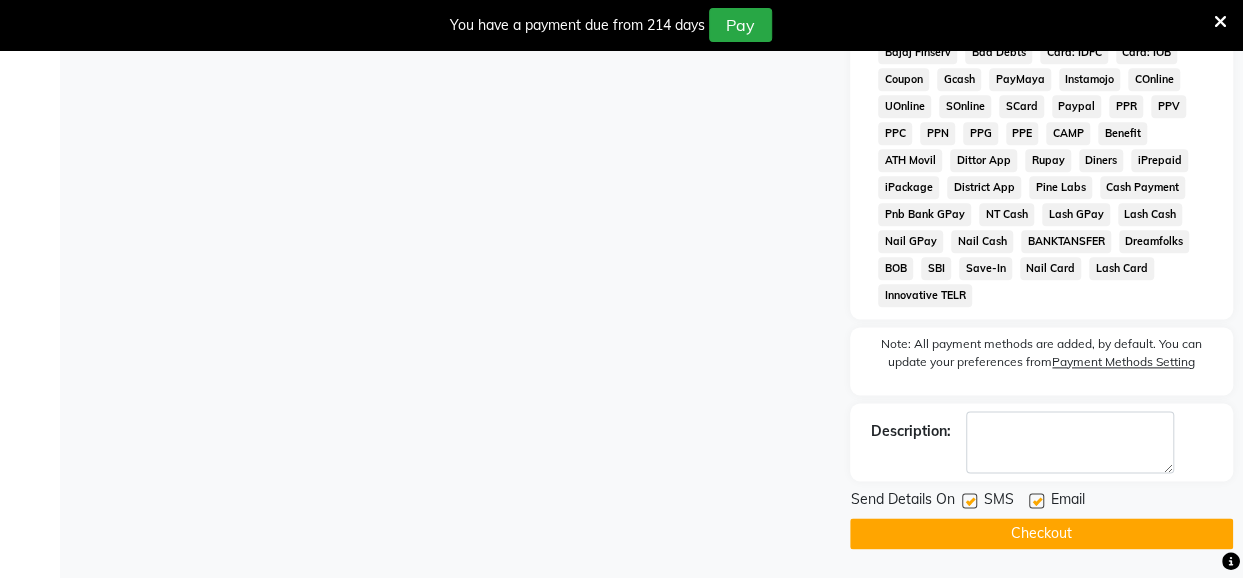 drag, startPoint x: 1034, startPoint y: 499, endPoint x: 966, endPoint y: 513, distance: 69.426216 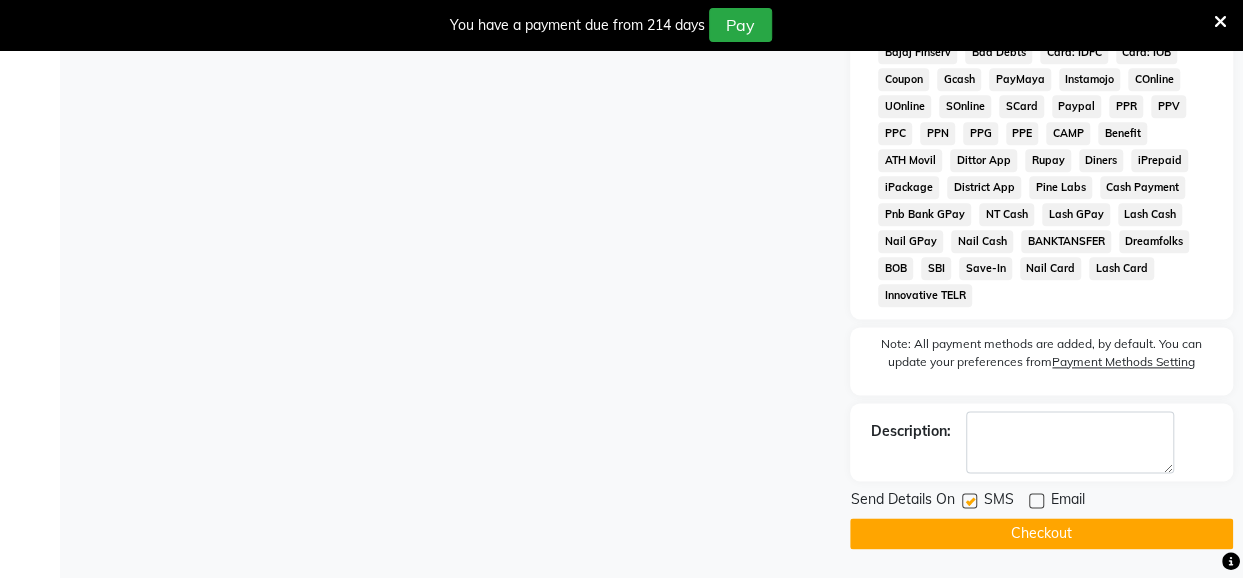 click 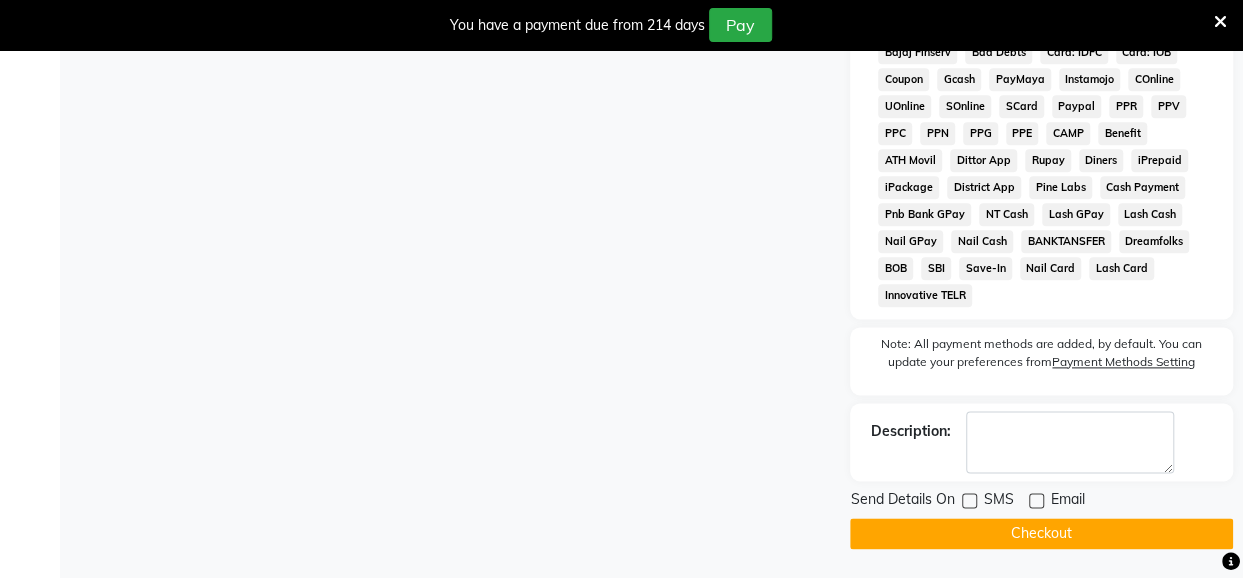 click on "Checkout" 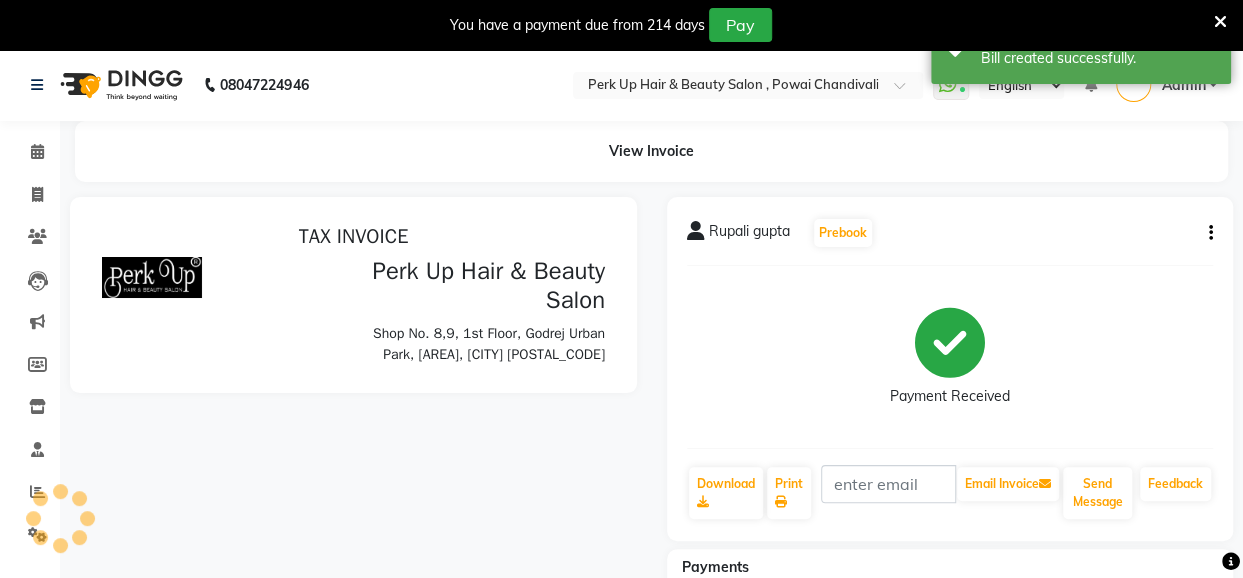 scroll, scrollTop: 0, scrollLeft: 0, axis: both 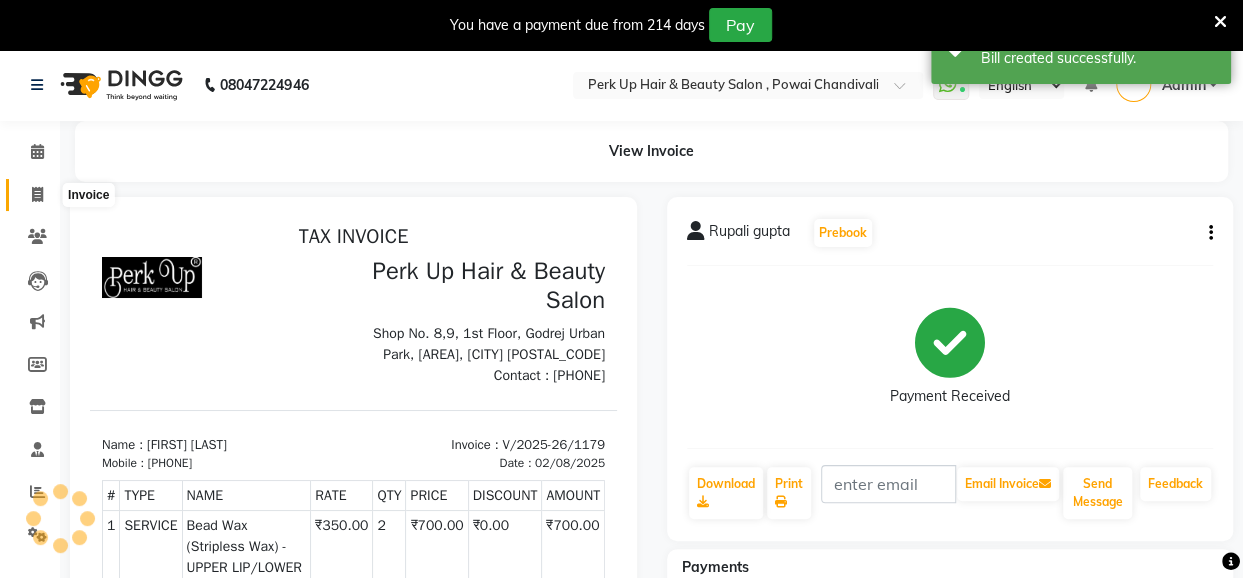 click 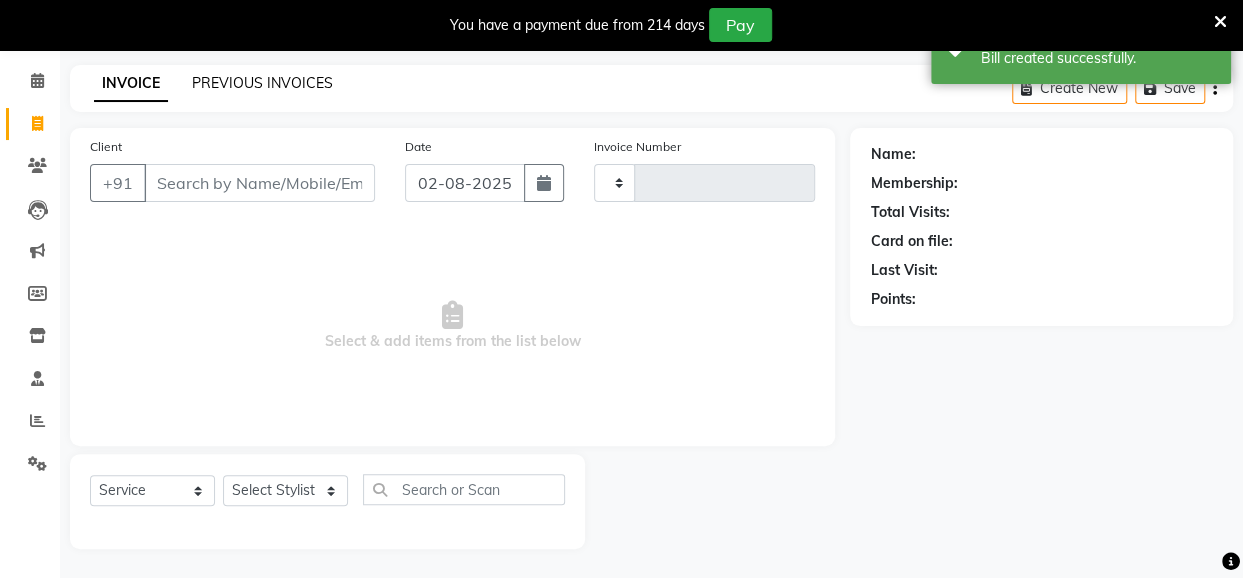 click on "PREVIOUS INVOICES" 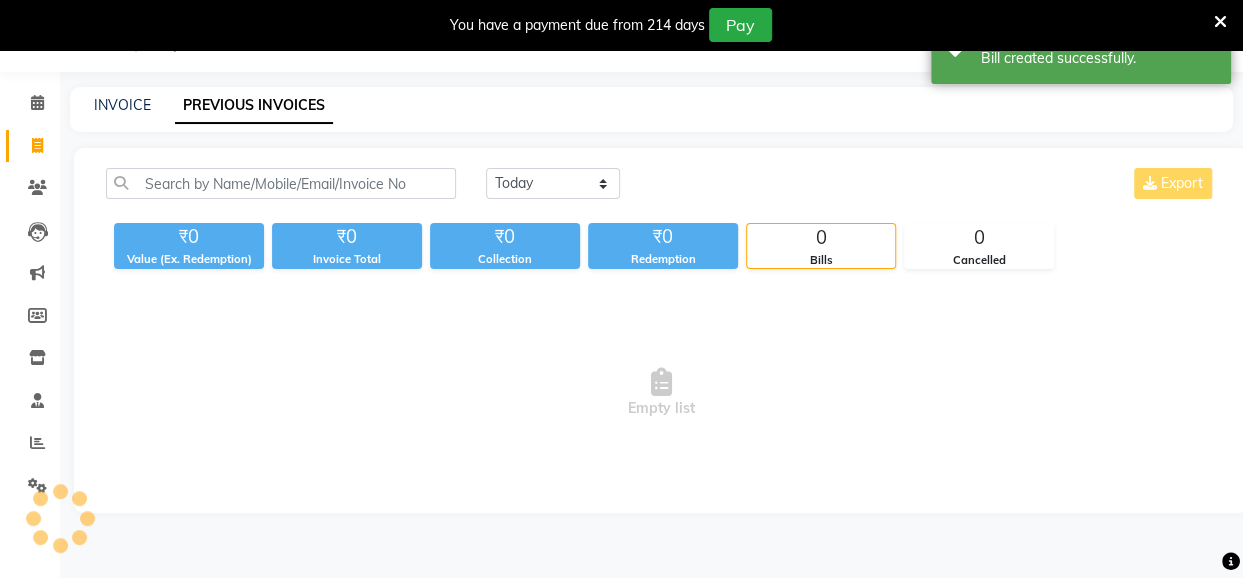 scroll, scrollTop: 71, scrollLeft: 0, axis: vertical 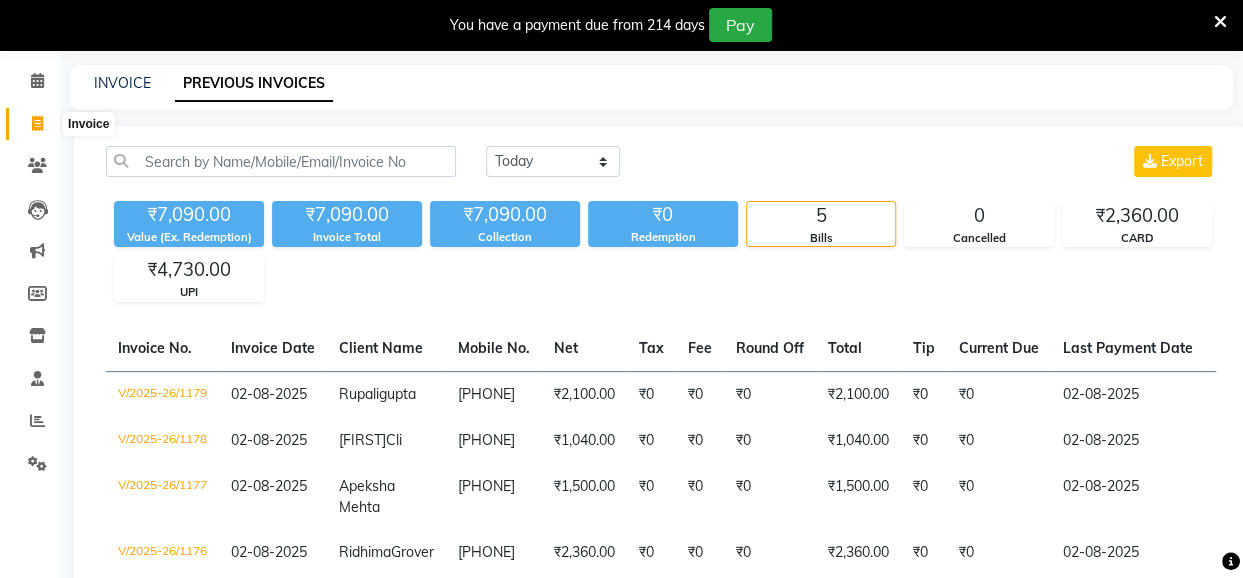 click 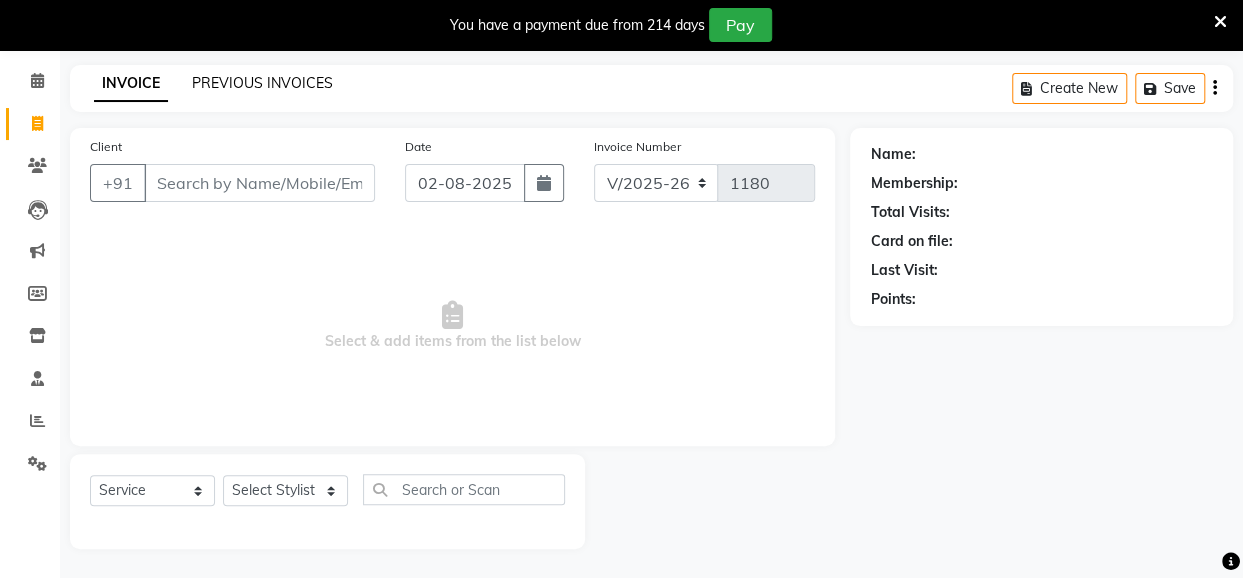 click on "PREVIOUS INVOICES" 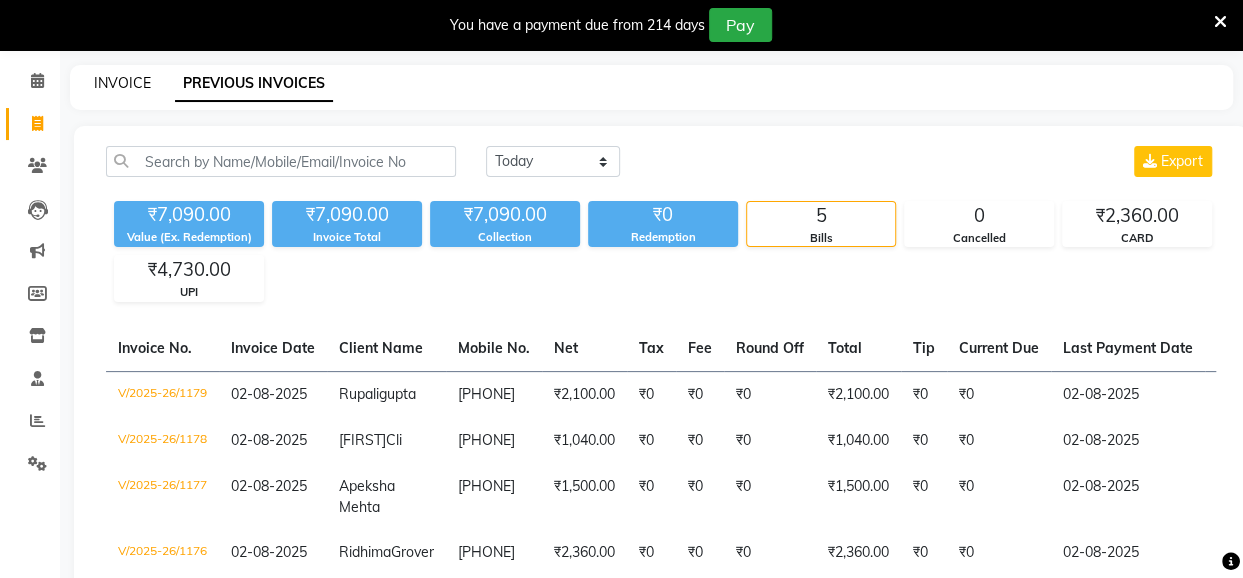 click on "INVOICE" 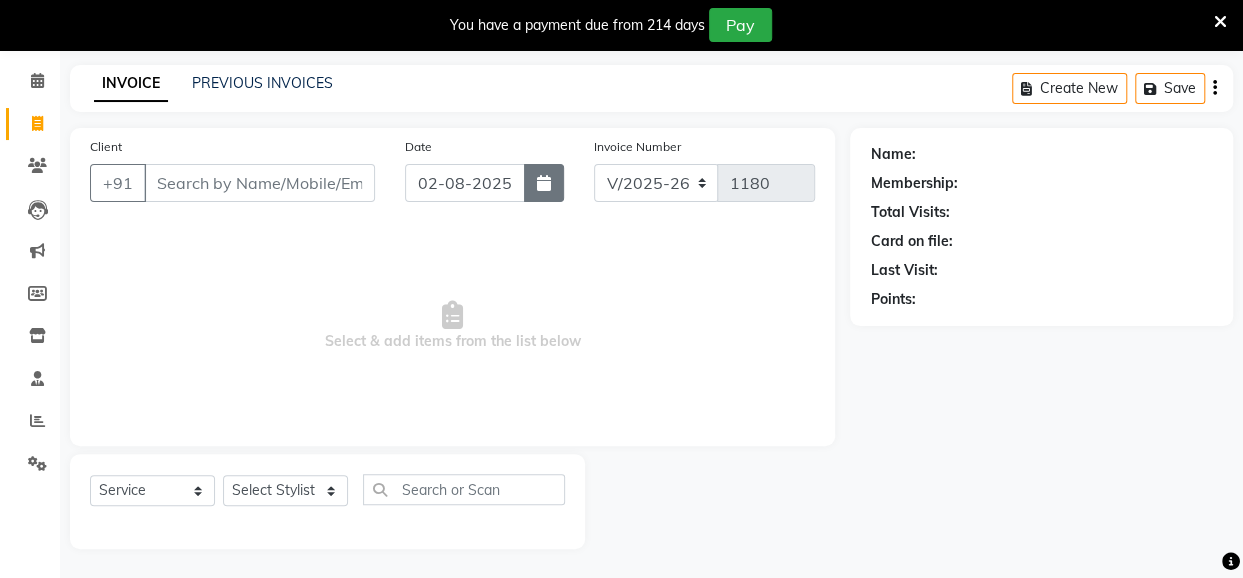 click 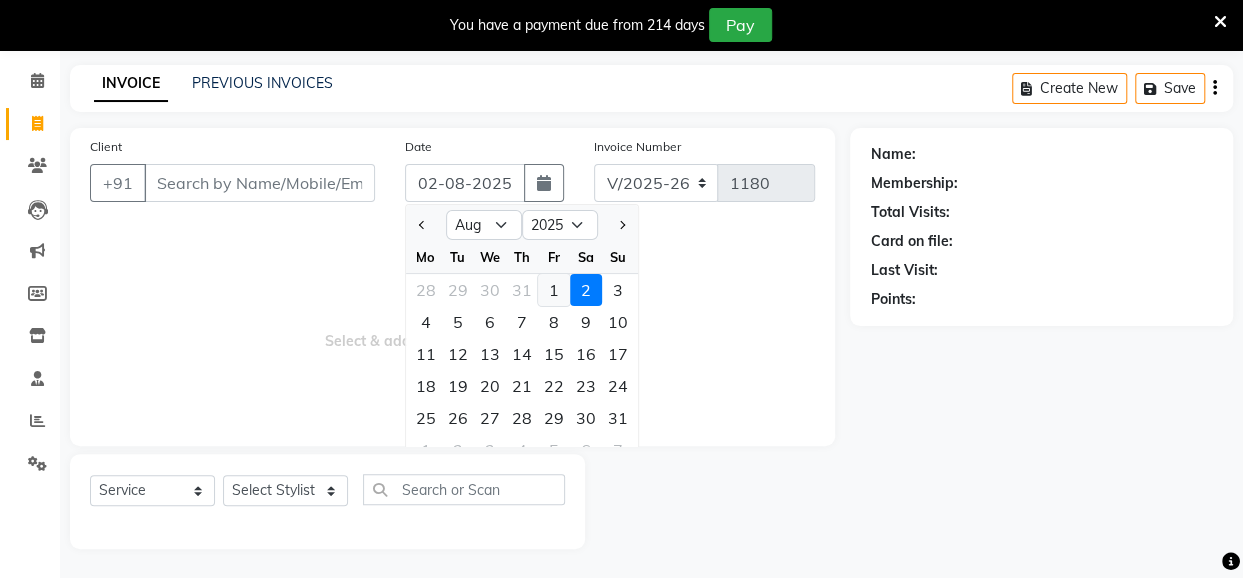 click on "1" 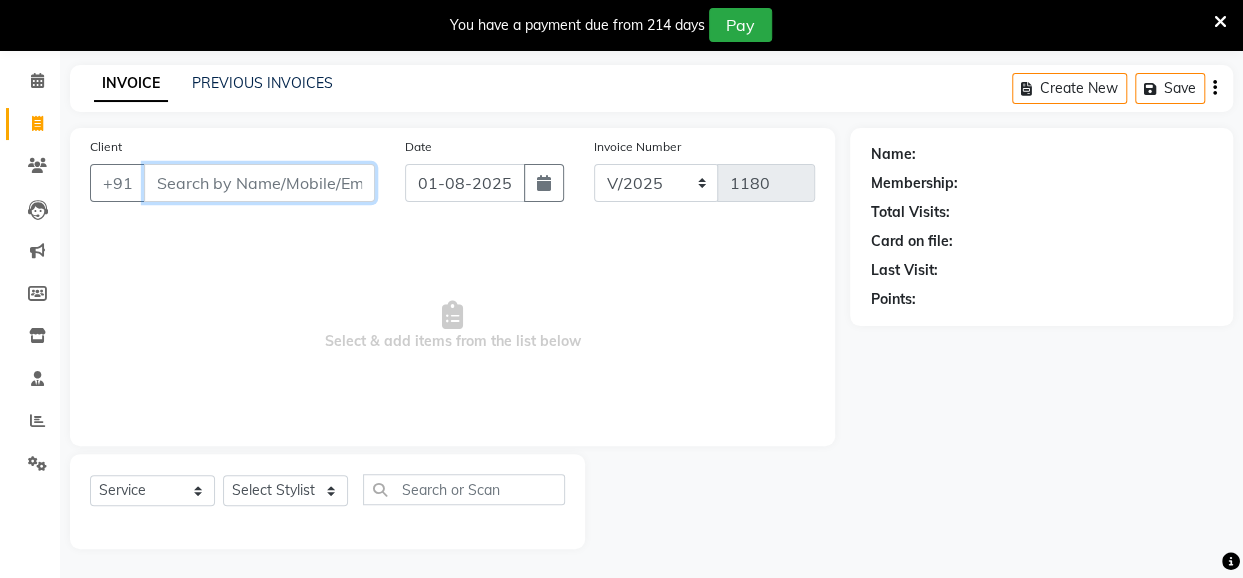 click on "Client" at bounding box center (259, 183) 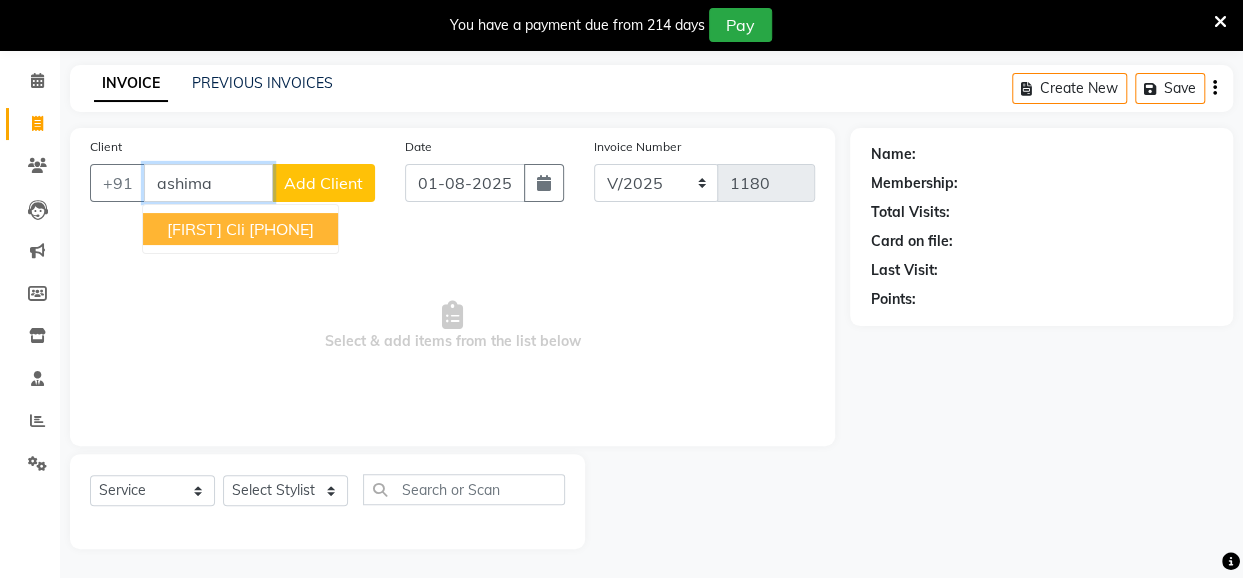 click on "9819609145" at bounding box center [281, 229] 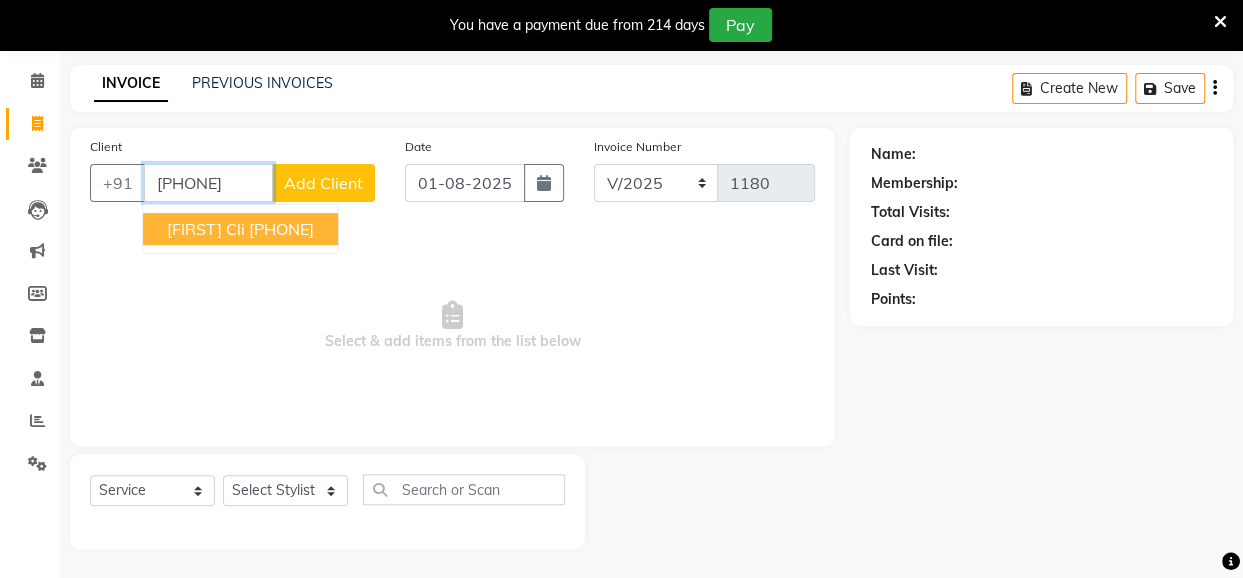 type on "9819609145" 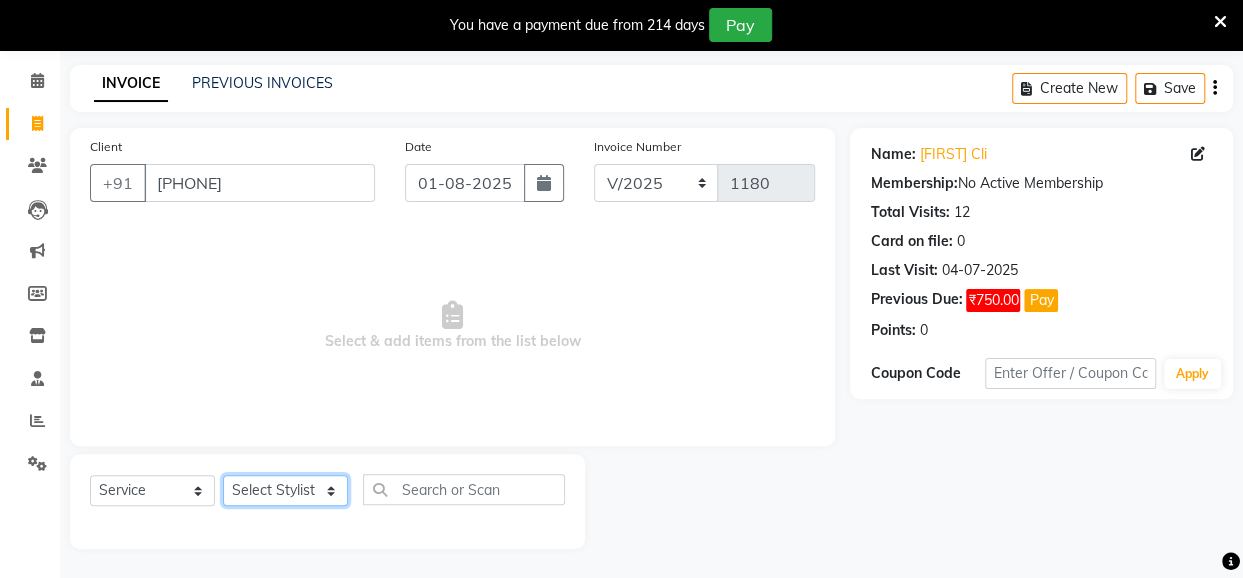 click on "Select Stylist Anita Das danish Kumkum Pasi Naseem Mansoori		 Nilam Bhanushali Nizam Shaikh			 Raju Reena Sawardekar			 Rita Pal			 Sabeena Shaikh Sameer Balwar Sangeeta Rajbhar Seja Jaiswal Shahib Shaves Salmani			 Sneha" 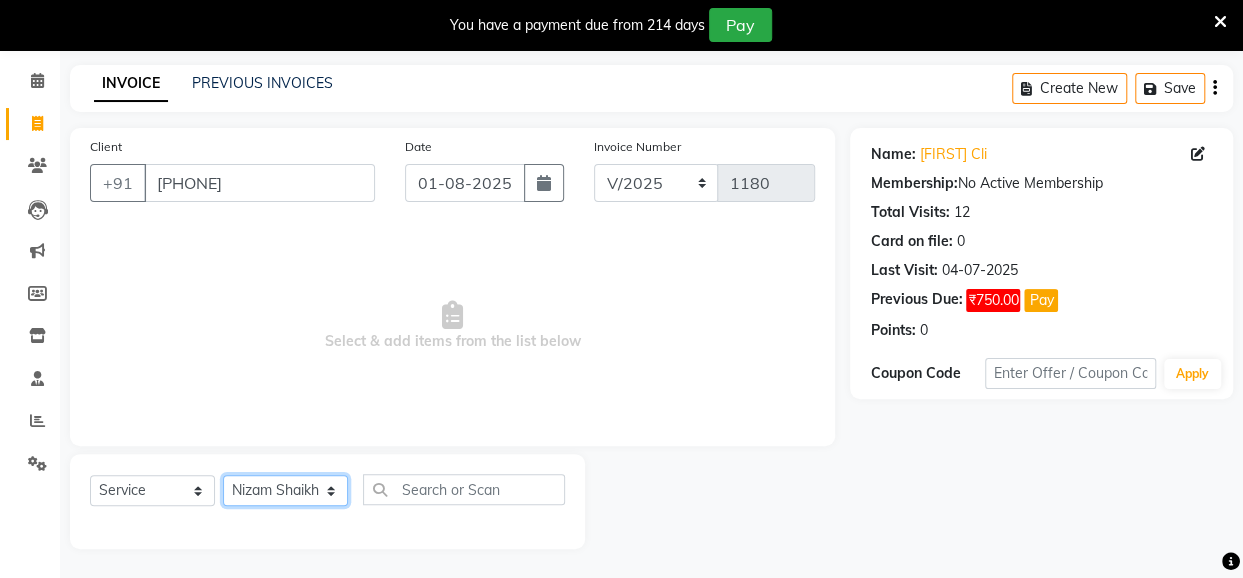 click on "Select Stylist Anita Das danish Kumkum Pasi Naseem Mansoori		 Nilam Bhanushali Nizam Shaikh			 Raju Reena Sawardekar			 Rita Pal			 Sabeena Shaikh Sameer Balwar Sangeeta Rajbhar Seja Jaiswal Shahib Shaves Salmani			 Sneha" 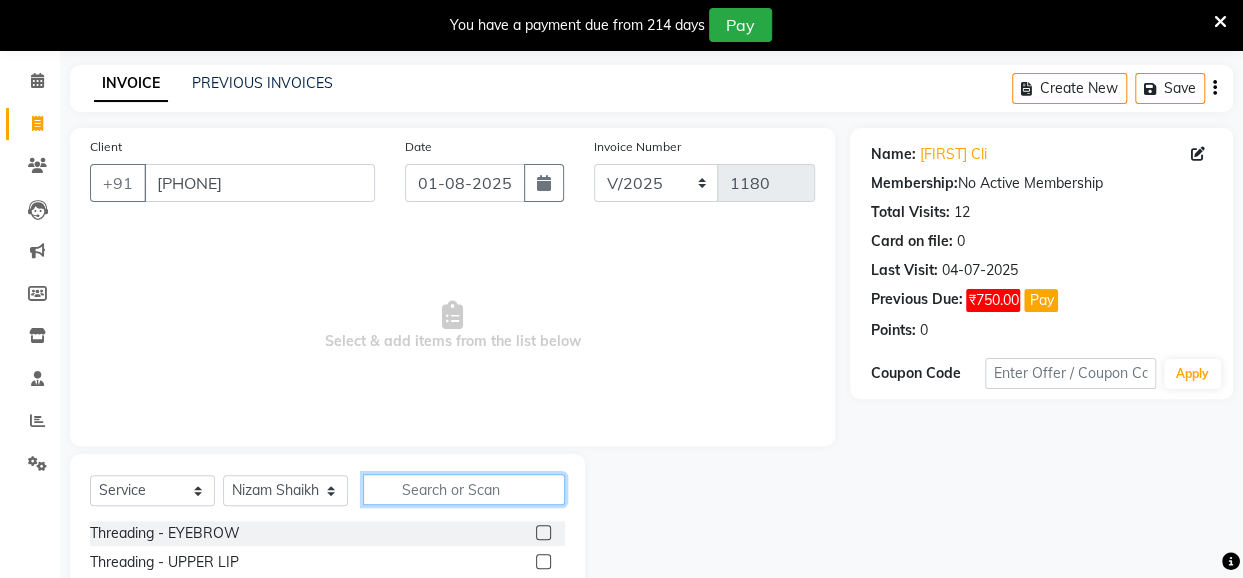 click 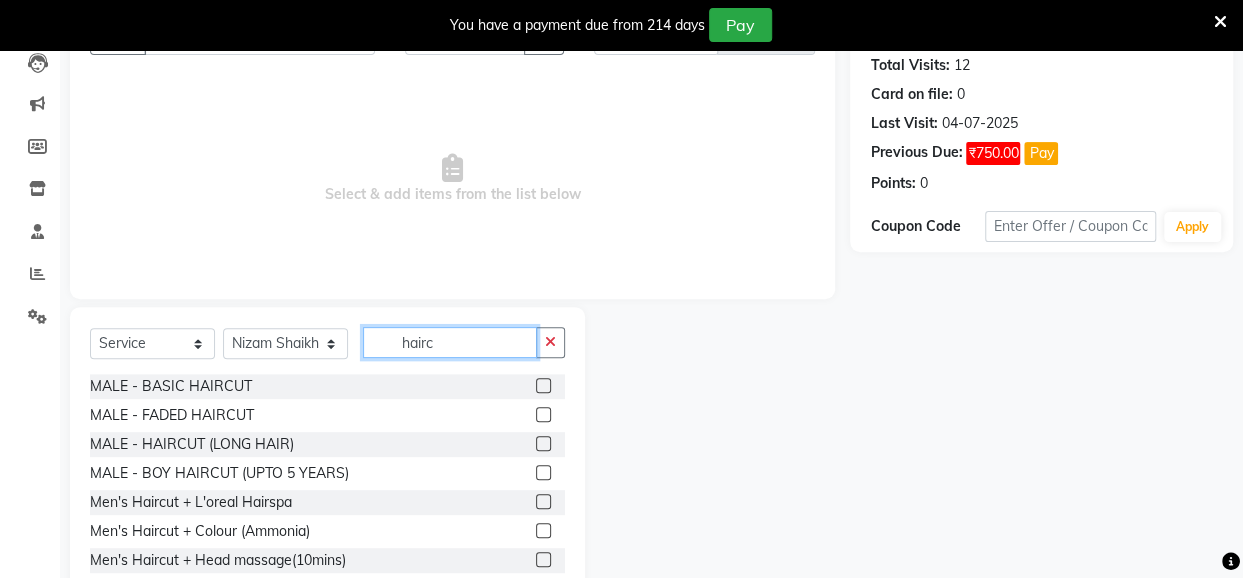 scroll, scrollTop: 271, scrollLeft: 0, axis: vertical 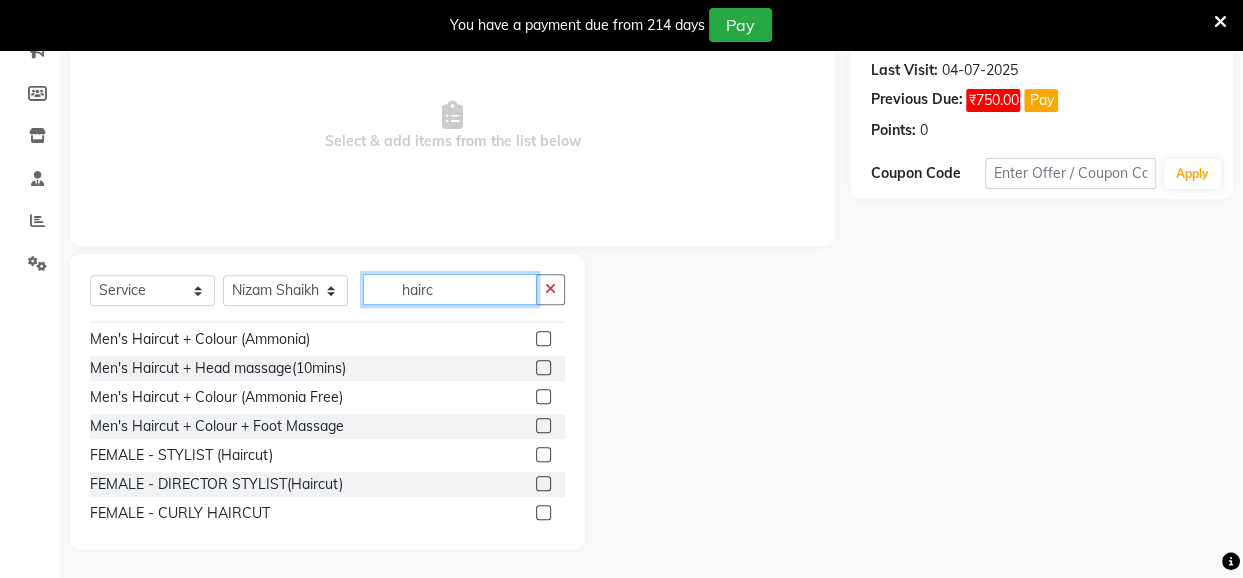 type on "hairc" 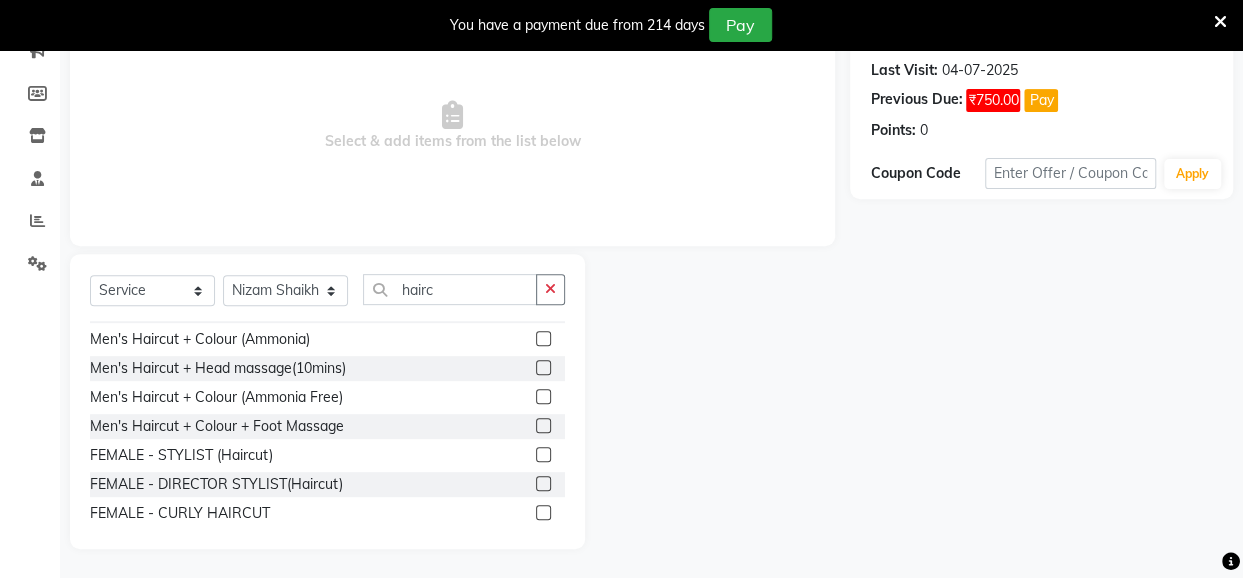 click 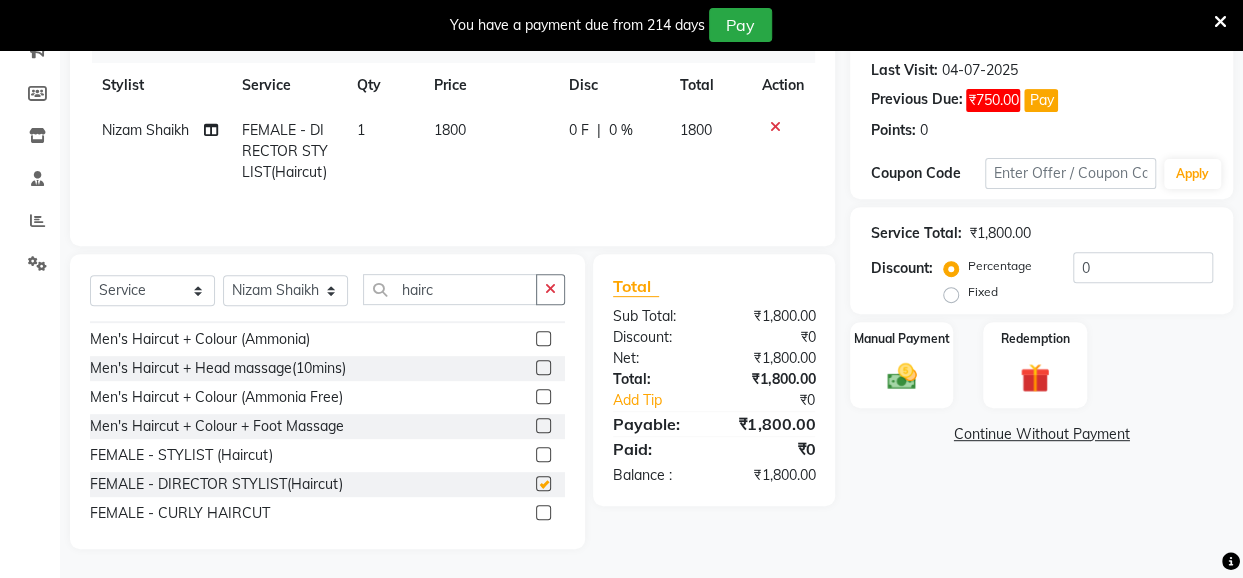 checkbox on "false" 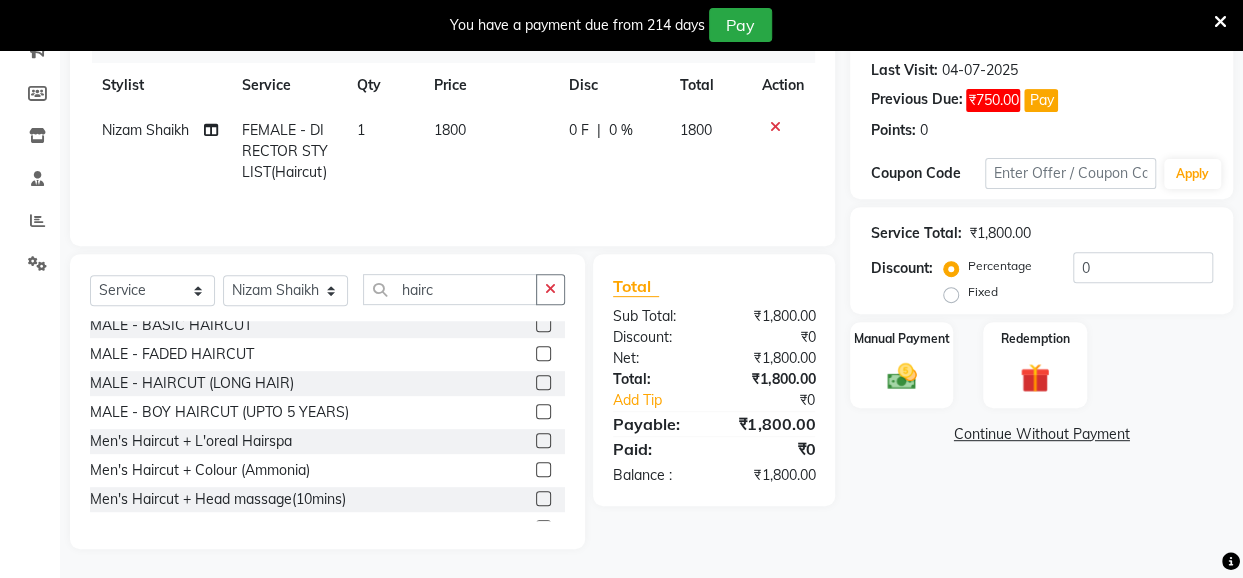 scroll, scrollTop: 0, scrollLeft: 0, axis: both 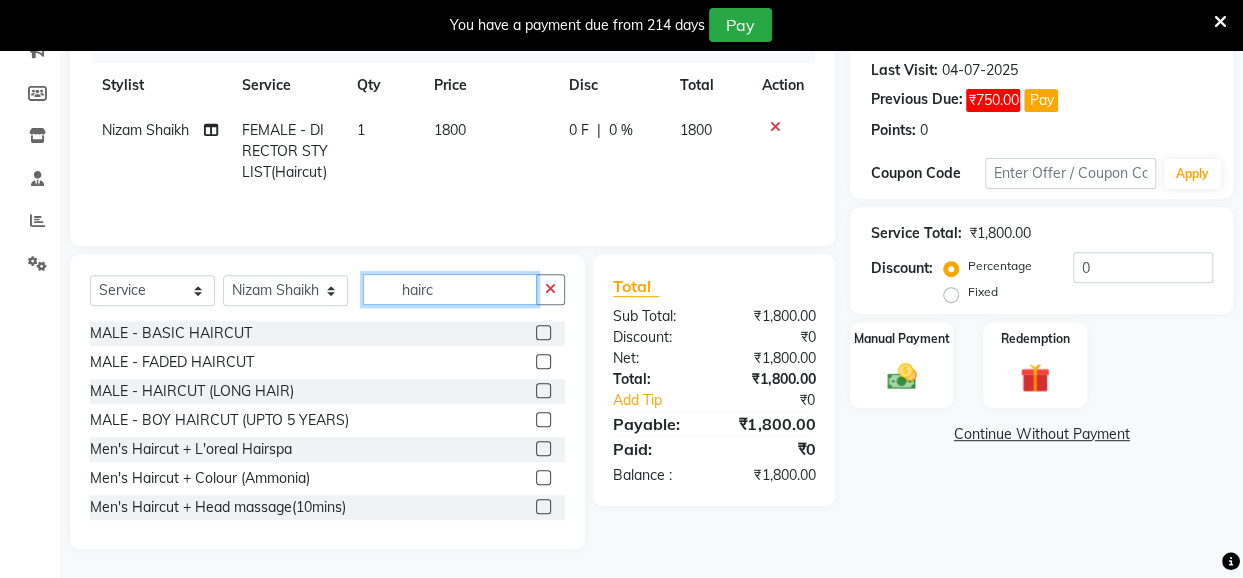 click on "hairc" 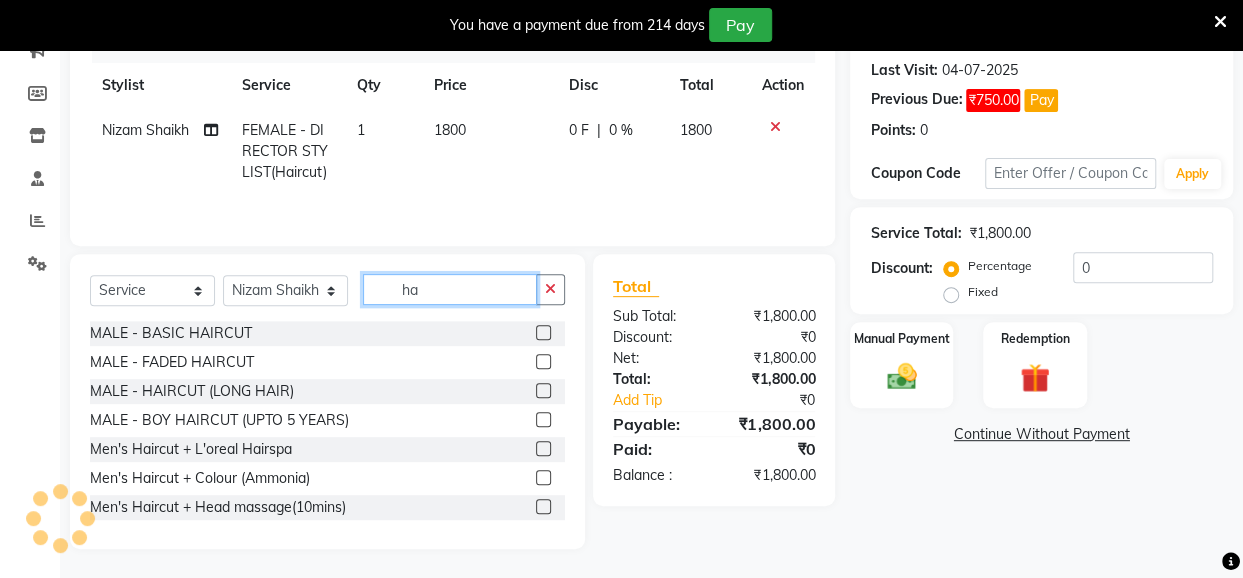 type on "h" 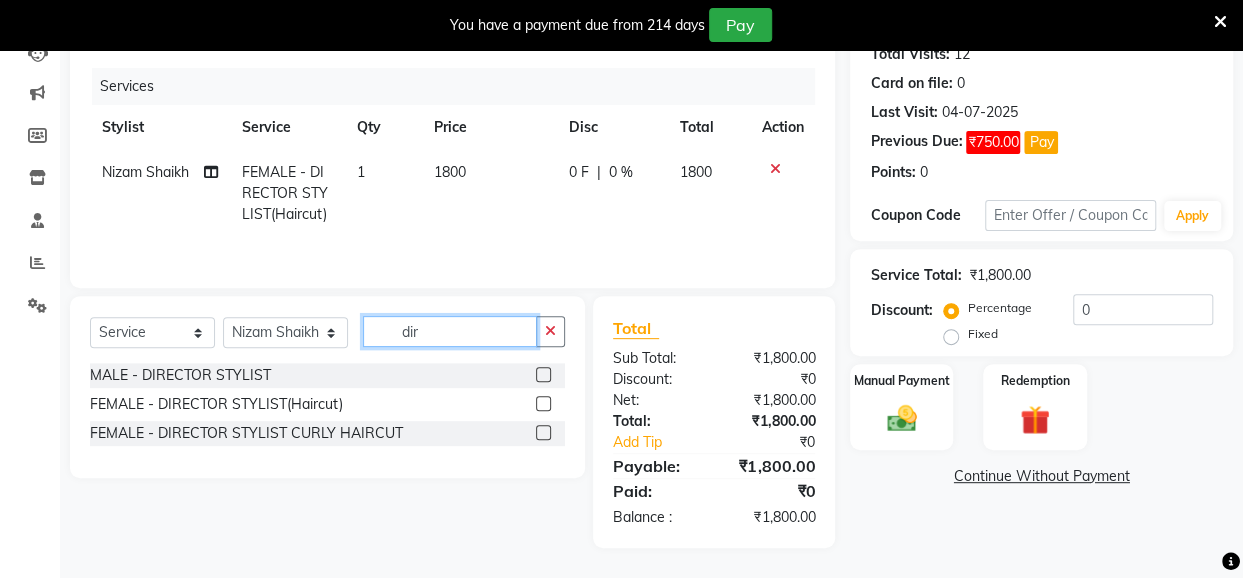 scroll, scrollTop: 228, scrollLeft: 0, axis: vertical 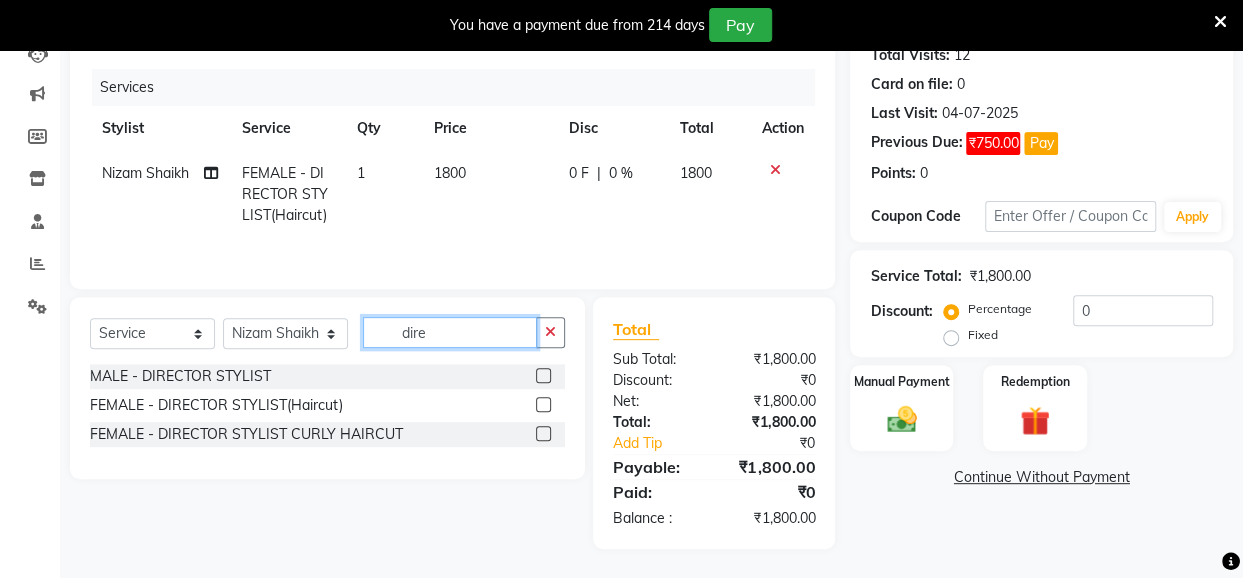 type on "dire" 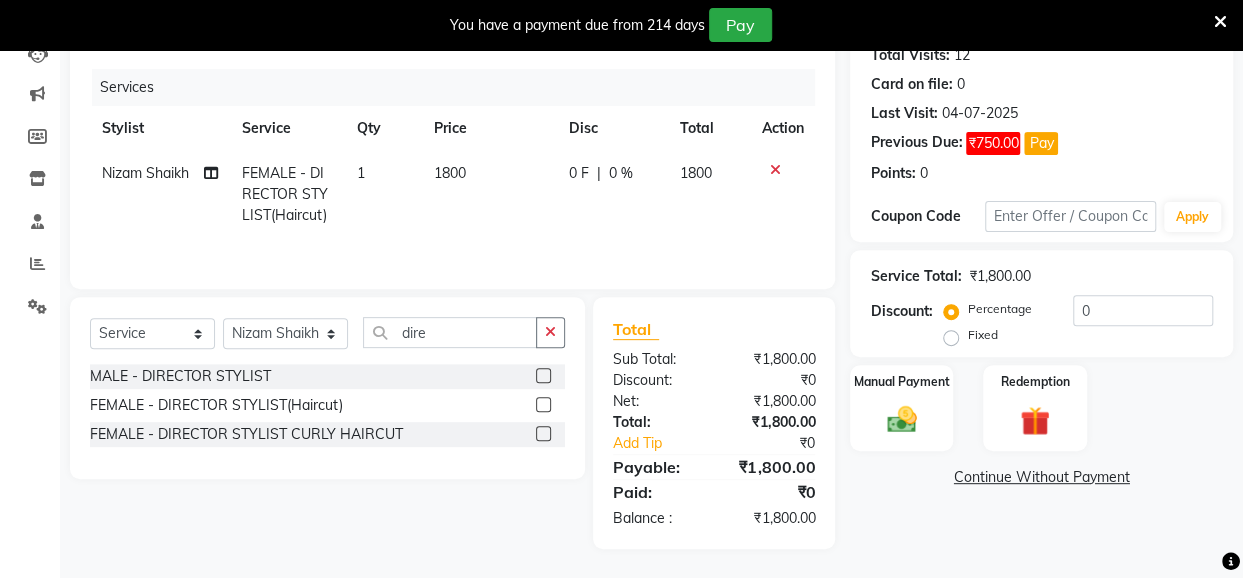 click 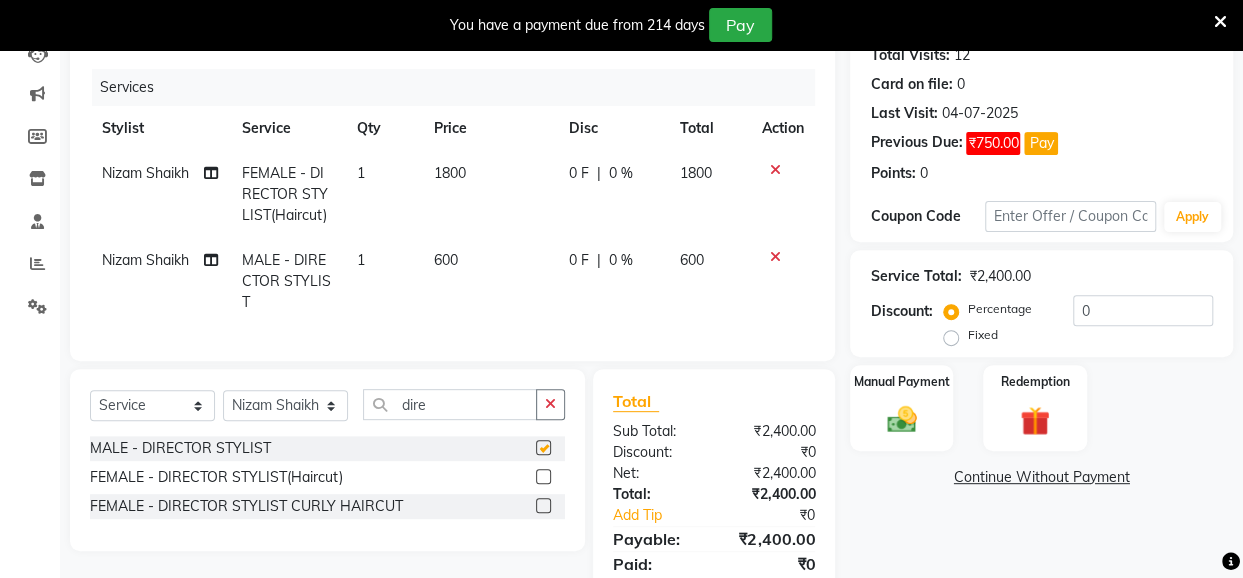 checkbox on "false" 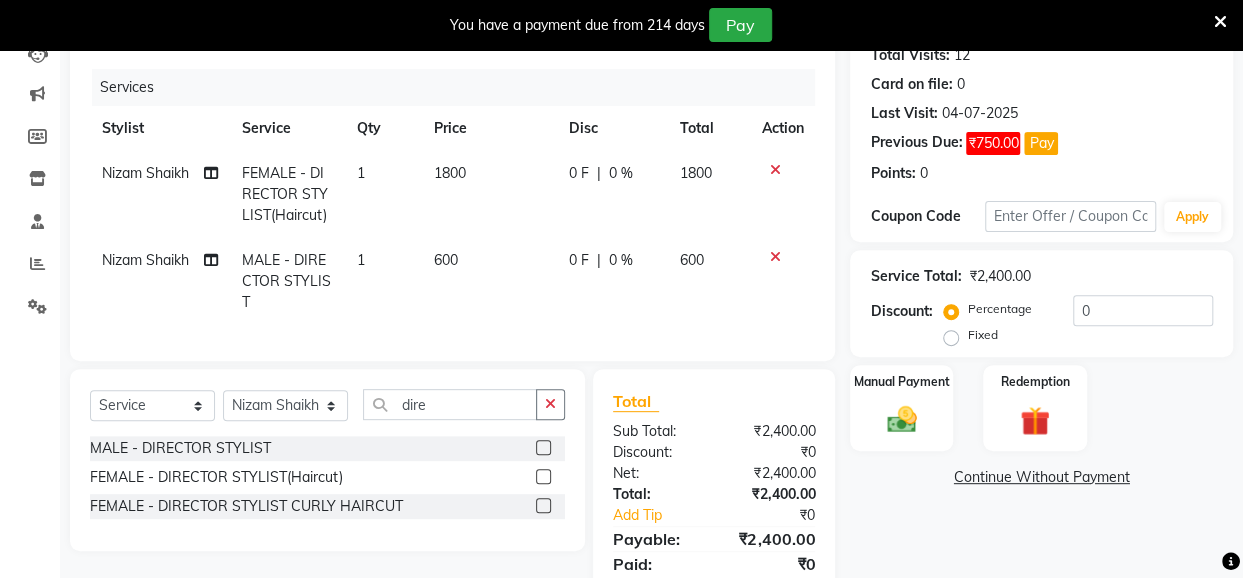click 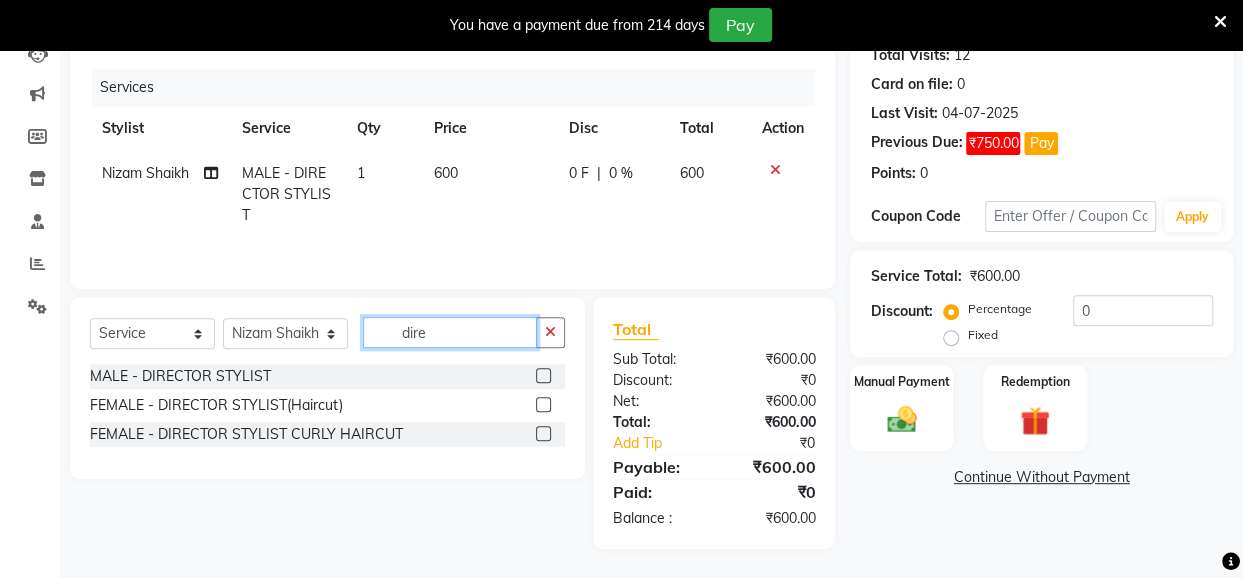 click on "dire" 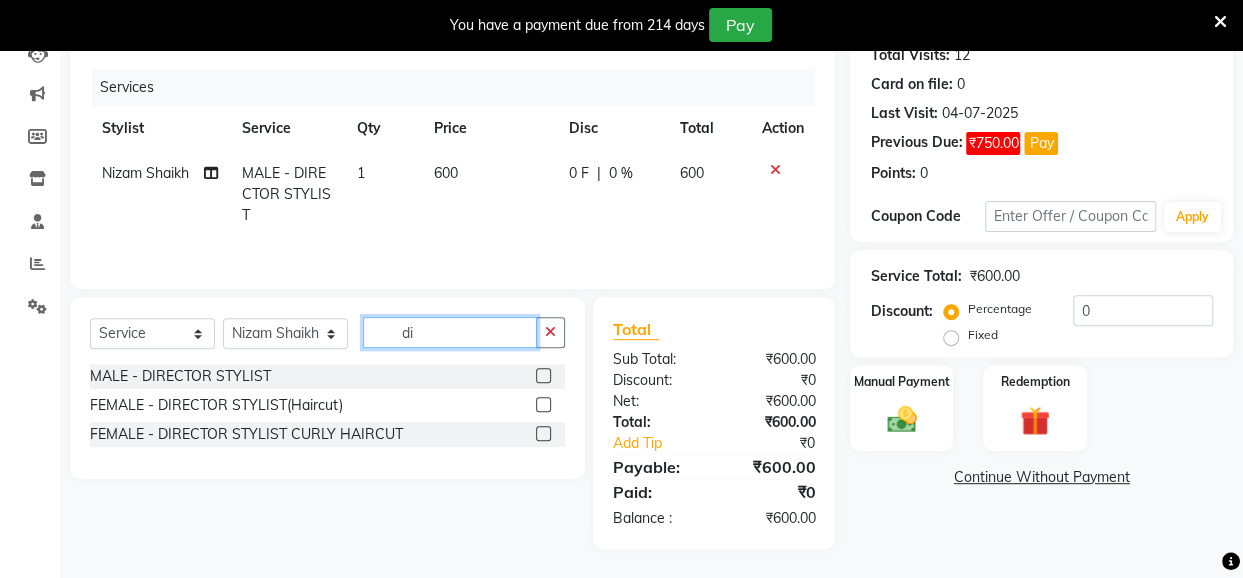type on "d" 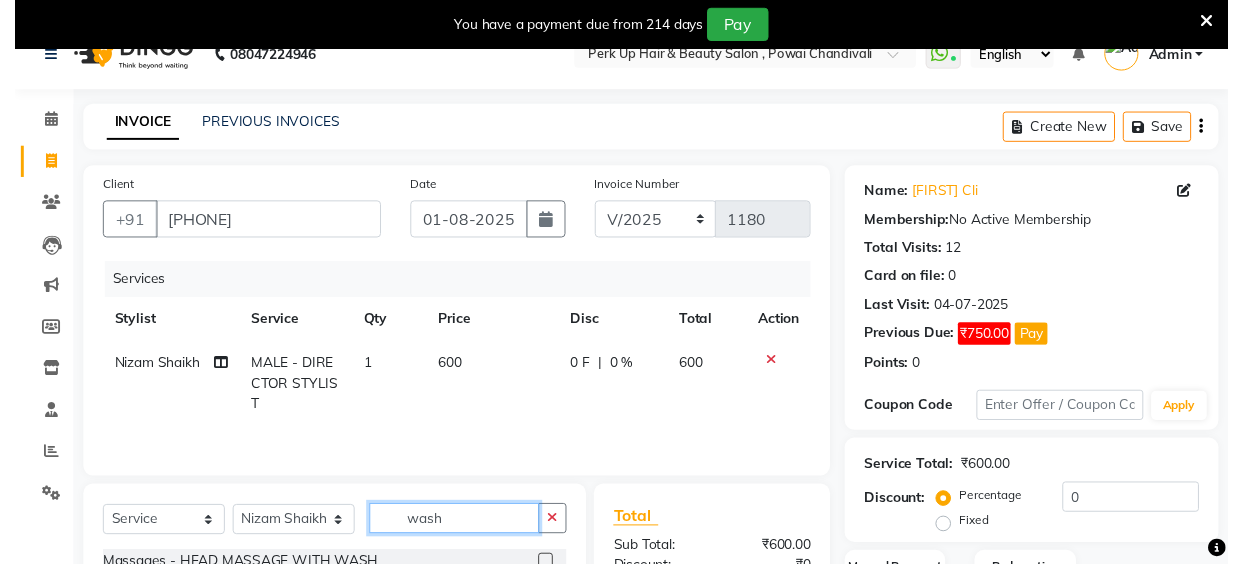 scroll, scrollTop: 0, scrollLeft: 0, axis: both 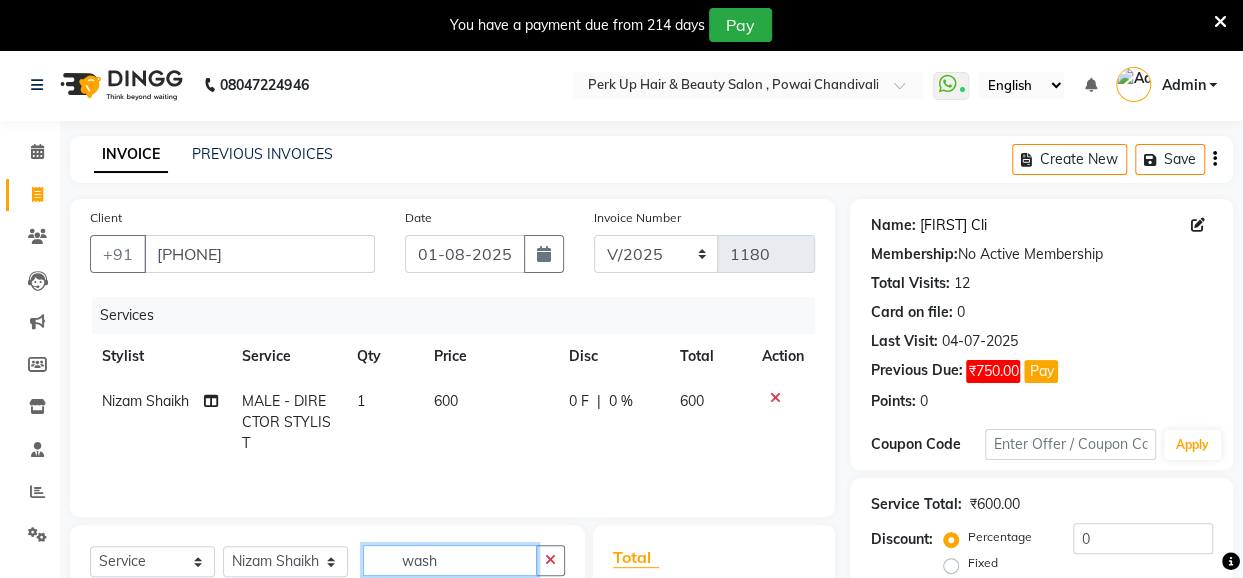 type on "wash" 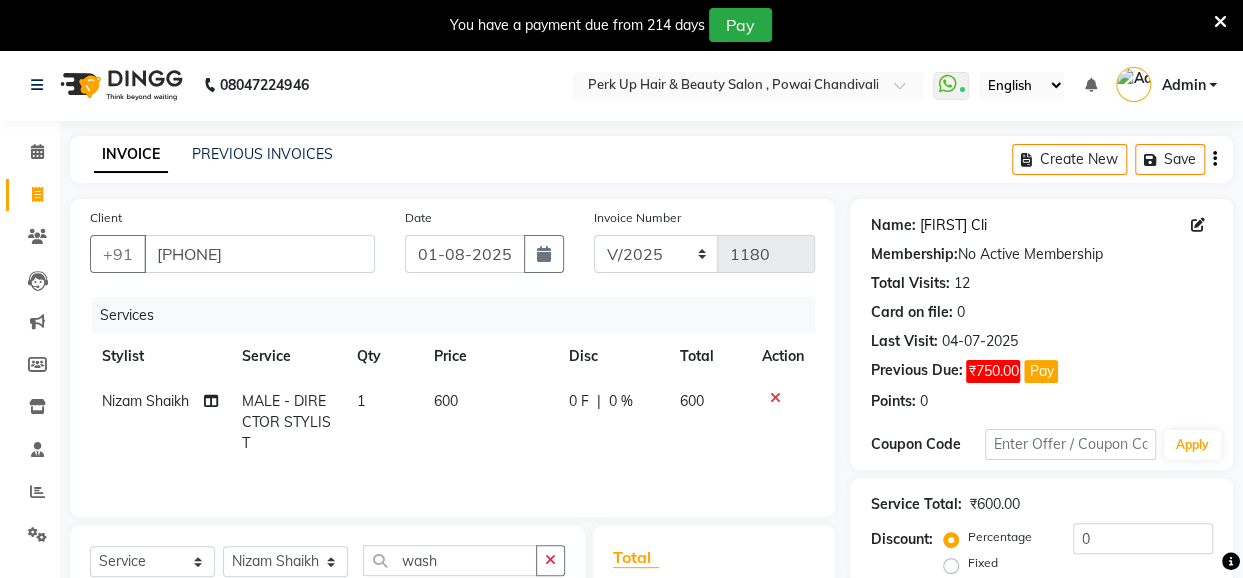 click on "Ashima Cli" 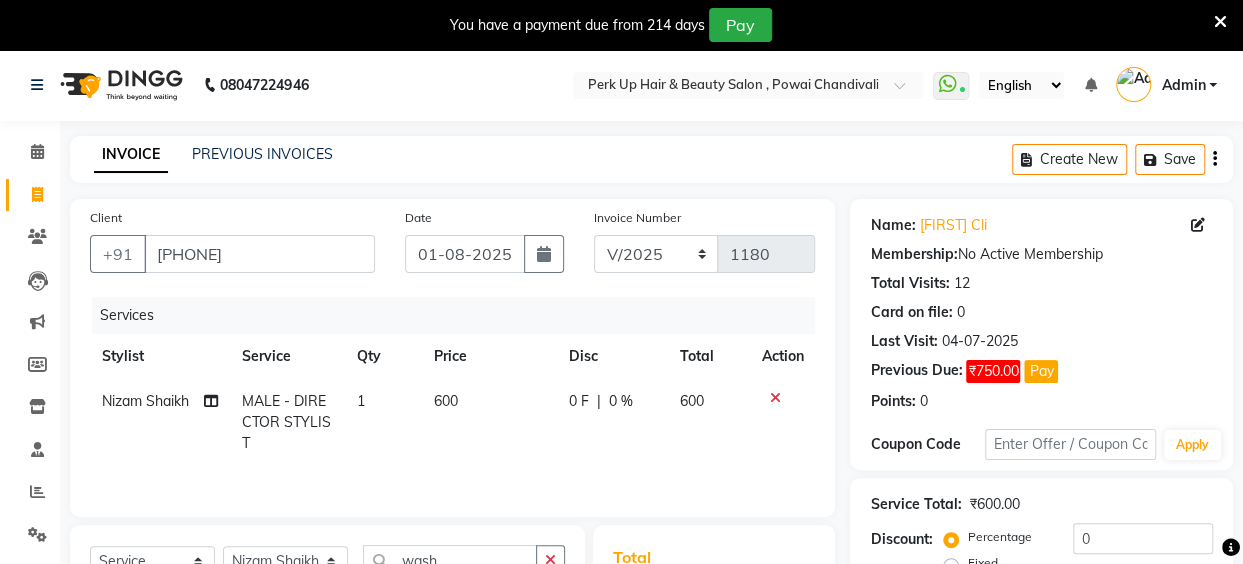 scroll, scrollTop: 286, scrollLeft: 0, axis: vertical 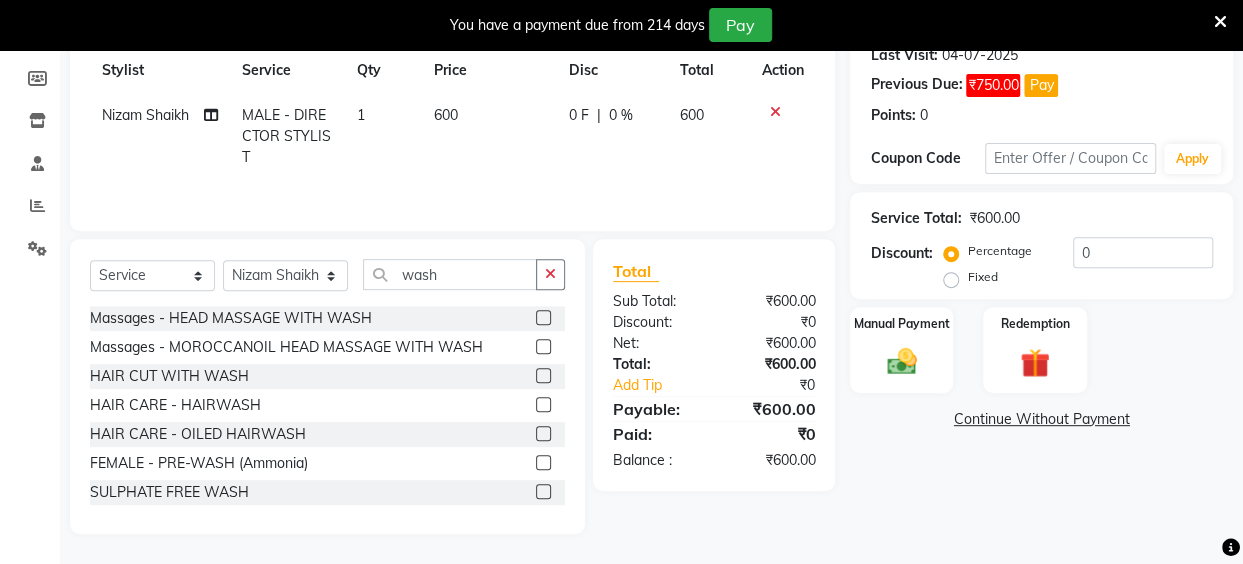 click 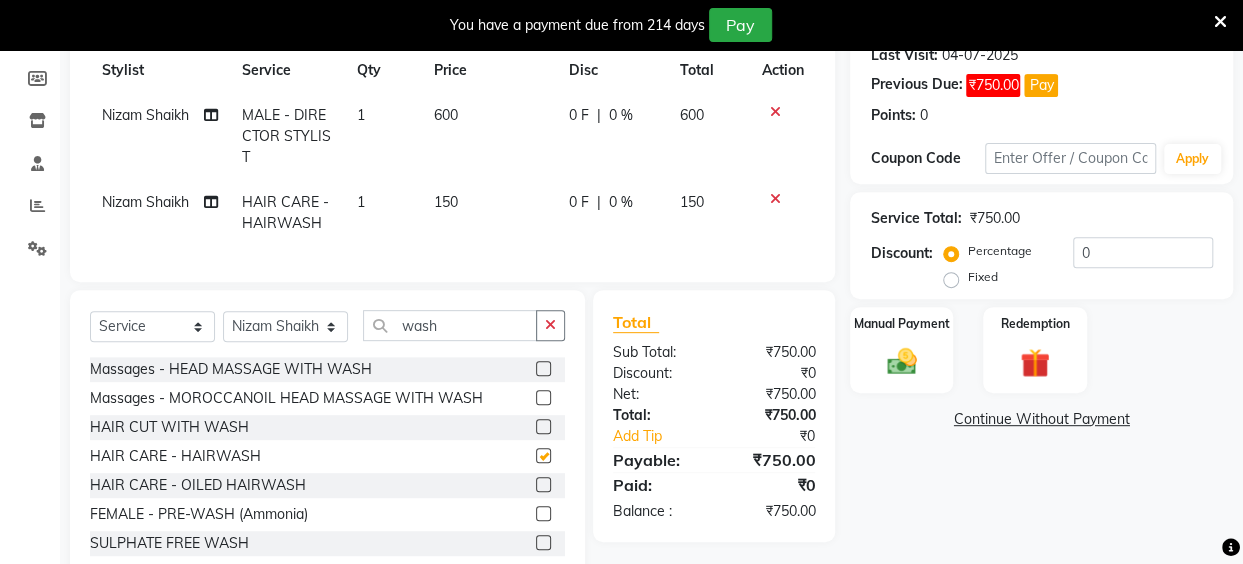 checkbox on "false" 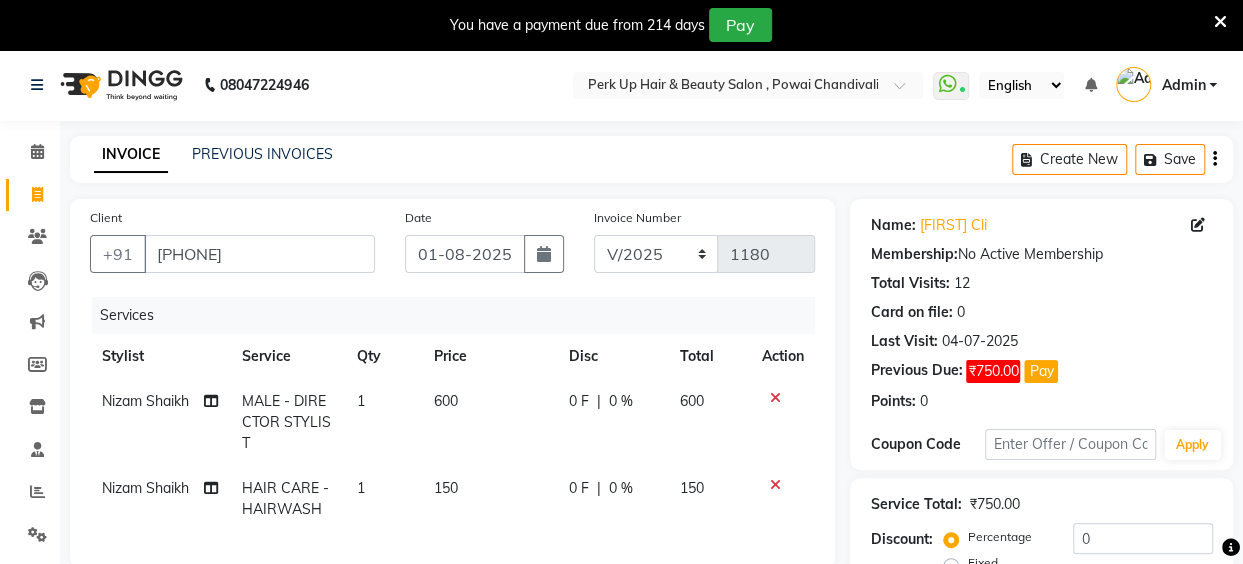 scroll, scrollTop: 0, scrollLeft: 0, axis: both 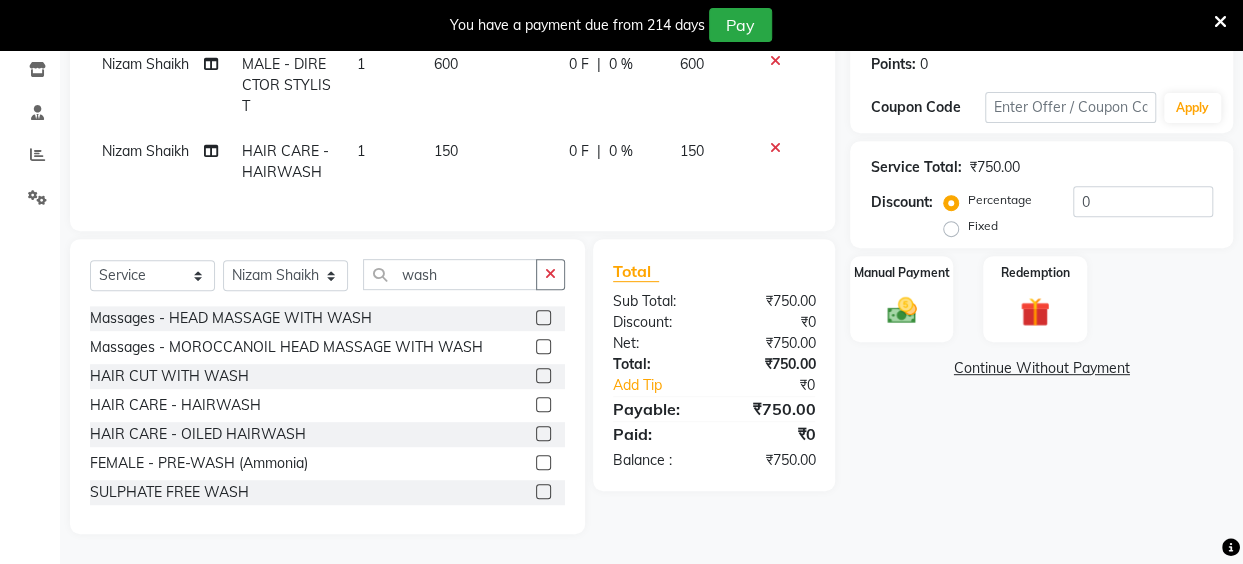 click on "Continue Without Payment" 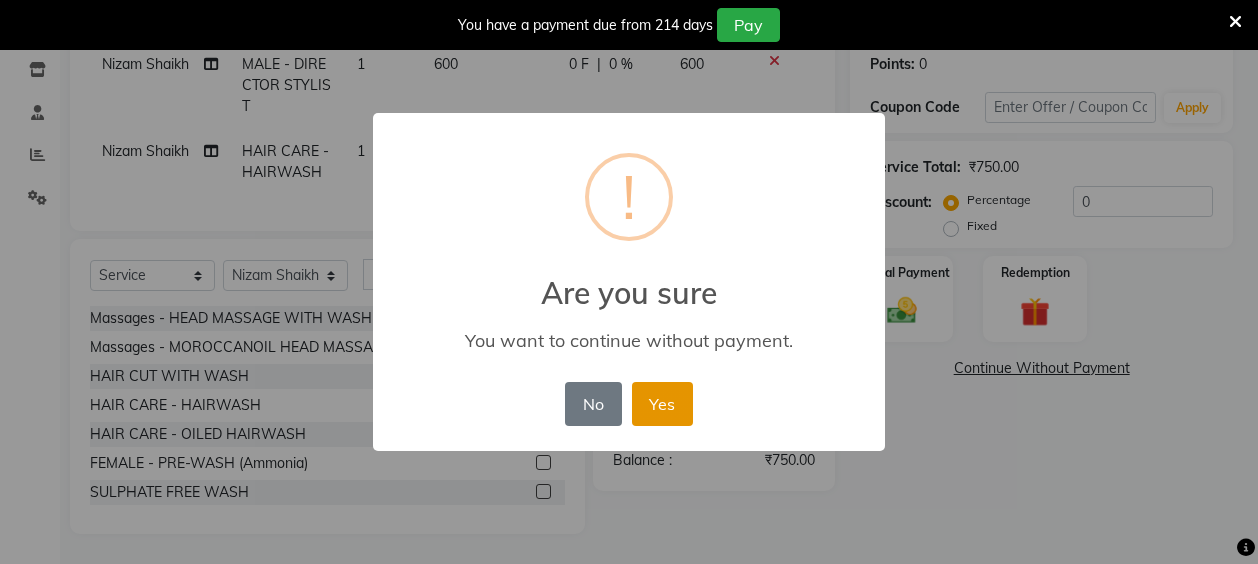 click on "Yes" at bounding box center [662, 404] 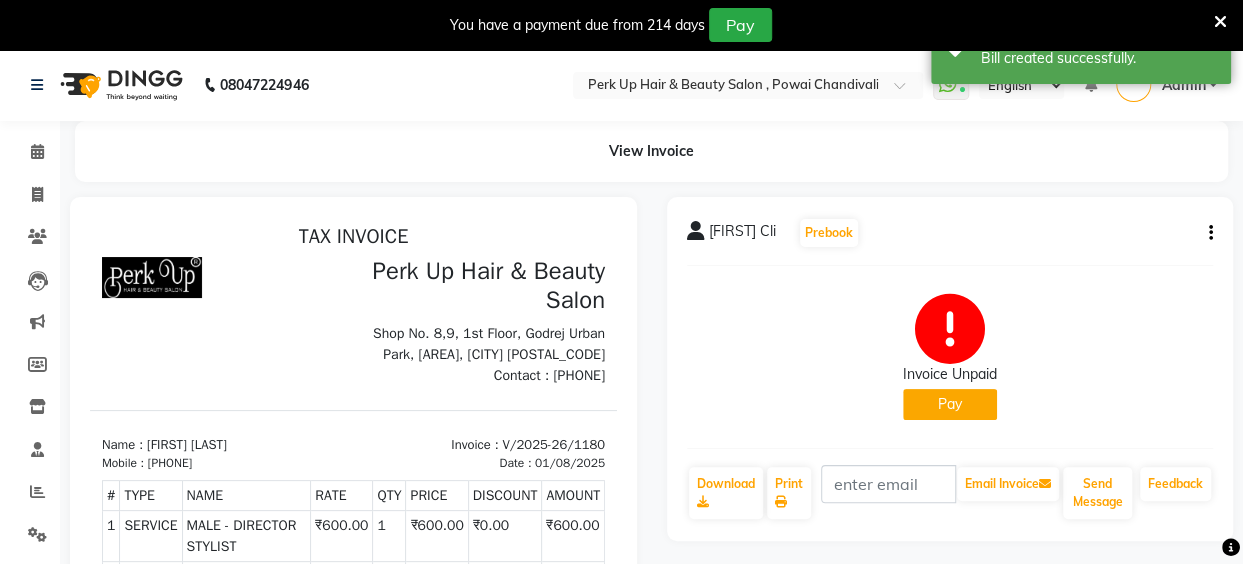 scroll, scrollTop: 0, scrollLeft: 0, axis: both 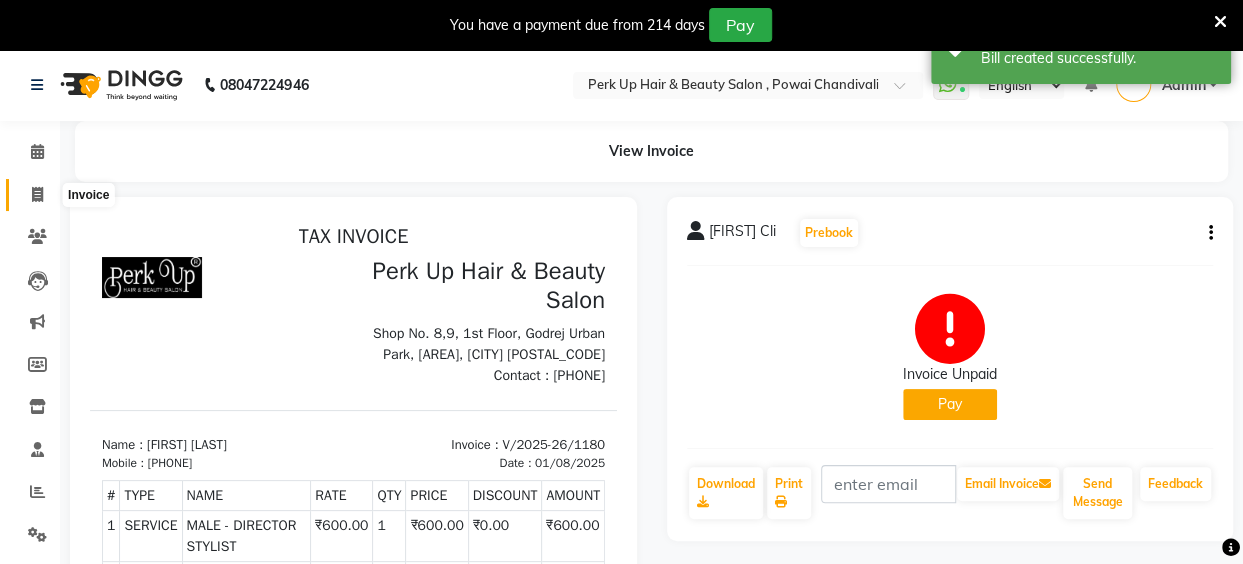 click 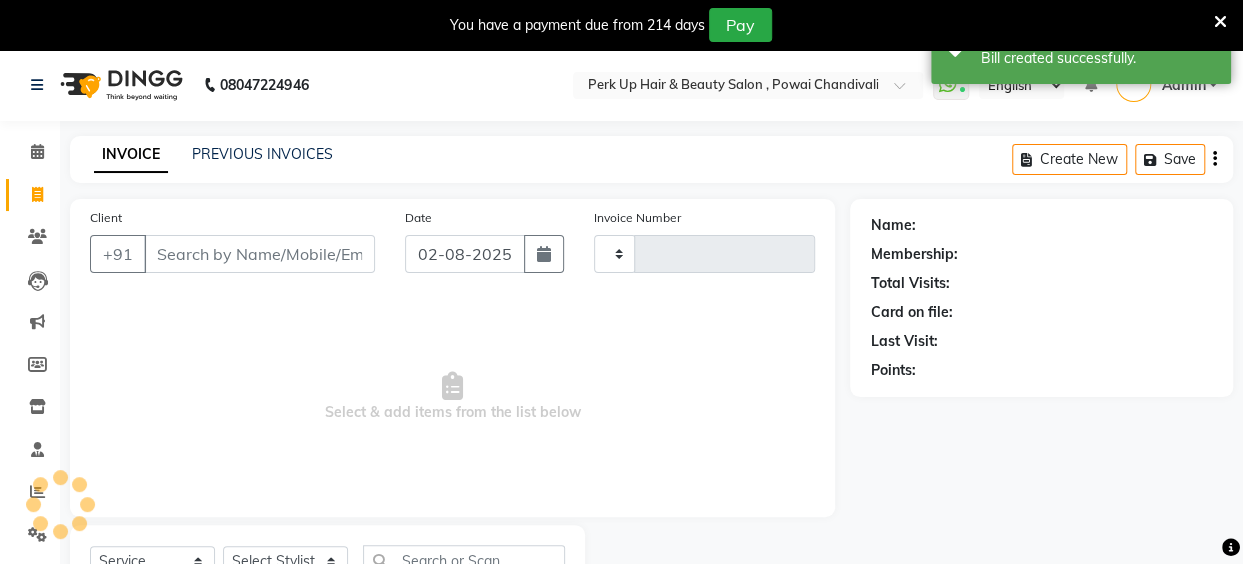 scroll, scrollTop: 85, scrollLeft: 0, axis: vertical 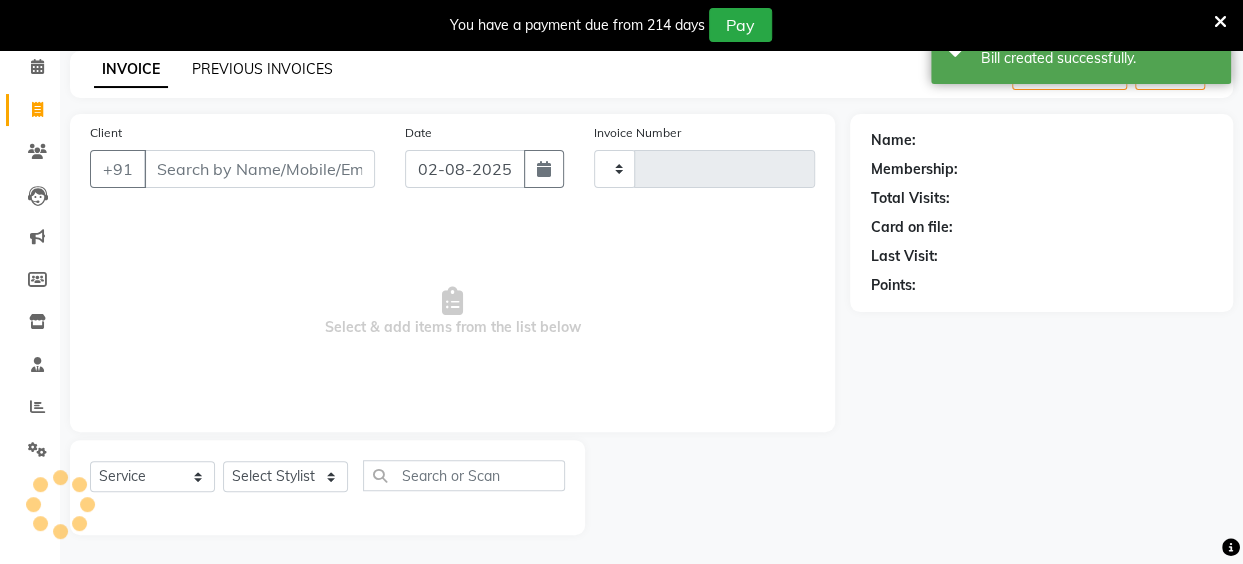 click on "PREVIOUS INVOICES" 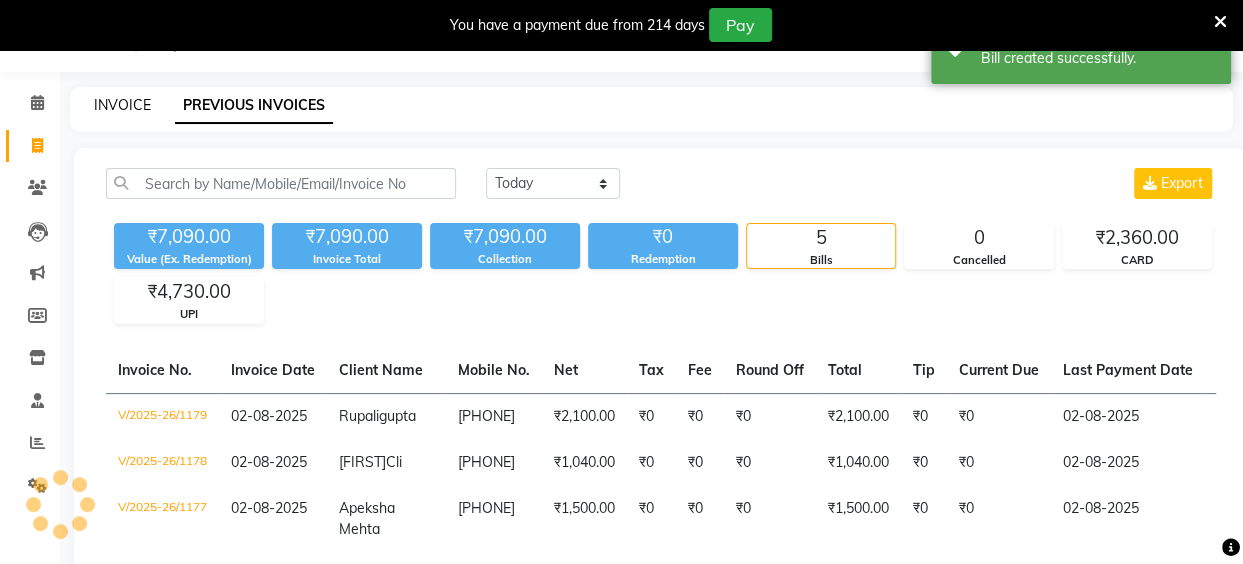 scroll, scrollTop: 85, scrollLeft: 0, axis: vertical 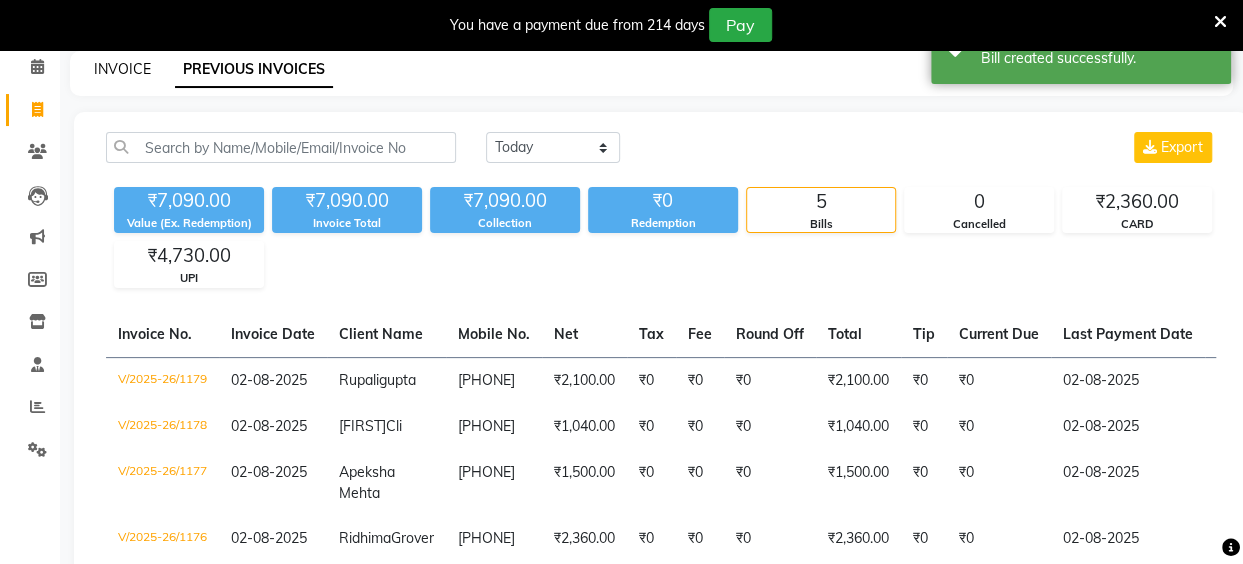 click on "INVOICE" 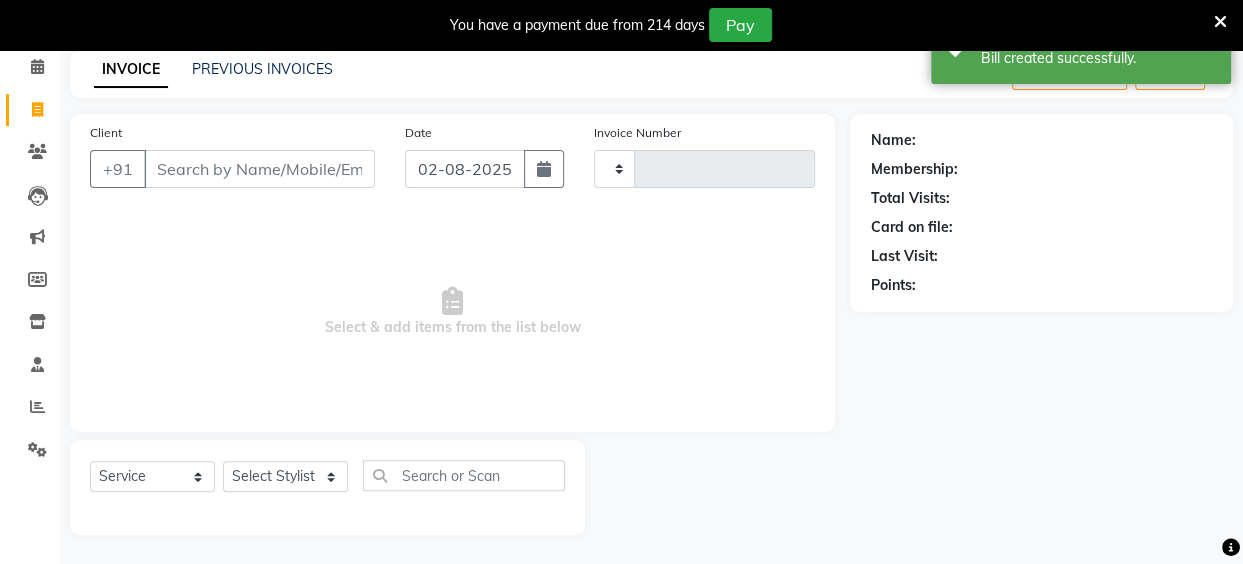 type on "1181" 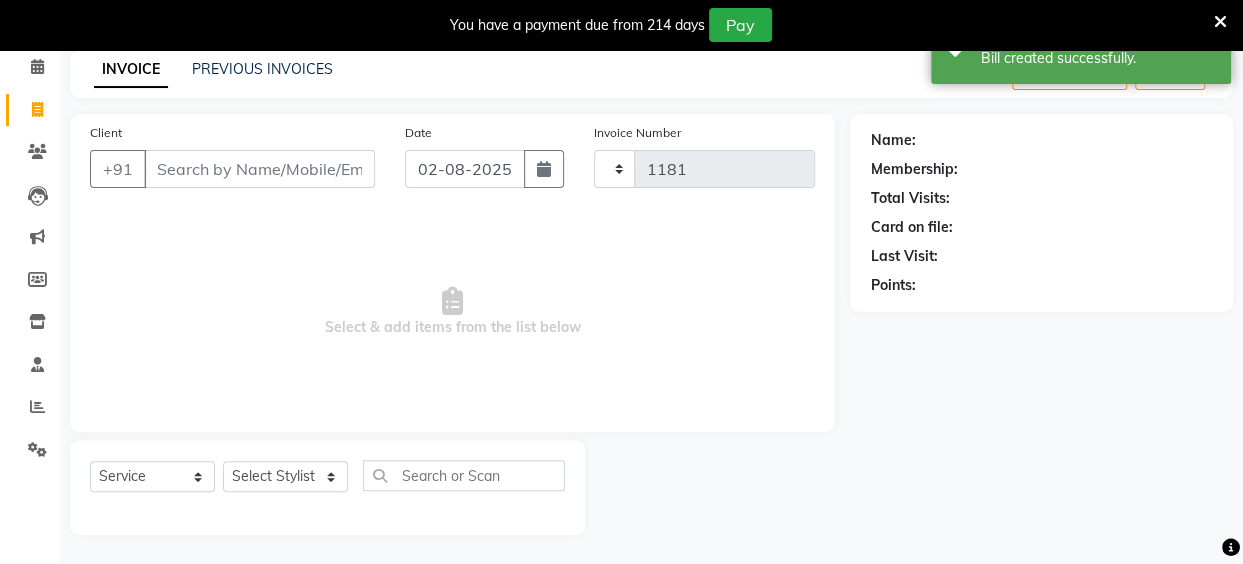 select on "5131" 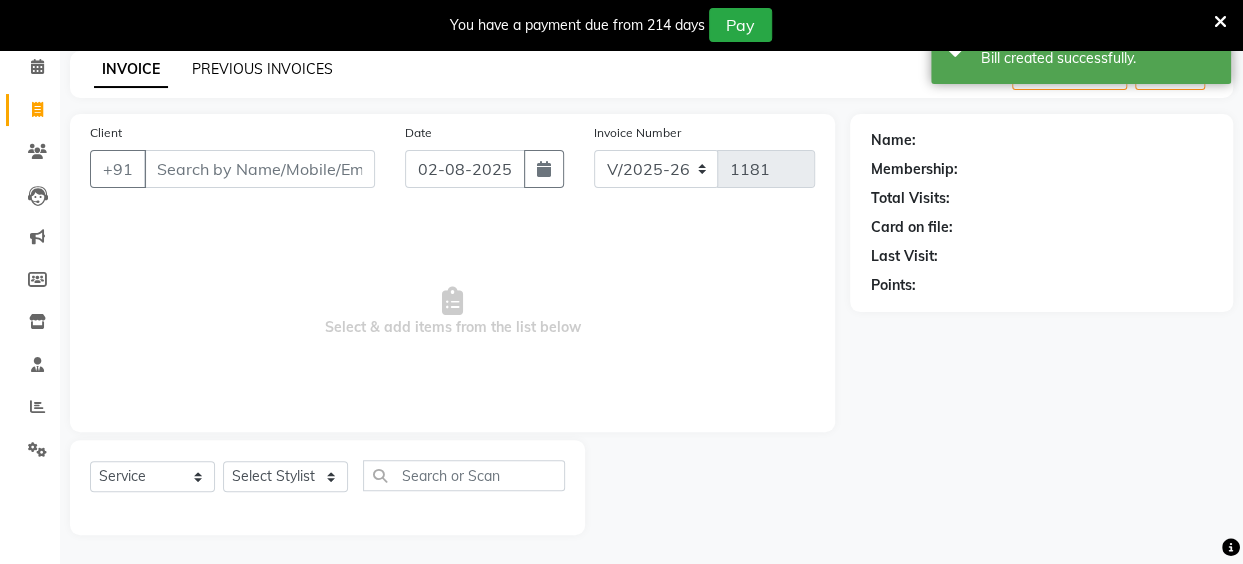 click on "PREVIOUS INVOICES" 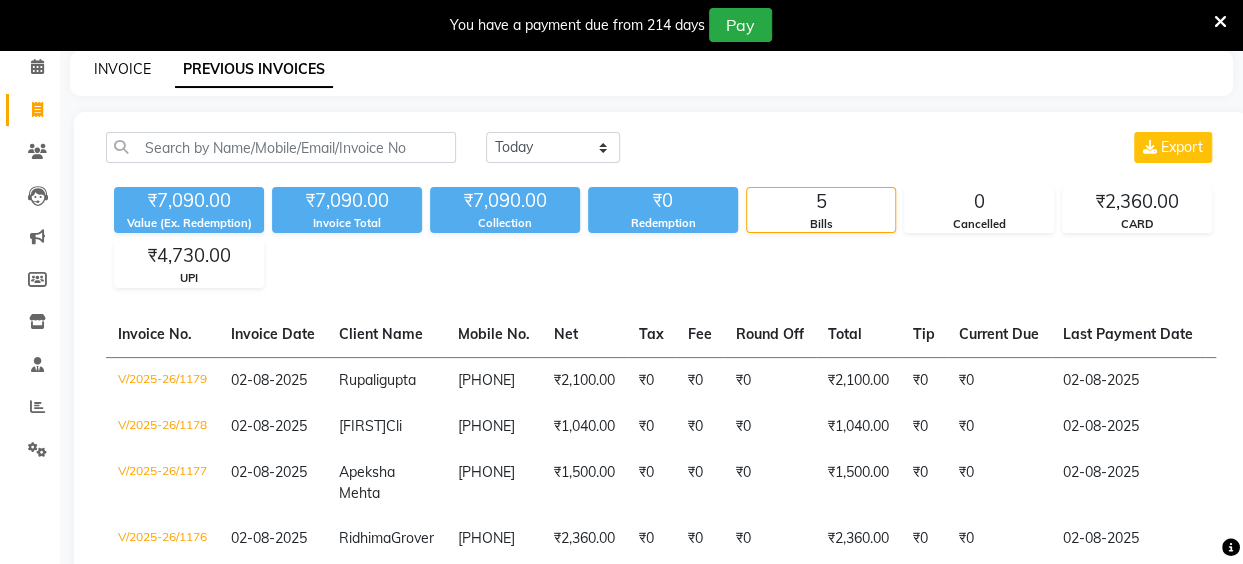 click on "INVOICE" 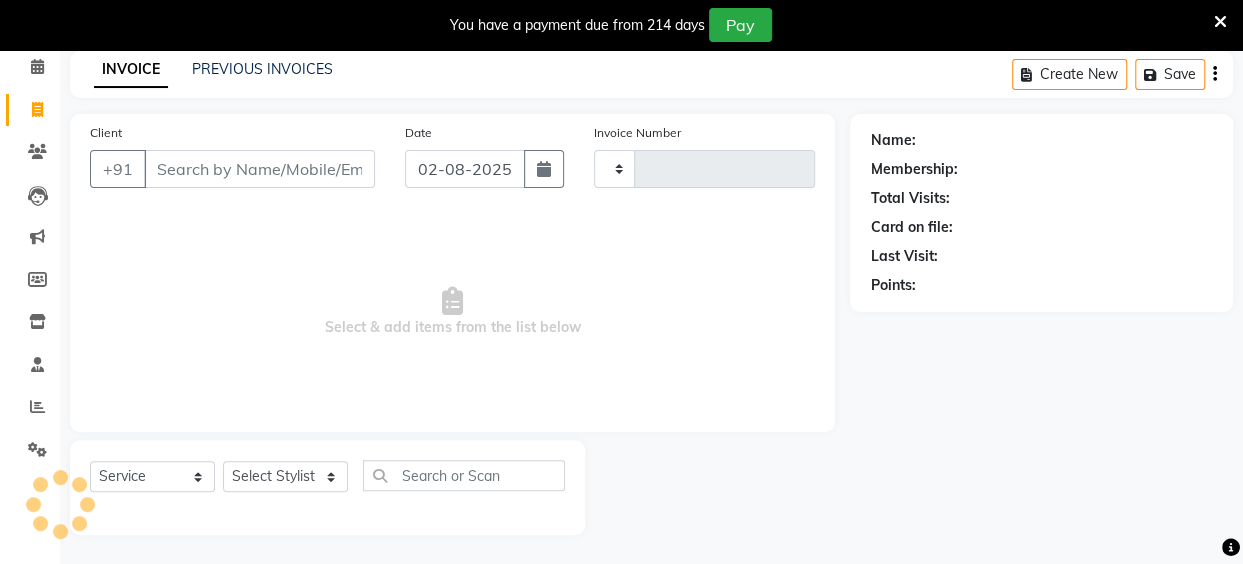 type on "1181" 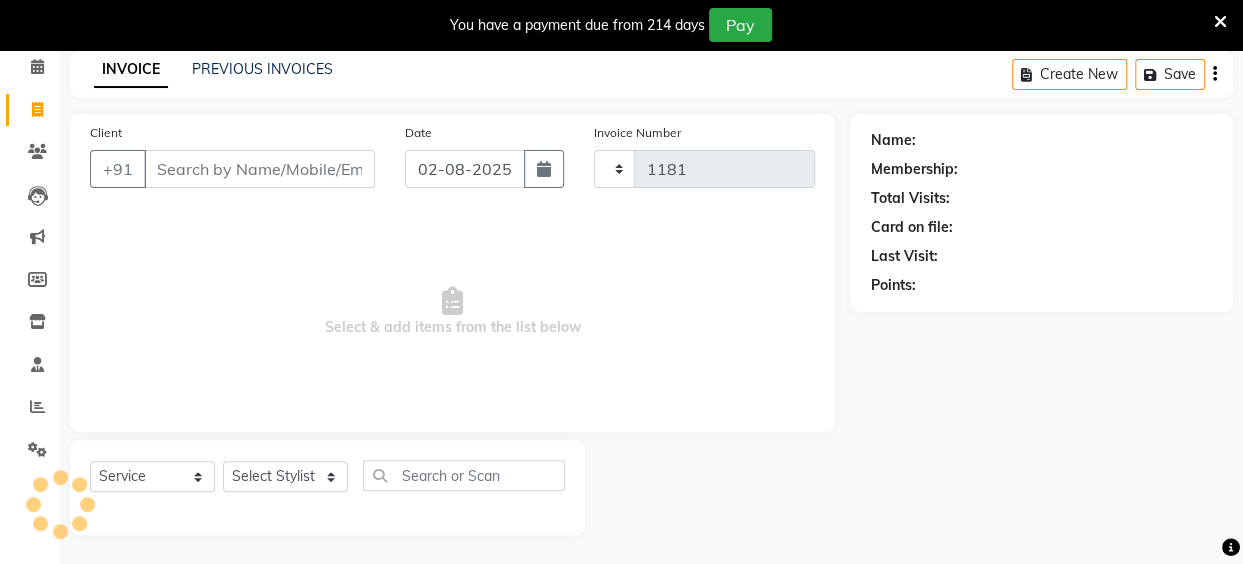 select on "5131" 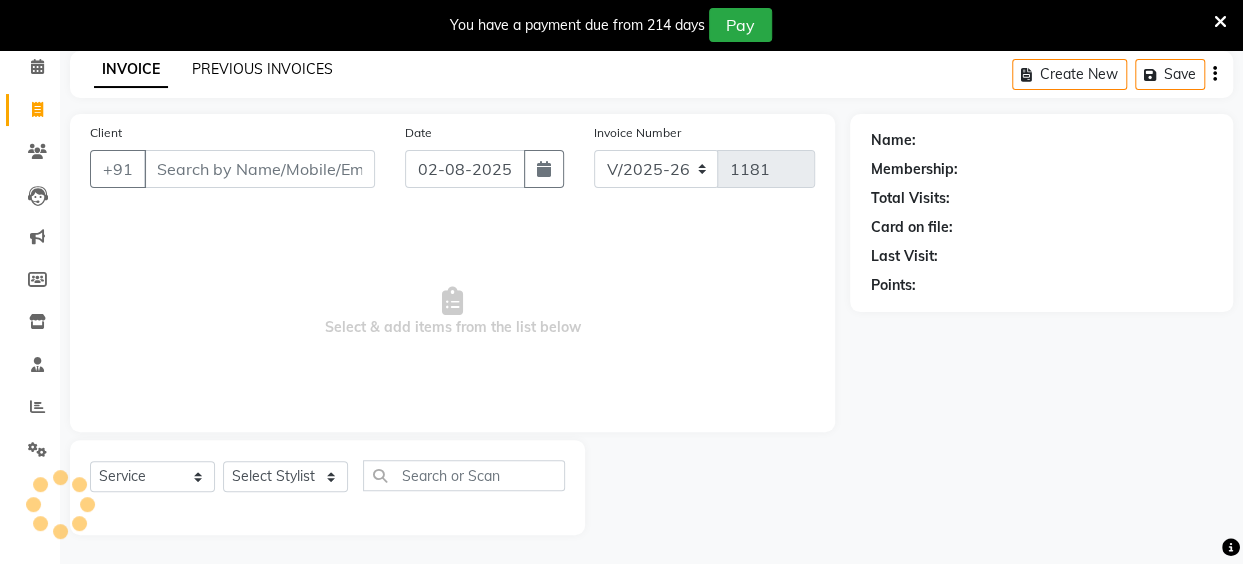 click on "PREVIOUS INVOICES" 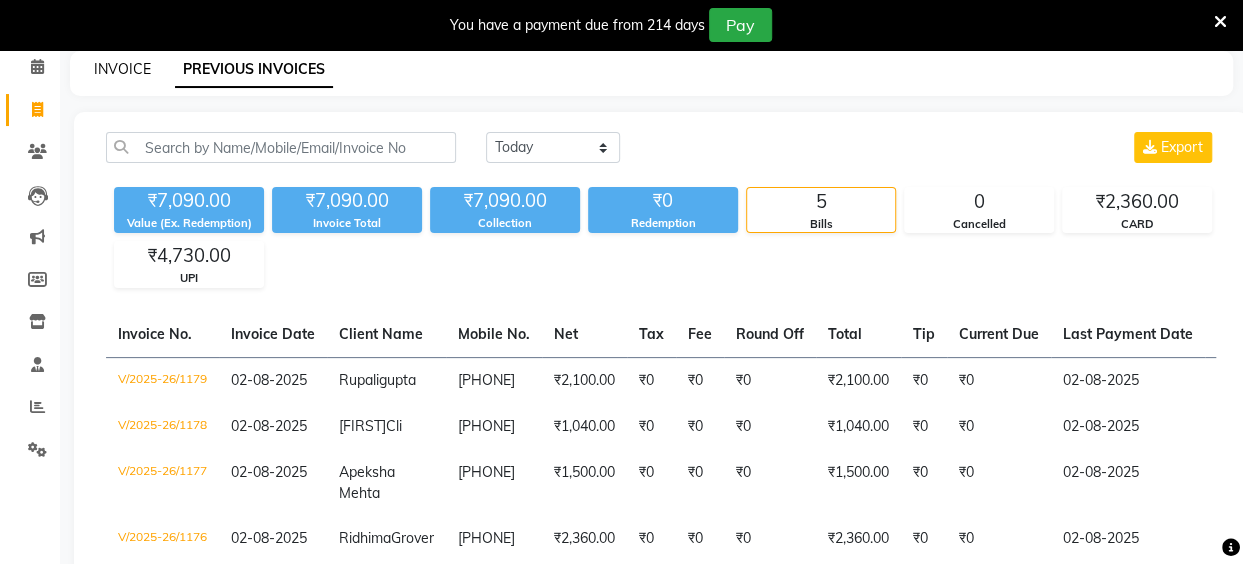 click on "INVOICE" 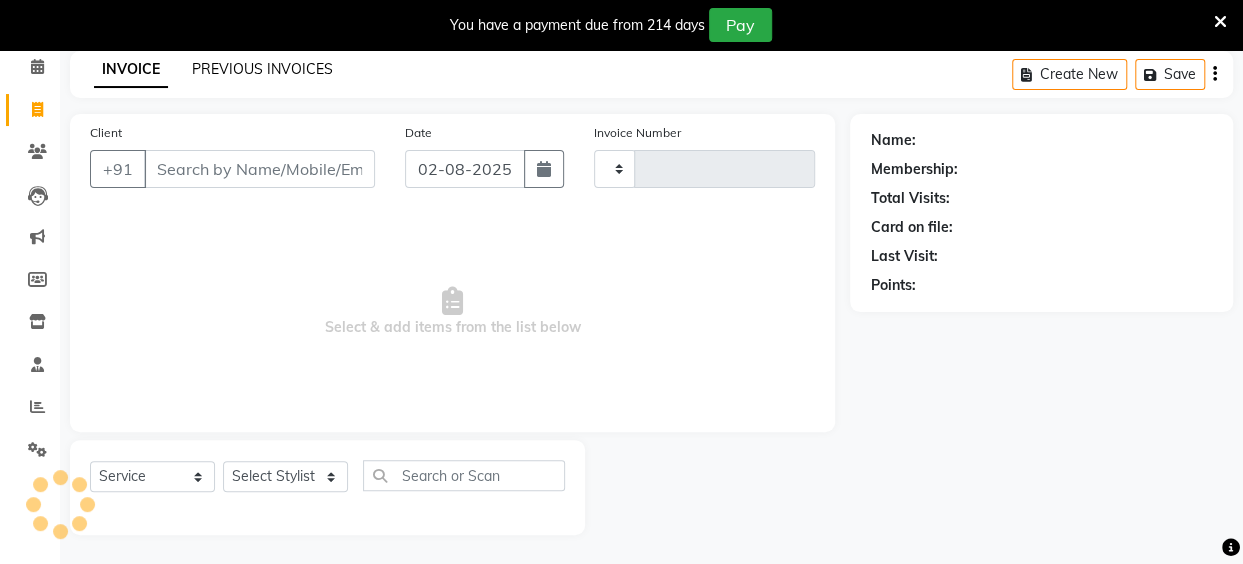 type on "1181" 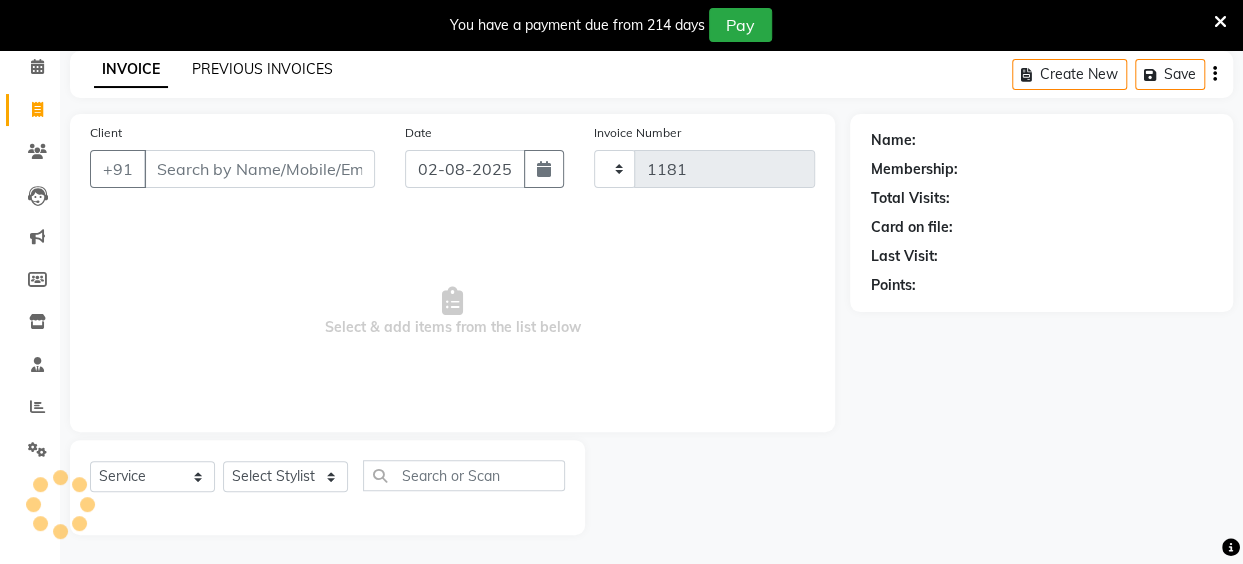 select on "5131" 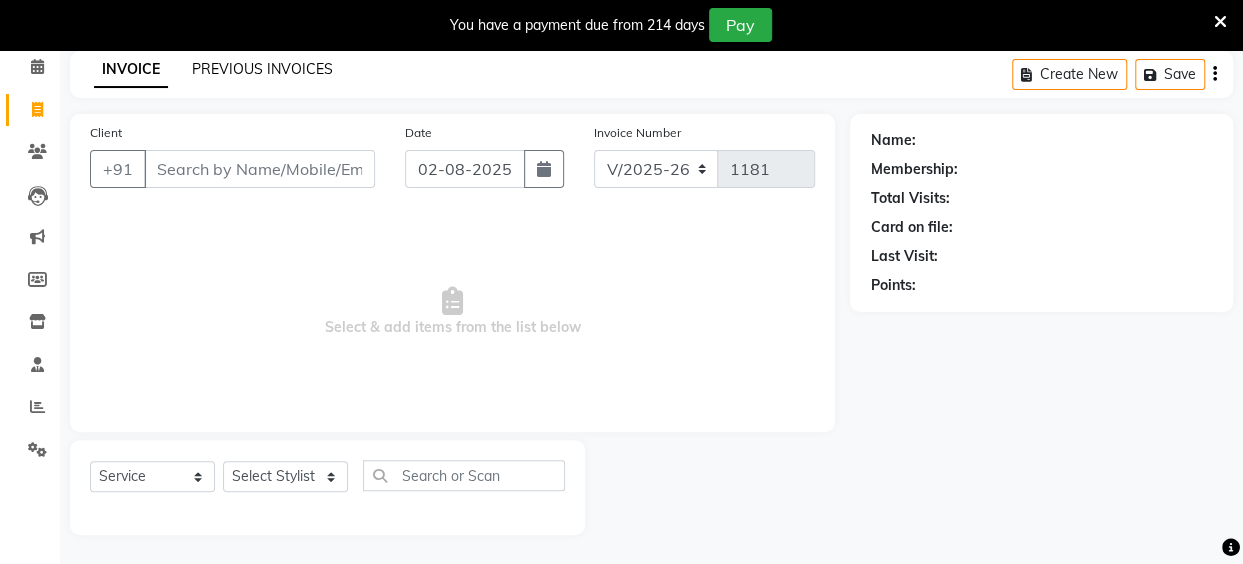 click on "PREVIOUS INVOICES" 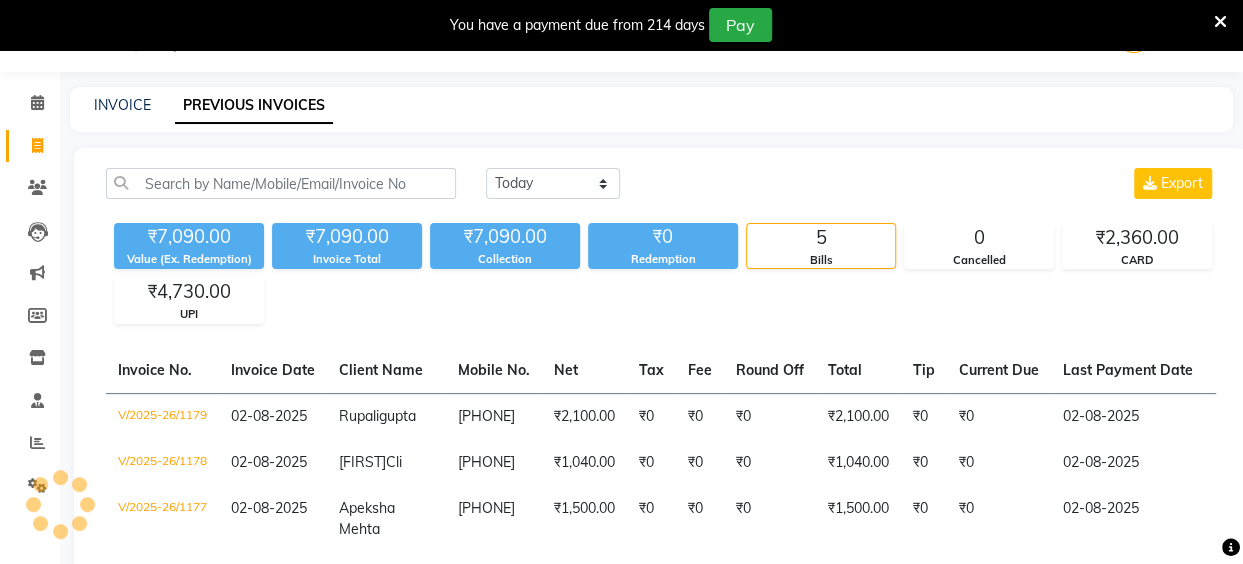 scroll, scrollTop: 85, scrollLeft: 0, axis: vertical 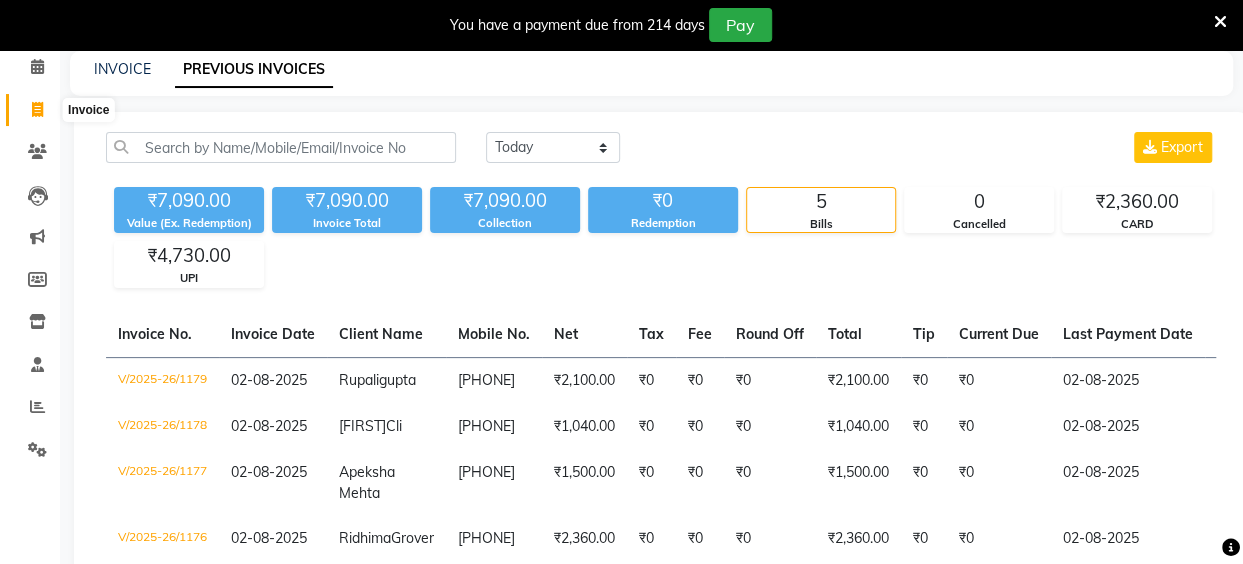 click 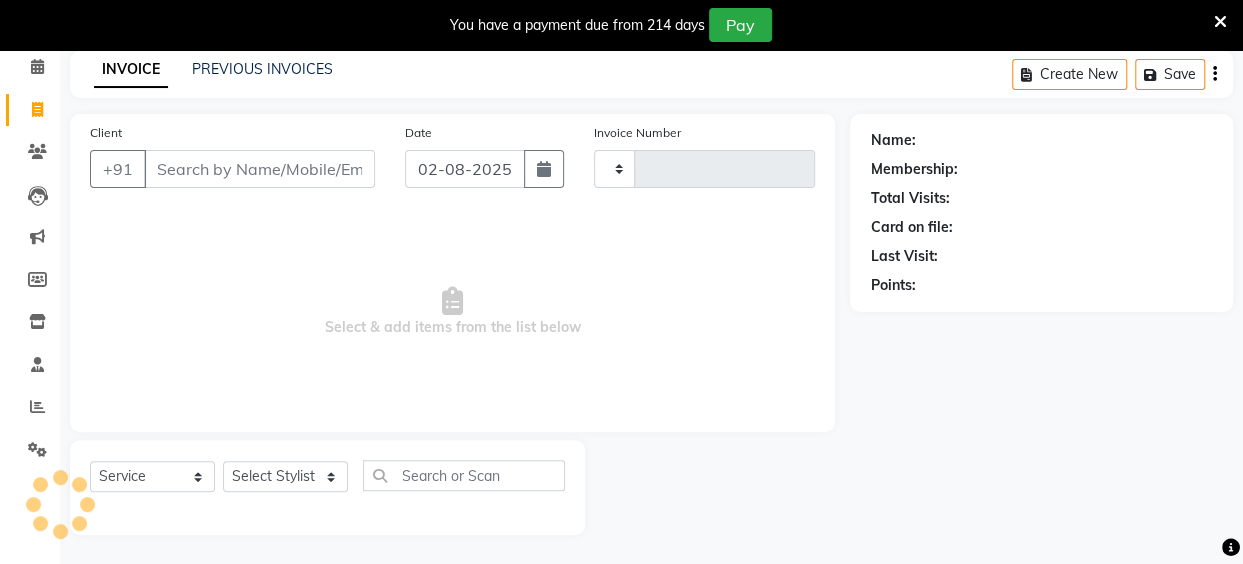 type on "1181" 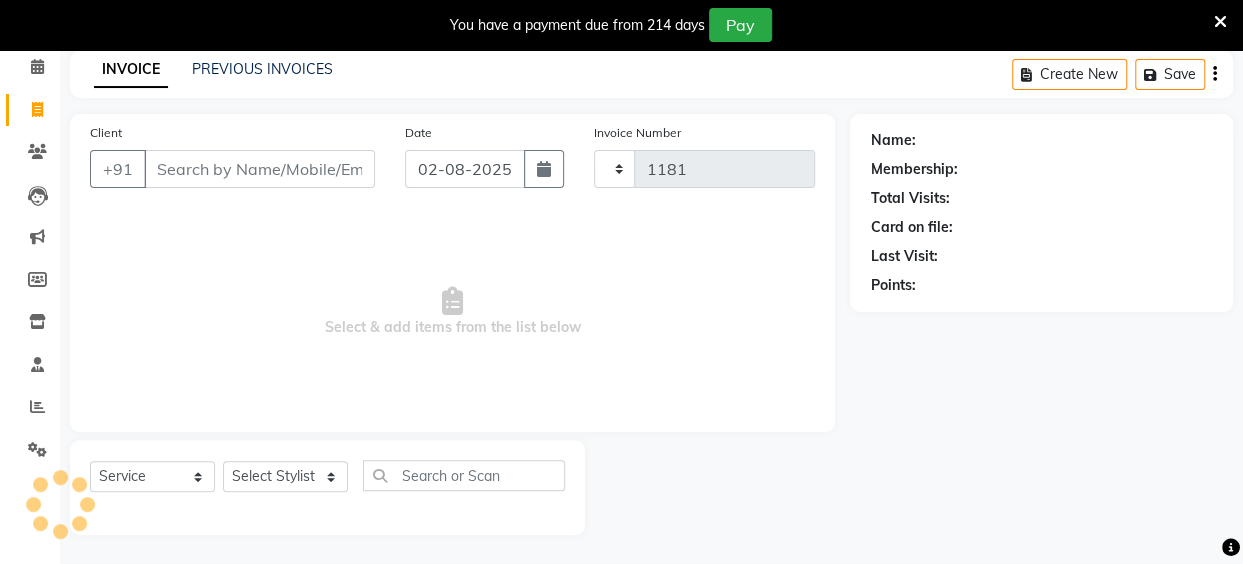 select on "5131" 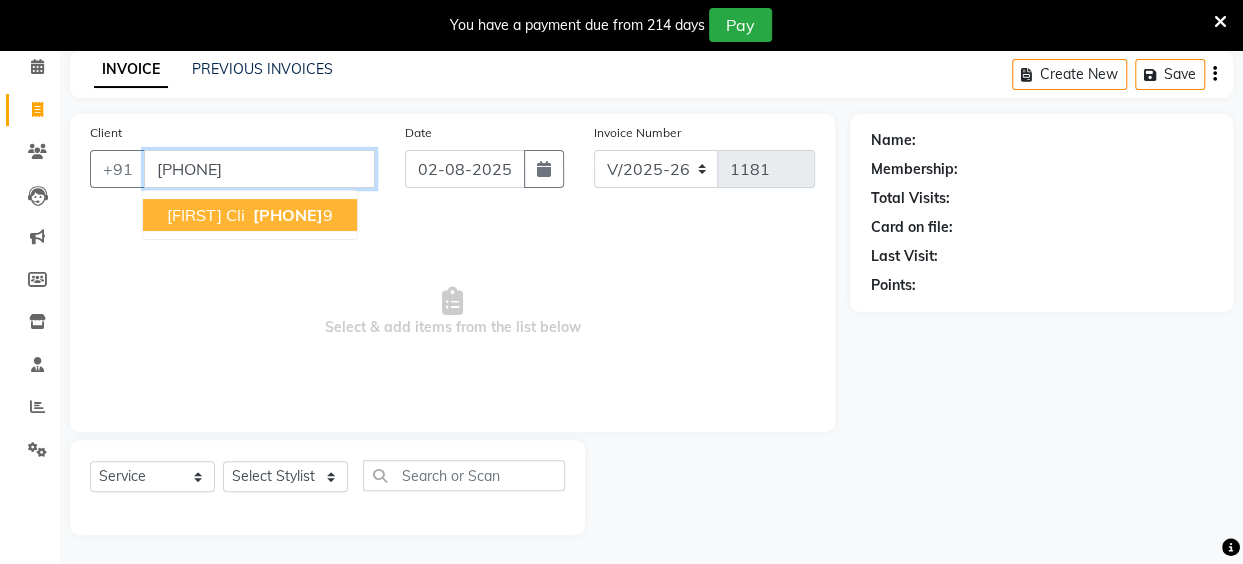 type on "[PHONE]" 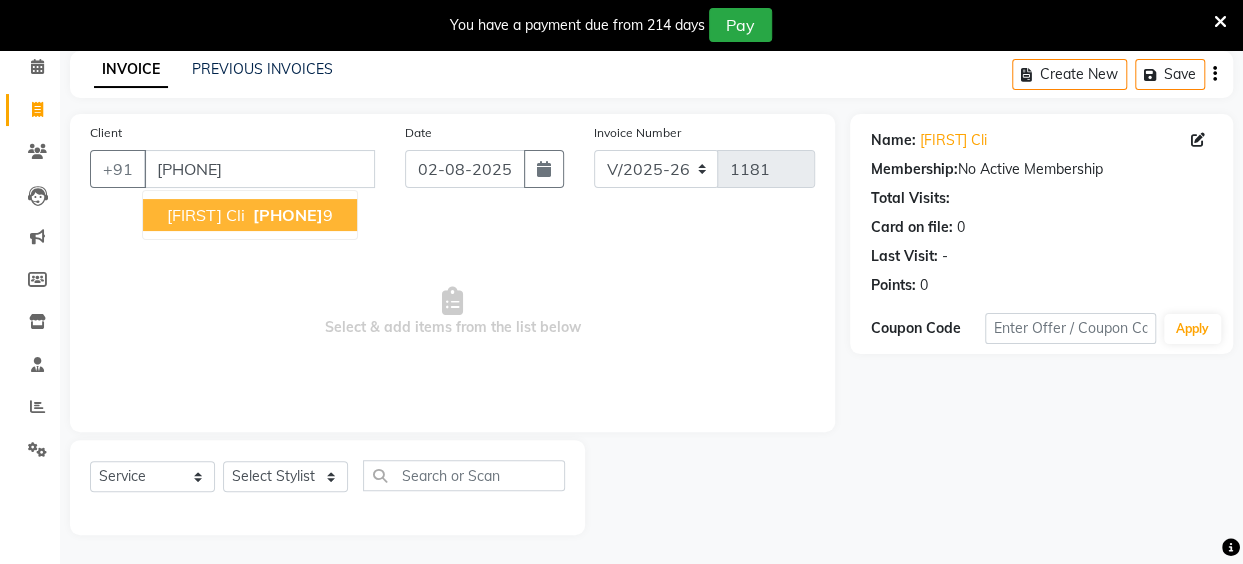 click on "893962885" at bounding box center [288, 215] 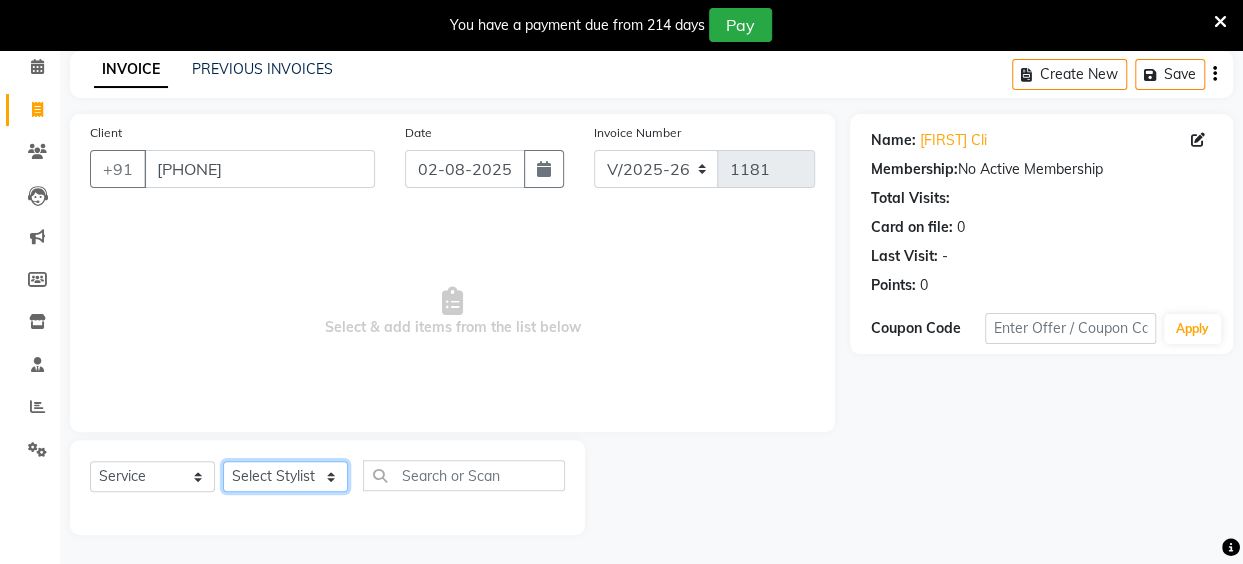 click on "Select Stylist Anita Das danish Kumkum Pasi Naseem Mansoori		 Nilam Bhanushali Nizam Shaikh			 Raju Reena Sawardekar			 Rita Pal			 Sabeena Shaikh Sameer Balwar Sangeeta Rajbhar Seja Jaiswal Shahib Shaves Salmani			 Sneha" 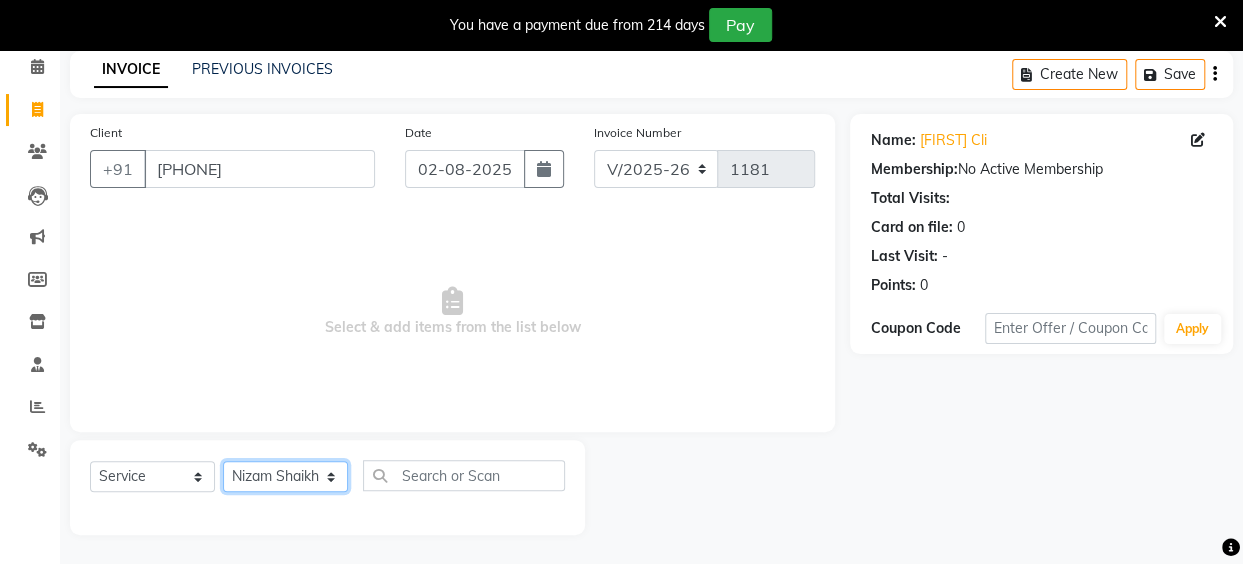 click on "Select Stylist Anita Das danish Kumkum Pasi Naseem Mansoori		 Nilam Bhanushali Nizam Shaikh			 Raju Reena Sawardekar			 Rita Pal			 Sabeena Shaikh Sameer Balwar Sangeeta Rajbhar Seja Jaiswal Shahib Shaves Salmani			 Sneha" 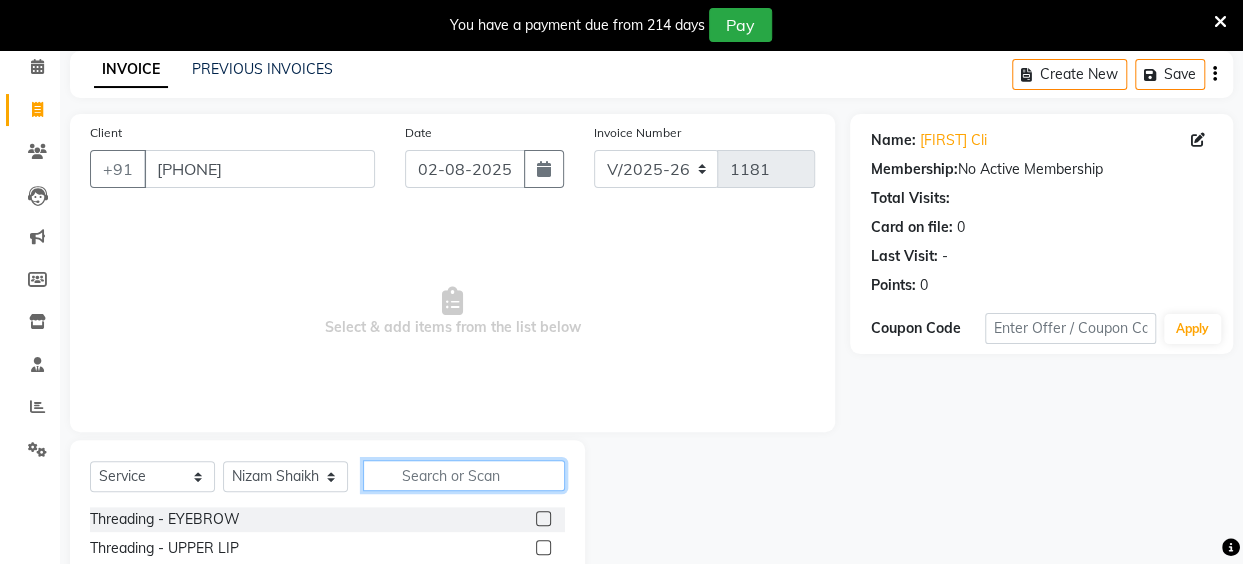 click 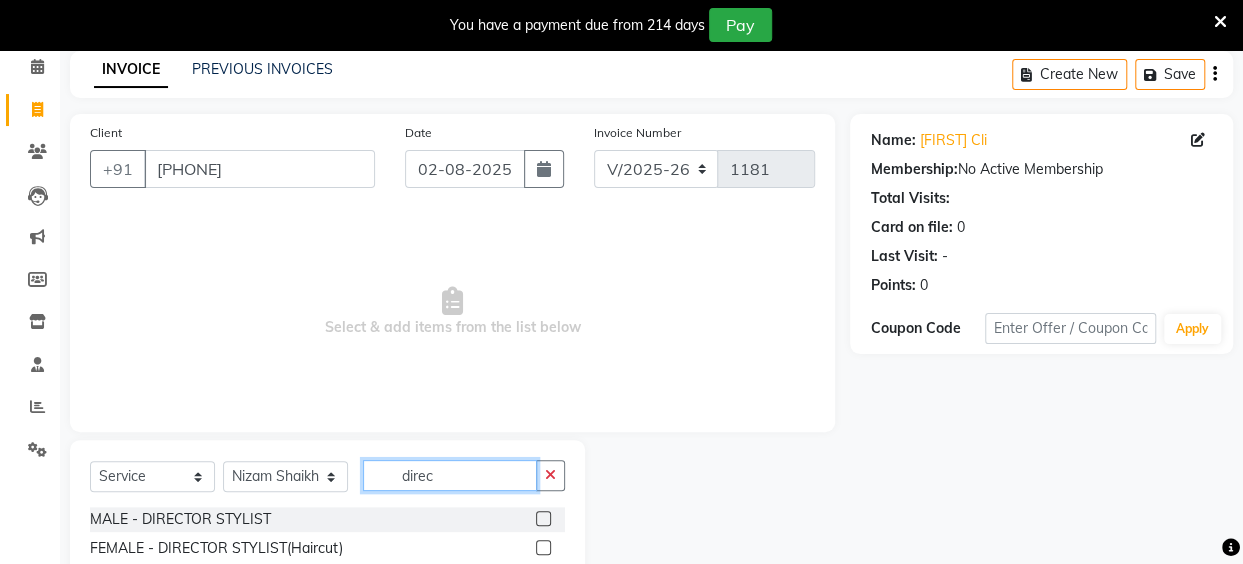 type on "direc" 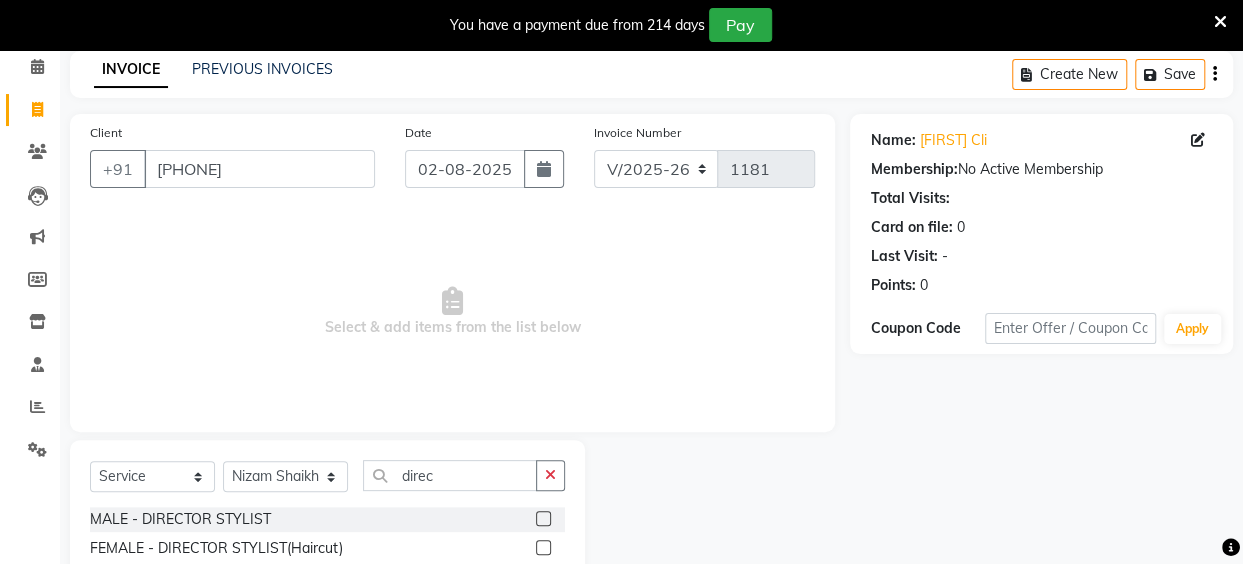click 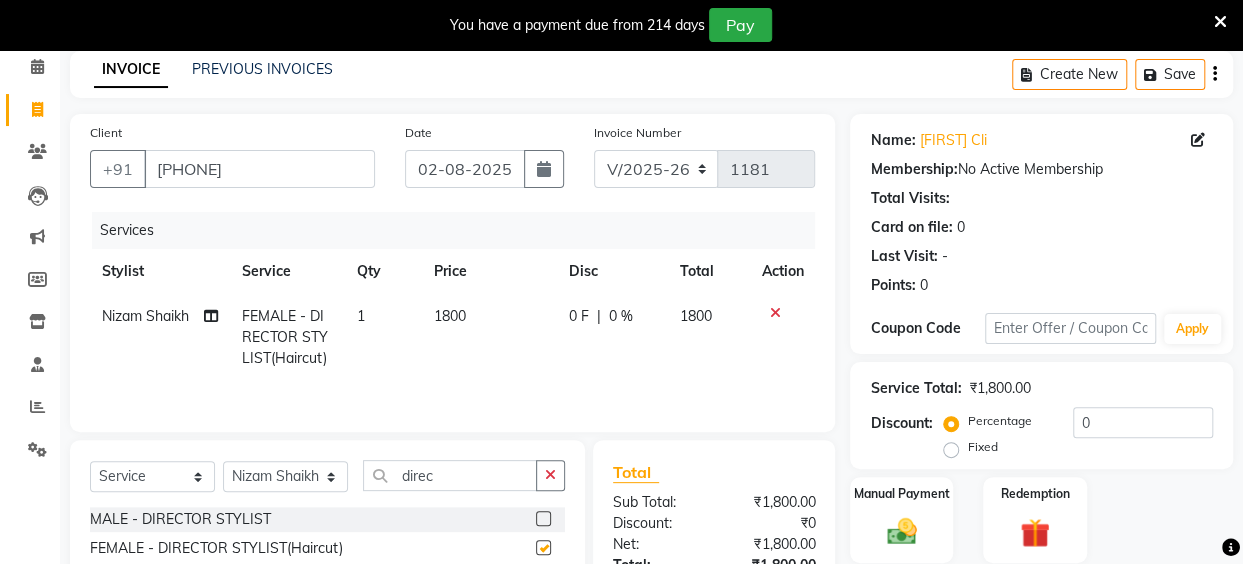 checkbox on "false" 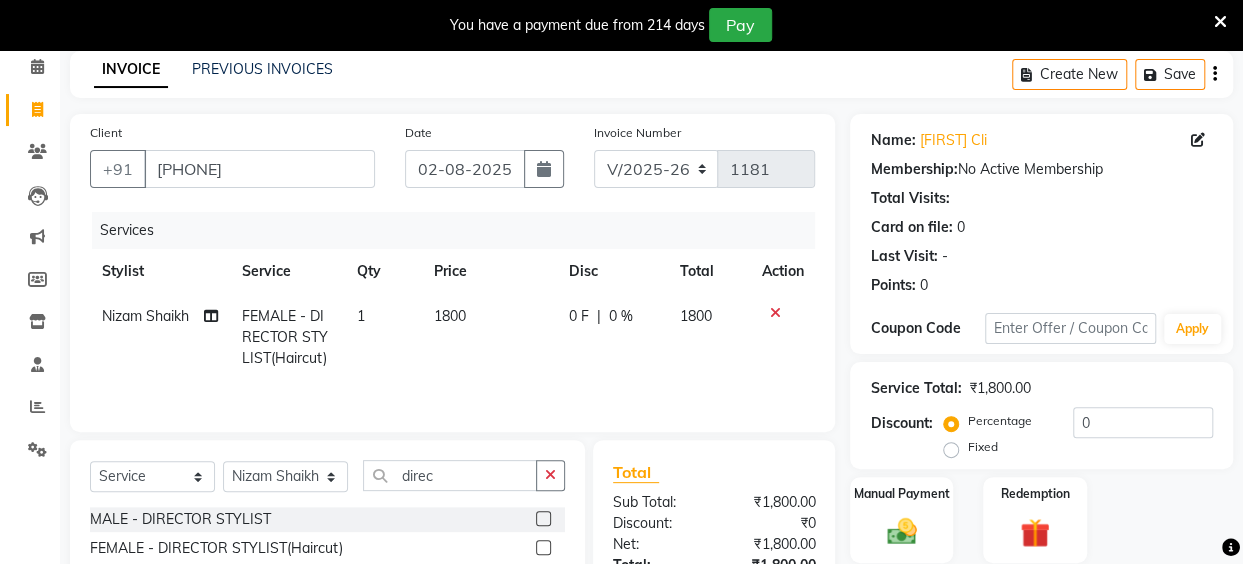 click on "1" 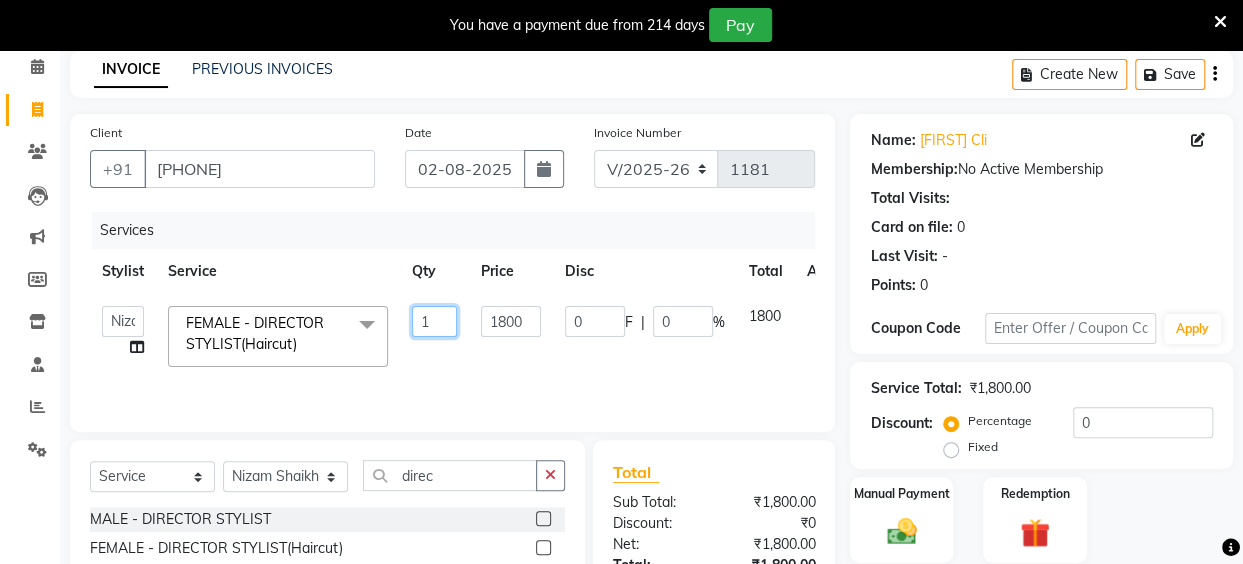 drag, startPoint x: 427, startPoint y: 320, endPoint x: 416, endPoint y: 326, distance: 12.529964 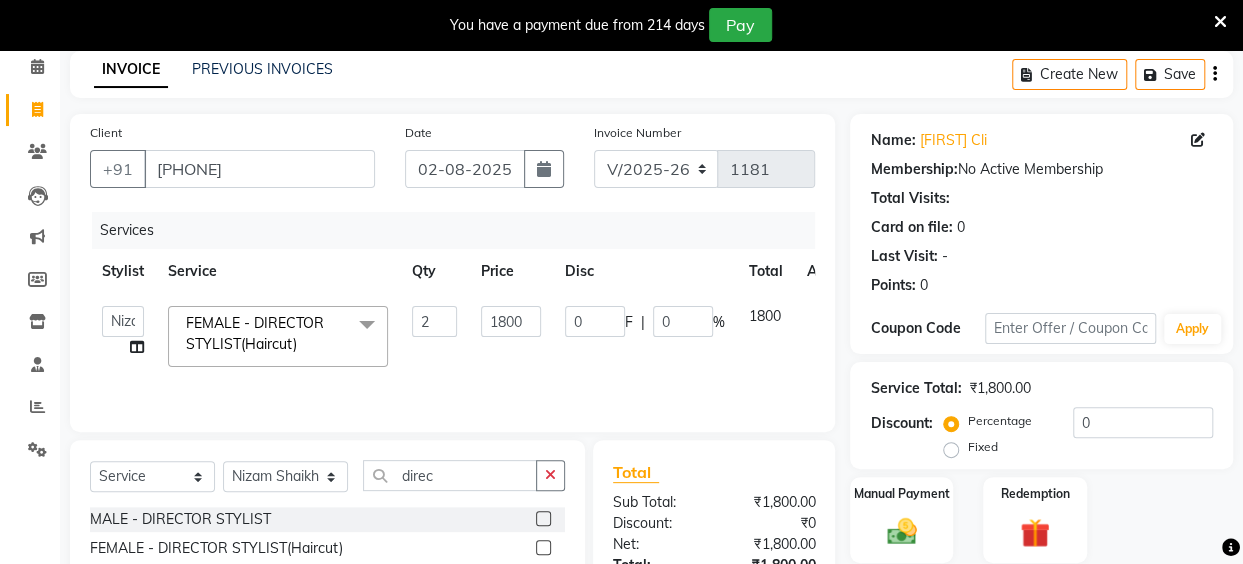 click on "Anita Das   danish   Kumkum Pasi   Naseem Mansoori		   Nilam Bhanushali   Nizam Shaikh			   Raju   Reena Sawardekar			   Rita Pal			   Sabeena Shaikh   Sameer Balwar   Sangeeta Rajbhar   Seja Jaiswal   Shahib   Shaves Salmani			   Sneha  FEMALE - DIRECTOR STYLIST(Haircut)  x Threading - EYEBROW Threading - UPPER LIP Threading - LOWER LIP Threading - CHIN Threading - FOREHEAD Threading - SIDE LOCK Threading - NOSE Threading - CHEEKS Threading - FULL FACE Back massage Neck threading Waxing (Regular Wax) - Female - FULL ARMS Waxing (Regular Wax) - Female - FULL LEGS Waxing (Regular Wax) - Female - UNDERARMS Waxing (Regular Wax) - Female - HALF ARM Waxing (Regular Wax) - Female - HALF LEG Waxing (Regular Wax) - Female - HALF BACK/FRONT Waxing (Regular Wax) - Female - BACK Waxing (Regular Wax) - Female - FRONT Waxing (Regular Wax) - Female - STOMACH Waxing (Regular Wax) - Female - BUTTOCKS Waxing (Regular Wax) - Female - BIKINI LINE Waxing (Regular Wax) - Female - BRAZILIAN Waxing (Regular Wax) - Female - CHIN 2" 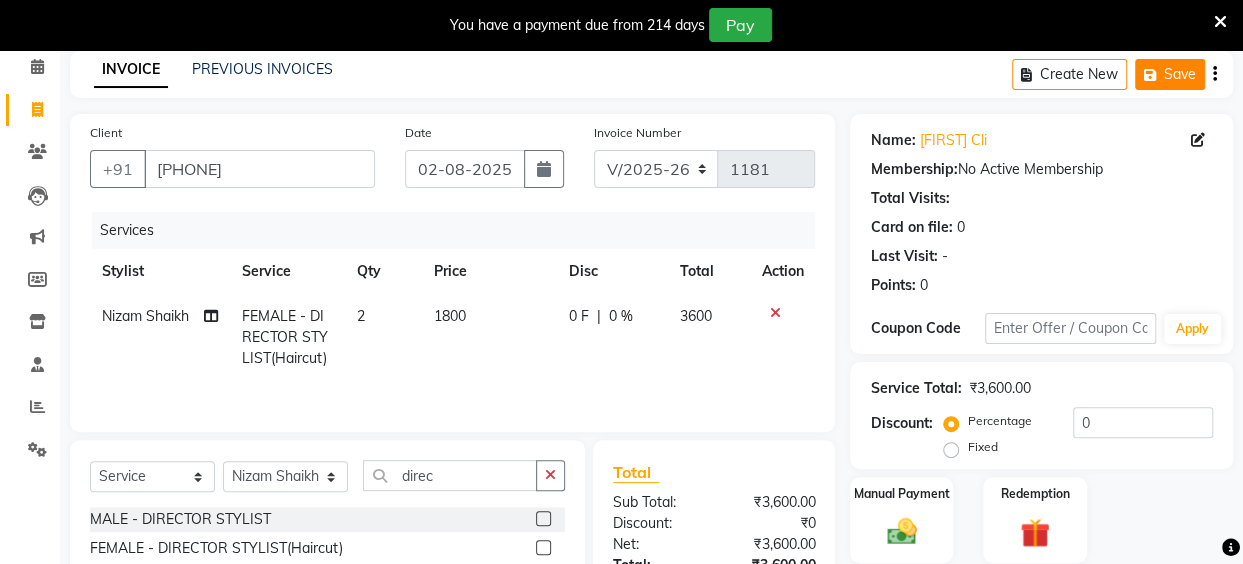 click on "Save" 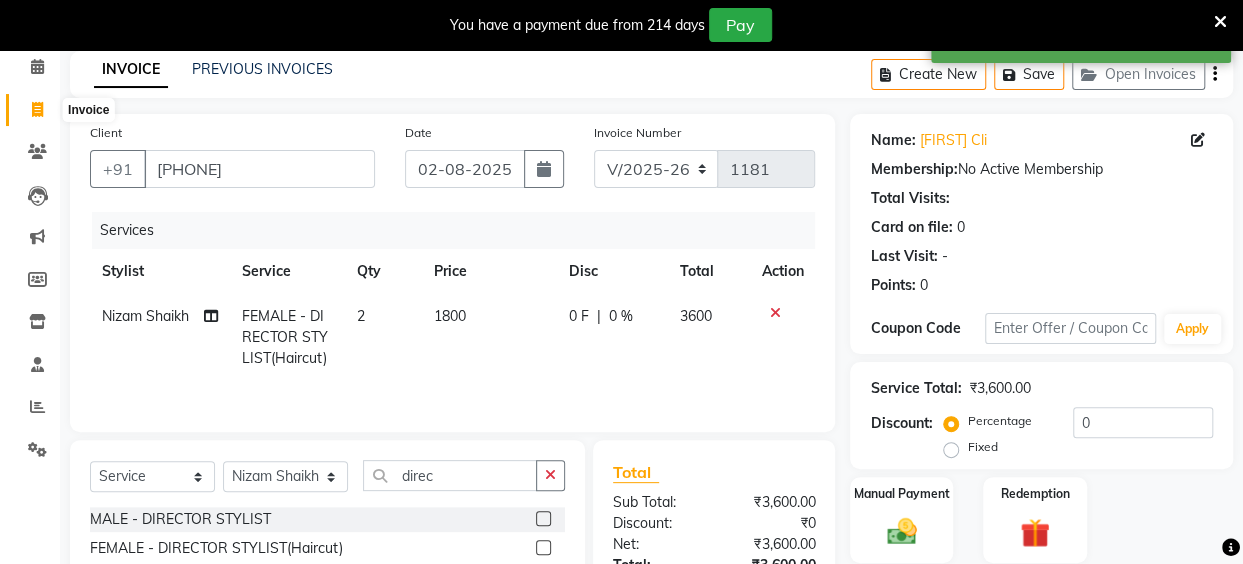 click 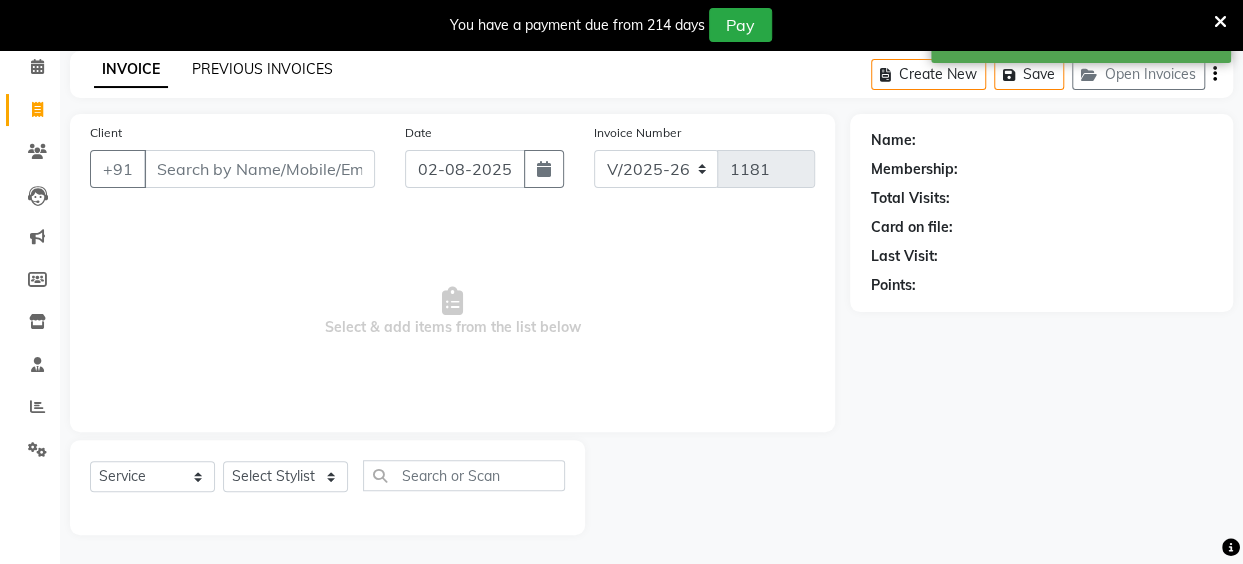 click on "PREVIOUS INVOICES" 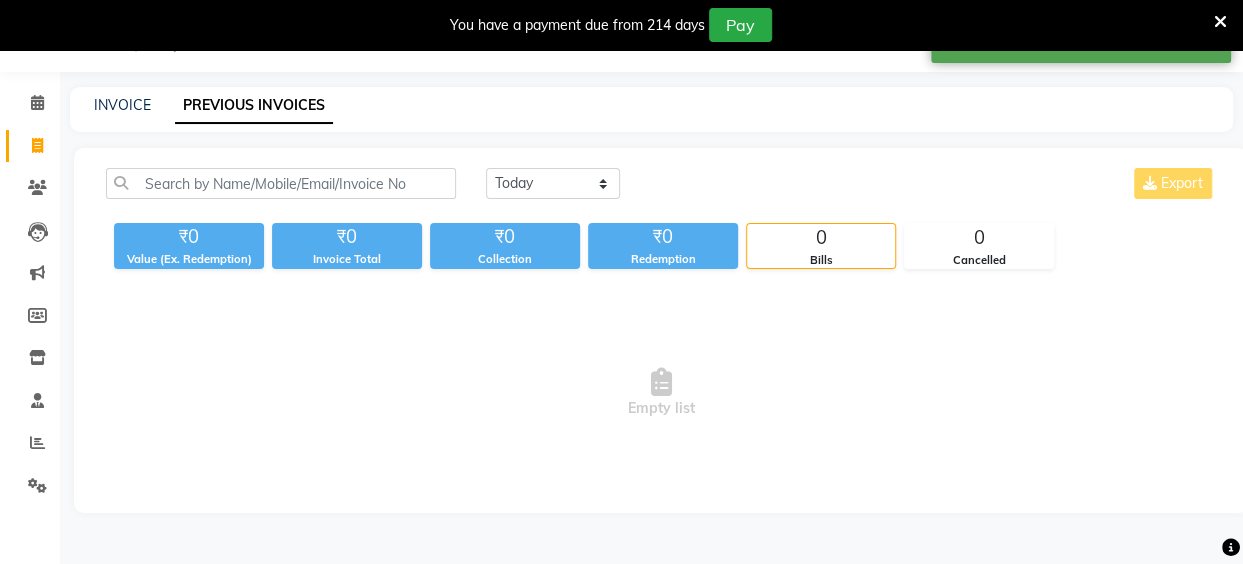 scroll, scrollTop: 85, scrollLeft: 0, axis: vertical 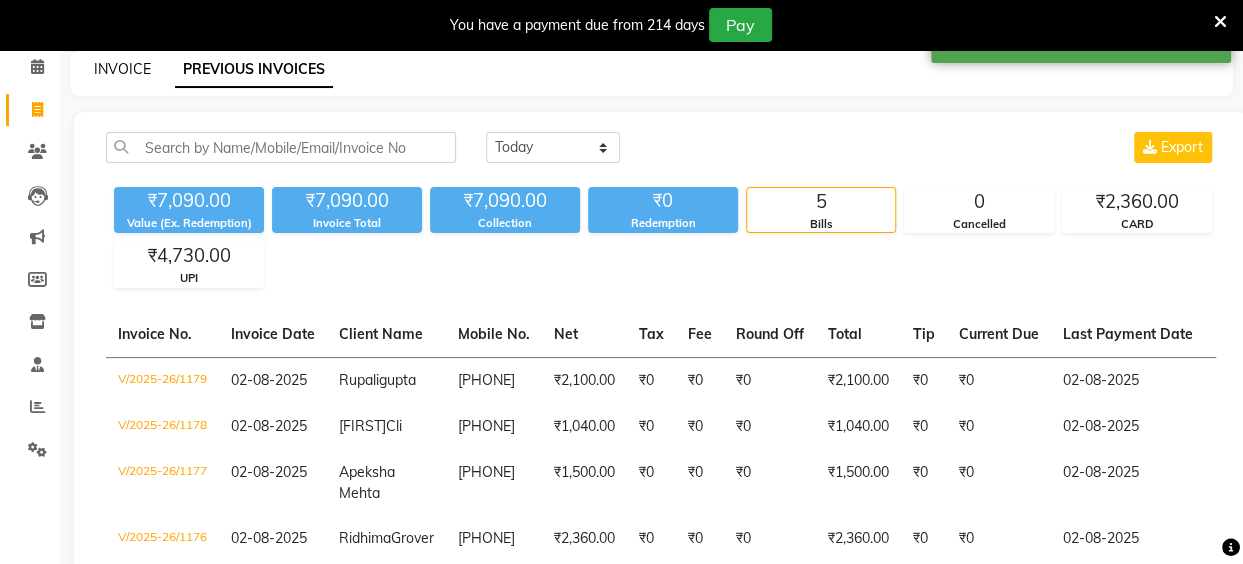 click on "INVOICE" 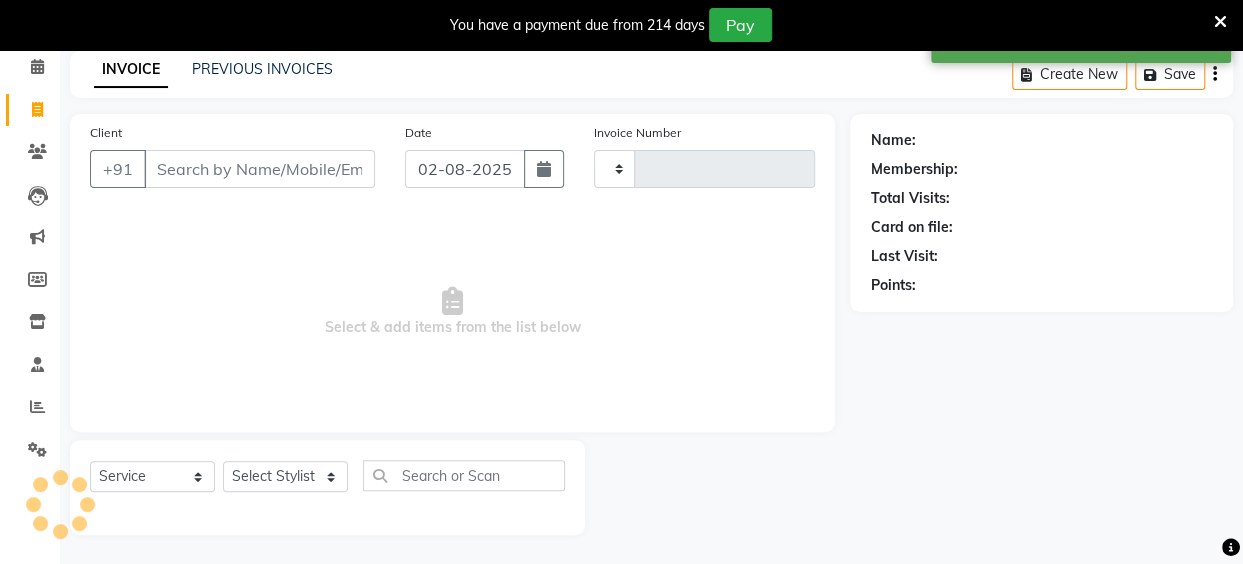 type on "1181" 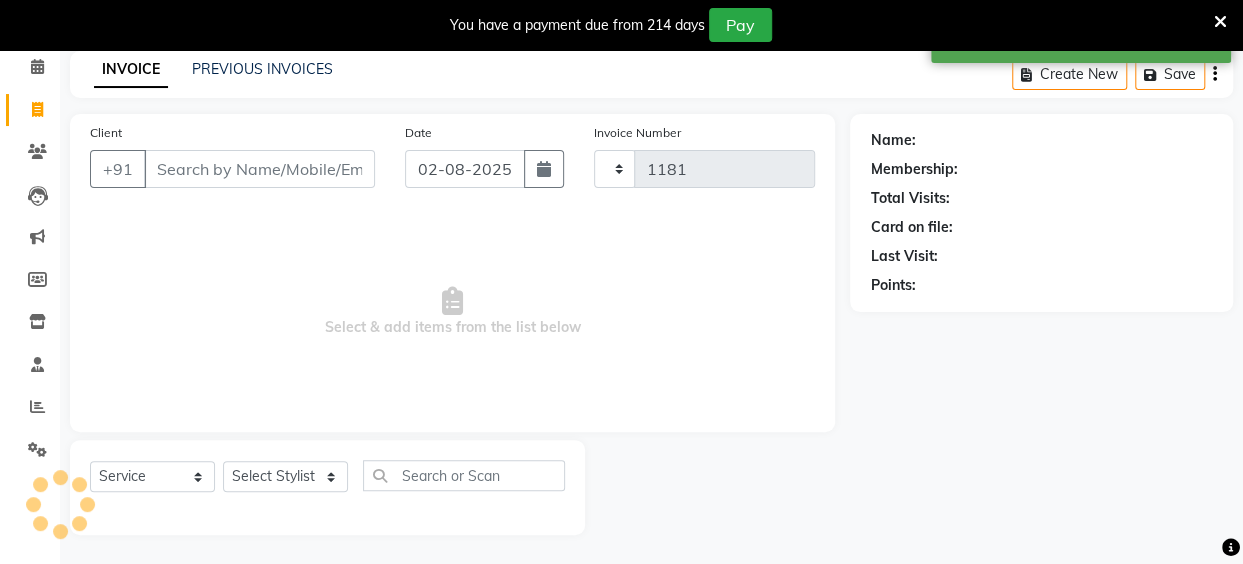 select on "5131" 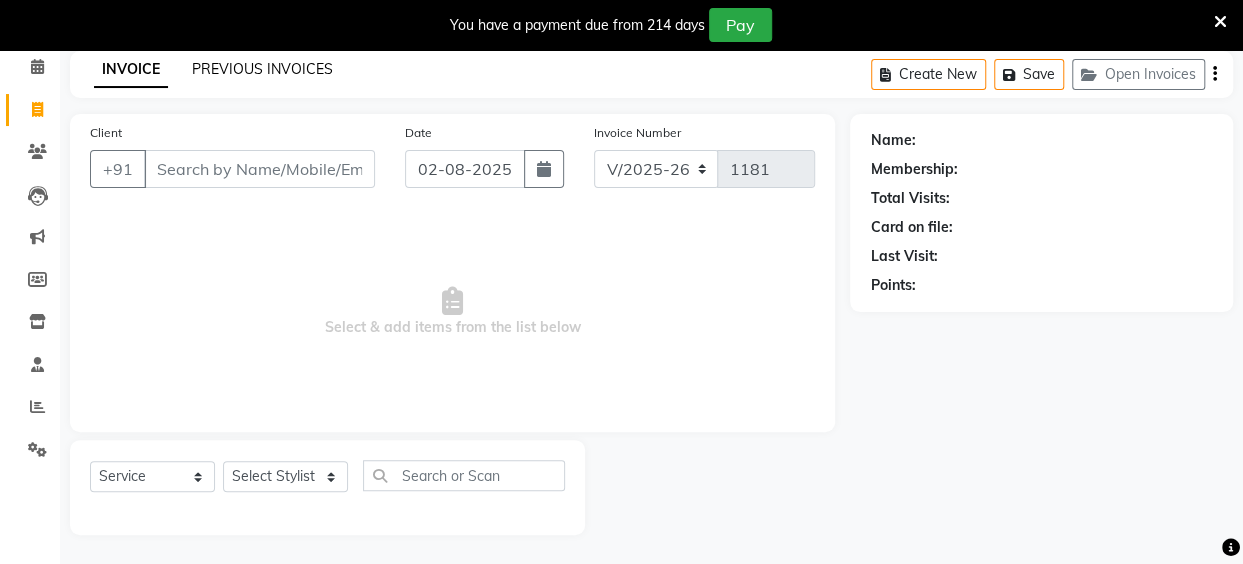 click on "PREVIOUS INVOICES" 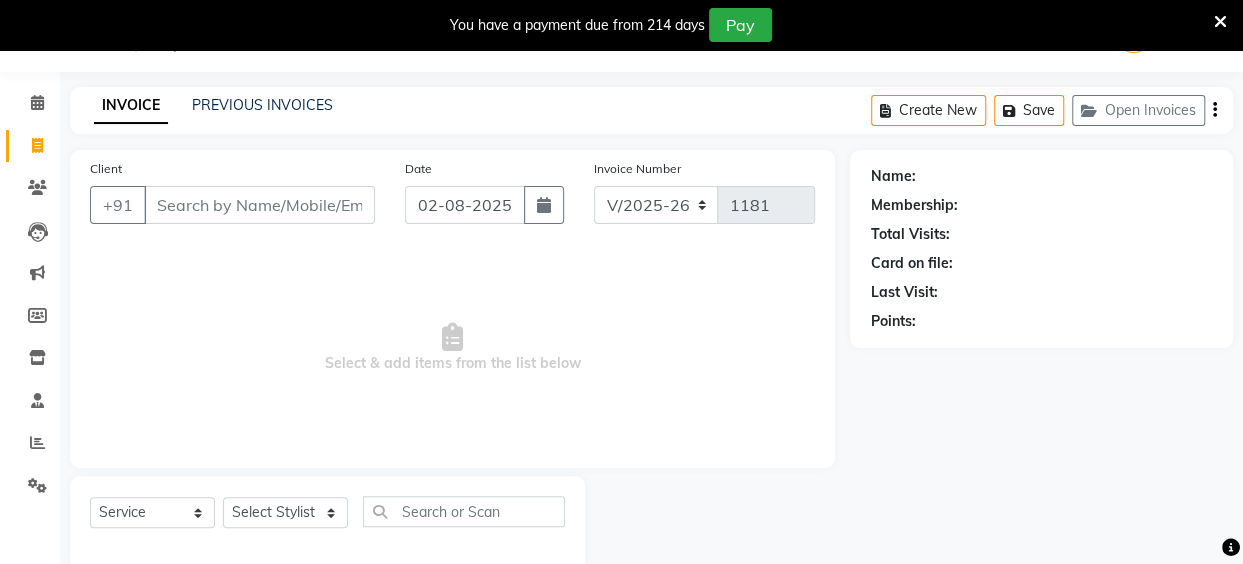 scroll, scrollTop: 85, scrollLeft: 0, axis: vertical 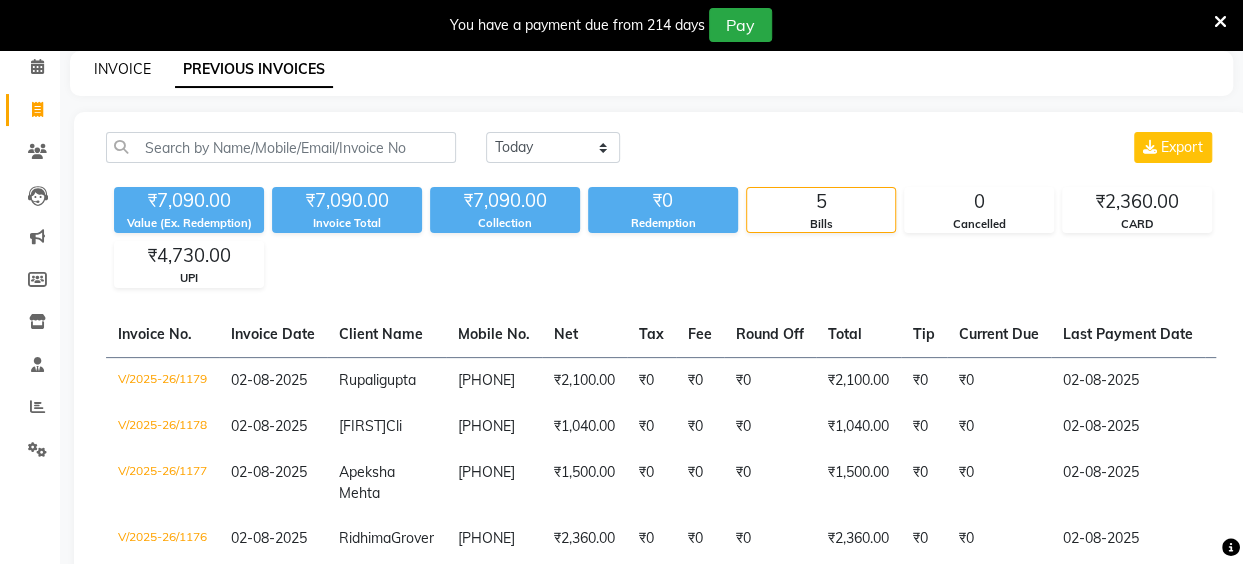click on "INVOICE" 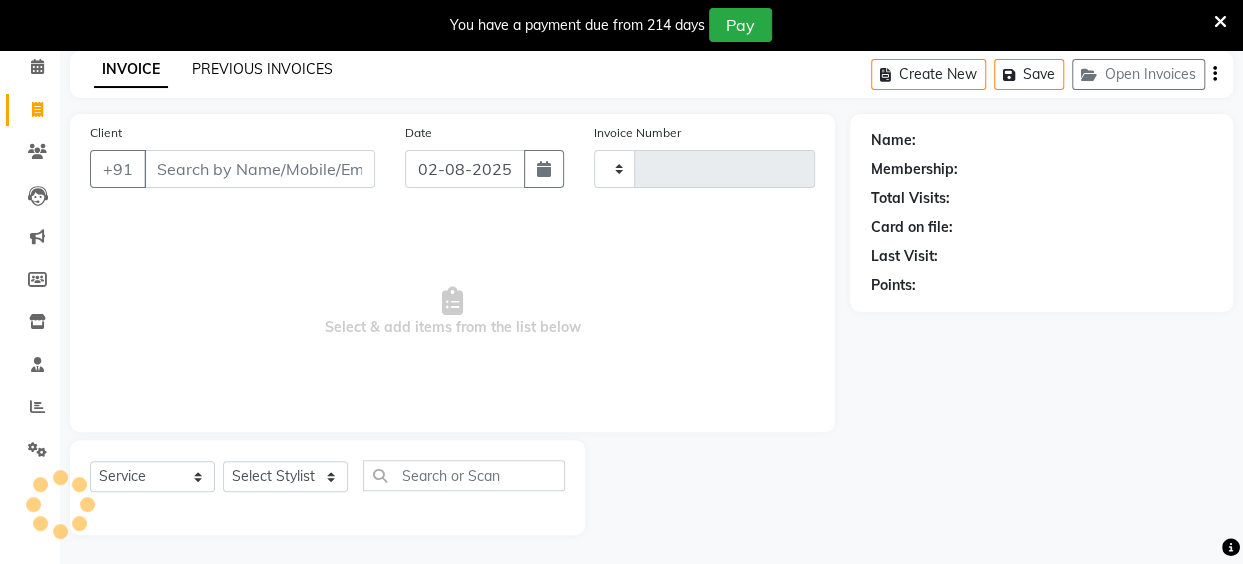 type on "1181" 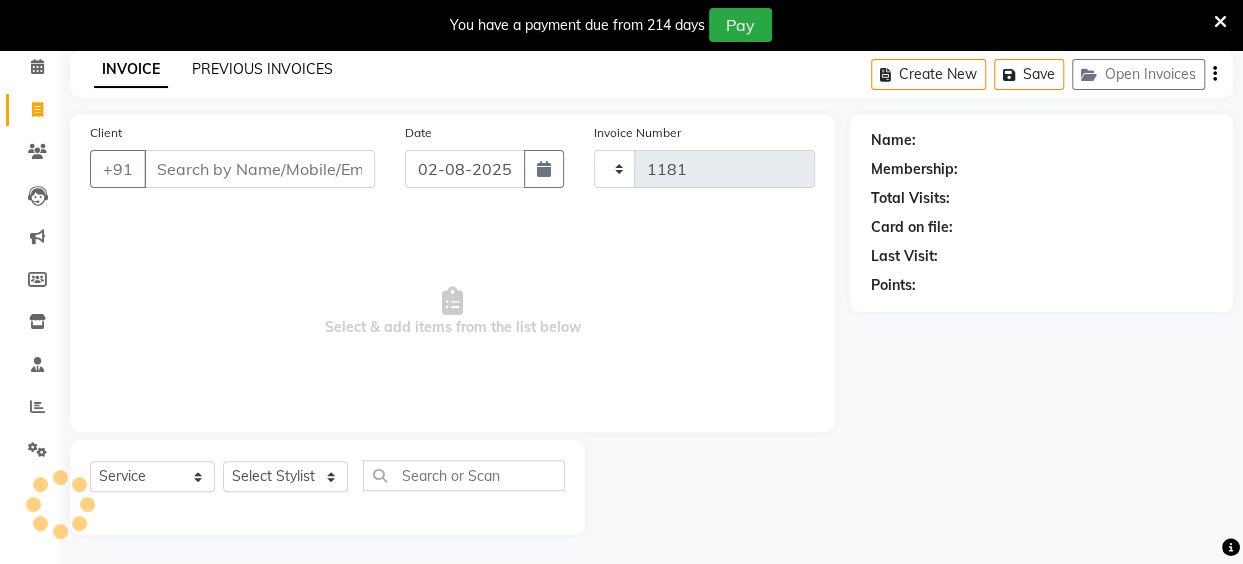 select on "5131" 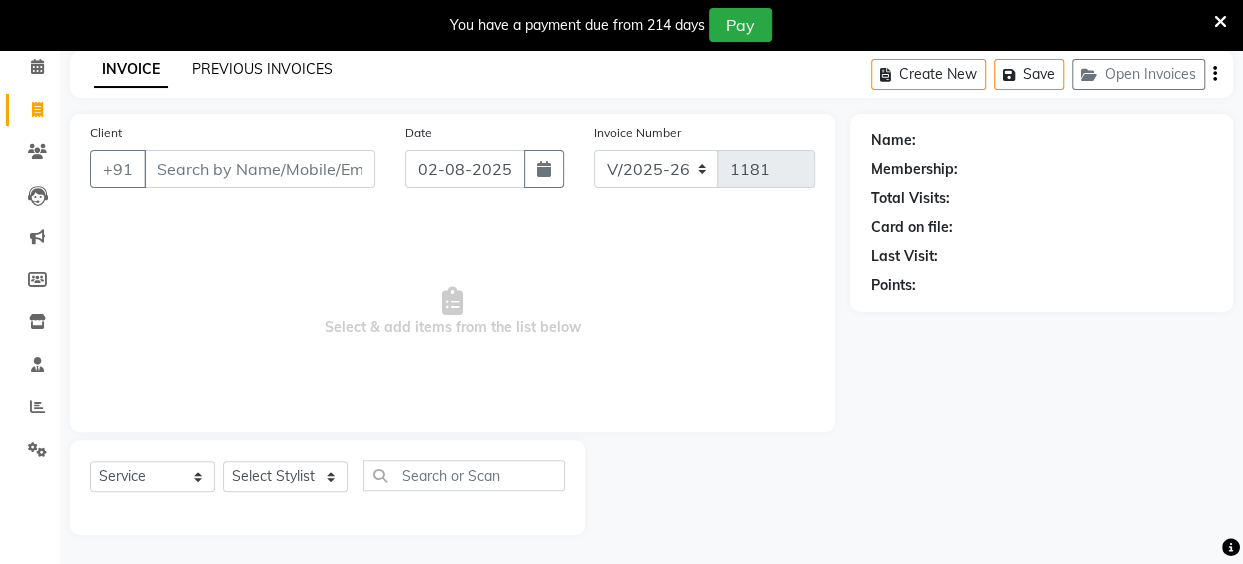 click on "PREVIOUS INVOICES" 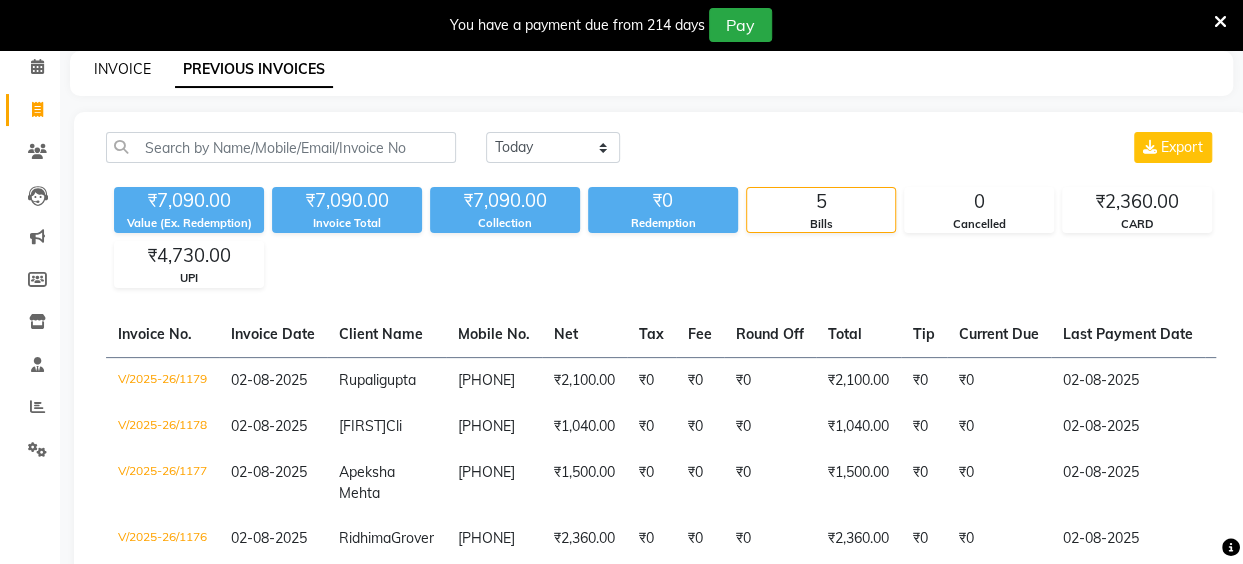 click on "INVOICE" 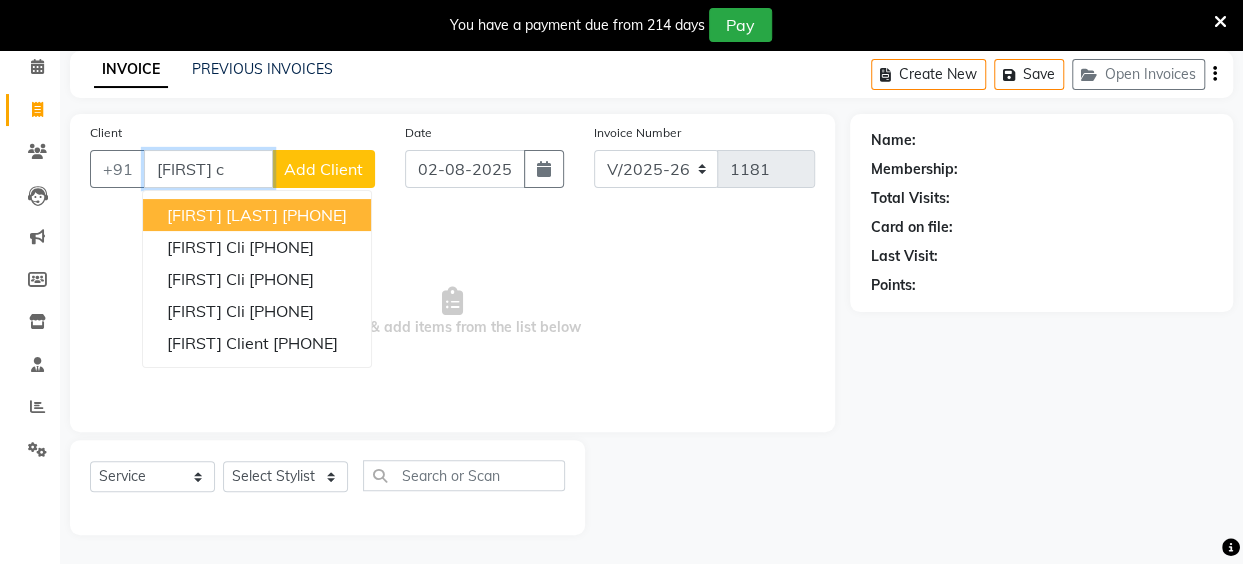 click on "[PHONE]" at bounding box center [314, 215] 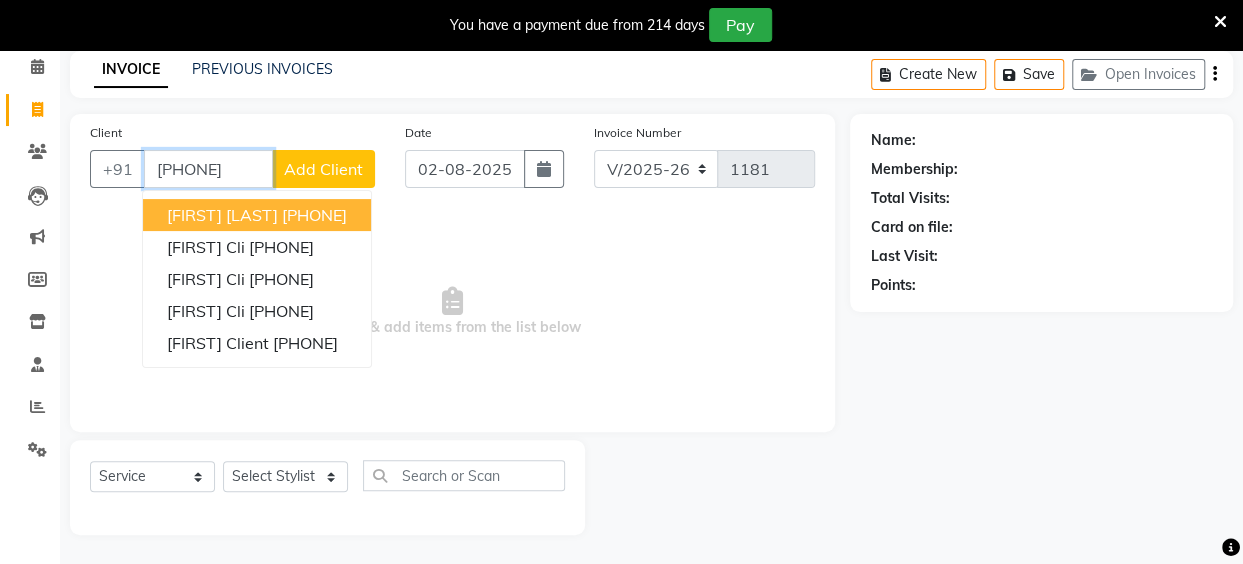 type on "[PHONE]" 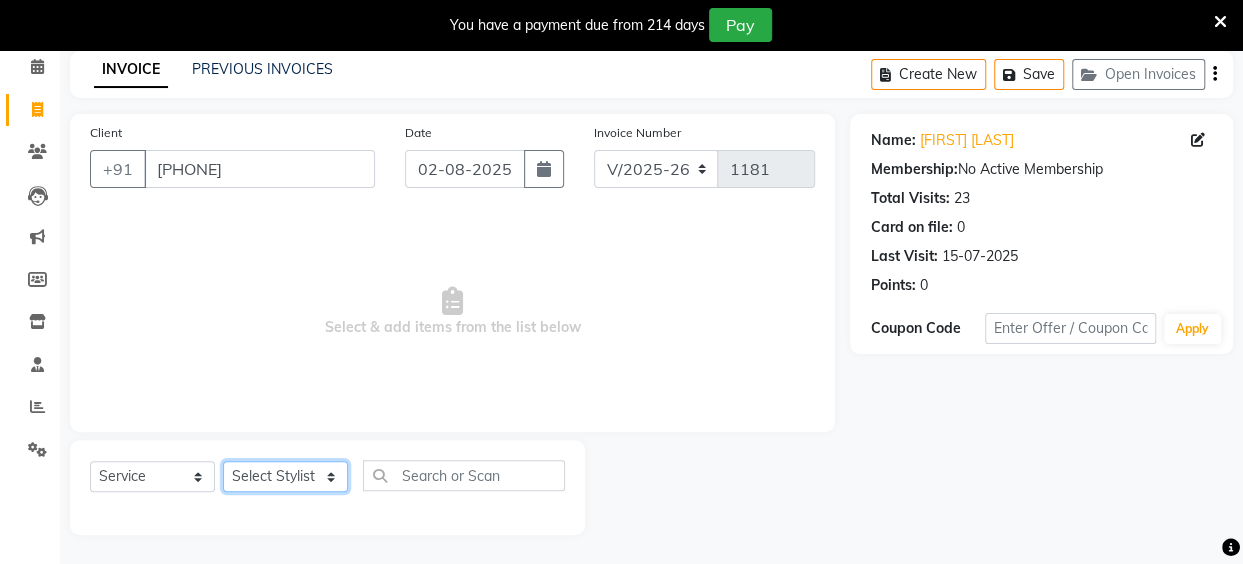 click on "Select Stylist Anita Das danish Kumkum Pasi Naseem Mansoori		 Nilam Bhanushali Nizam Shaikh			 Raju Reena Sawardekar			 Rita Pal			 Sabeena Shaikh Sameer Balwar Sangeeta Rajbhar Seja Jaiswal Shahib Shaves Salmani			 Sneha" 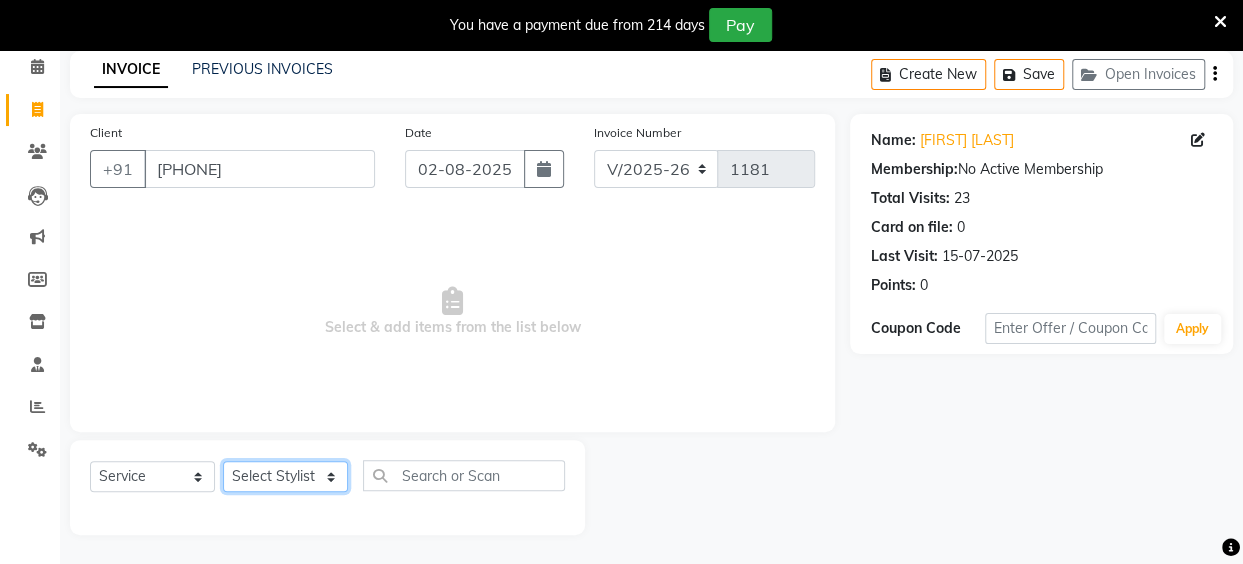 select on "85272" 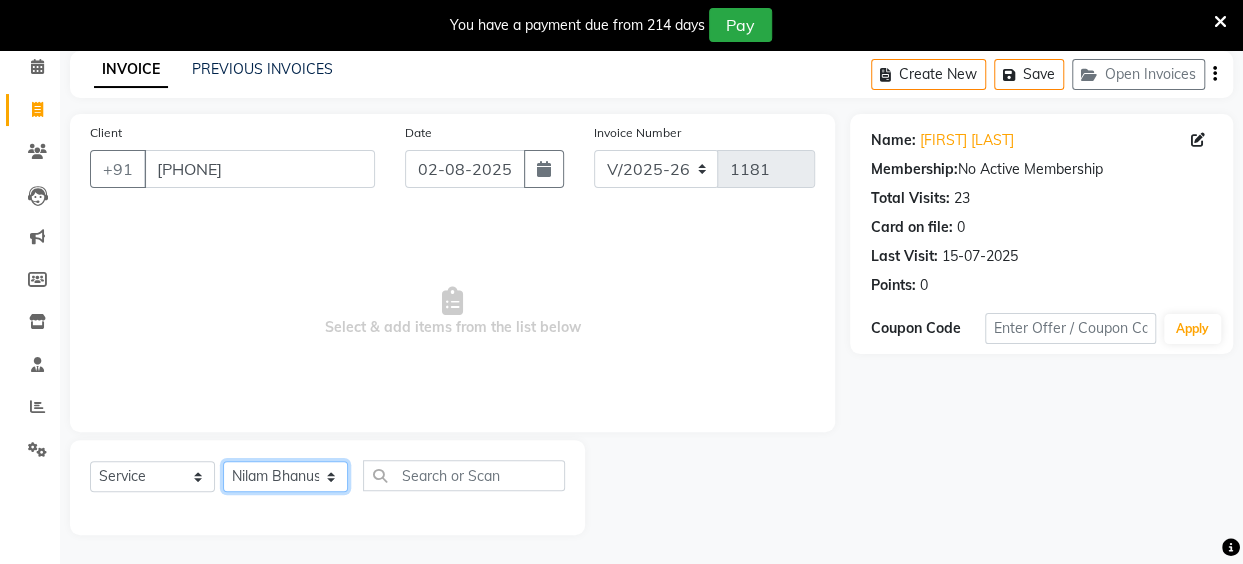 click on "Select Stylist Anita Das danish Kumkum Pasi Naseem Mansoori		 Nilam Bhanushali Nizam Shaikh			 Raju Reena Sawardekar			 Rita Pal			 Sabeena Shaikh Sameer Balwar Sangeeta Rajbhar Seja Jaiswal Shahib Shaves Salmani			 Sneha" 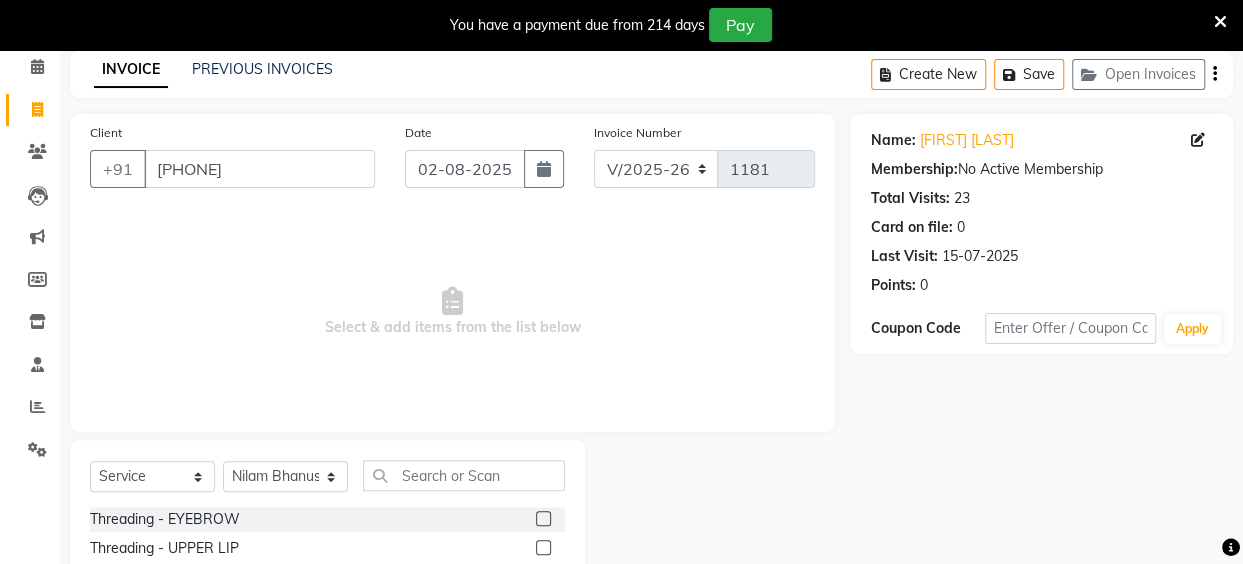 click on "Select  Service  Product  Membership  Package Voucher Prepaid Gift Card  Select Stylist Anita Das danish Kumkum Pasi Naseem Mansoori		 Nilam Bhanushali Nizam Shaikh			 Raju Reena Sawardekar			 Rita Pal			 Sabeena Shaikh Sameer Balwar Sangeeta Rajbhar Seja Jaiswal Shahib Shaves Salmani			 Sneha Threading - EYEBROW  Threading - UPPER LIP  Threading - LOWER LIP  Threading - CHIN  Threading - FOREHEAD  Threading - SIDE LOCK  Threading - NOSE  Threading - CHEEKS  Threading - FULL FACE  Back massage  Neck threading  Waxing (Regular Wax) - Female - FULL ARMS  Waxing (Regular Wax) - Female - FULL LEGS  Waxing (Regular Wax) - Female - UNDERARMS  Waxing (Regular Wax) - Female - HALF ARM  Waxing (Regular Wax) - Female - HALF LEG  Waxing (Regular Wax) - Female - HALF BACK/FRONT  Waxing (Regular Wax) - Female - BACK  Waxing (Regular Wax) - Female - FRONT  Waxing (Regular Wax) - Female - STOMACH  Waxing (Regular Wax) - Female - BUTTOCKS  Waxing (Regular Wax) - Female - BIKINI LINE  Waxing (Regular Wax) - Female - CHIN" 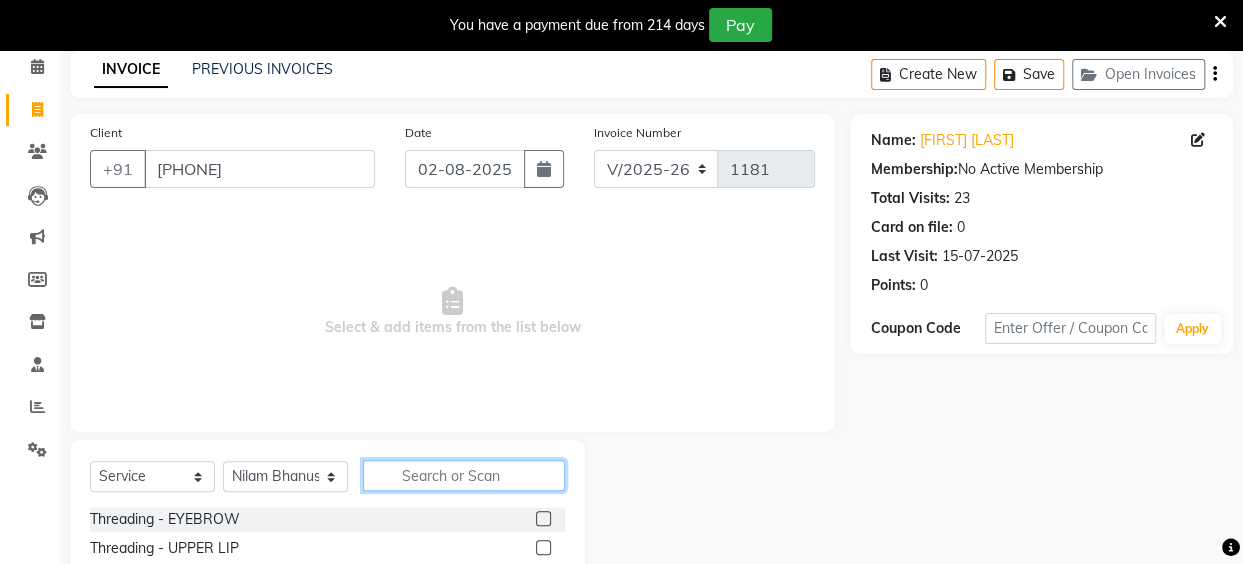 click 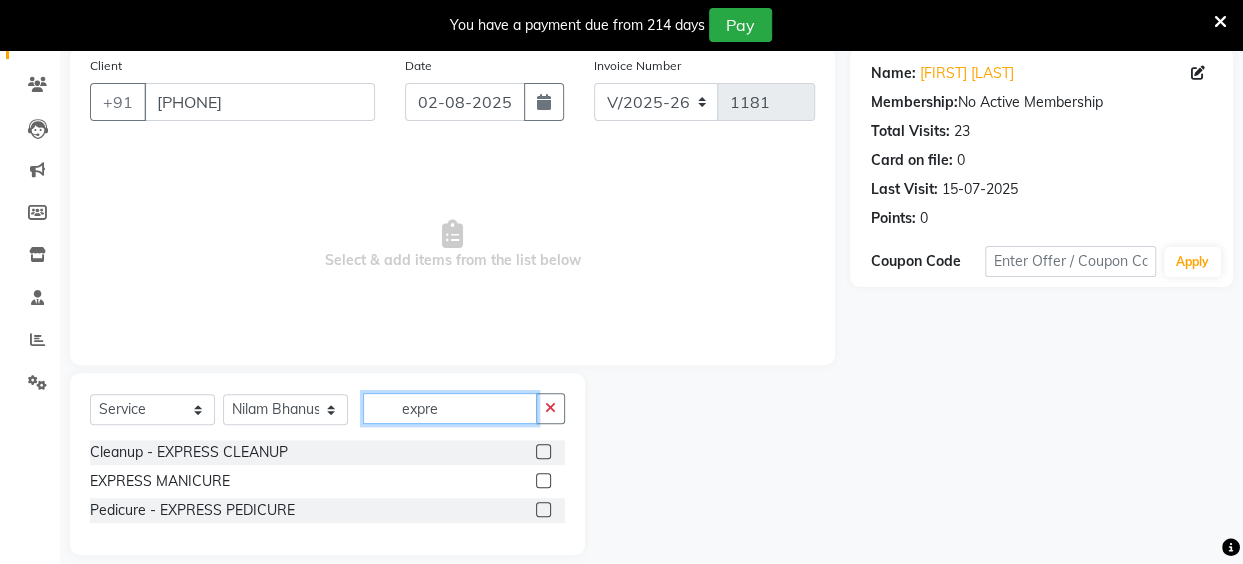 scroll, scrollTop: 172, scrollLeft: 0, axis: vertical 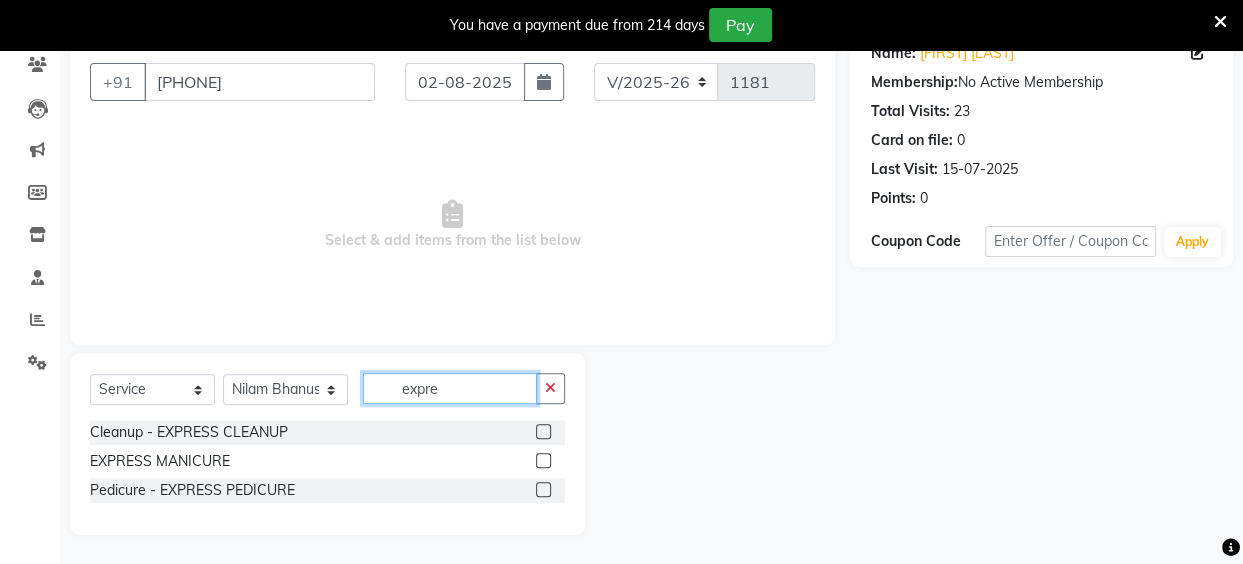 type on "expre" 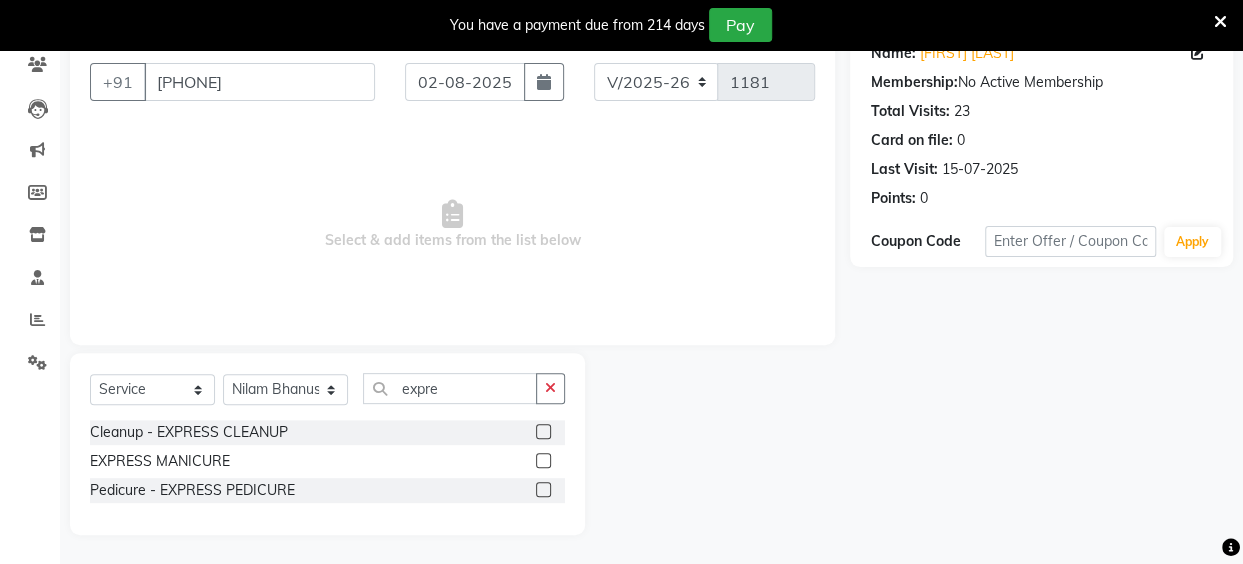 click 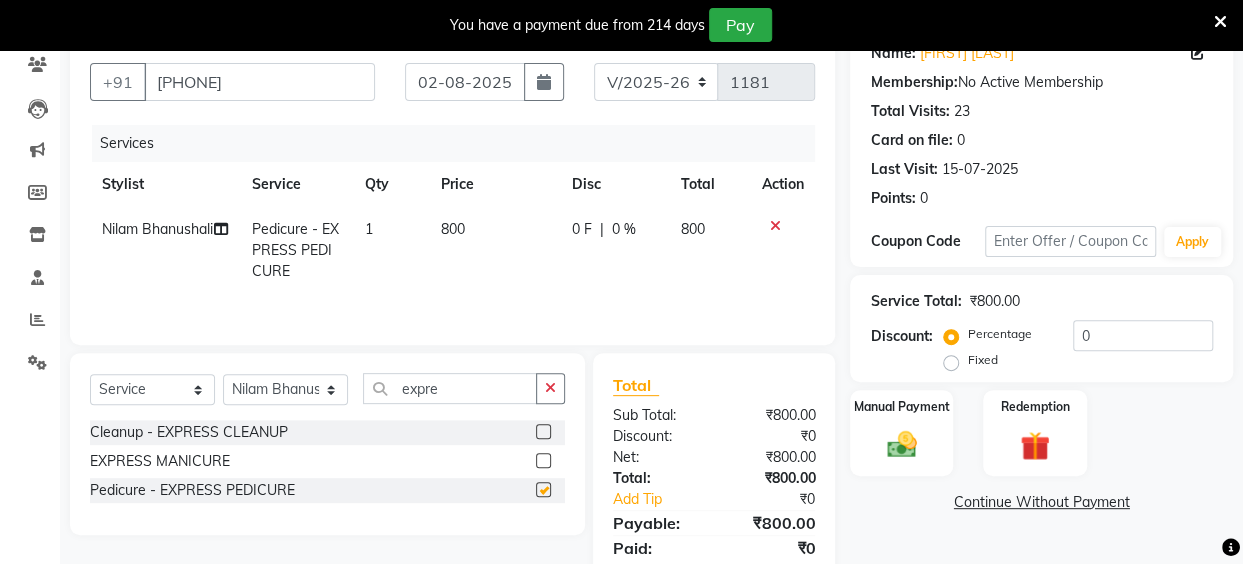 checkbox on "false" 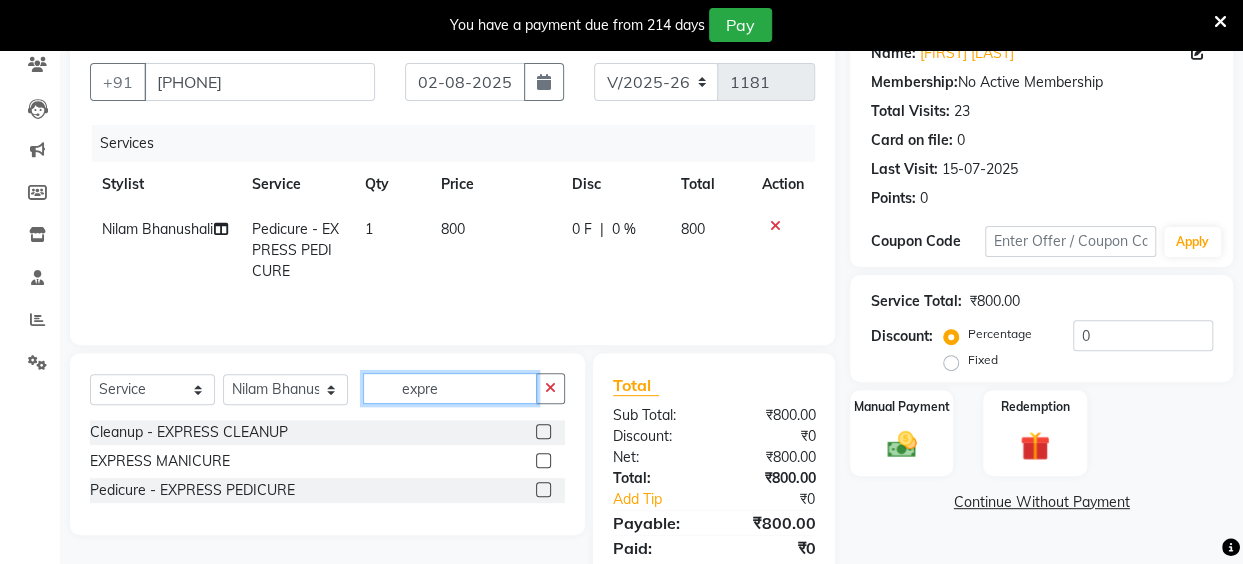 click on "expre" 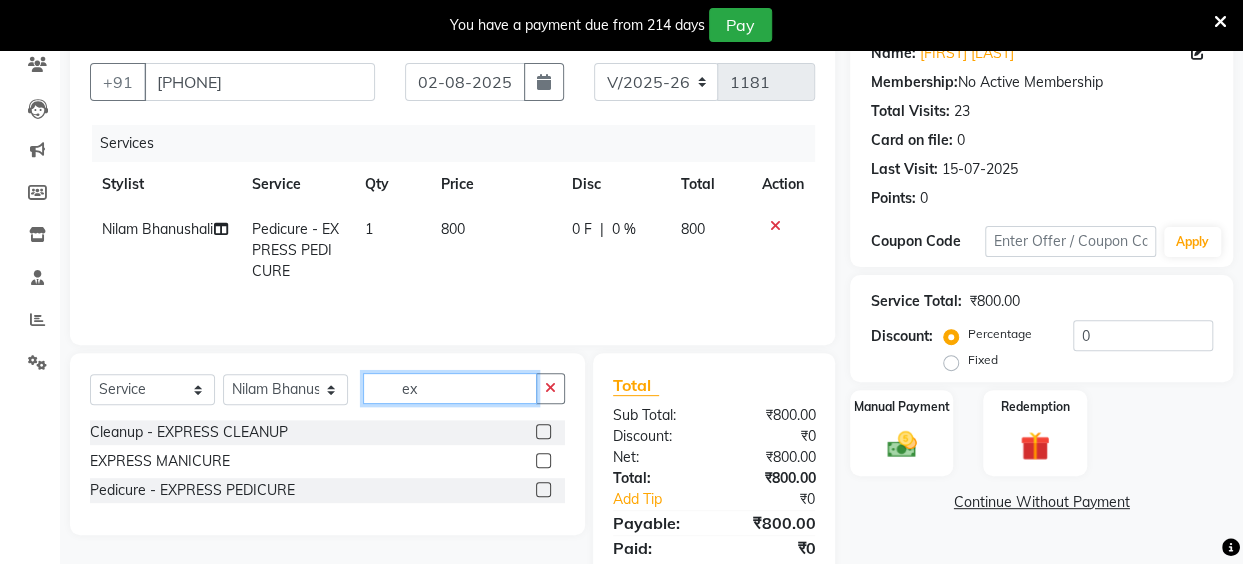 type on "e" 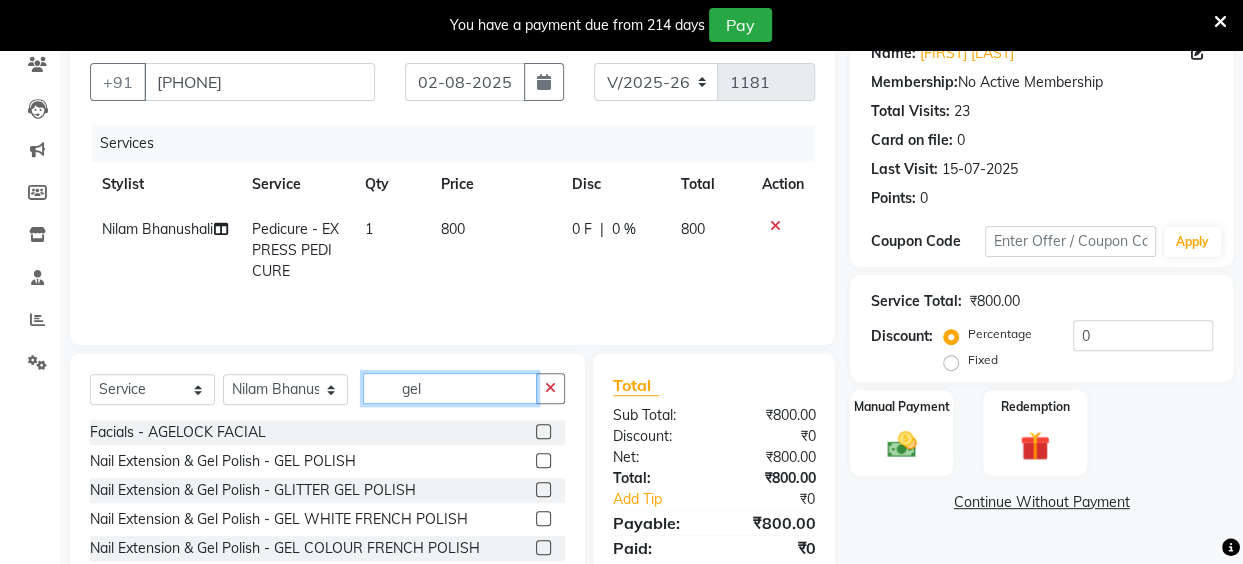type on "gel" 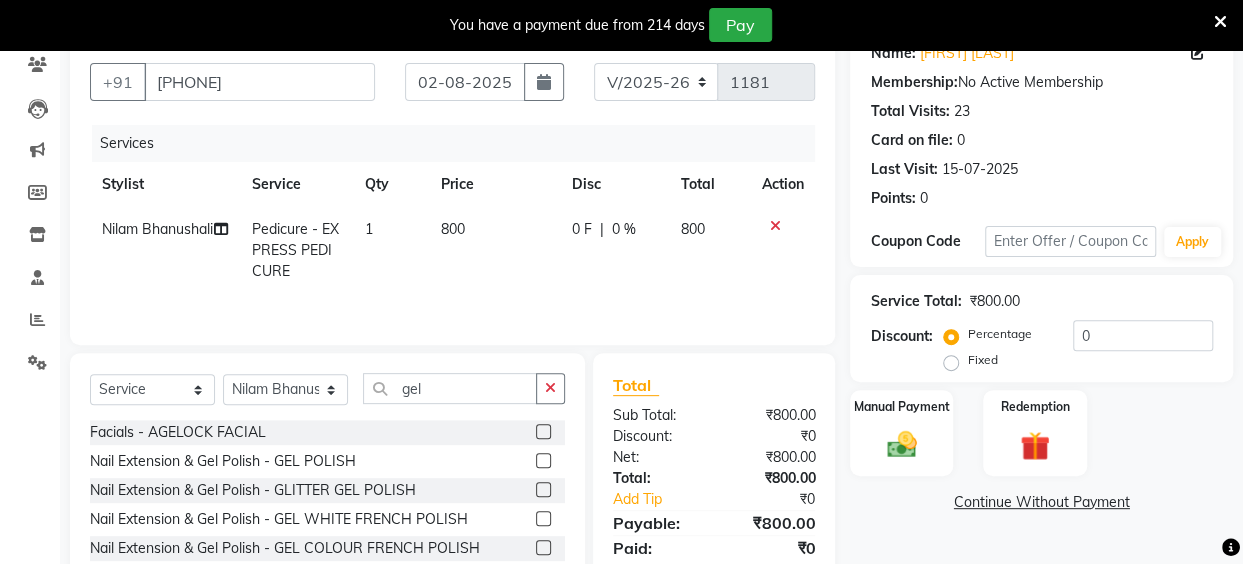 click 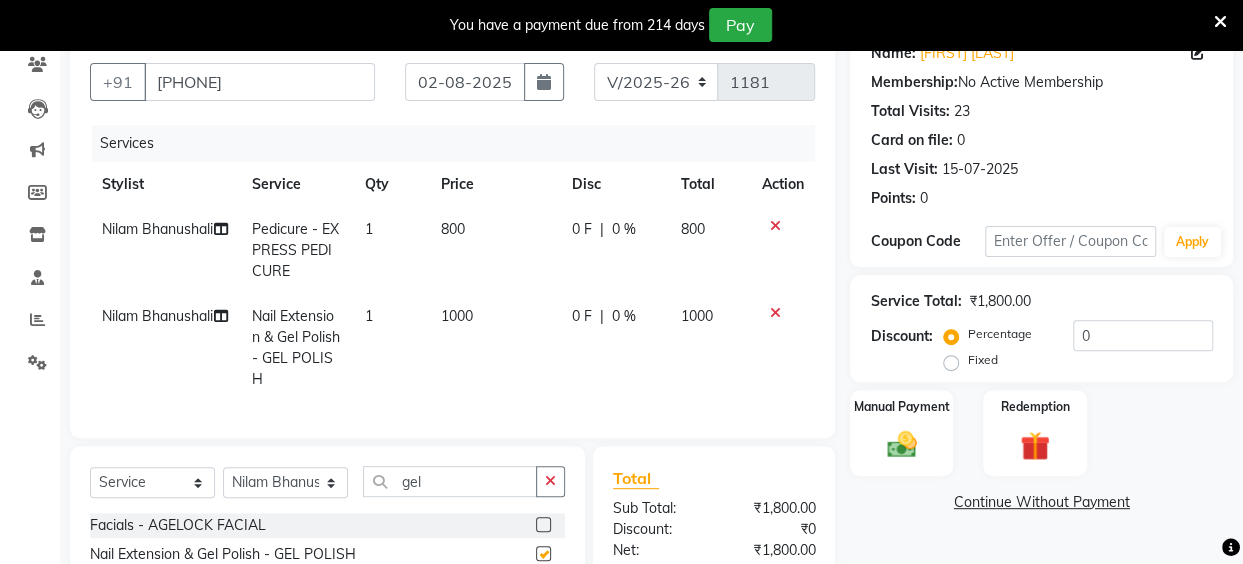 checkbox on "false" 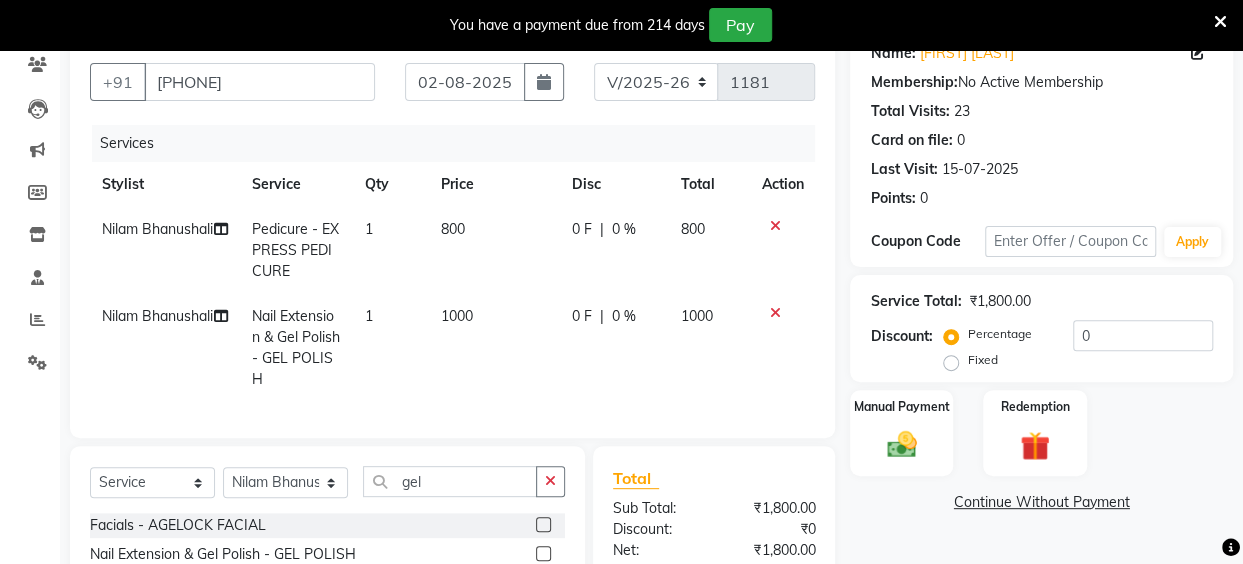click on "0 F" 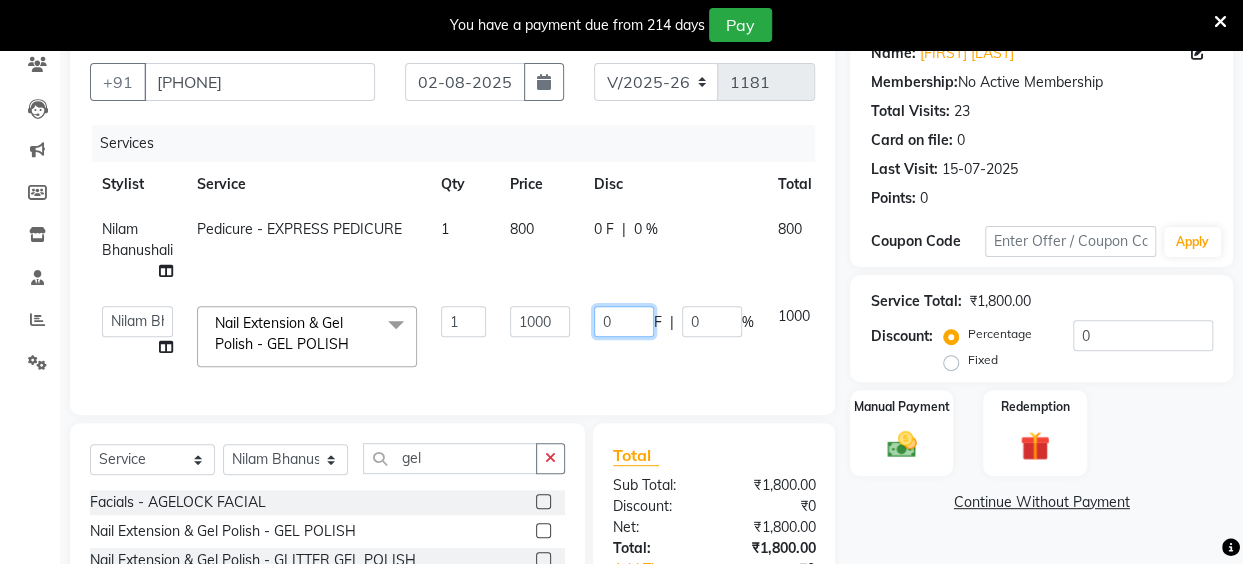 drag, startPoint x: 634, startPoint y: 317, endPoint x: 602, endPoint y: 326, distance: 33.24154 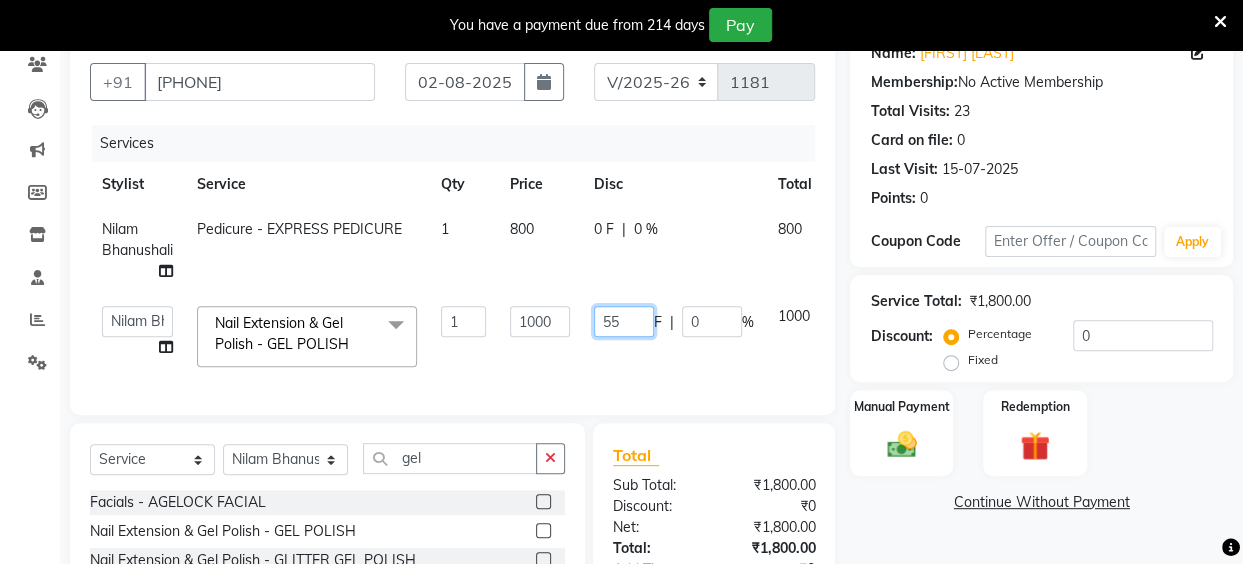 type on "551" 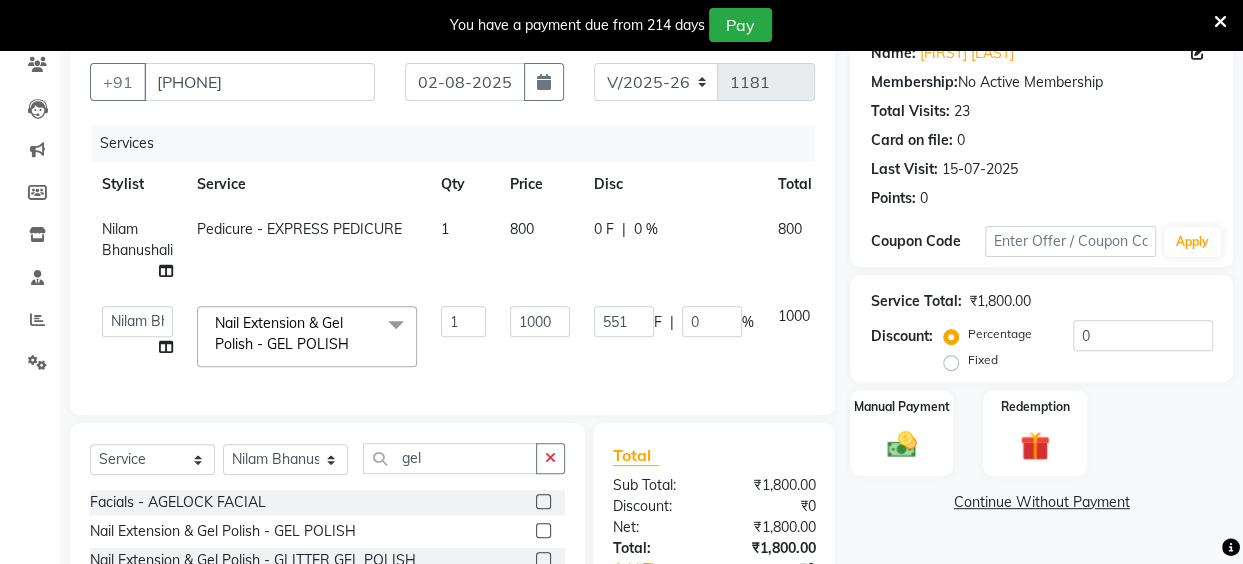 click on "551 F | 0 %" 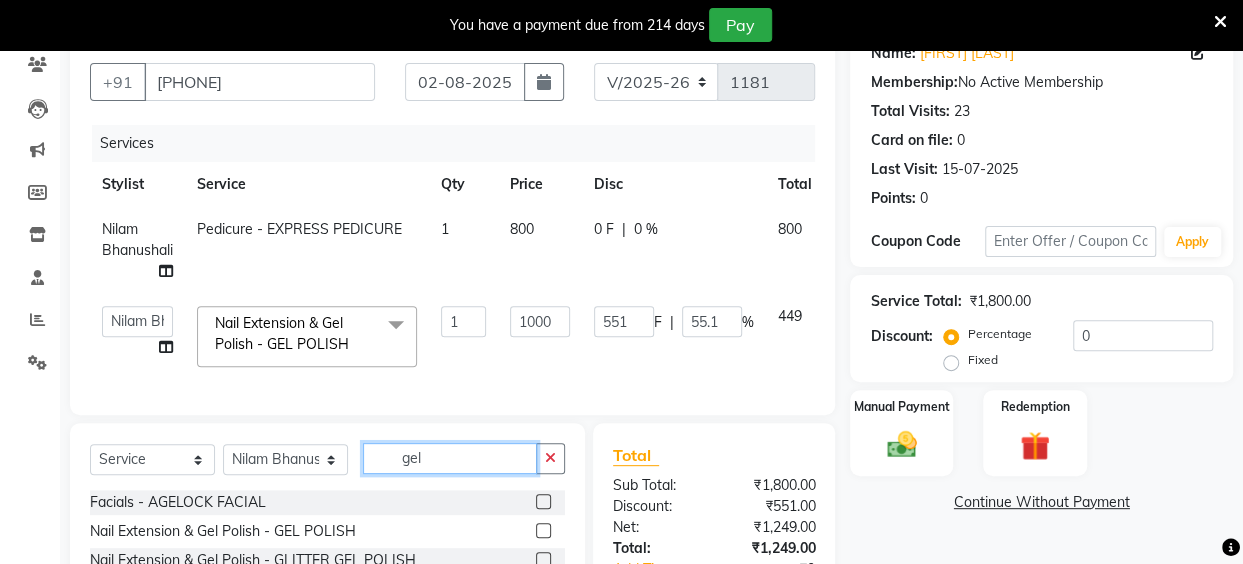 click on "gel" 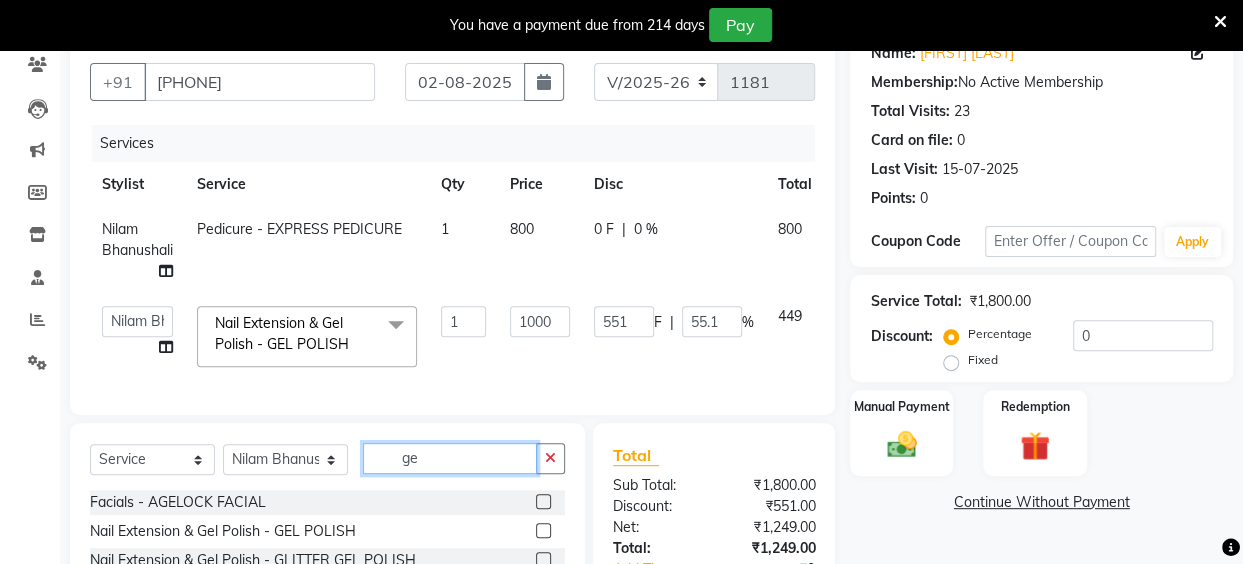 type on "g" 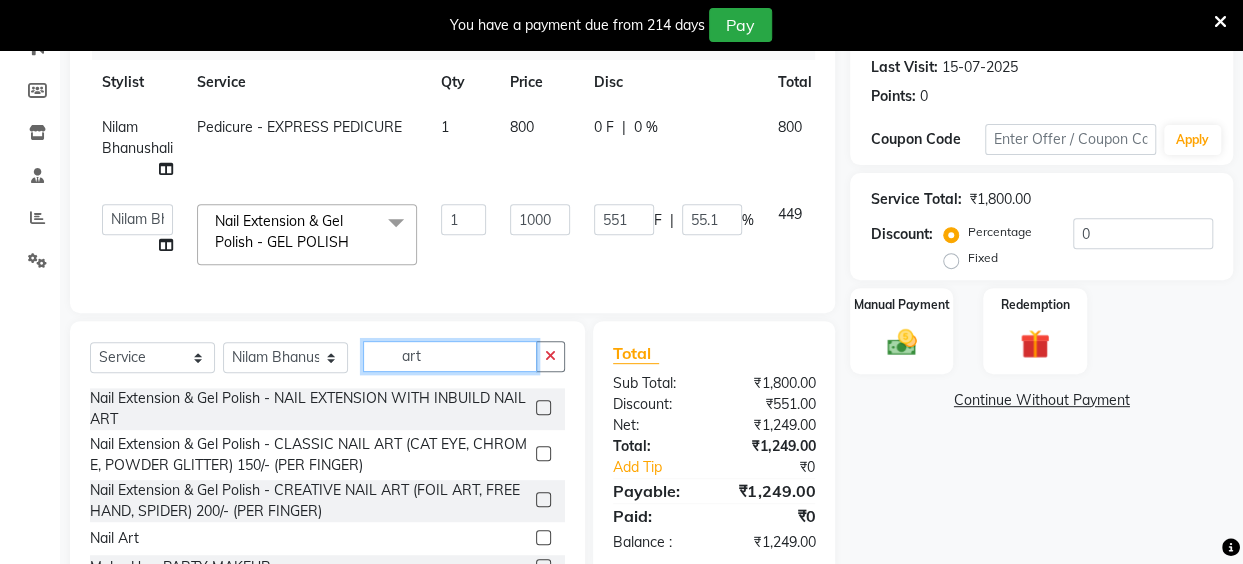 scroll, scrollTop: 304, scrollLeft: 0, axis: vertical 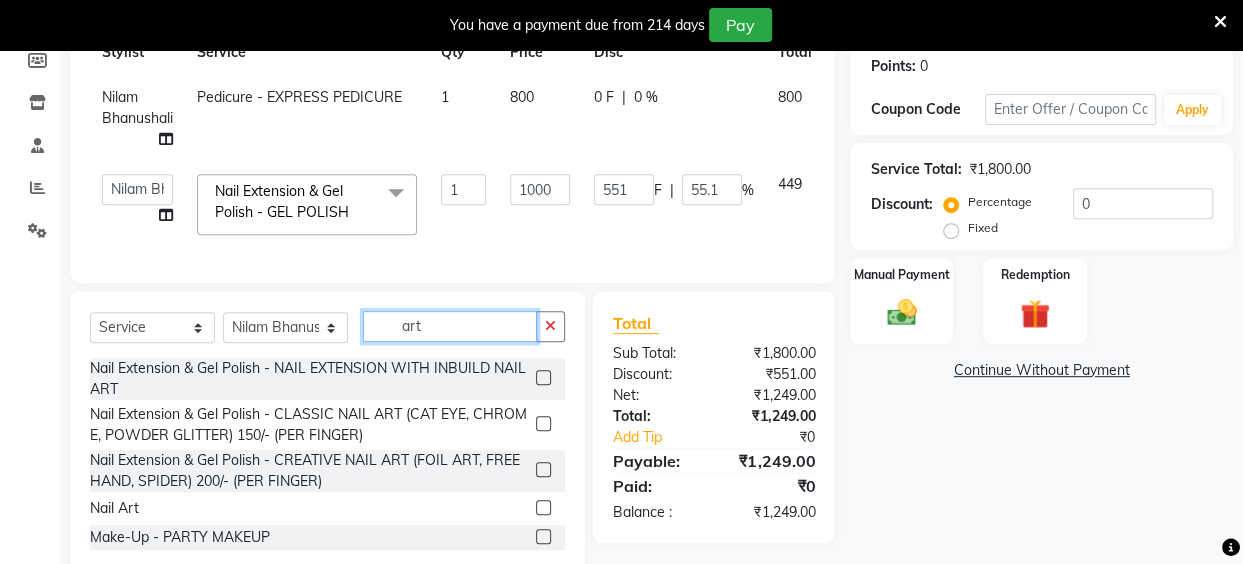 type on "art" 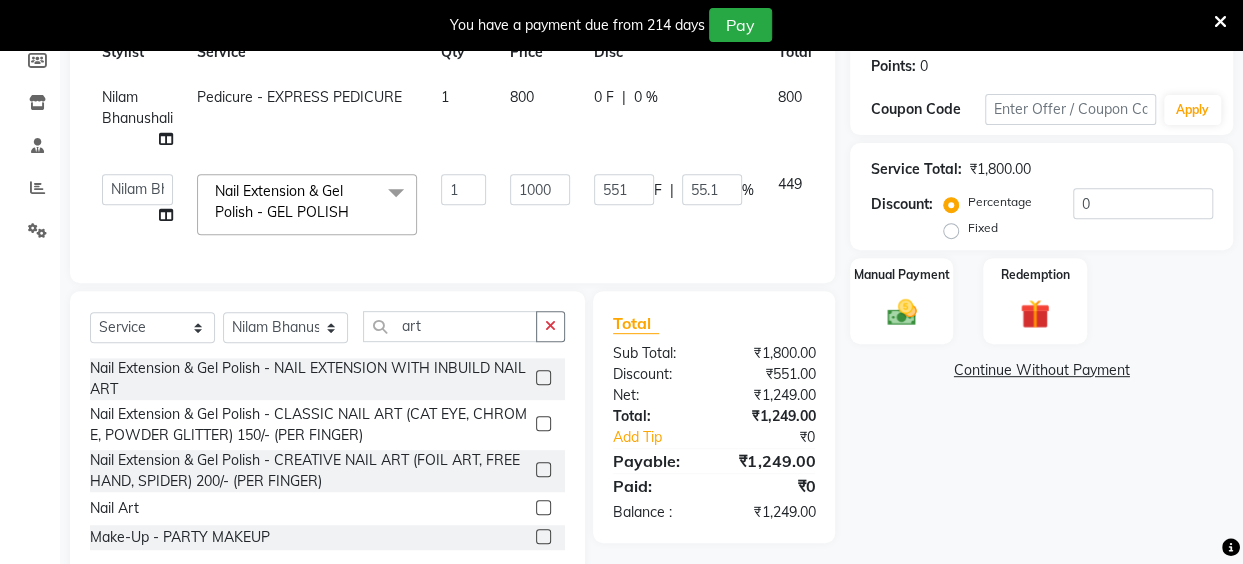 click 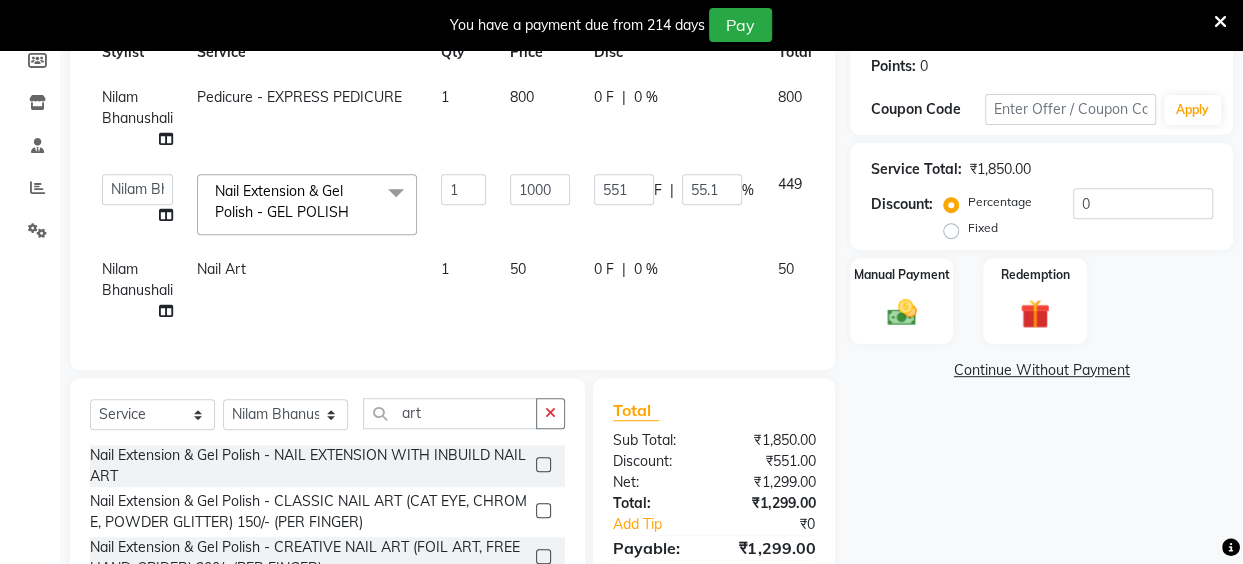 checkbox on "false" 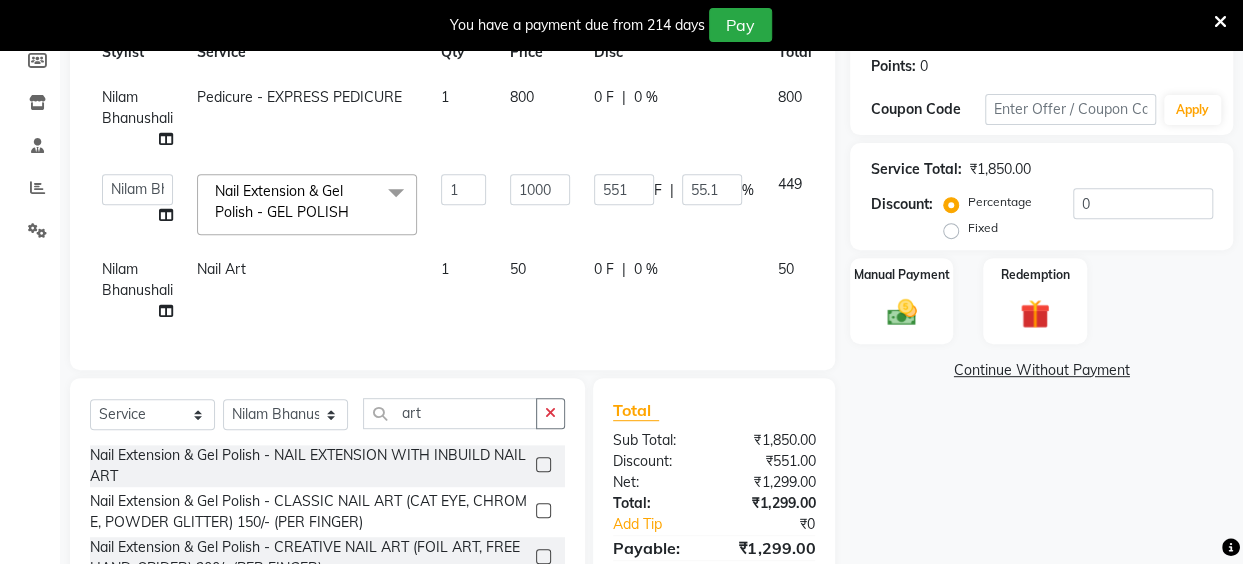 click on "50" 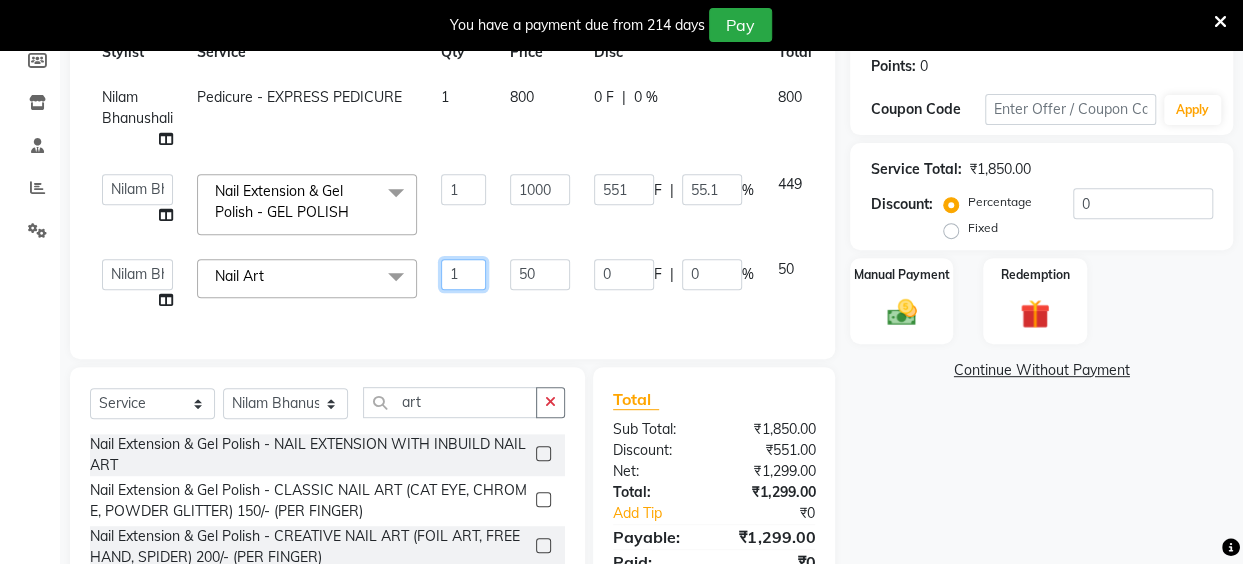click on "1" 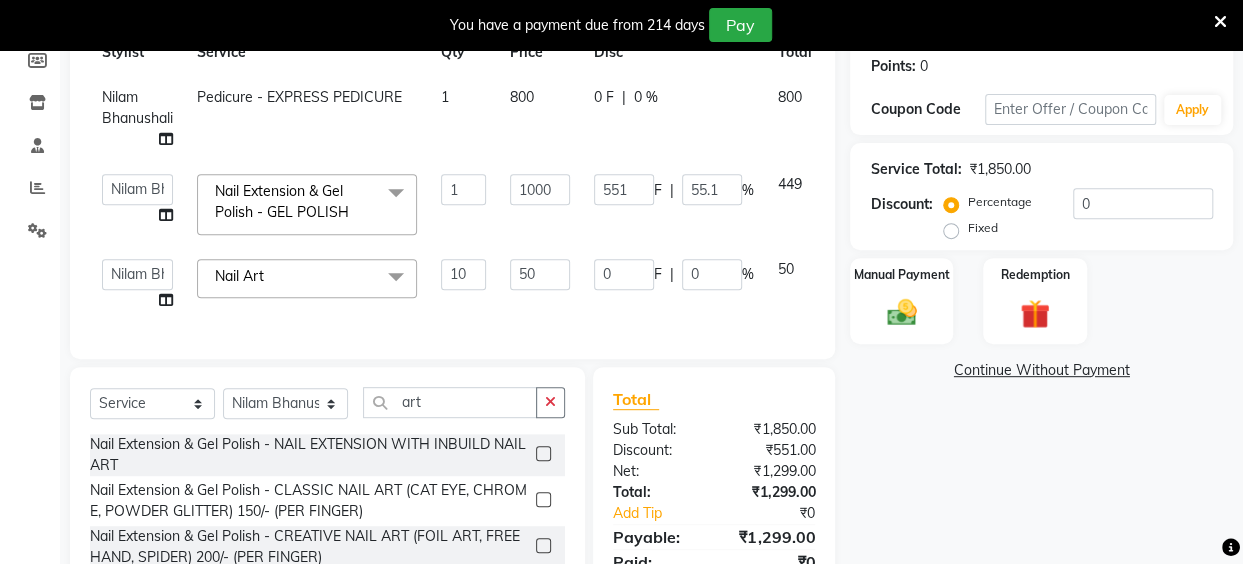 click on "10" 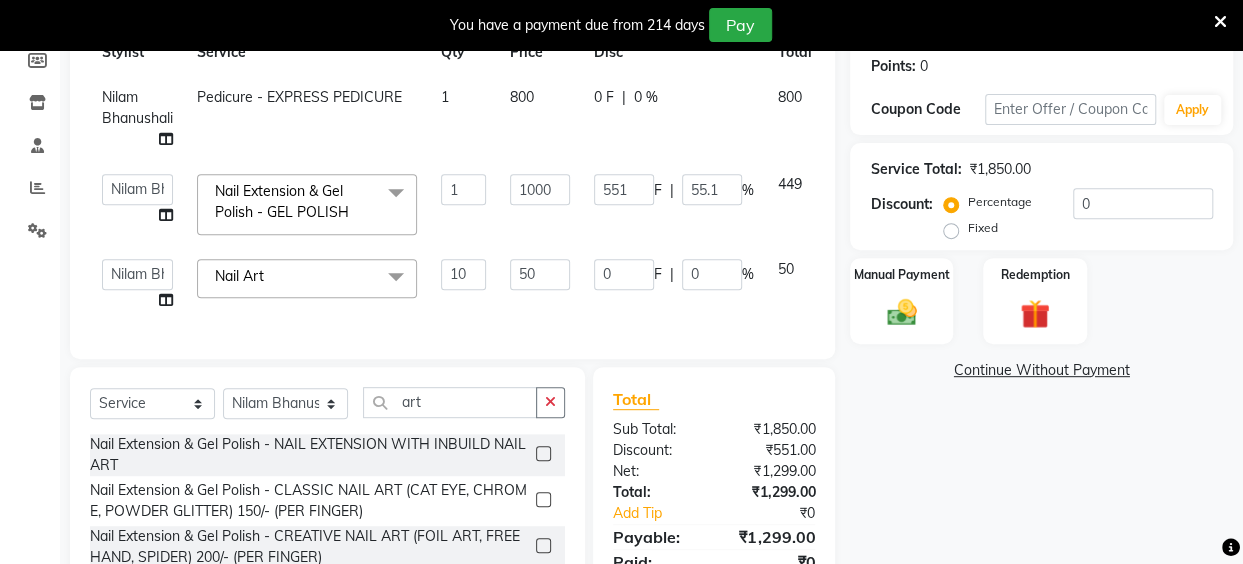 select on "85272" 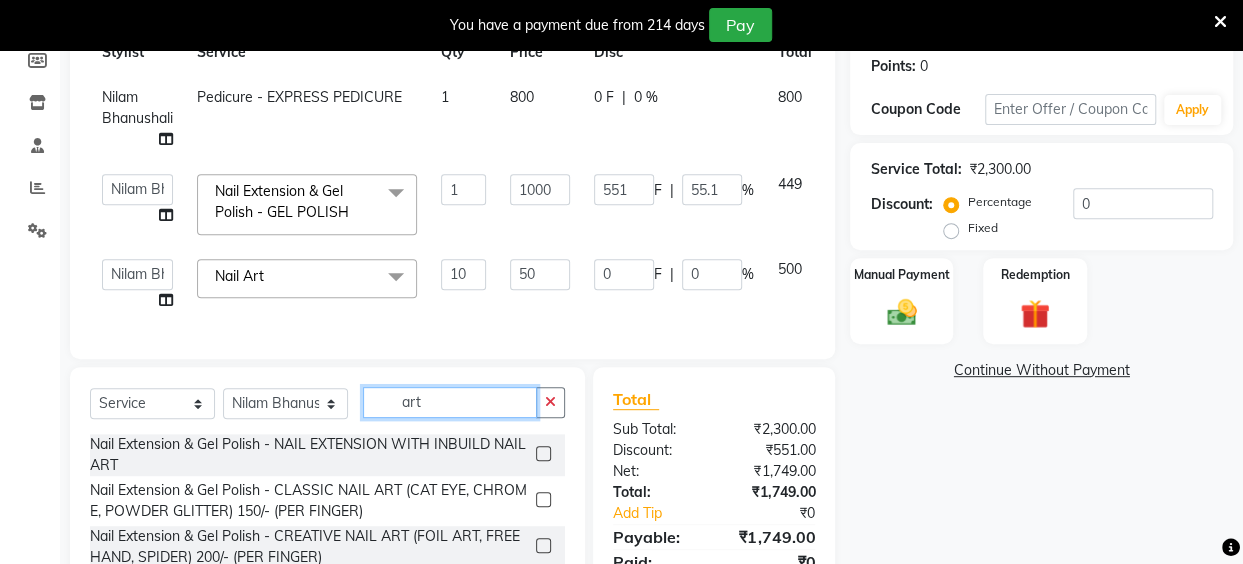 click on "art" 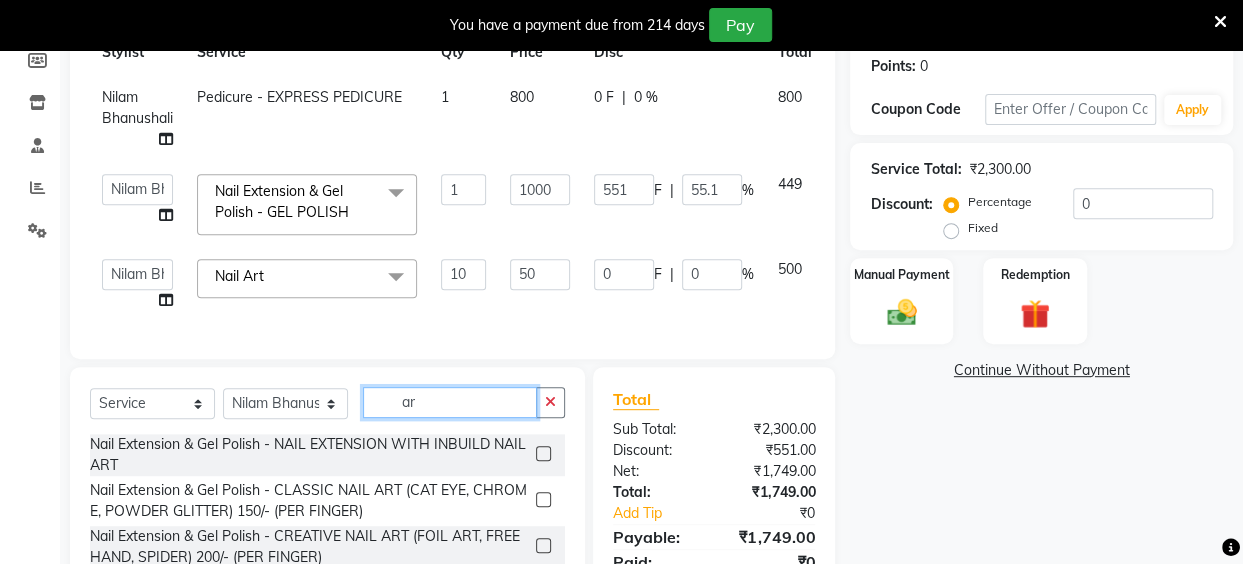 type on "a" 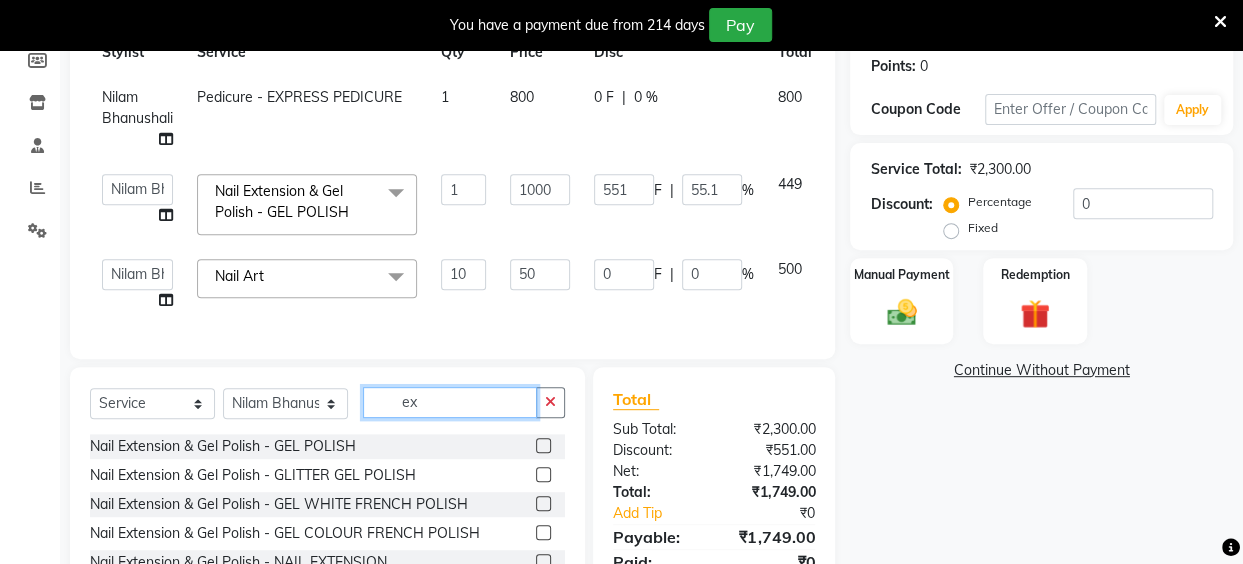 type on "e" 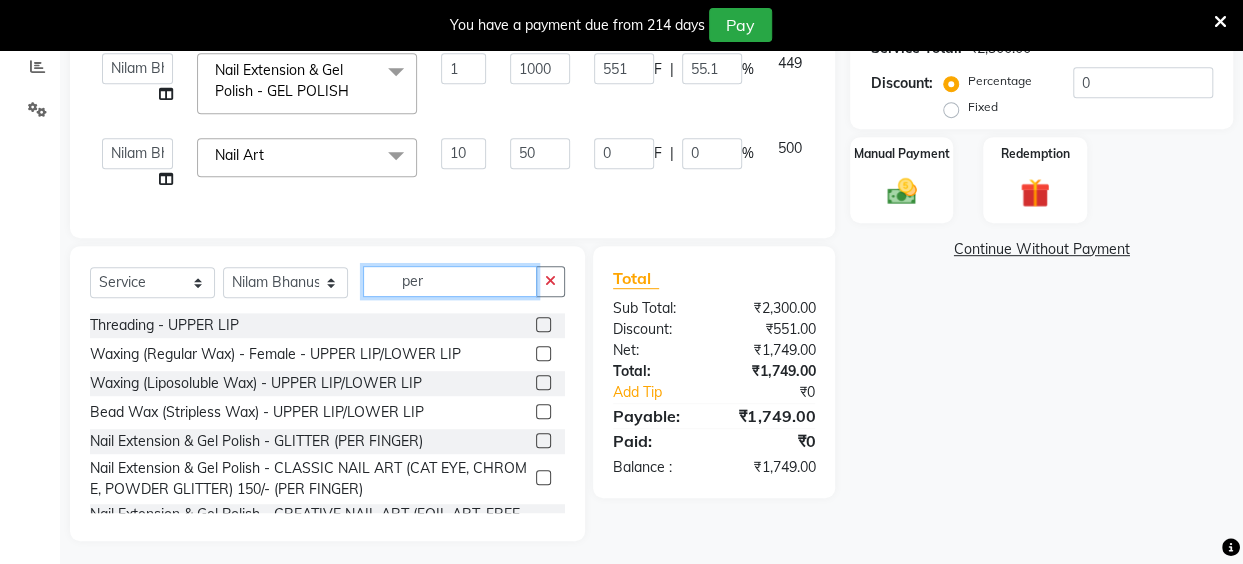 scroll, scrollTop: 446, scrollLeft: 0, axis: vertical 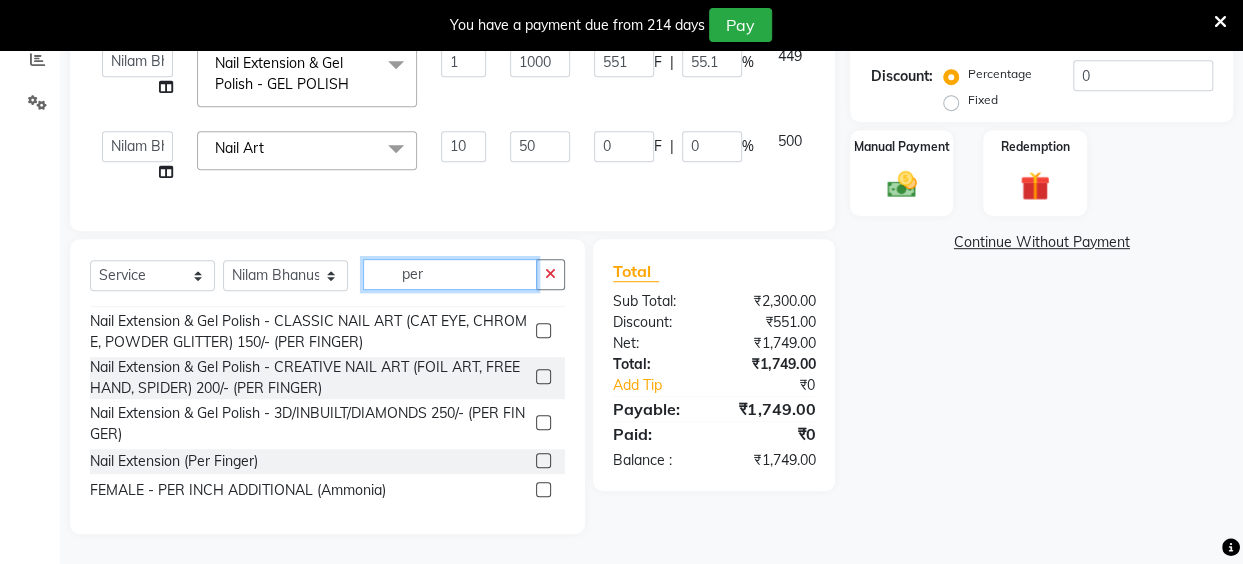 type on "per" 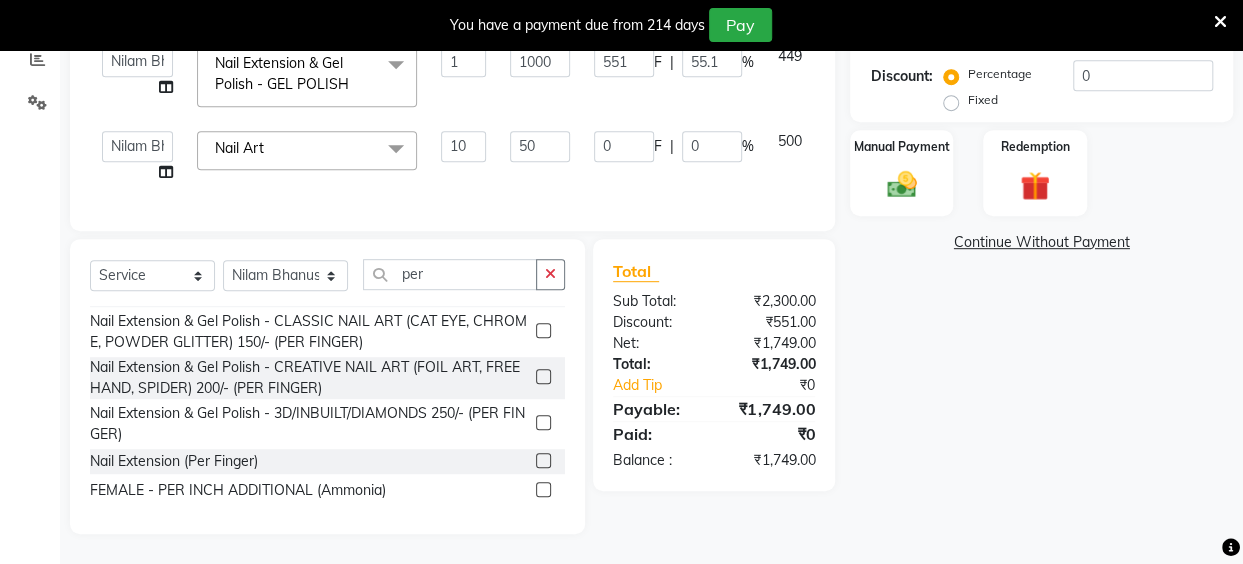 click 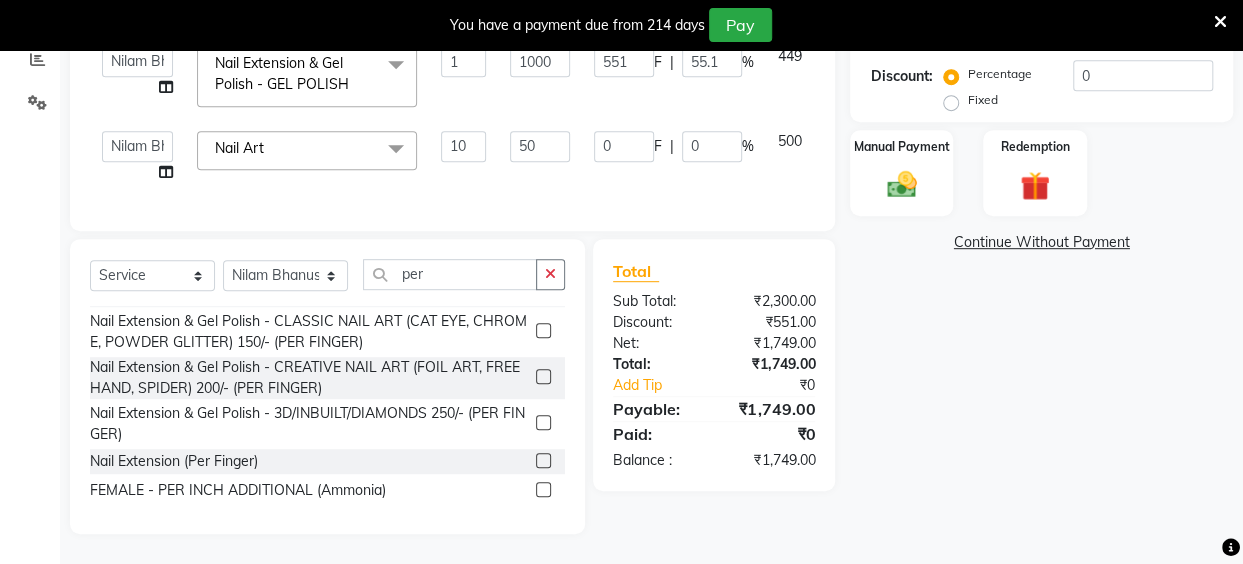 click at bounding box center [542, 461] 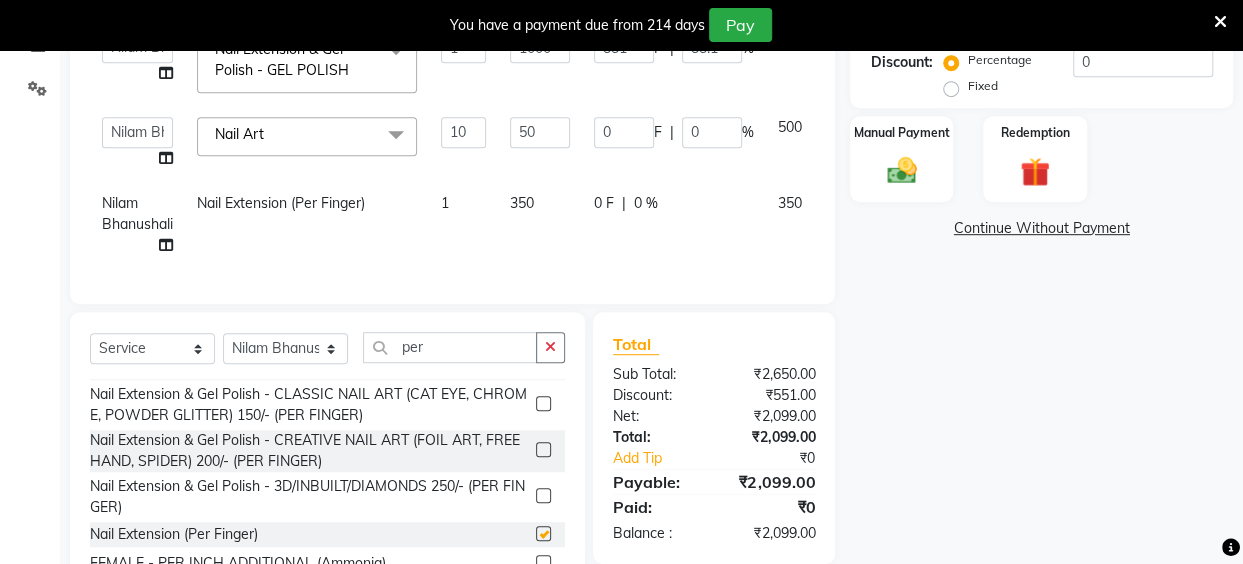 checkbox on "false" 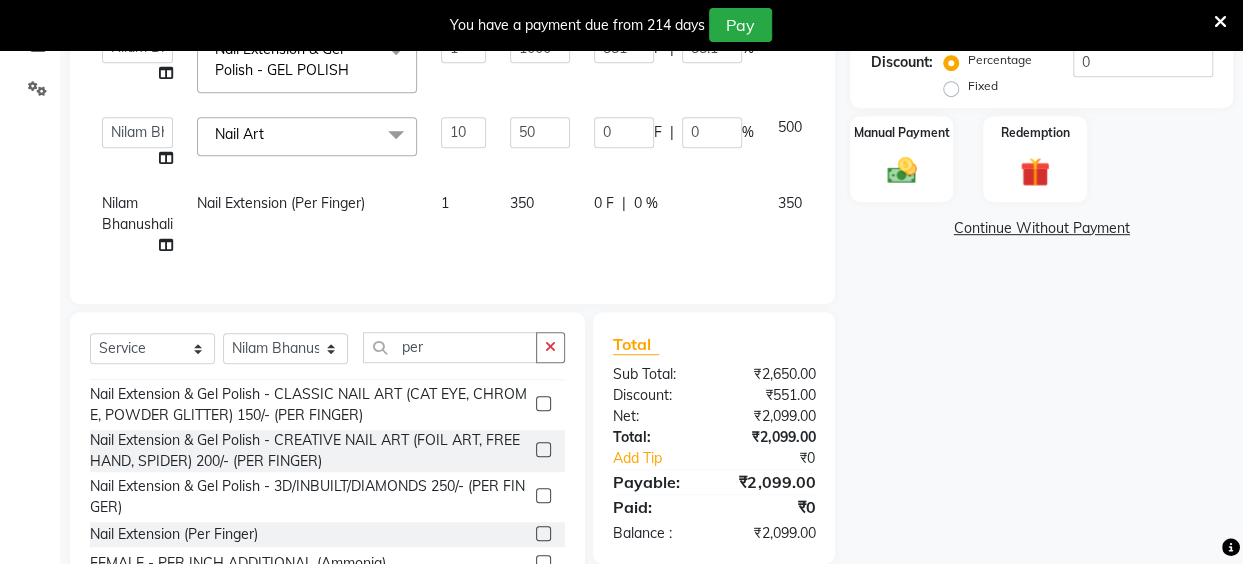 click on "1" 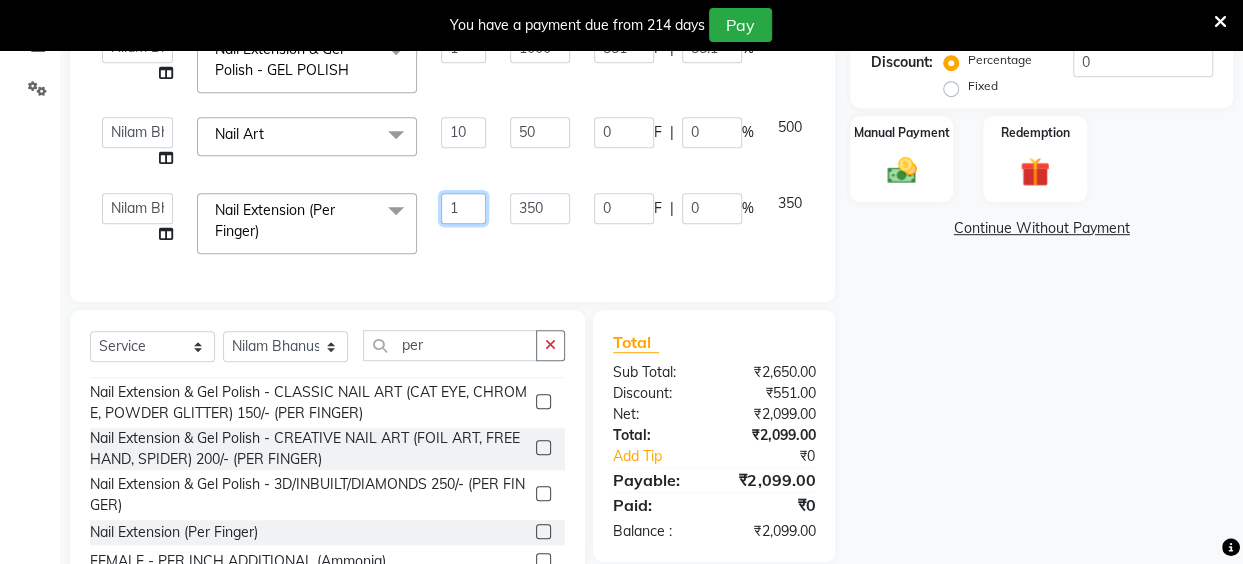 drag, startPoint x: 475, startPoint y: 205, endPoint x: 442, endPoint y: 218, distance: 35.468296 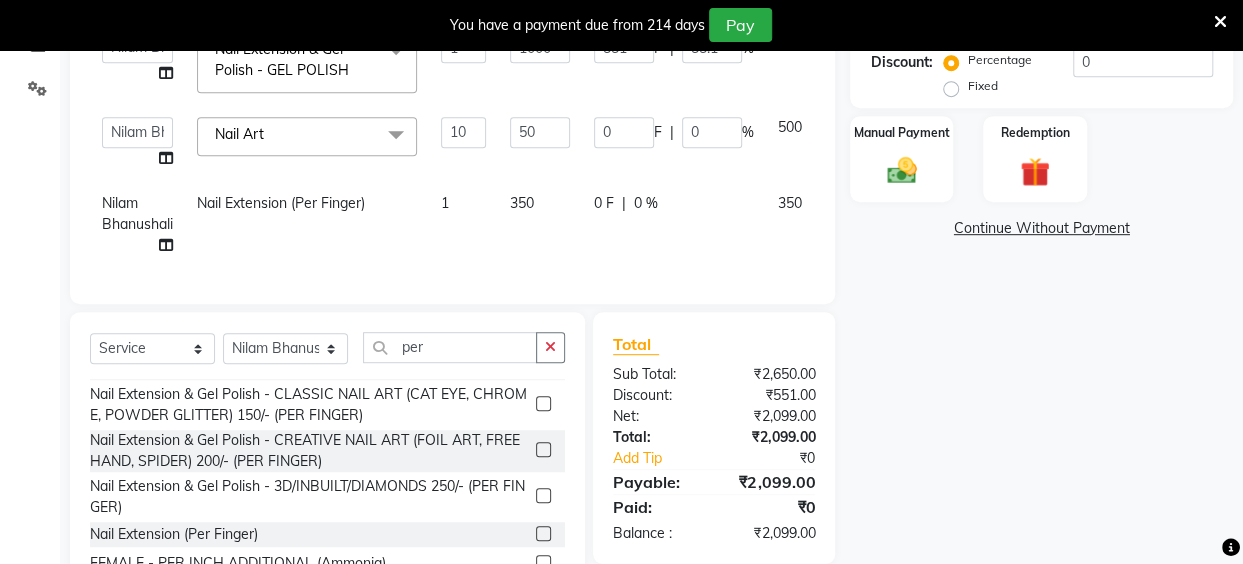 click on "1" 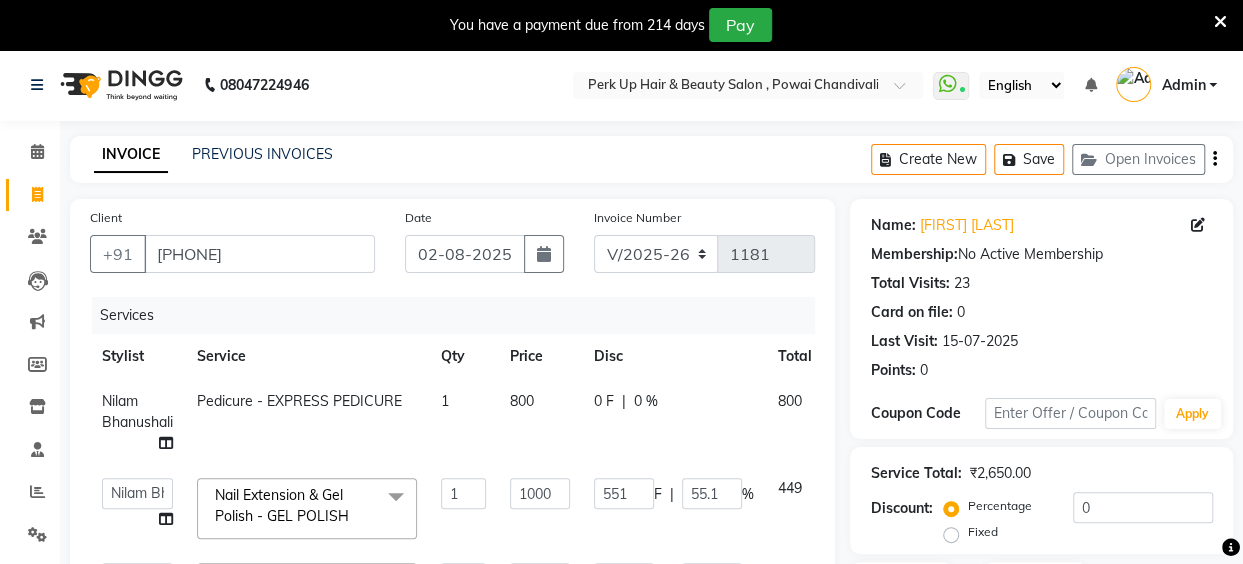 scroll, scrollTop: 530, scrollLeft: 0, axis: vertical 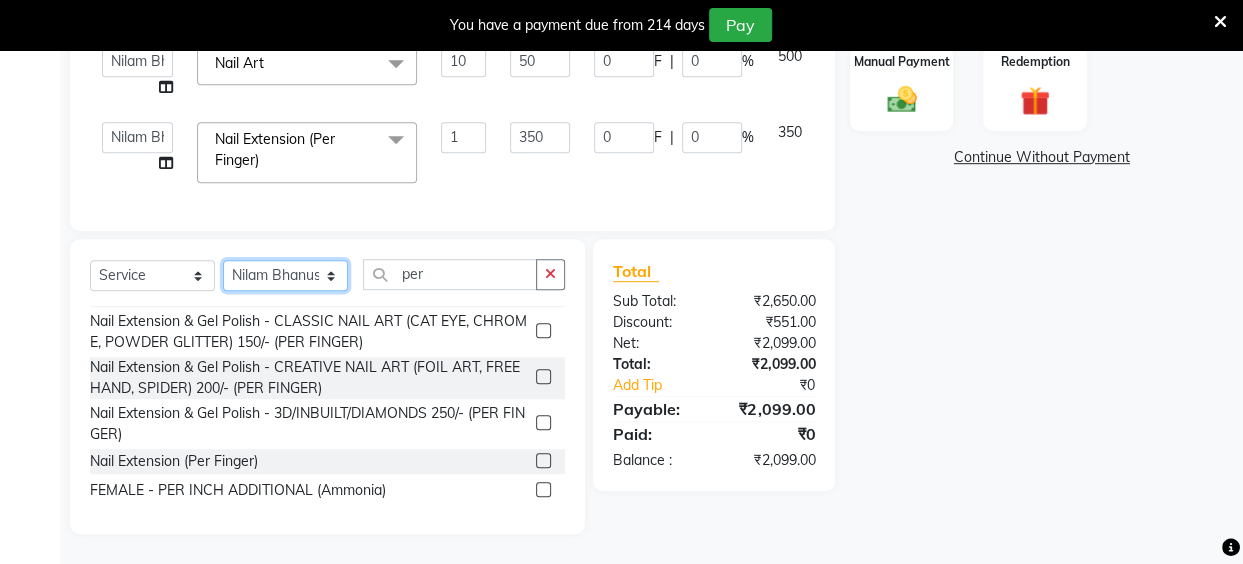 click on "Select Stylist Anita Das danish Kumkum Pasi Naseem Mansoori		 Nilam Bhanushali Nizam Shaikh			 Raju Reena Sawardekar			 Rita Pal			 Sabeena Shaikh Sameer Balwar Sangeeta Rajbhar Seja Jaiswal Shahib Shaves Salmani			 Sneha" 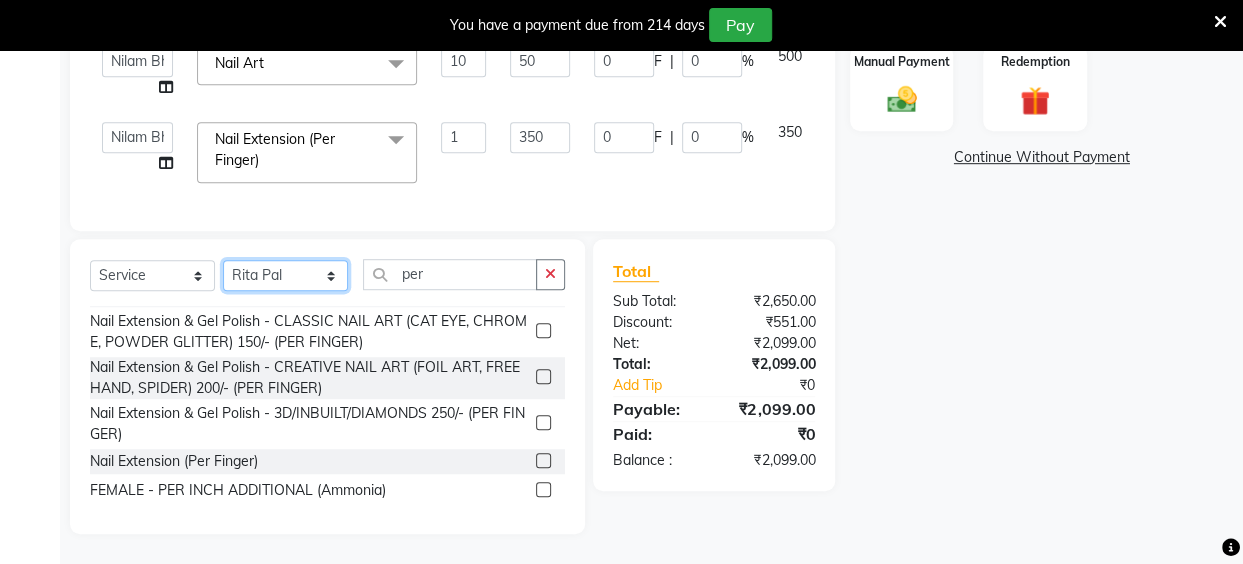 click on "Select Stylist Anita Das danish Kumkum Pasi Naseem Mansoori		 Nilam Bhanushali Nizam Shaikh			 Raju Reena Sawardekar			 Rita Pal			 Sabeena Shaikh Sameer Balwar Sangeeta Rajbhar Seja Jaiswal Shahib Shaves Salmani			 Sneha" 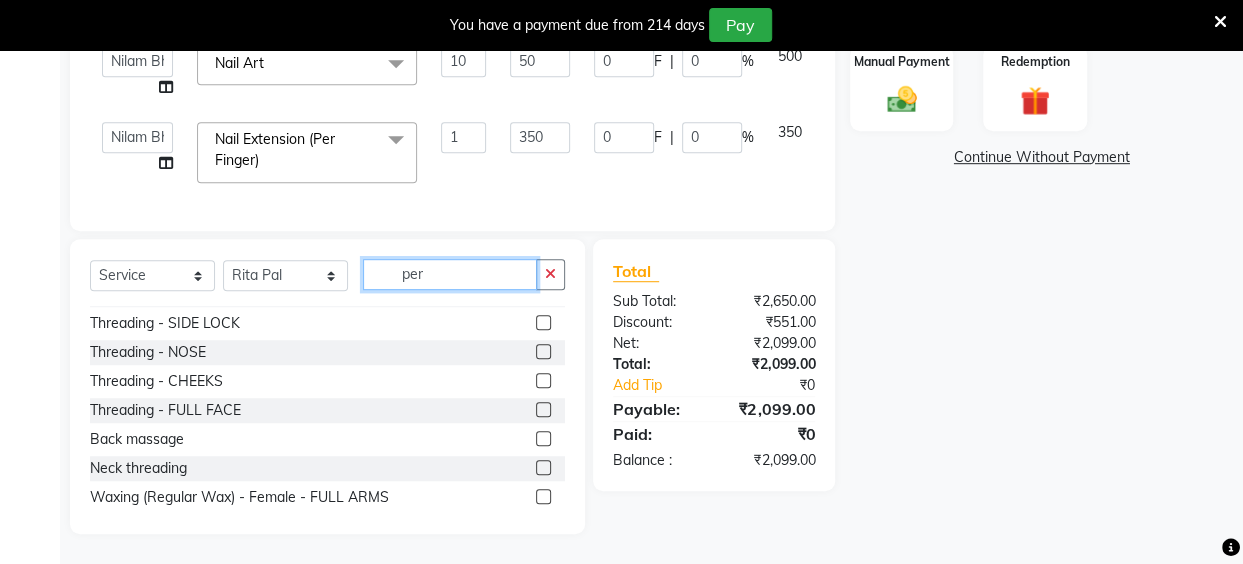 click on "per" 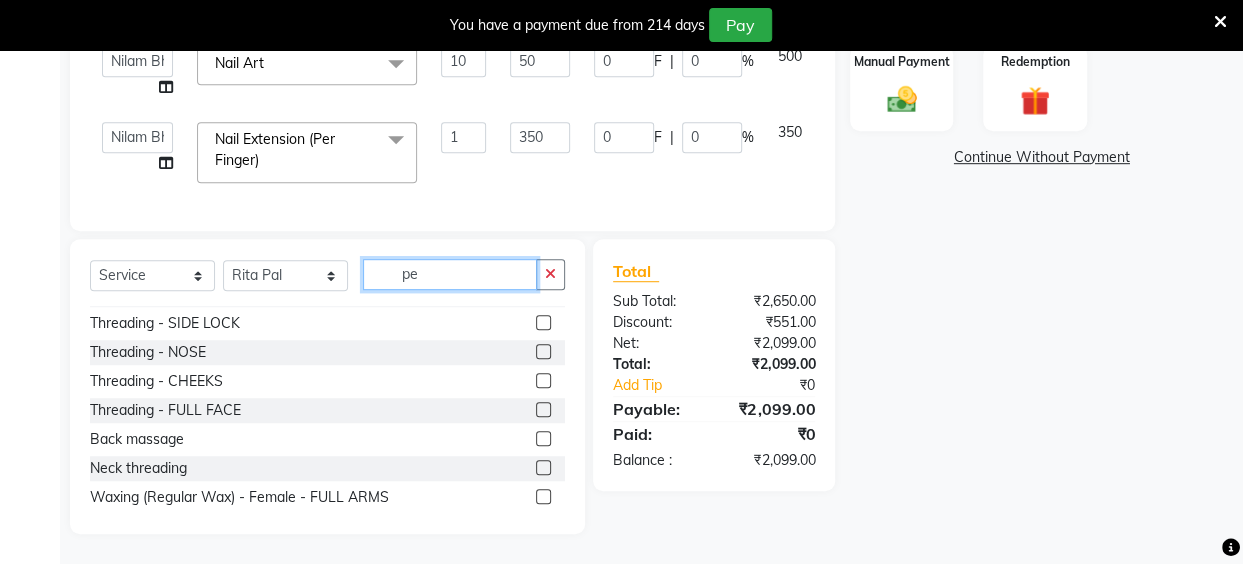 type on "p" 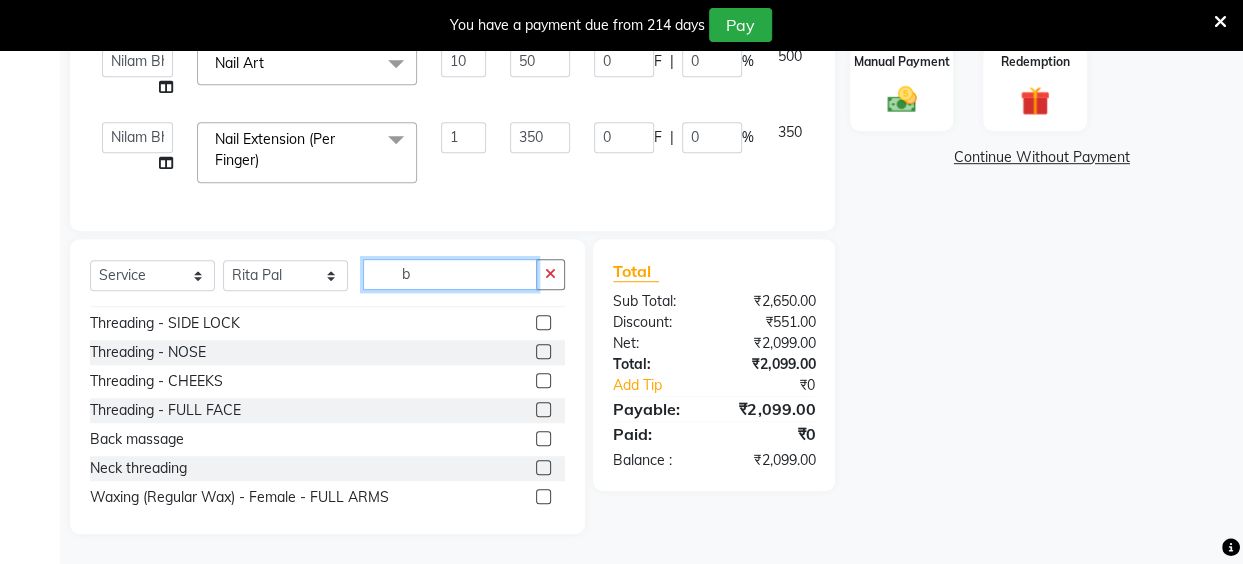 scroll, scrollTop: 0, scrollLeft: 0, axis: both 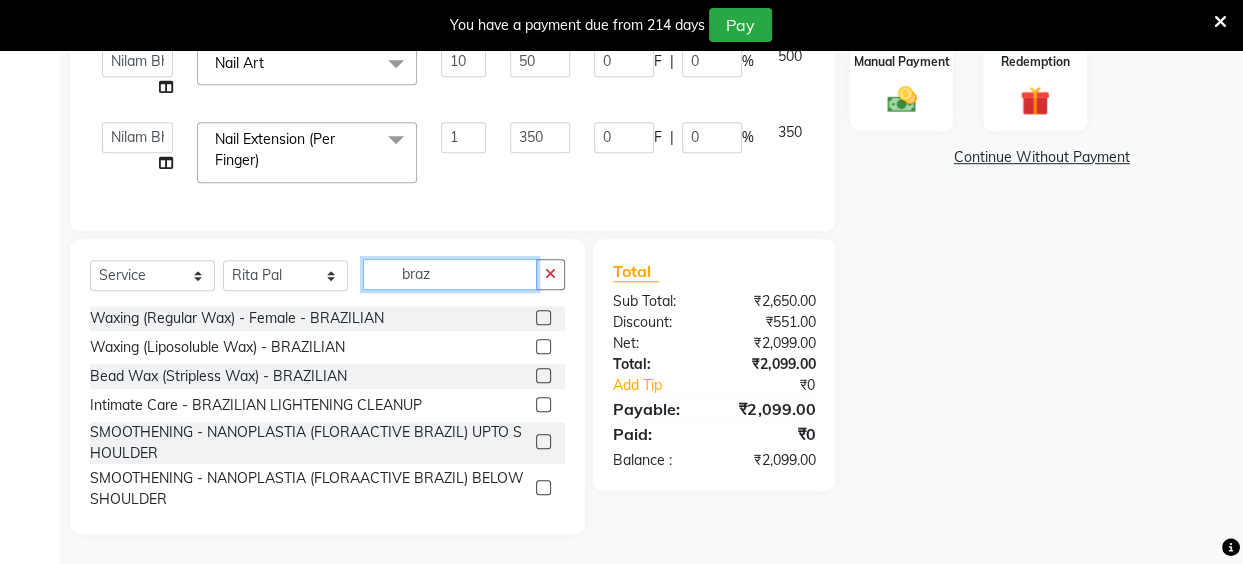 type on "braz" 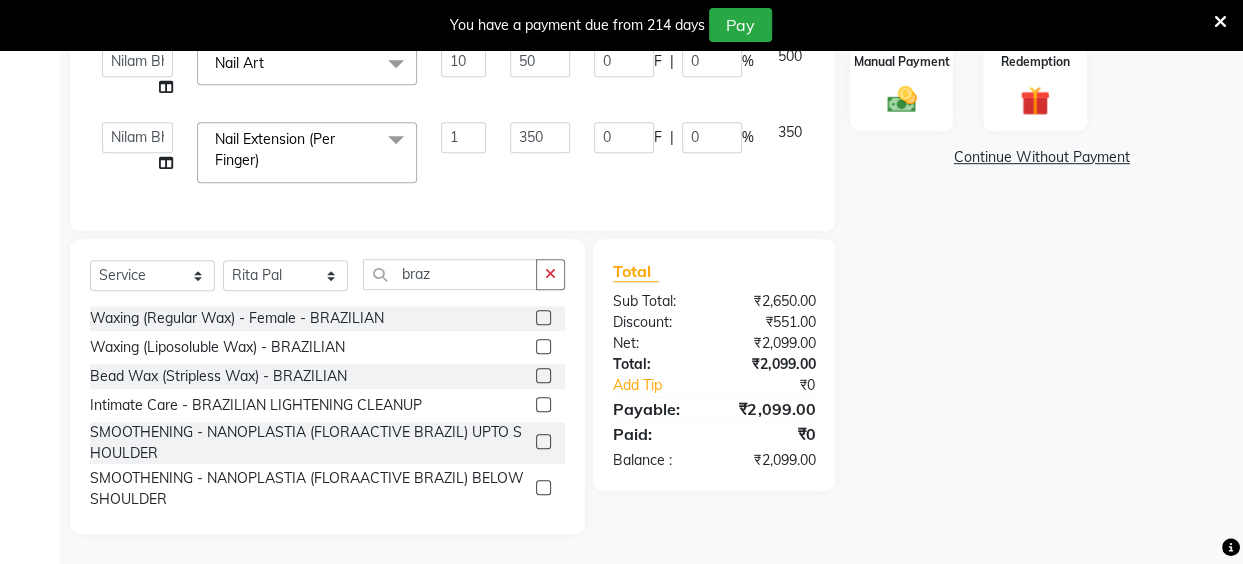 click 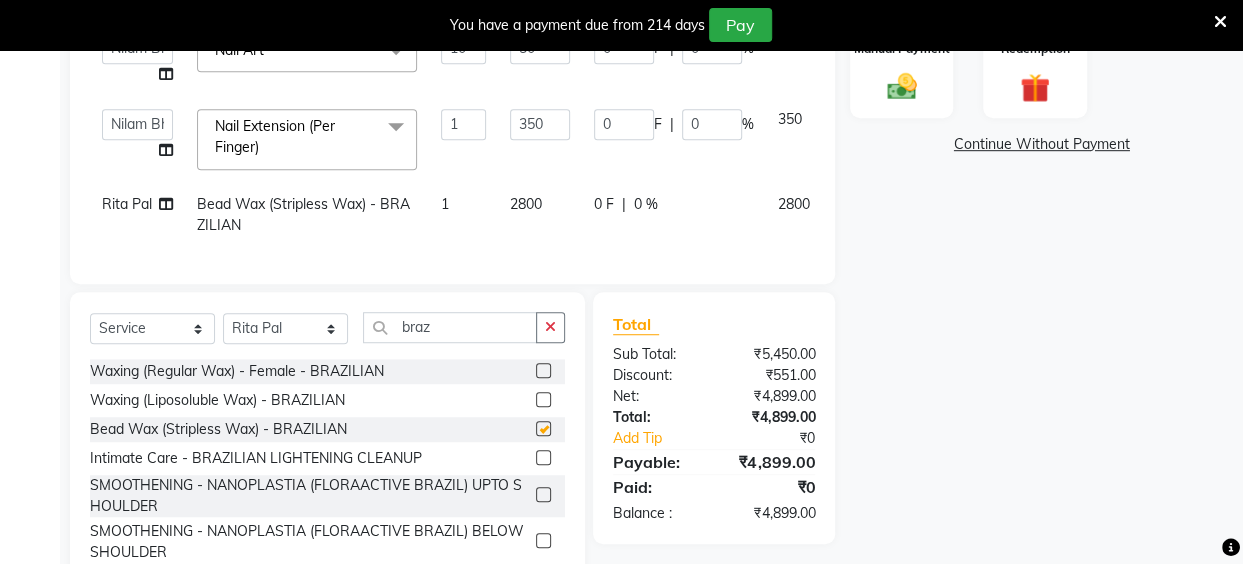 checkbox on "false" 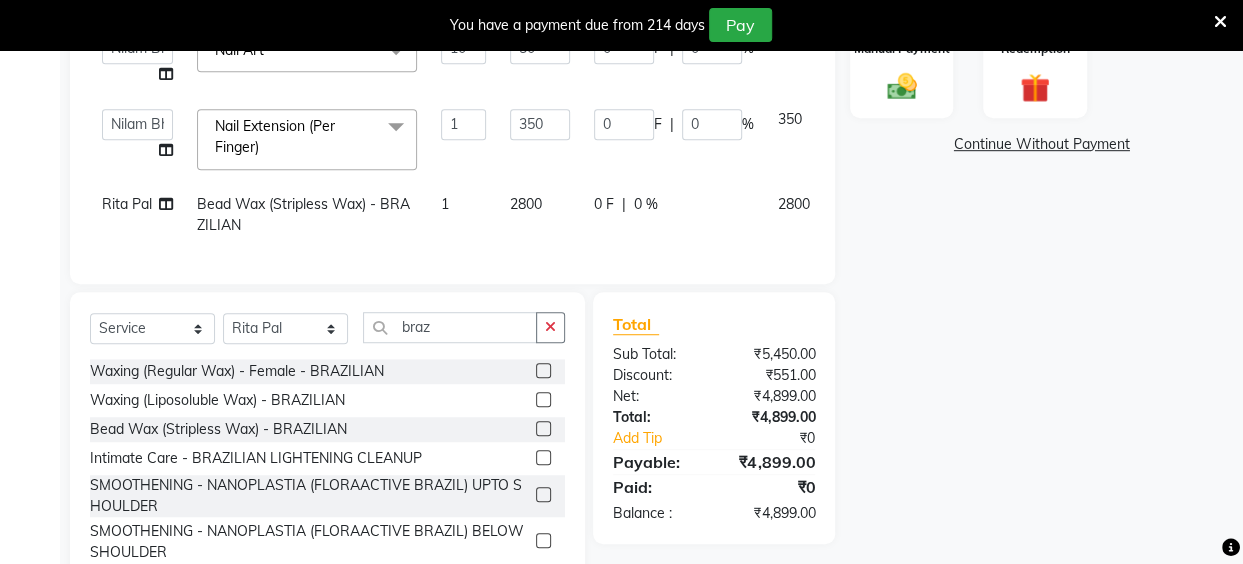 scroll, scrollTop: 10, scrollLeft: 0, axis: vertical 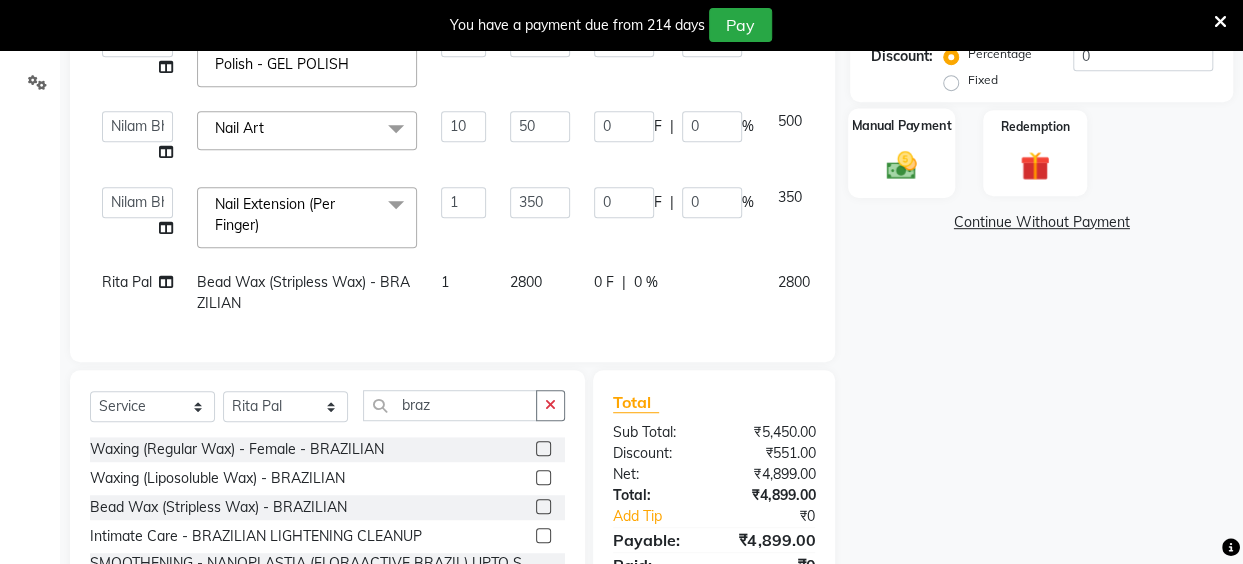 click 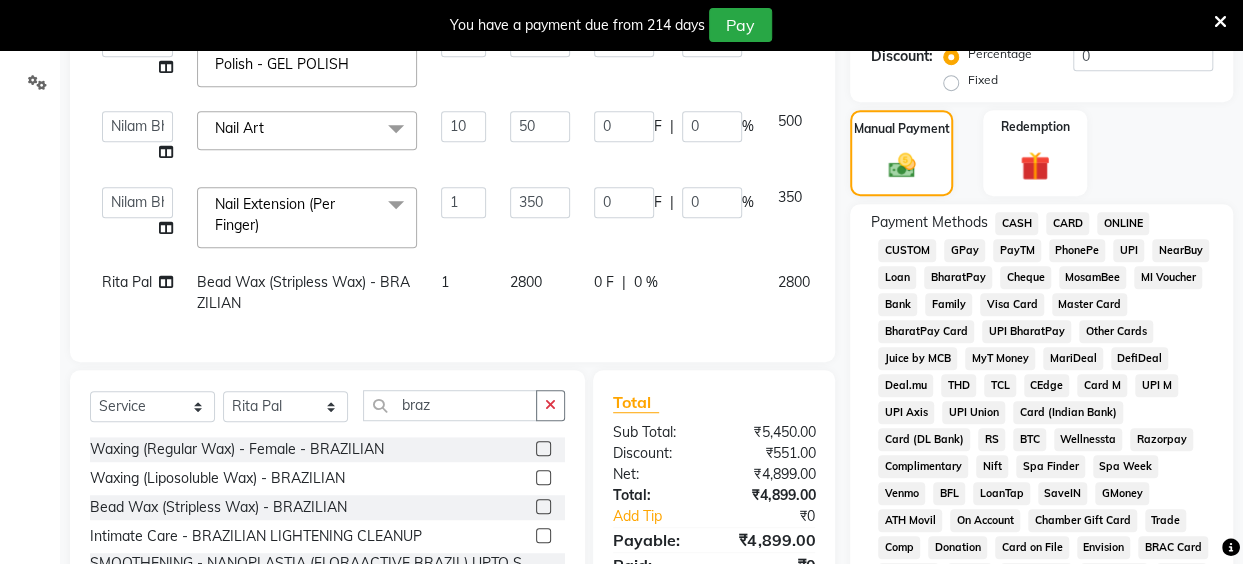 click on "UPI" 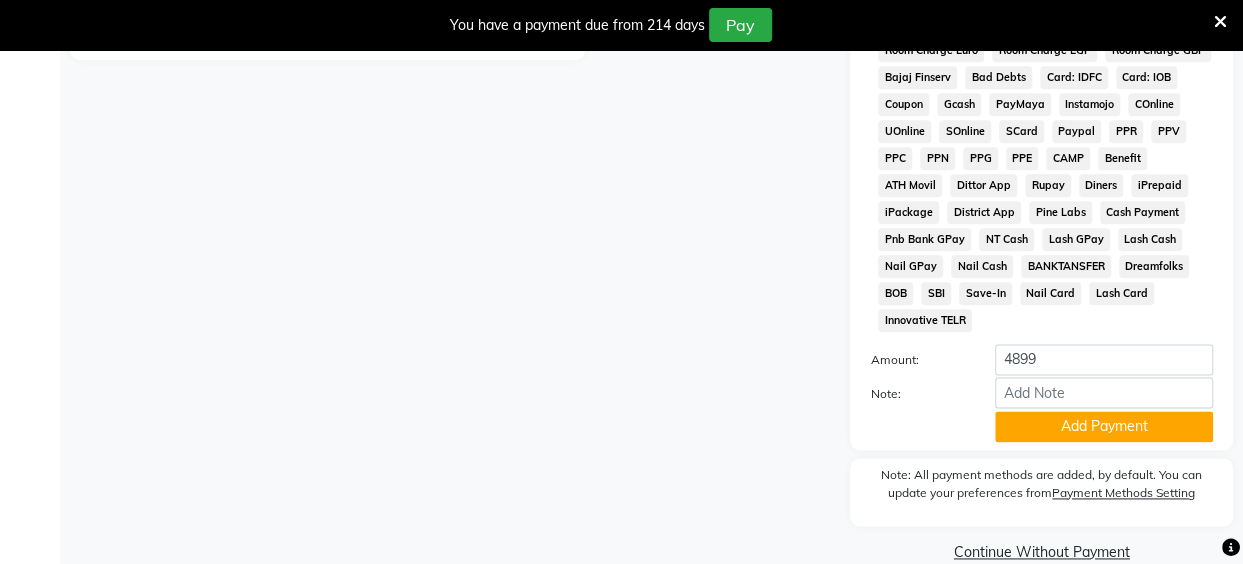 scroll, scrollTop: 1096, scrollLeft: 0, axis: vertical 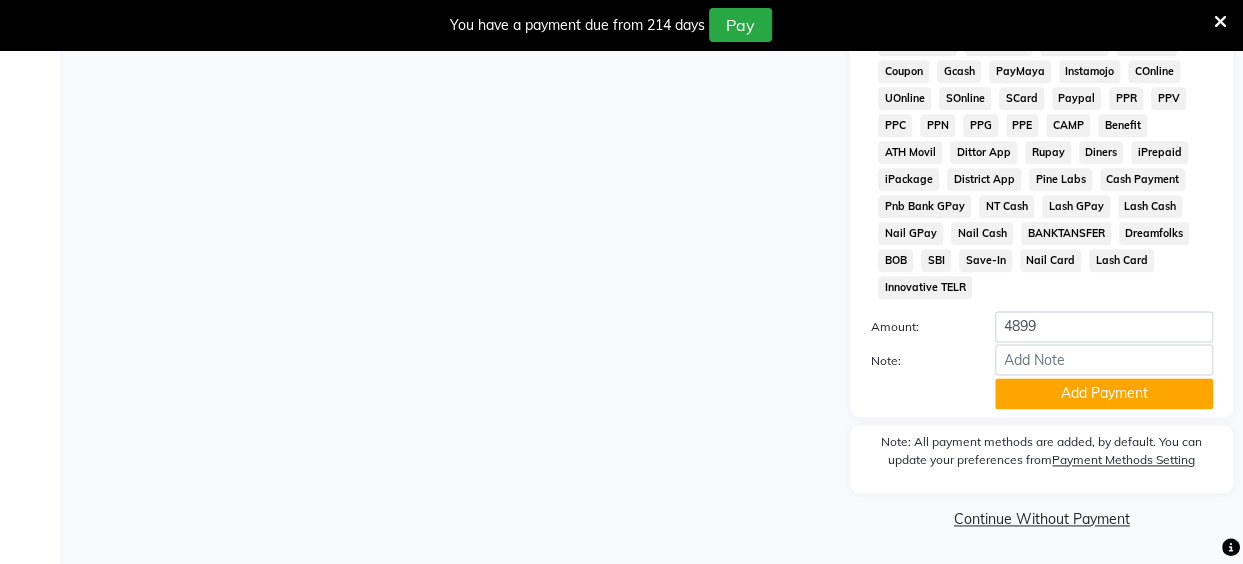 click on "Add Payment" 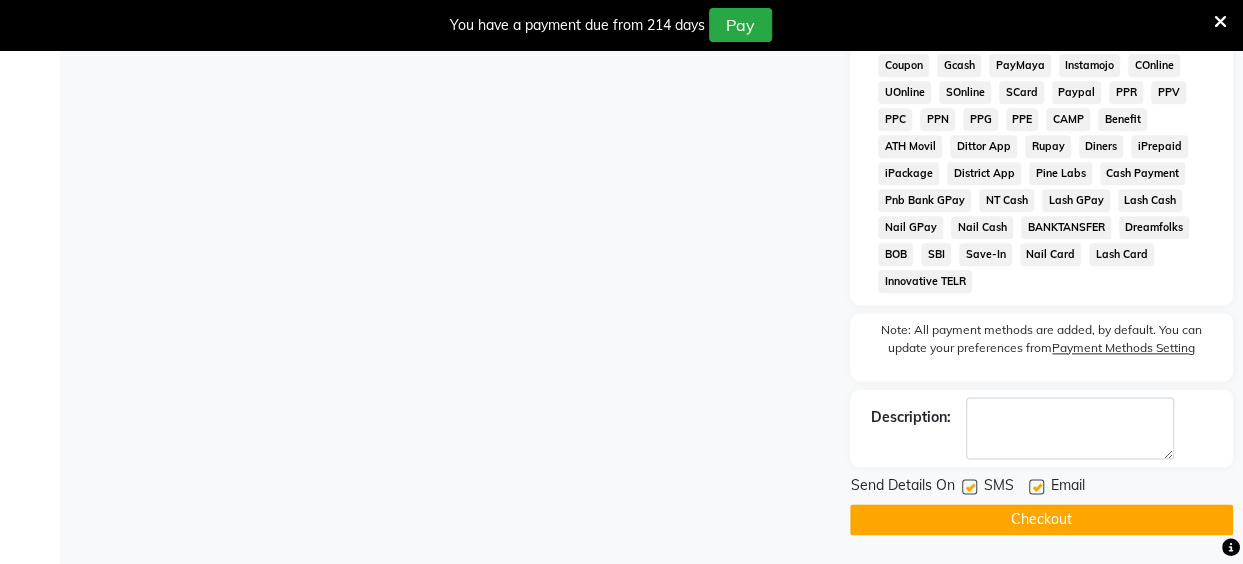 click on "Email" 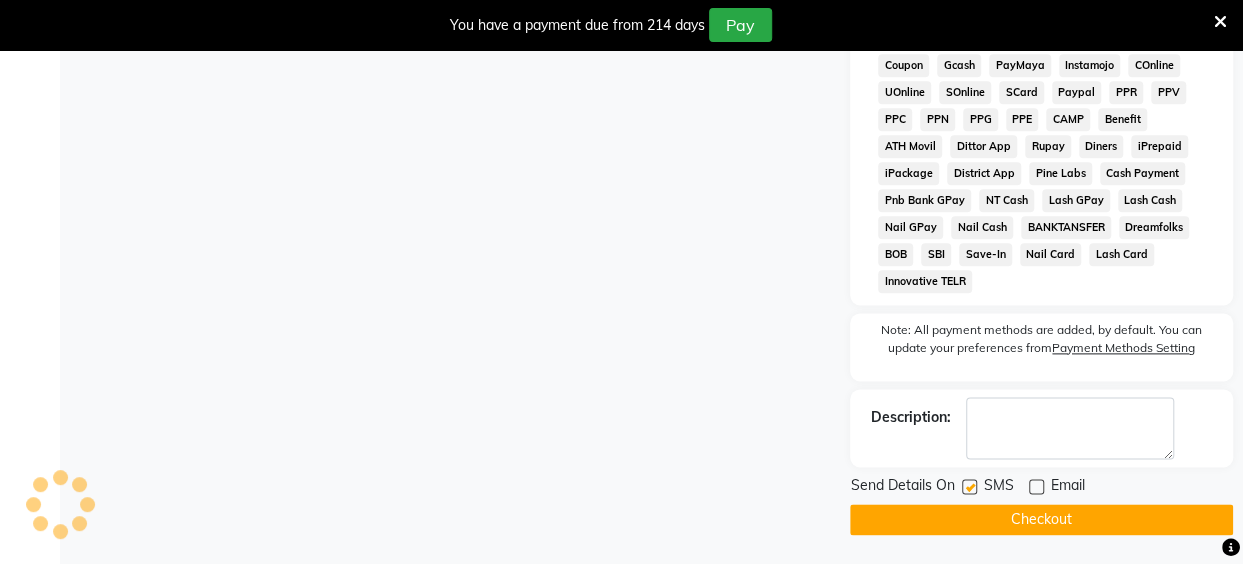 click 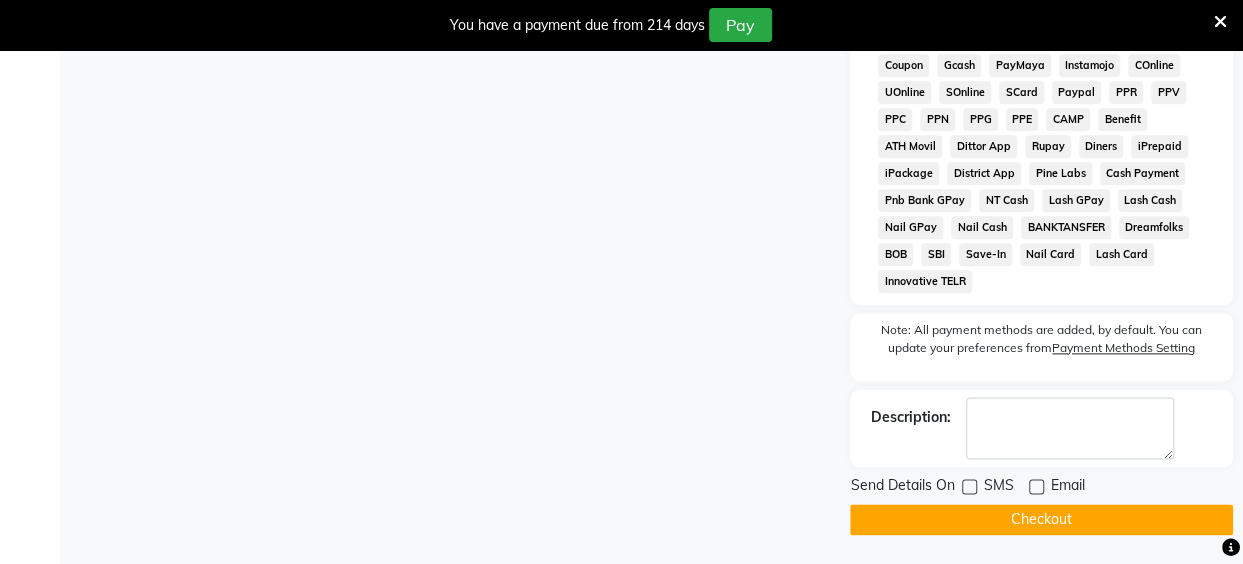 click on "Checkout" 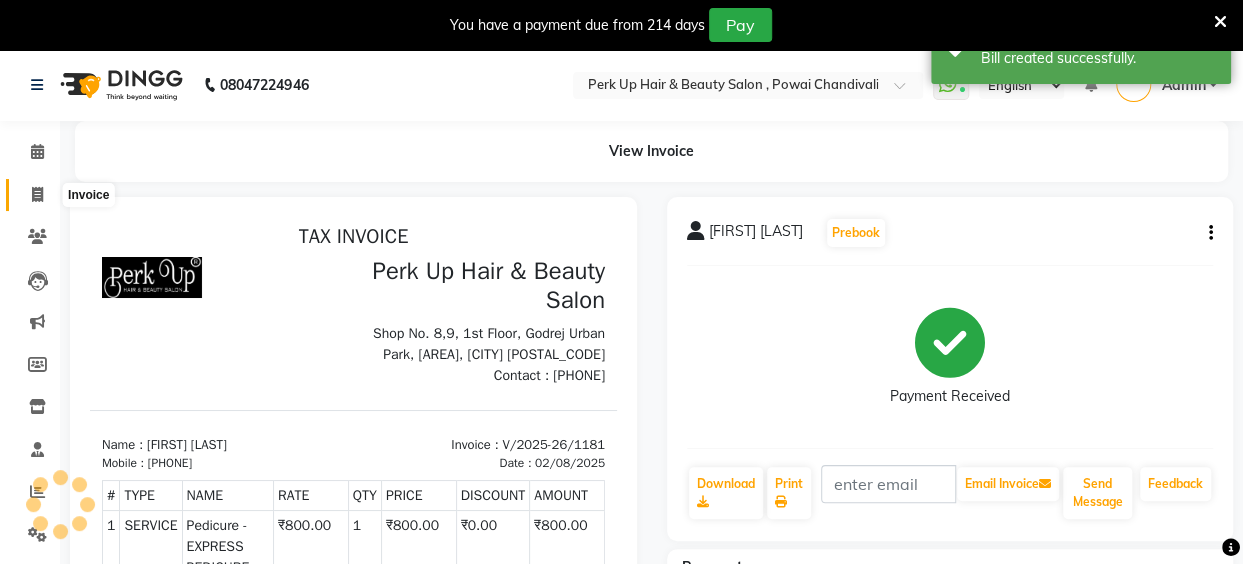 scroll, scrollTop: 0, scrollLeft: 0, axis: both 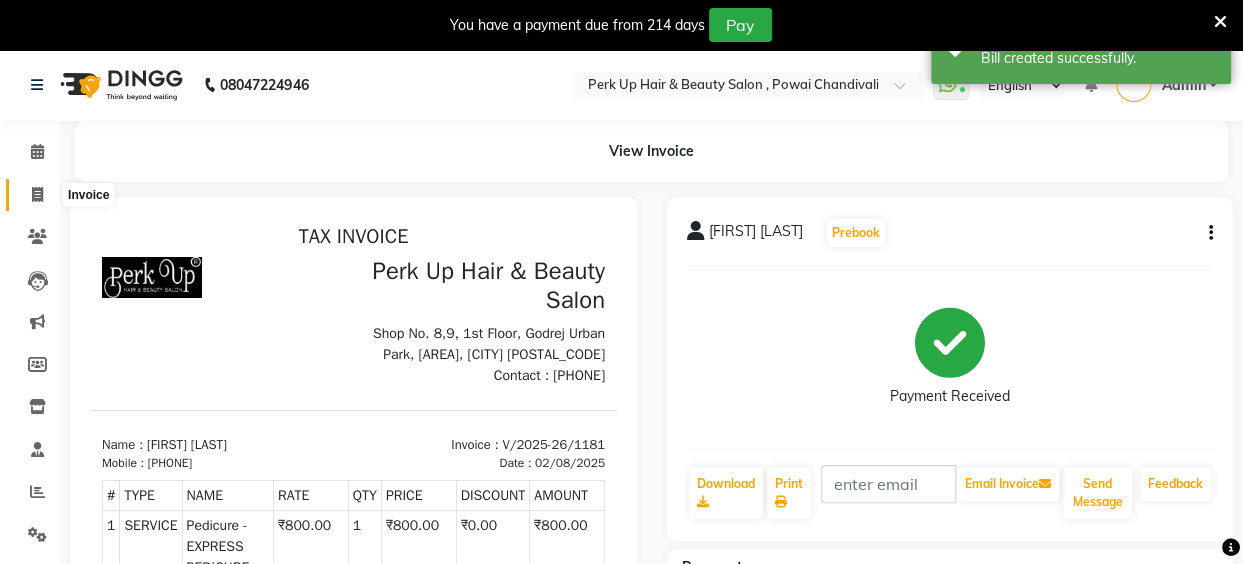 click 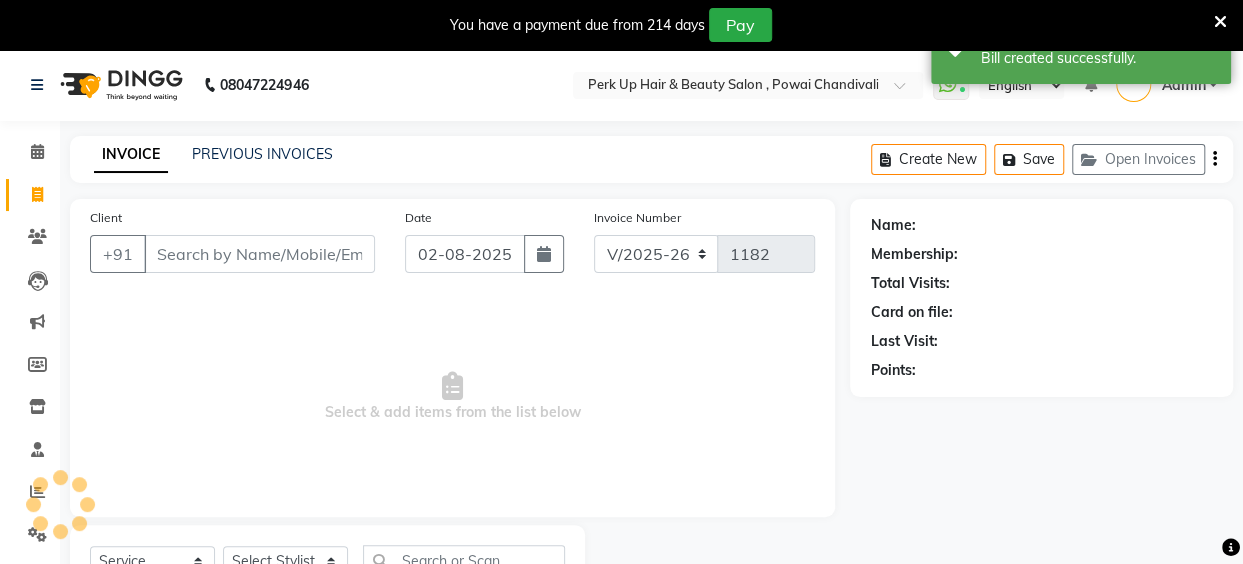 scroll, scrollTop: 85, scrollLeft: 0, axis: vertical 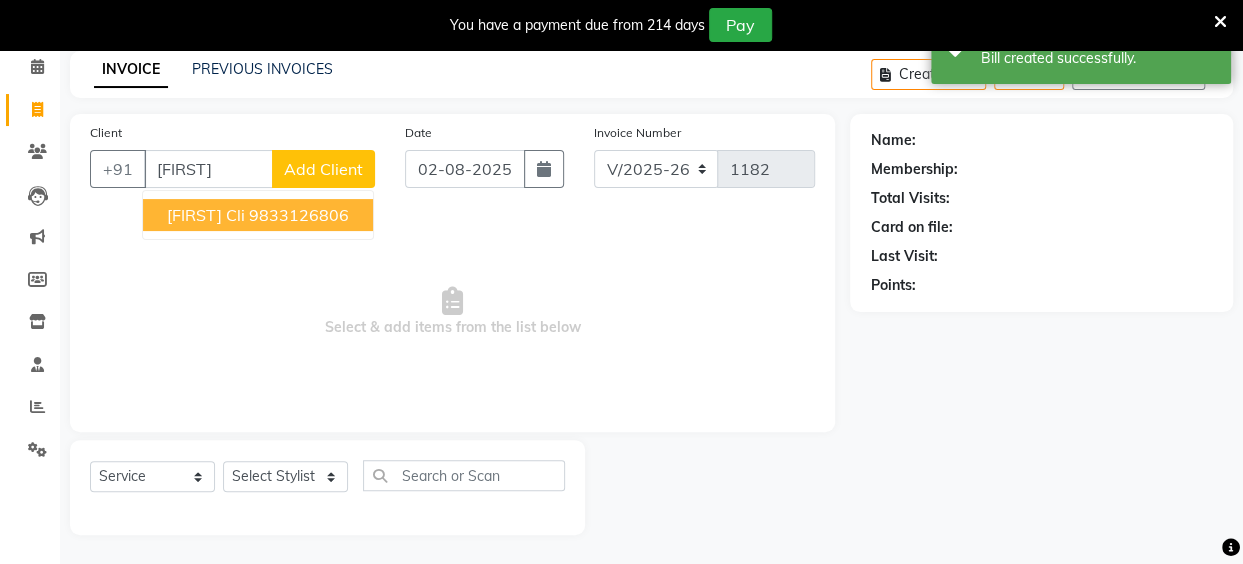 click on "9833126806" at bounding box center (299, 215) 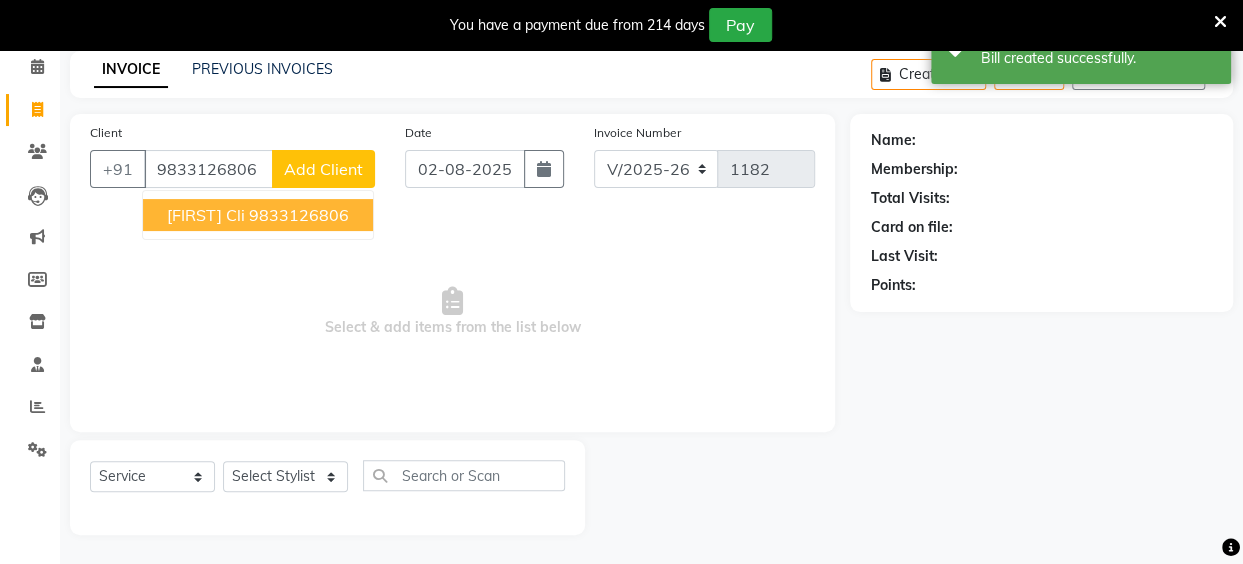 type on "9833126806" 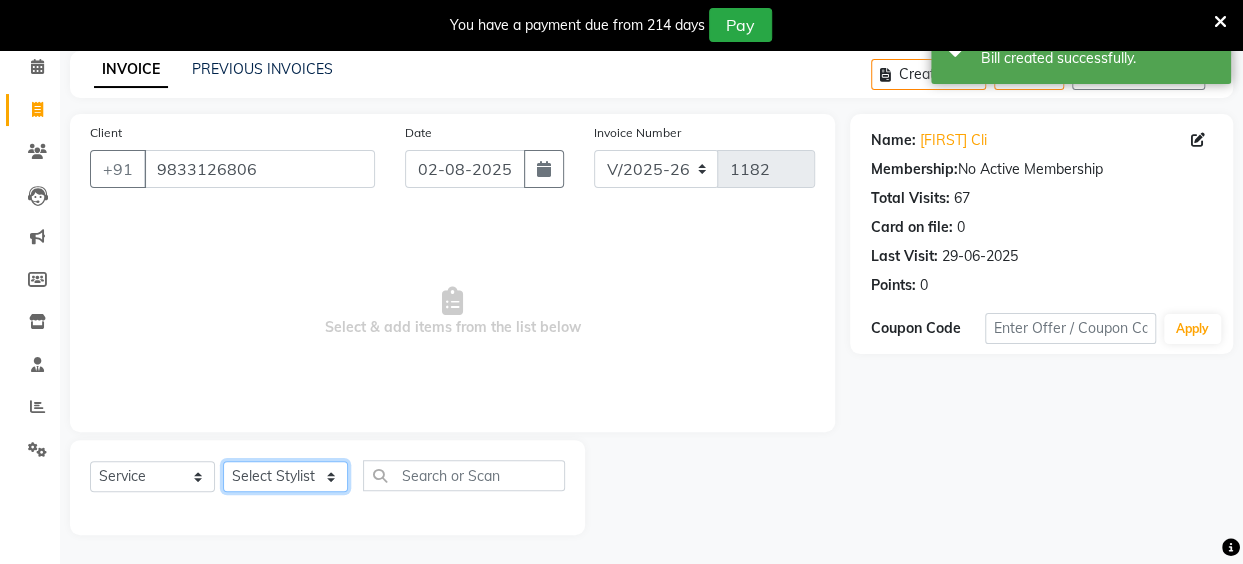 click on "Select Stylist Anita Das danish Kumkum Pasi Naseem Mansoori		 Nilam Bhanushali Nizam Shaikh			 Raju Reena Sawardekar			 Rita Pal			 Sabeena Shaikh Sameer Balwar Sangeeta Rajbhar Seja Jaiswal Shahib Shaves Salmani			 Sneha" 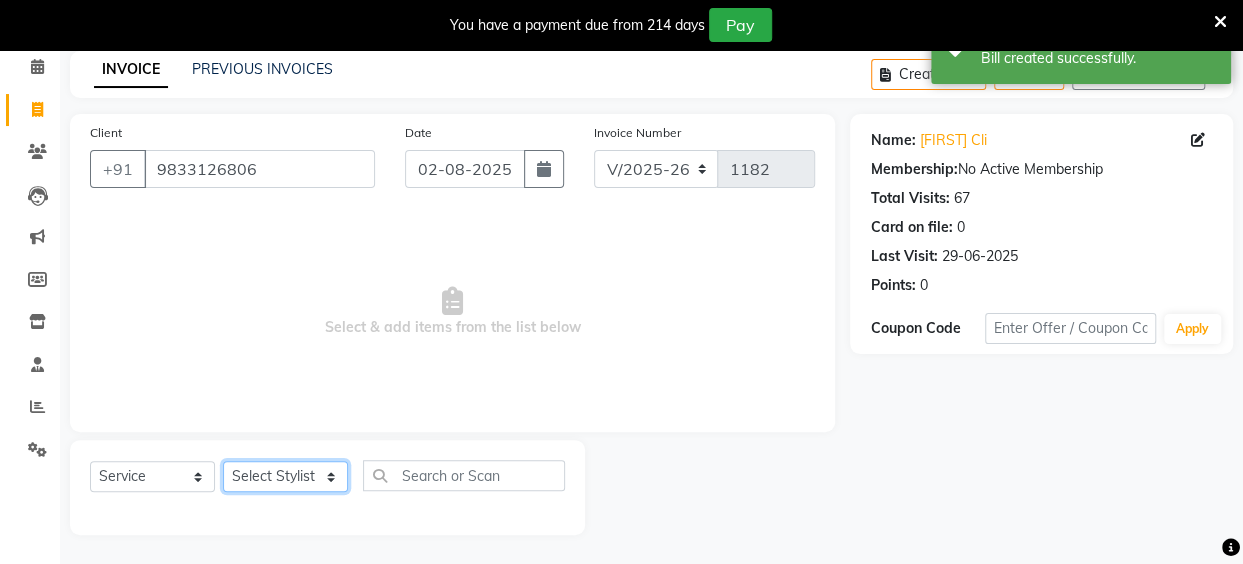 select on "32903" 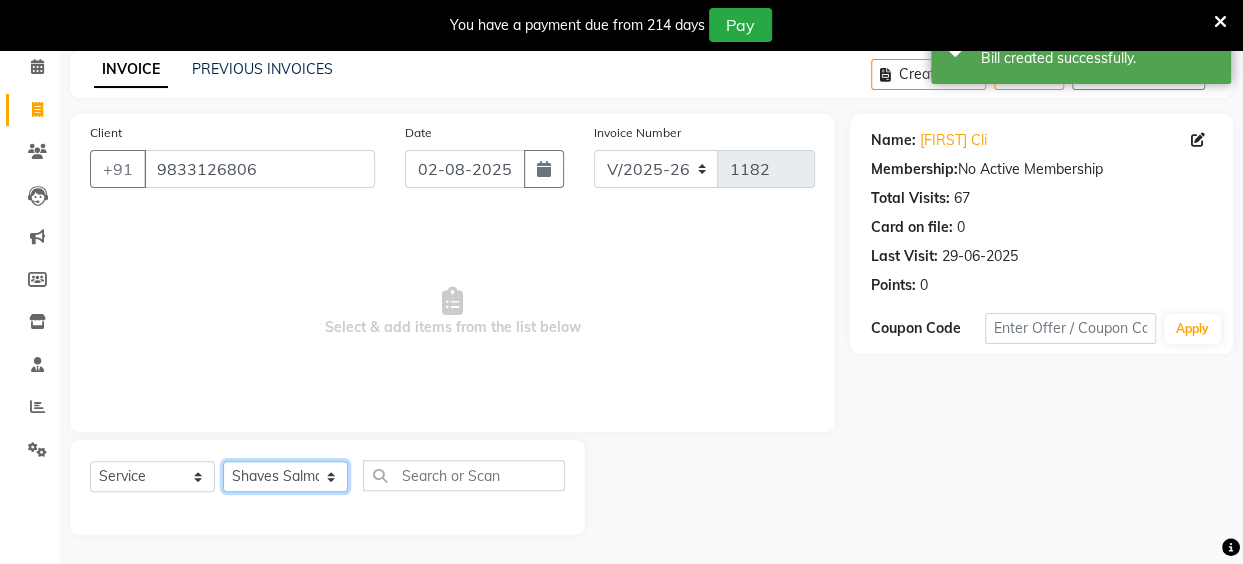 click on "Select Stylist Anita Das danish Kumkum Pasi Naseem Mansoori		 Nilam Bhanushali Nizam Shaikh			 Raju Reena Sawardekar			 Rita Pal			 Sabeena Shaikh Sameer Balwar Sangeeta Rajbhar Seja Jaiswal Shahib Shaves Salmani			 Sneha" 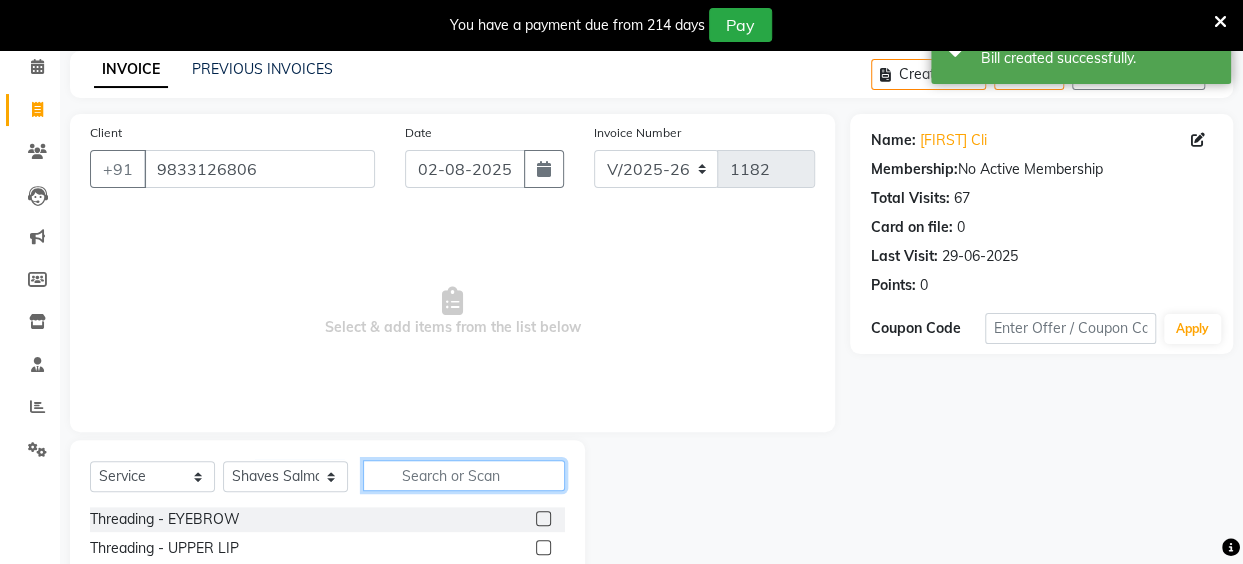click 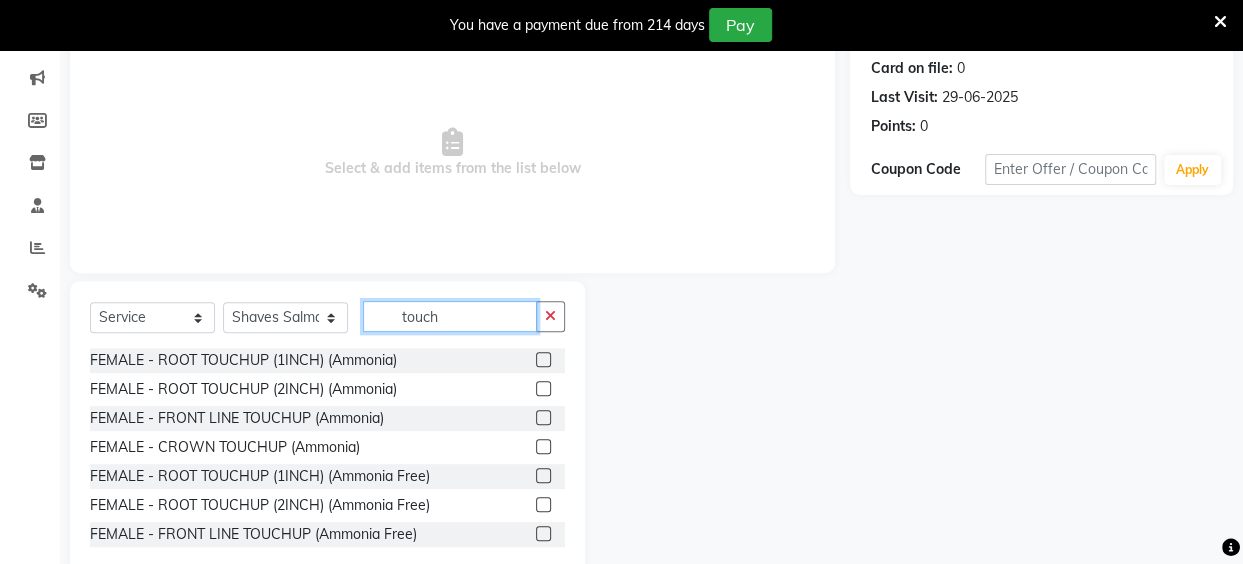 scroll, scrollTop: 258, scrollLeft: 0, axis: vertical 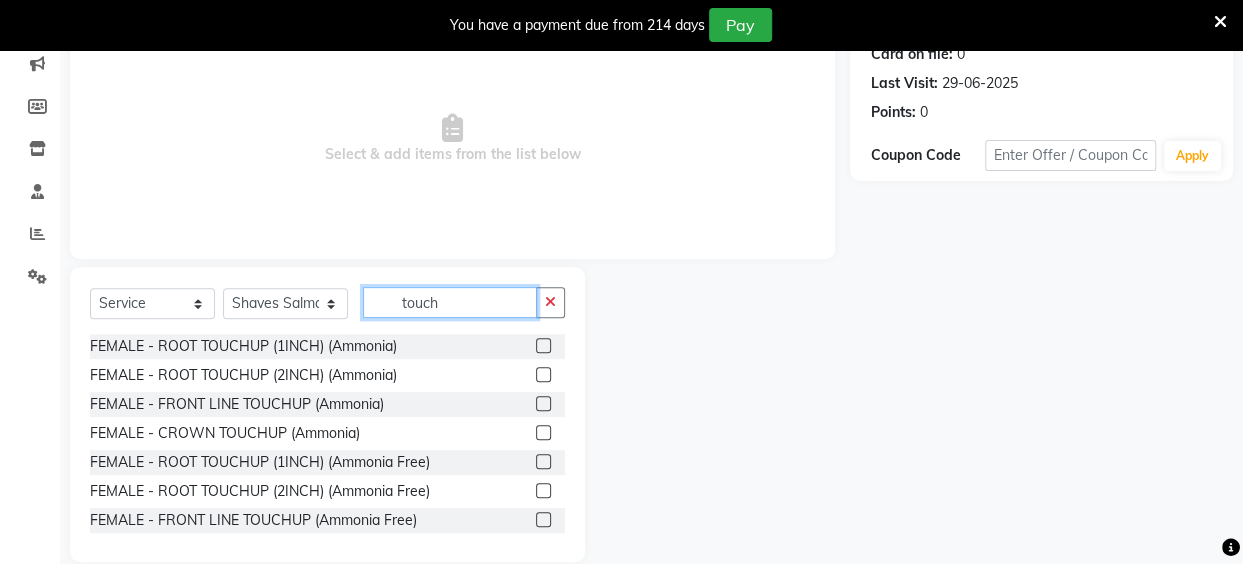 type on "touch" 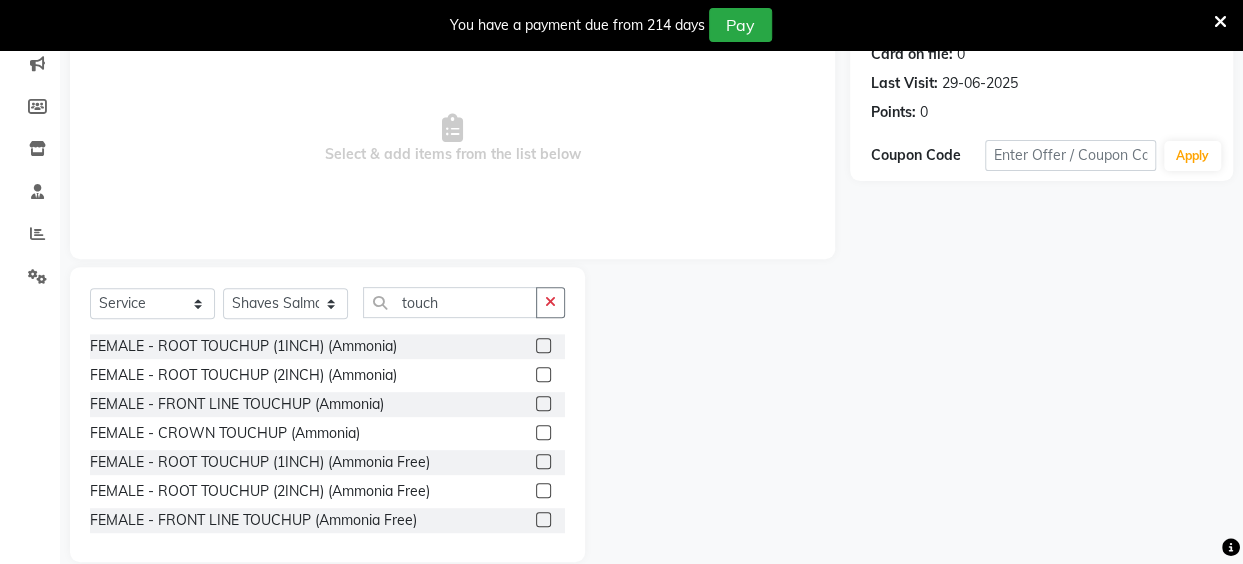 click 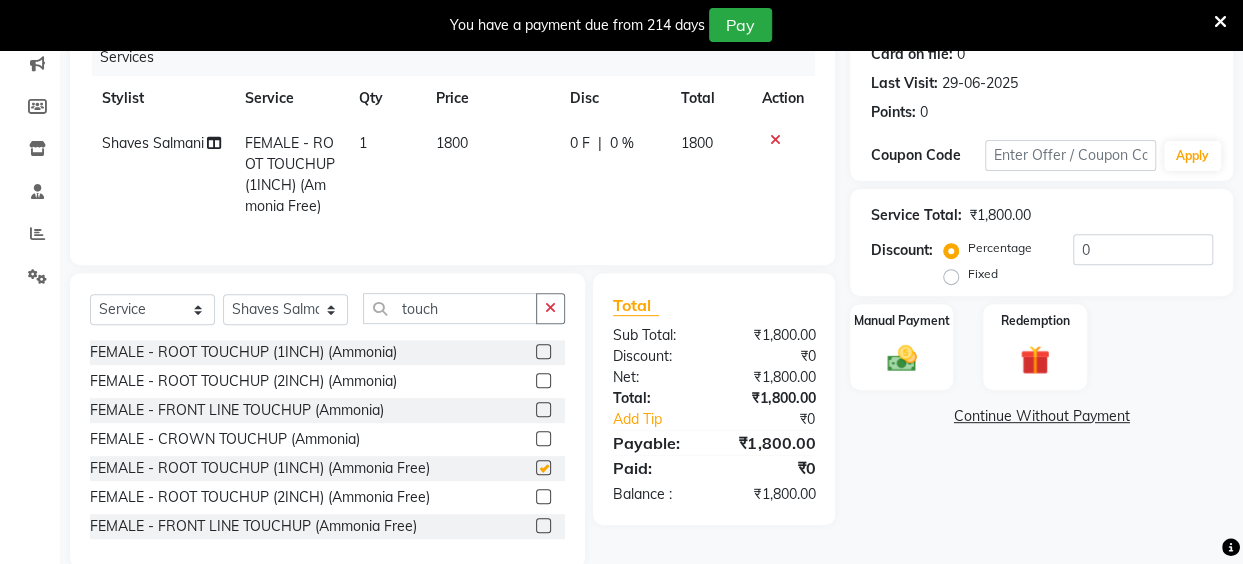checkbox on "false" 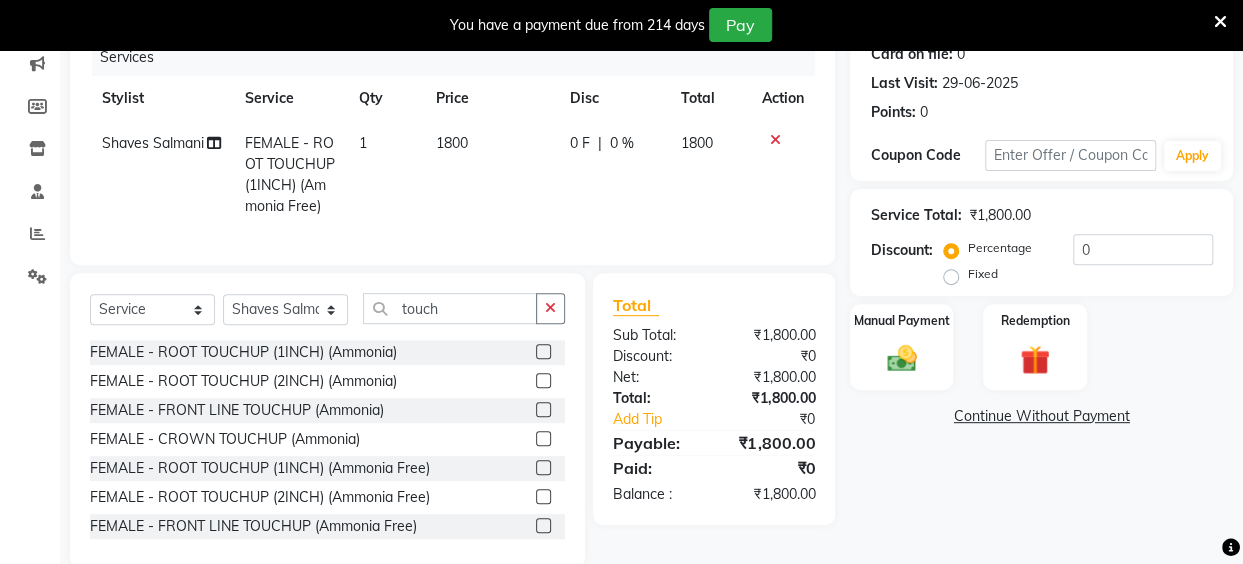 drag, startPoint x: 447, startPoint y: 137, endPoint x: 460, endPoint y: 140, distance: 13.341664 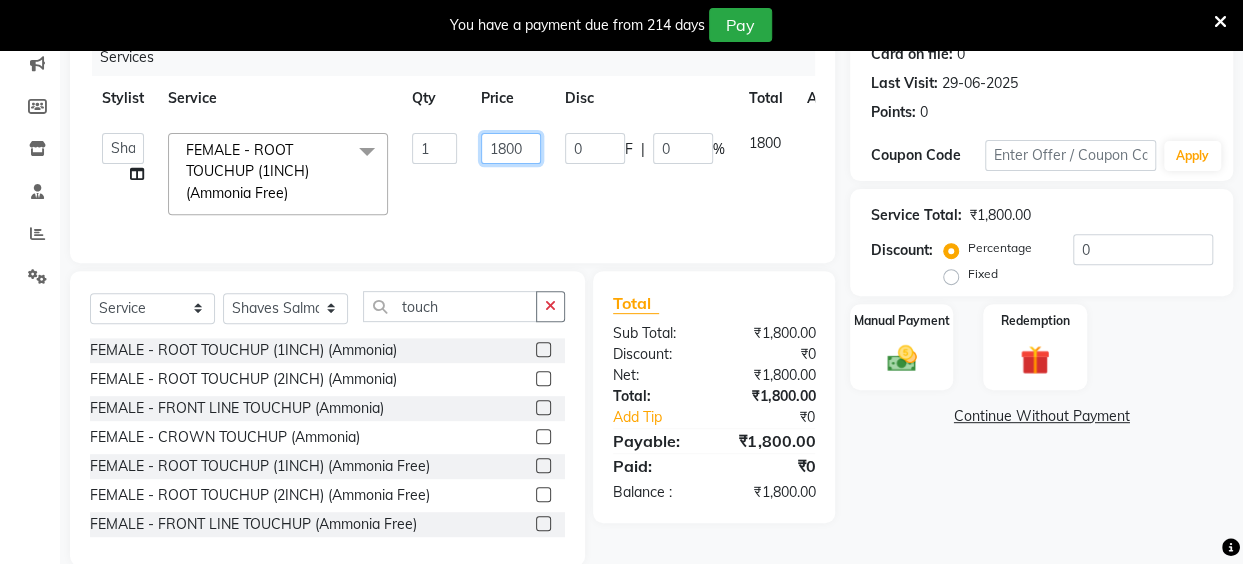 click on "1800" 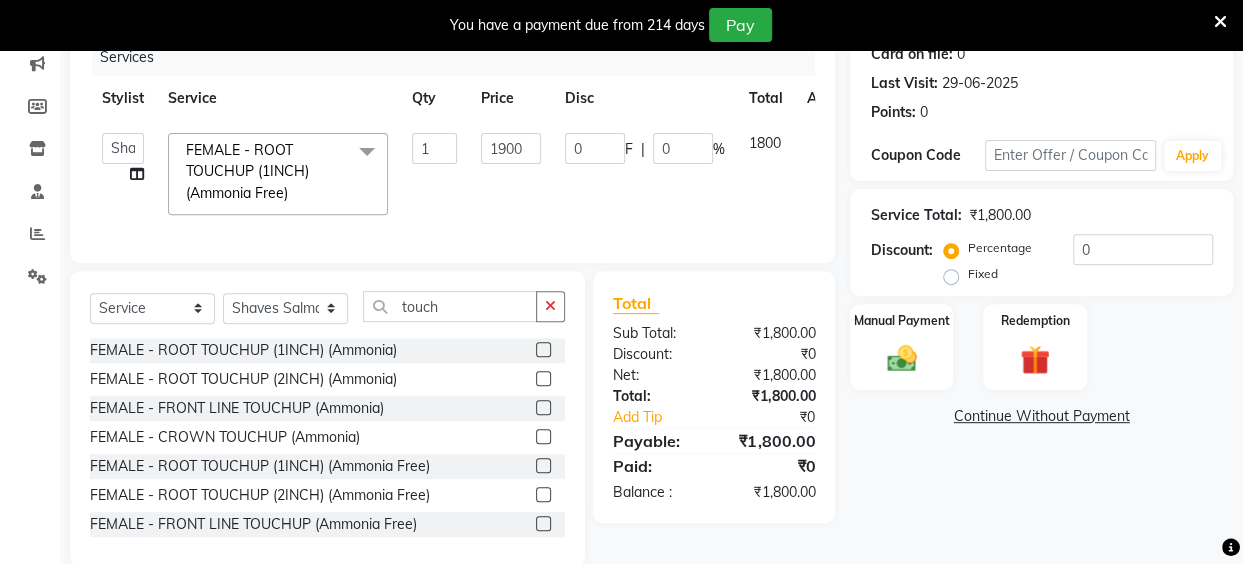 click on "1900" 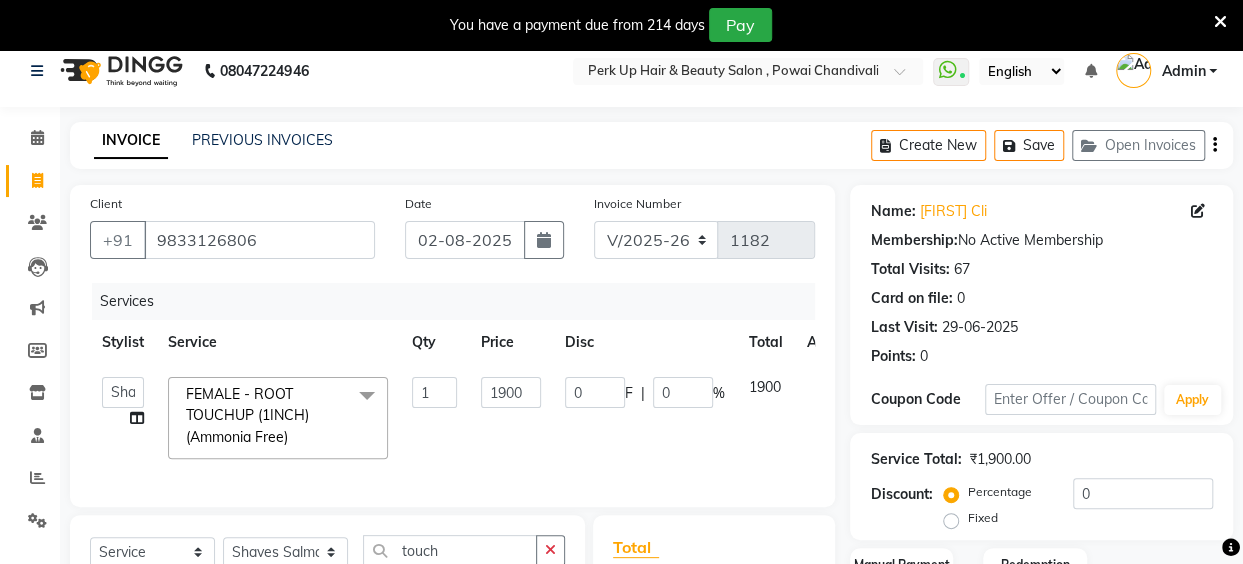 scroll, scrollTop: 0, scrollLeft: 0, axis: both 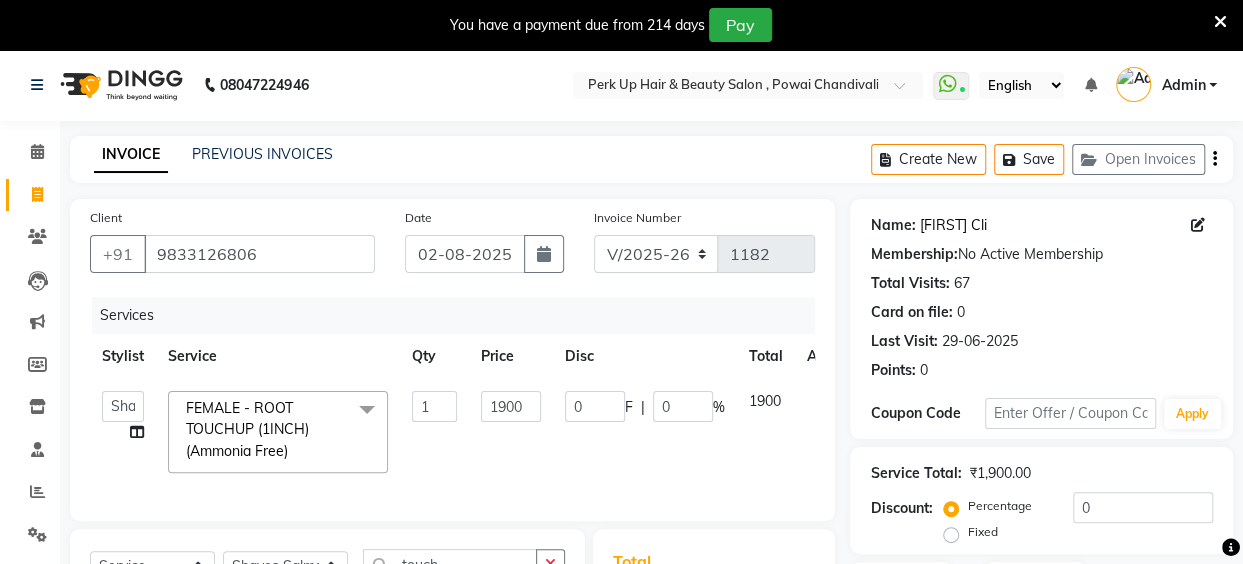 click on "Aesha Cli" 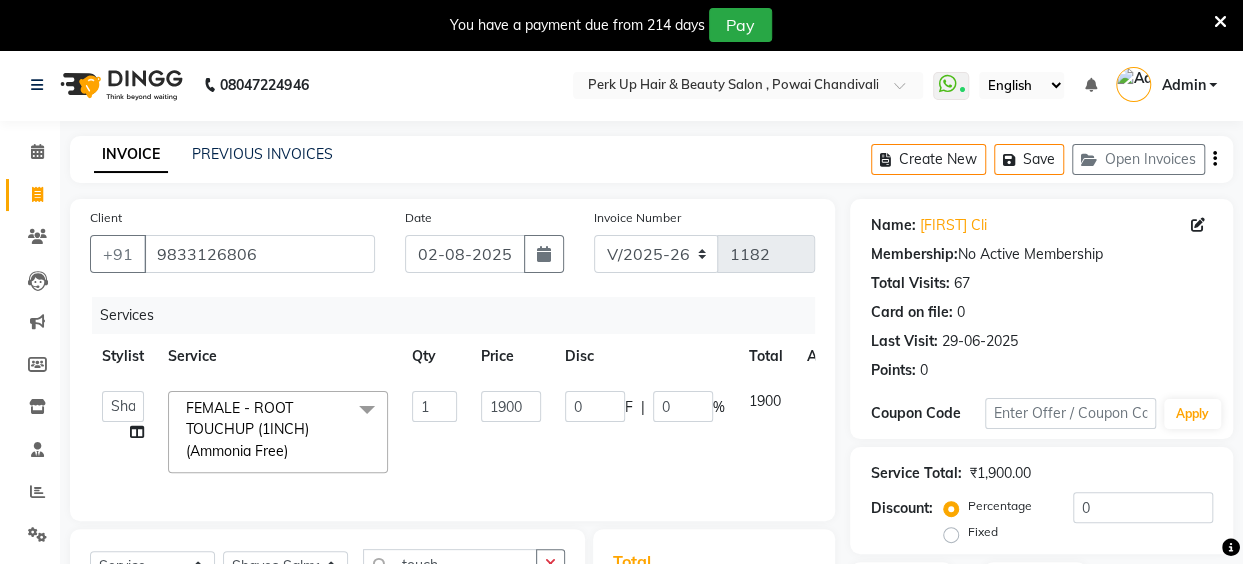 click on "1900" 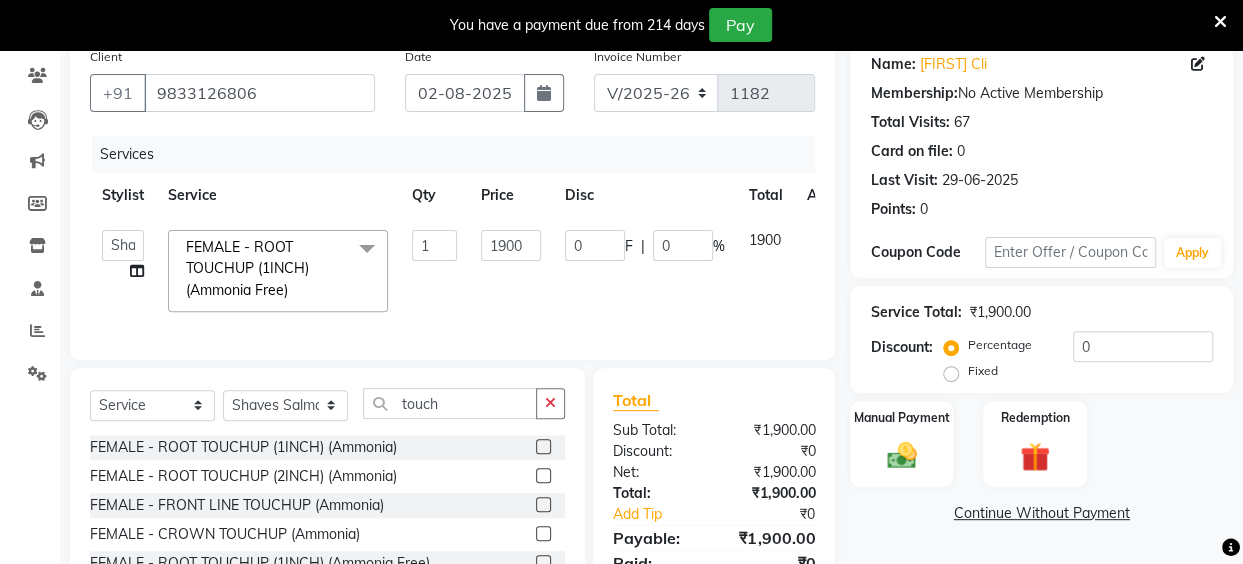 scroll, scrollTop: 176, scrollLeft: 0, axis: vertical 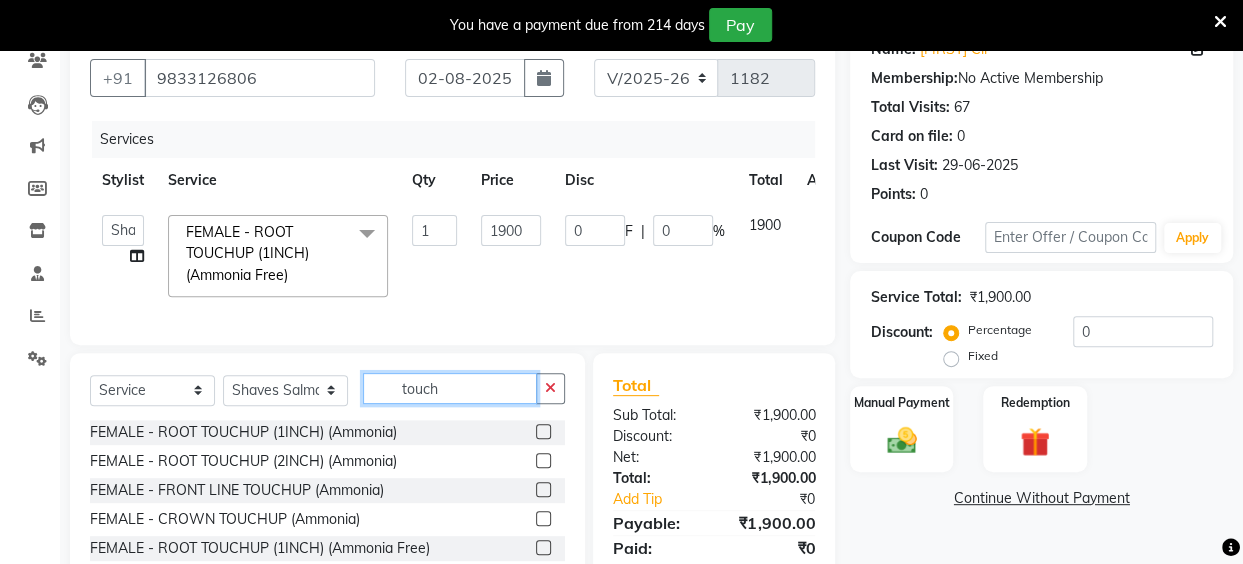 click on "touch" 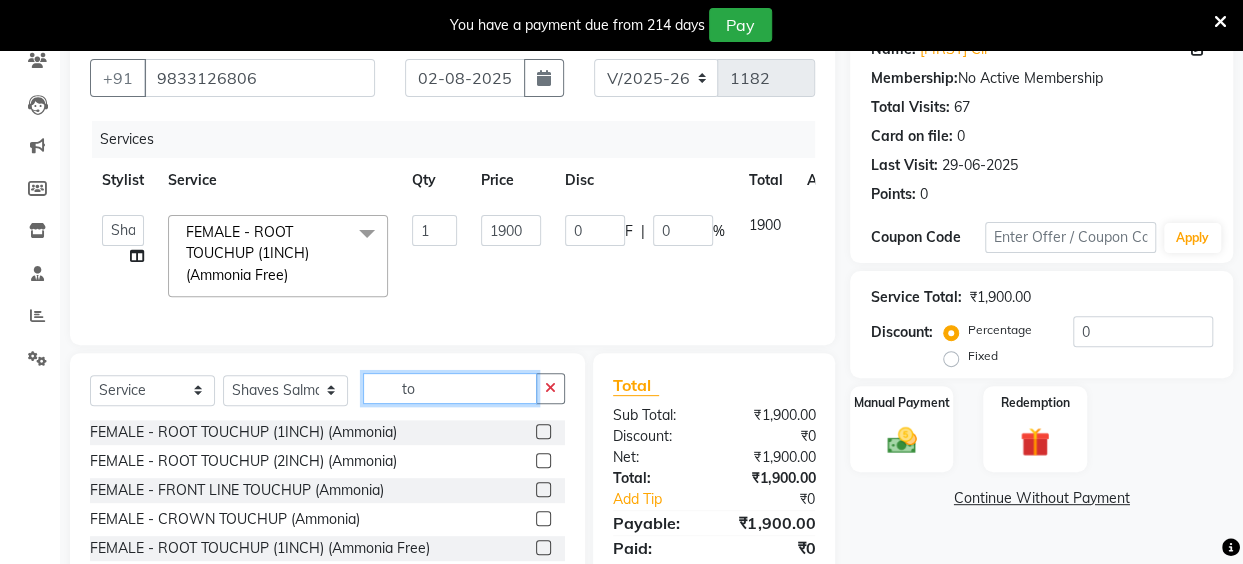type on "t" 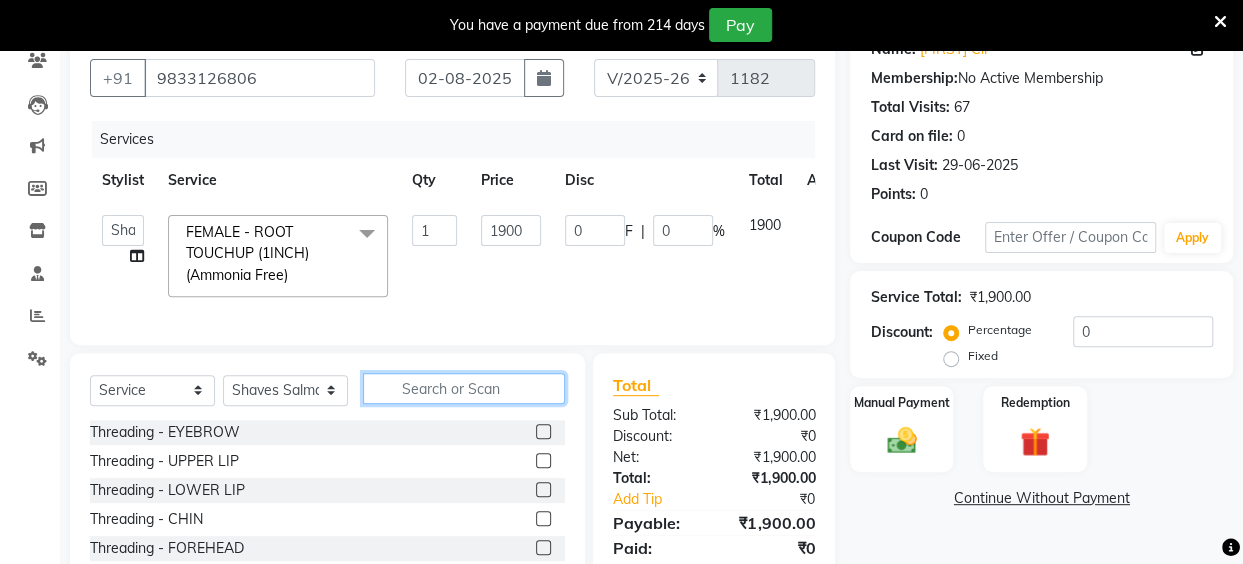 type 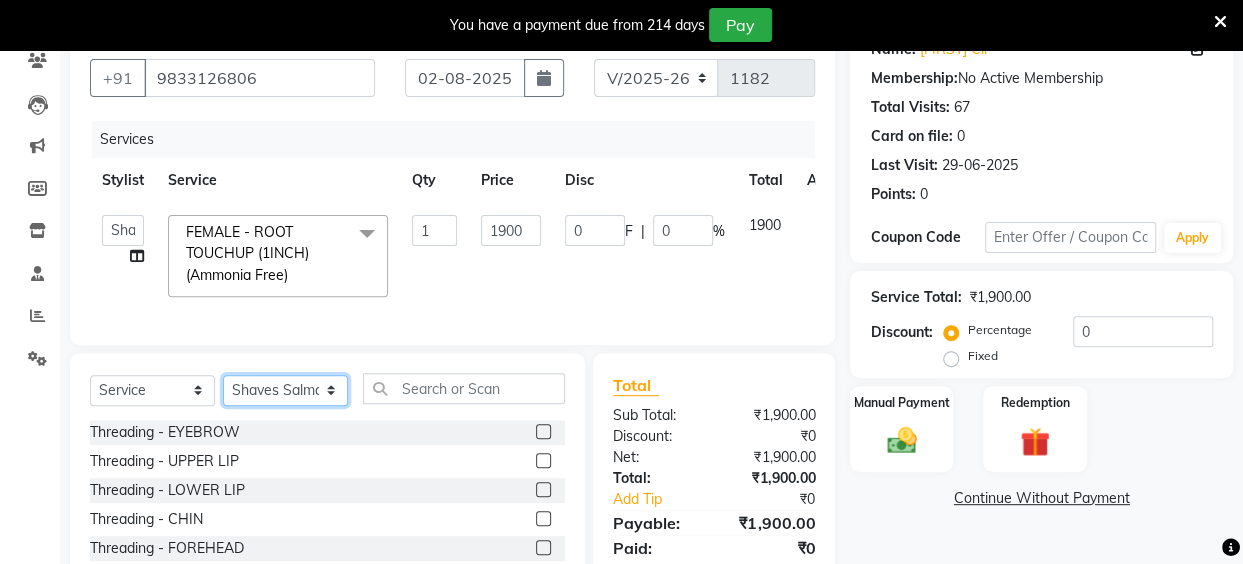 click on "Select Stylist Anita Das danish Kumkum Pasi Naseem Mansoori		 Nilam Bhanushali Nizam Shaikh			 Raju Reena Sawardekar			 Rita Pal			 Sabeena Shaikh Sameer Balwar Sangeeta Rajbhar Seja Jaiswal Shahib Shaves Salmani			 Sneha" 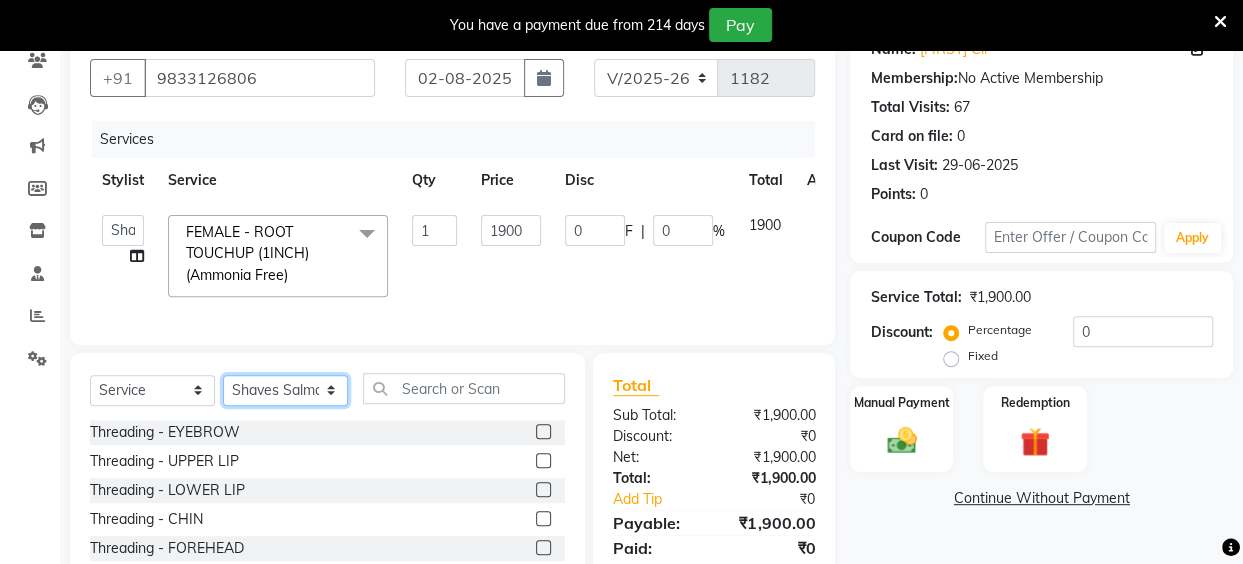select on "32891" 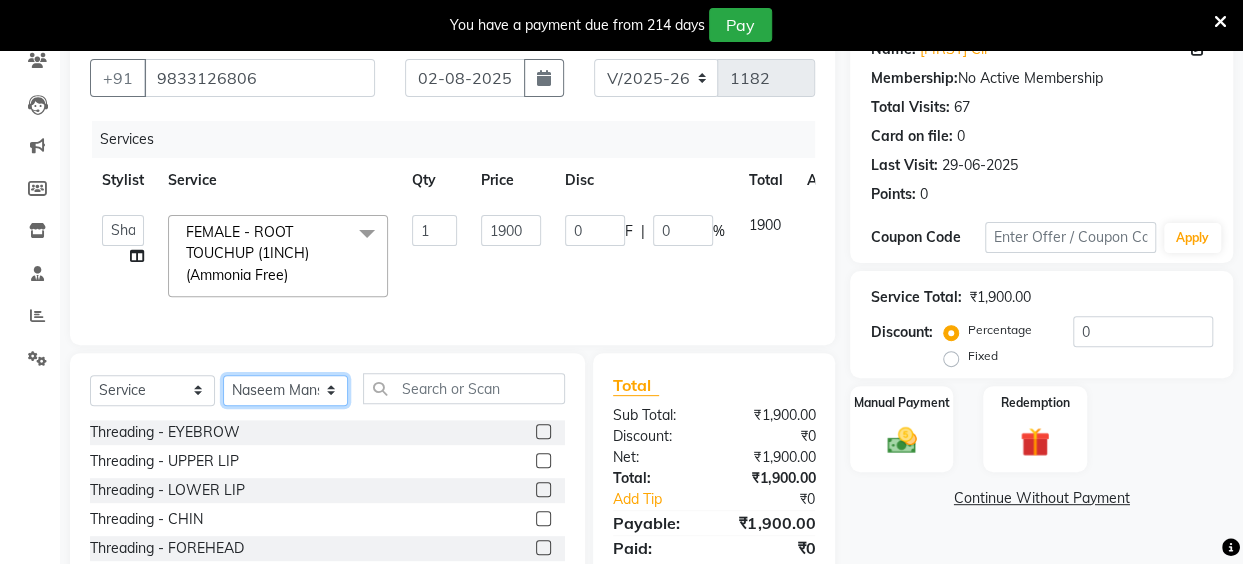 click on "Select Stylist Anita Das danish Kumkum Pasi Naseem Mansoori		 Nilam Bhanushali Nizam Shaikh			 Raju Reena Sawardekar			 Rita Pal			 Sabeena Shaikh Sameer Balwar Sangeeta Rajbhar Seja Jaiswal Shahib Shaves Salmani			 Sneha" 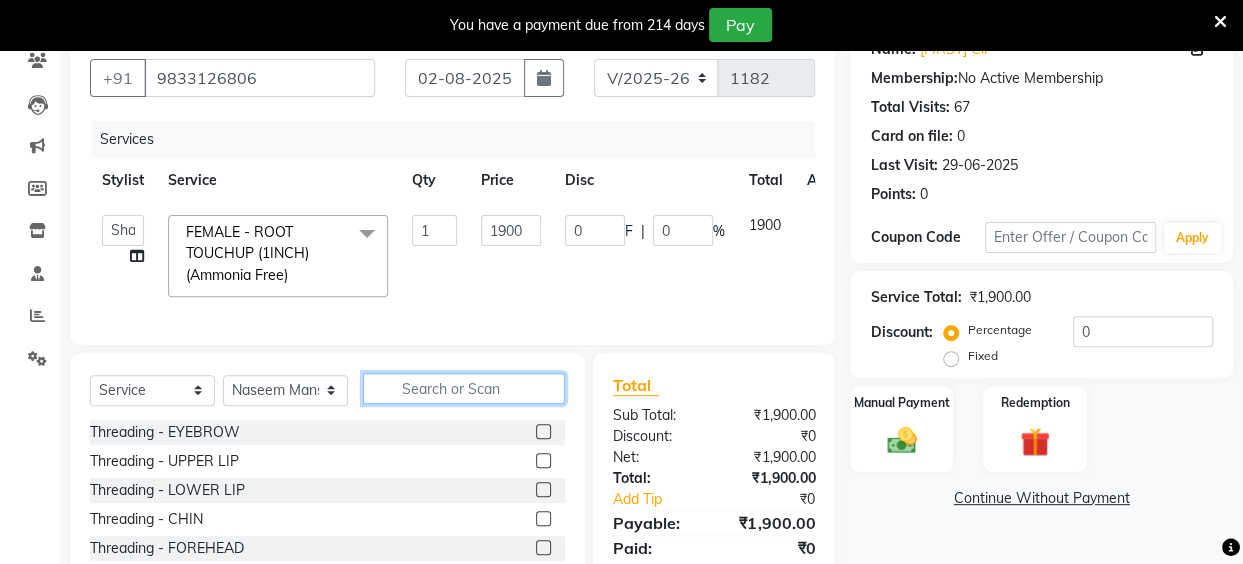 click 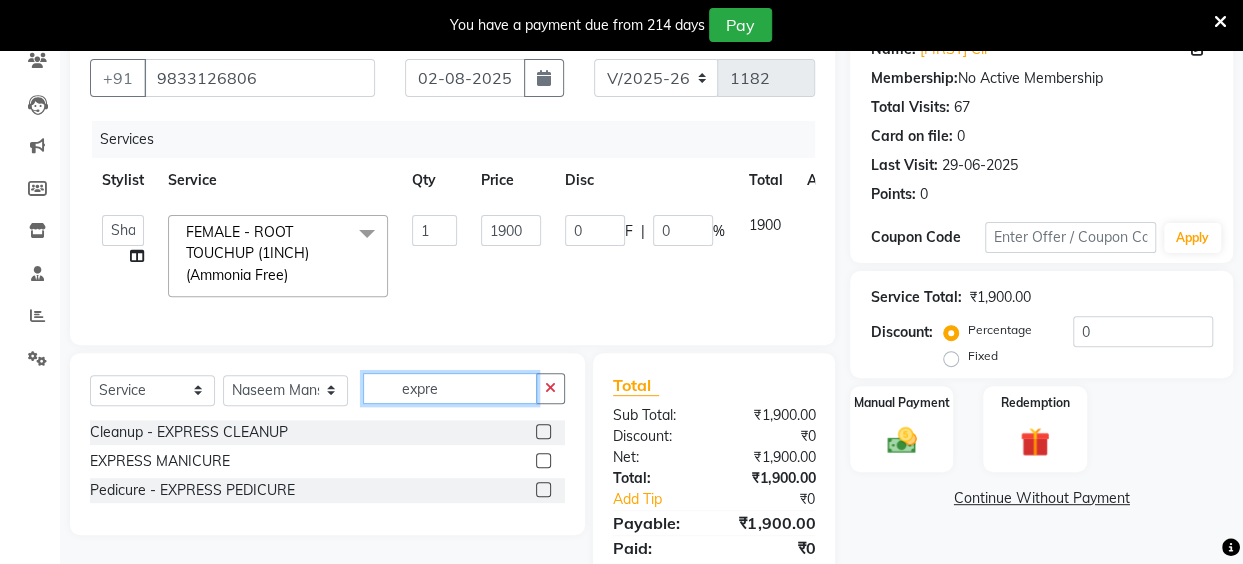type on "expre" 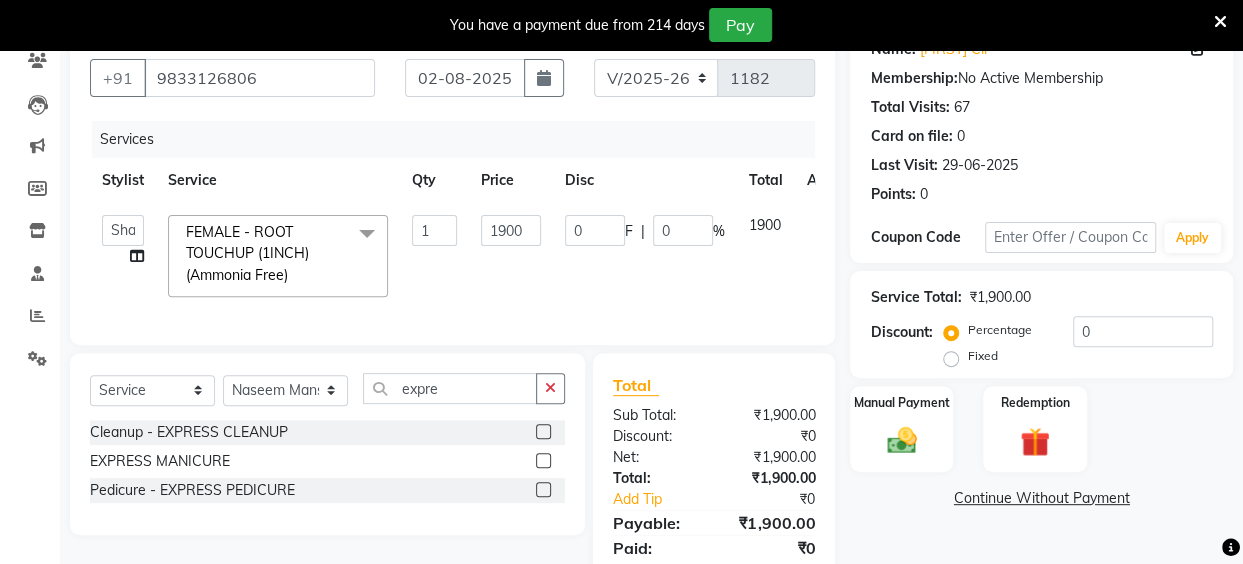click 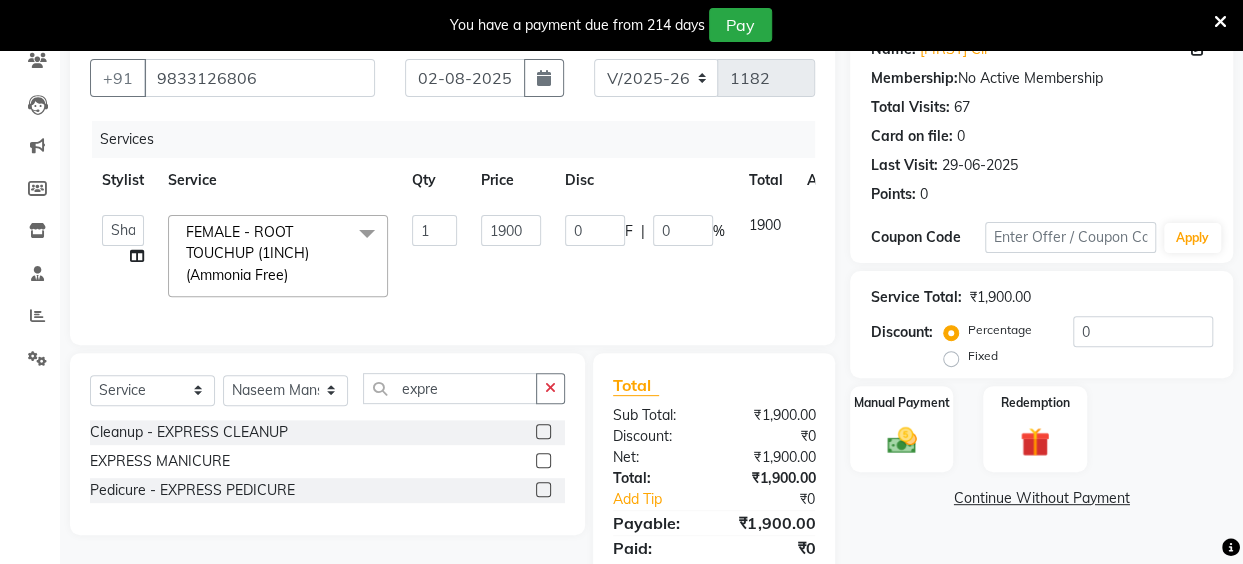 click at bounding box center [542, 490] 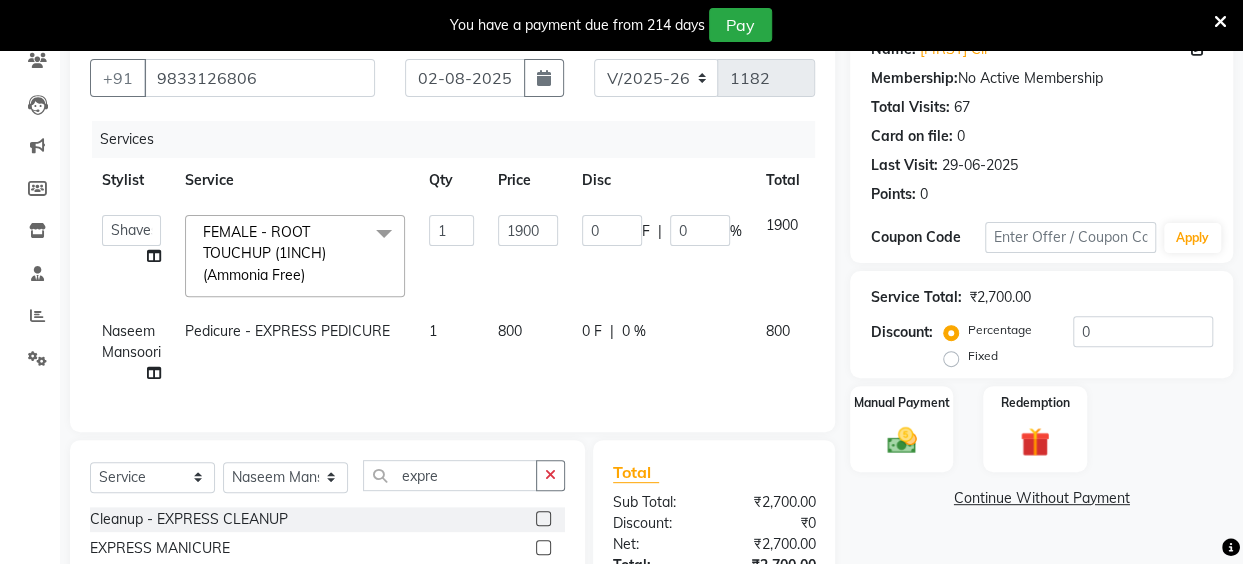 checkbox on "false" 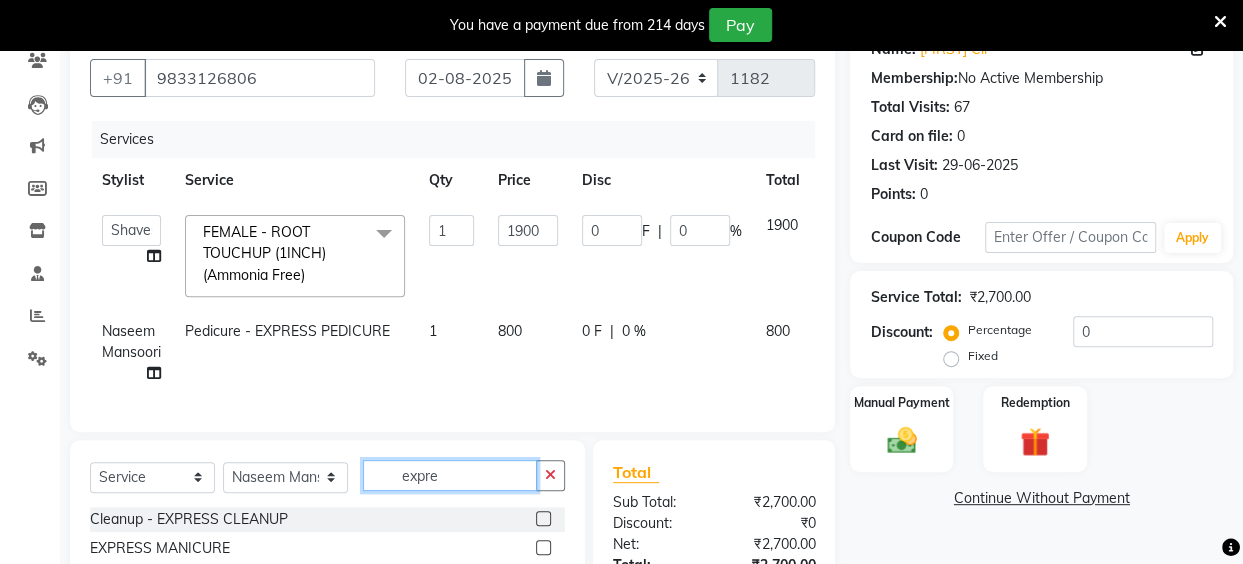 click on "expre" 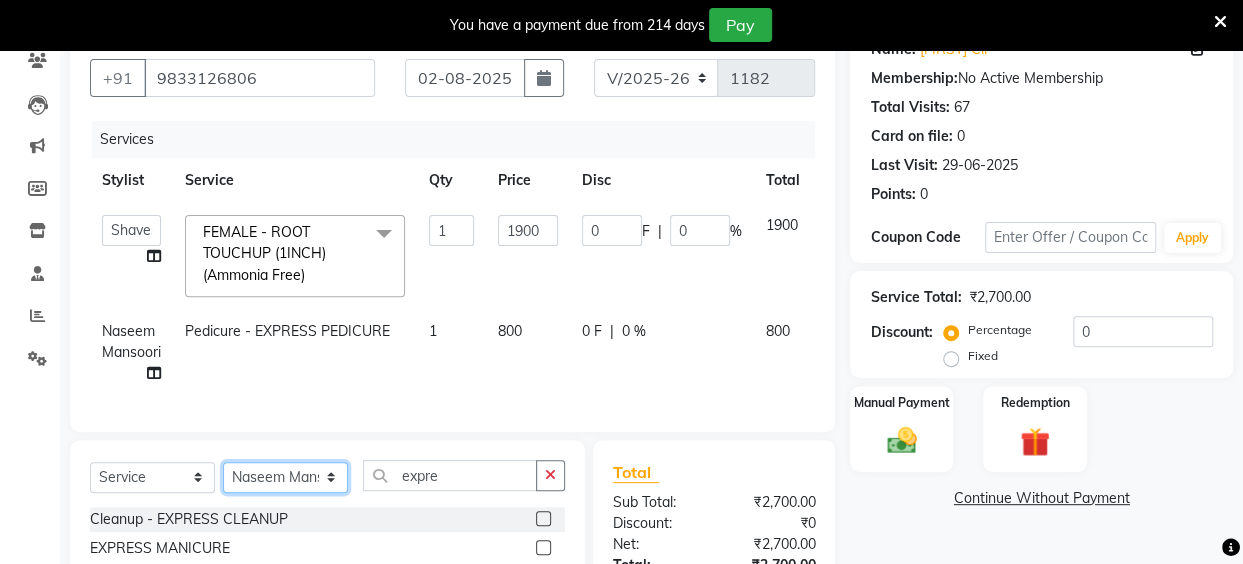 click on "Select Stylist Anita Das danish Kumkum Pasi Naseem Mansoori		 Nilam Bhanushali Nizam Shaikh			 Raju Reena Sawardekar			 Rita Pal			 Sabeena Shaikh Sameer Balwar Sangeeta Rajbhar Seja Jaiswal Shahib Shaves Salmani			 Sneha" 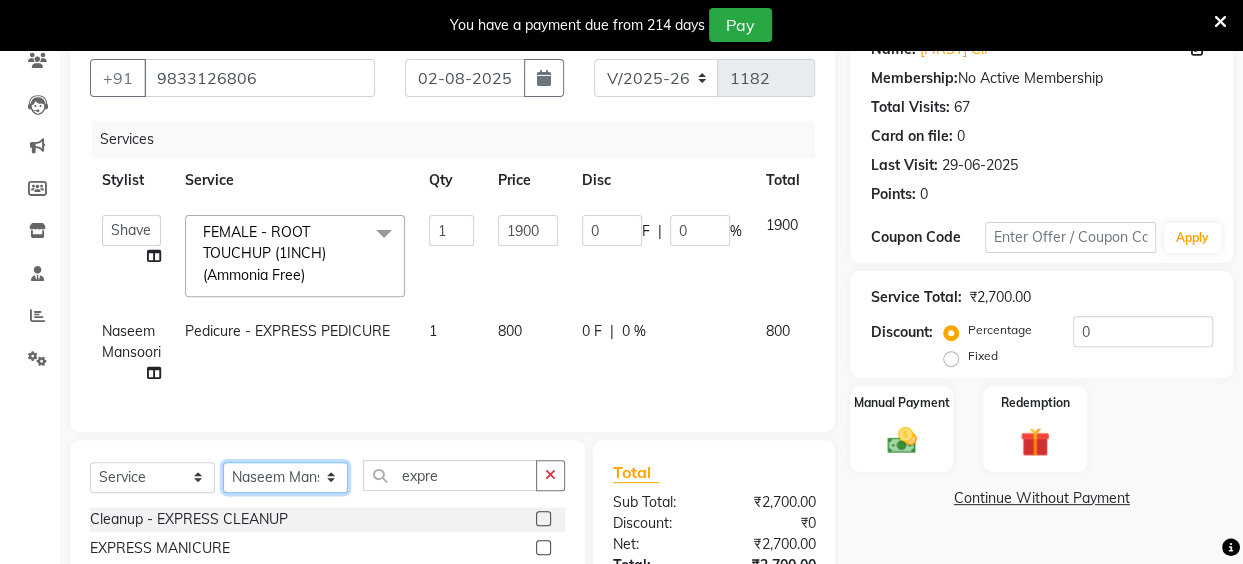 select on "85271" 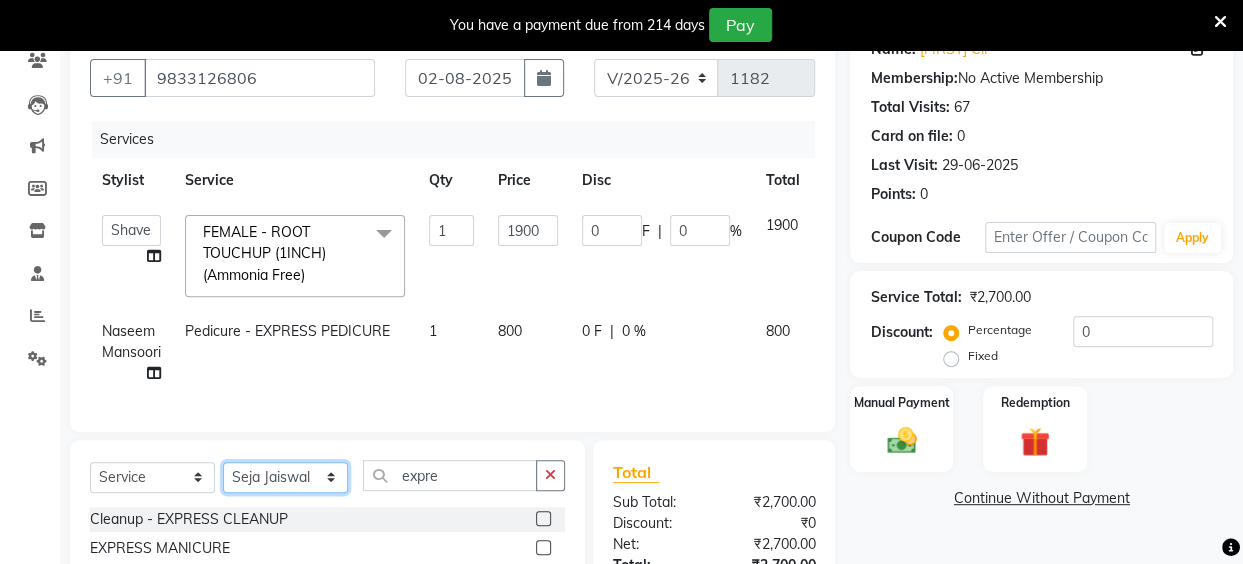 click on "Select Stylist Anita Das danish Kumkum Pasi Naseem Mansoori		 Nilam Bhanushali Nizam Shaikh			 Raju Reena Sawardekar			 Rita Pal			 Sabeena Shaikh Sameer Balwar Sangeeta Rajbhar Seja Jaiswal Shahib Shaves Salmani			 Sneha" 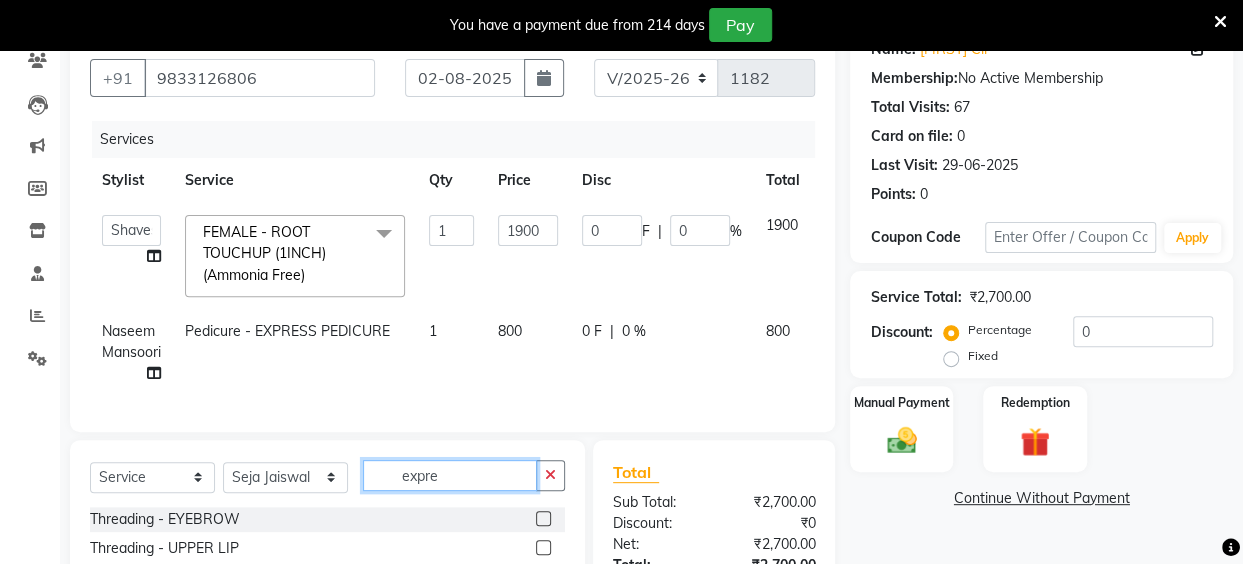 click on "expre" 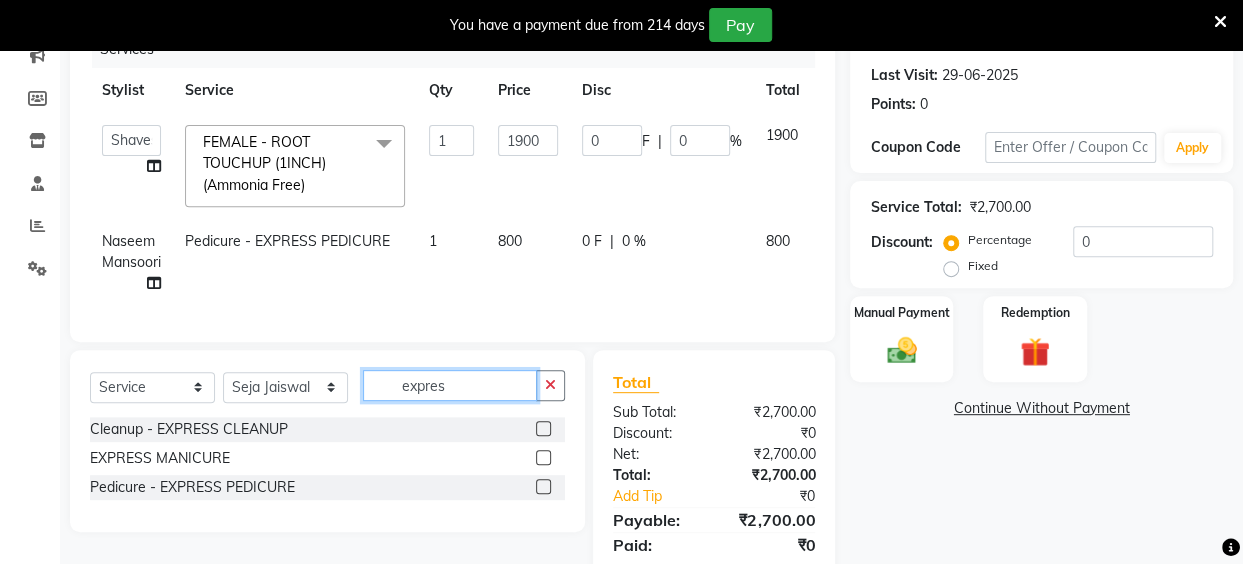 scroll, scrollTop: 347, scrollLeft: 0, axis: vertical 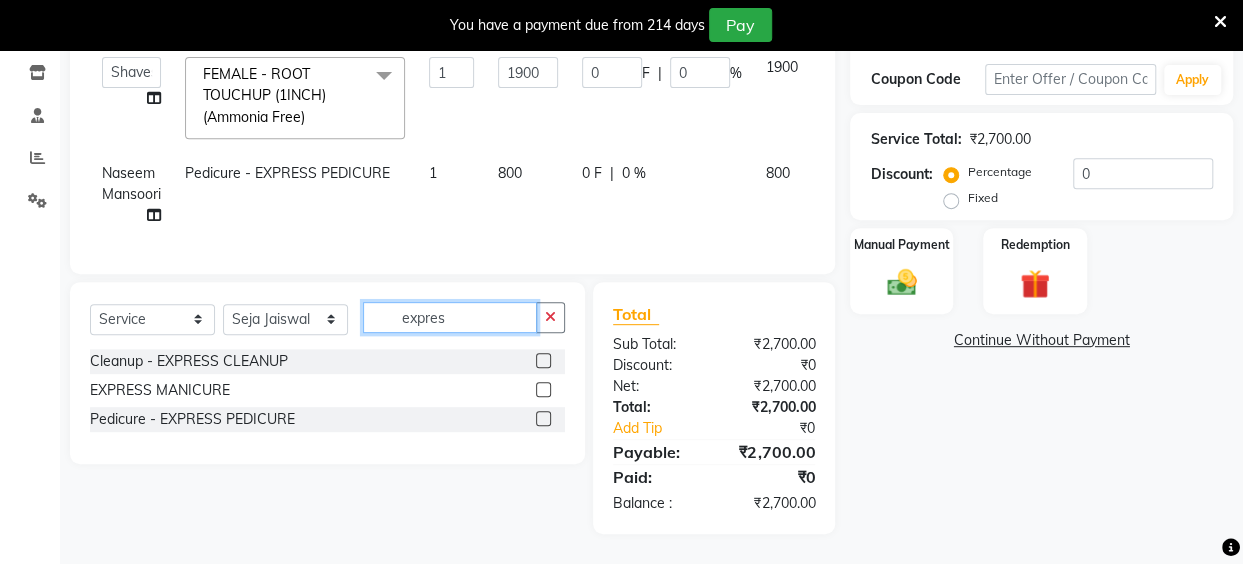 type on "expres" 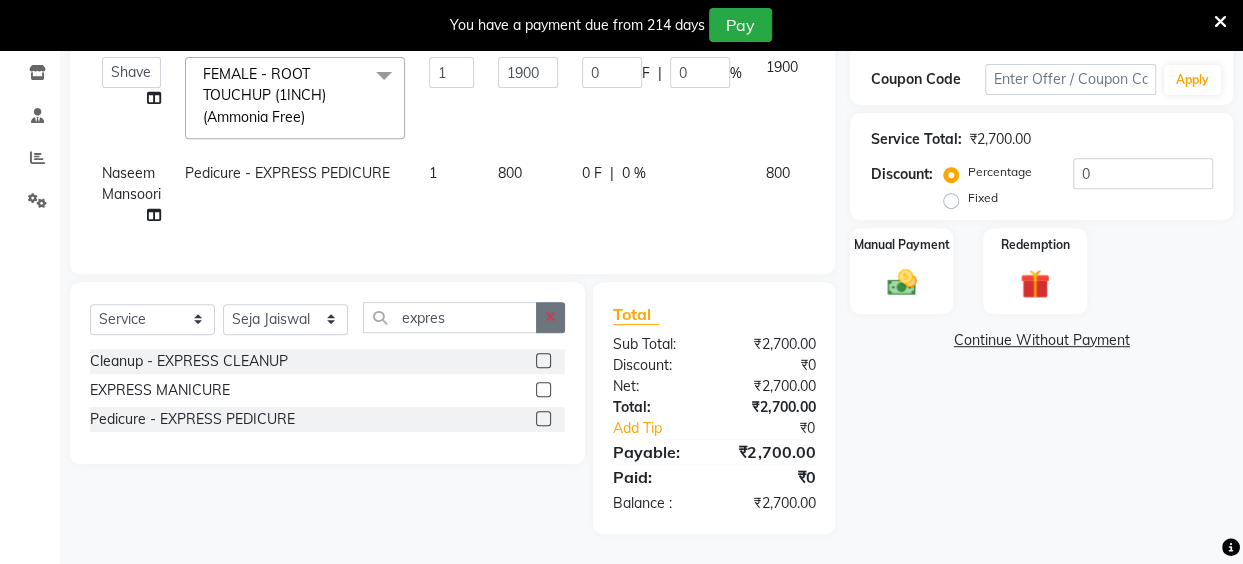click 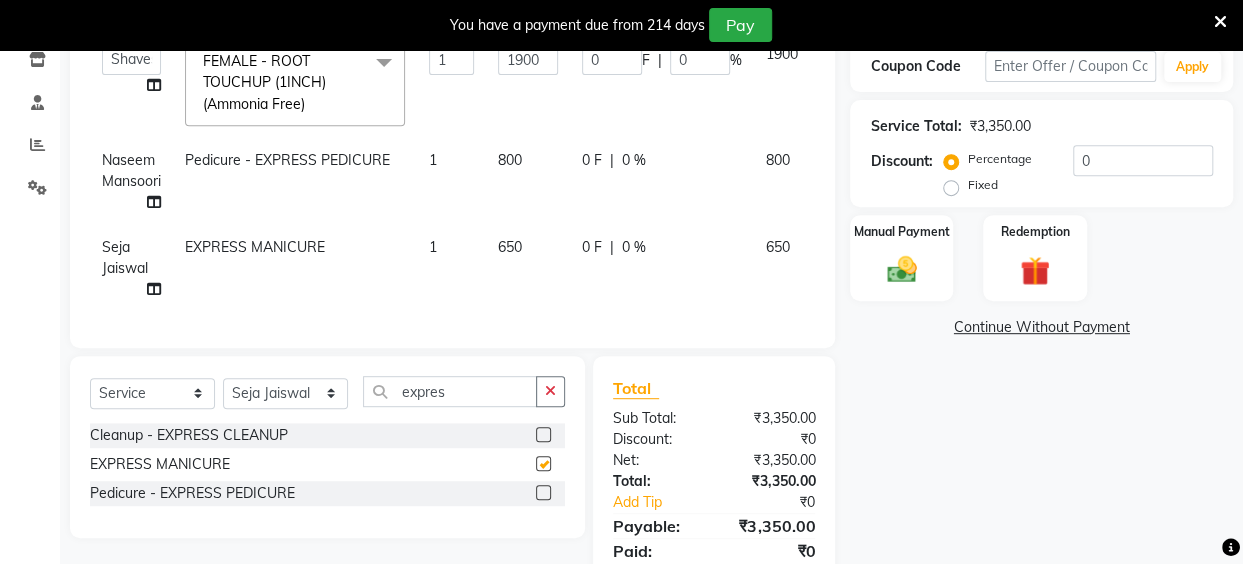 checkbox on "false" 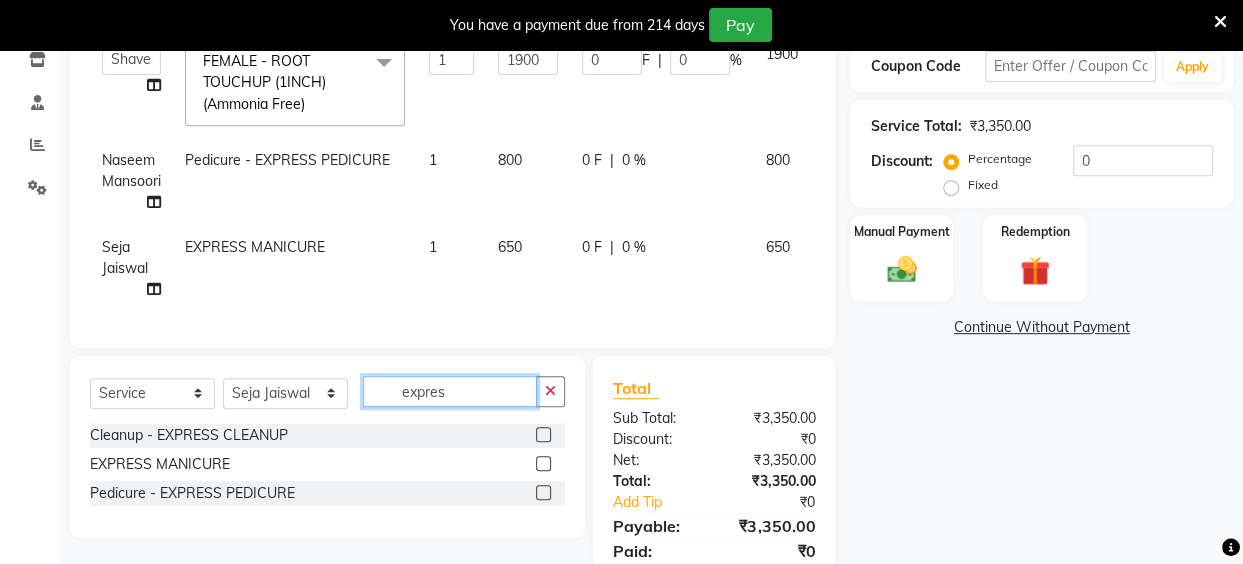 click on "expres" 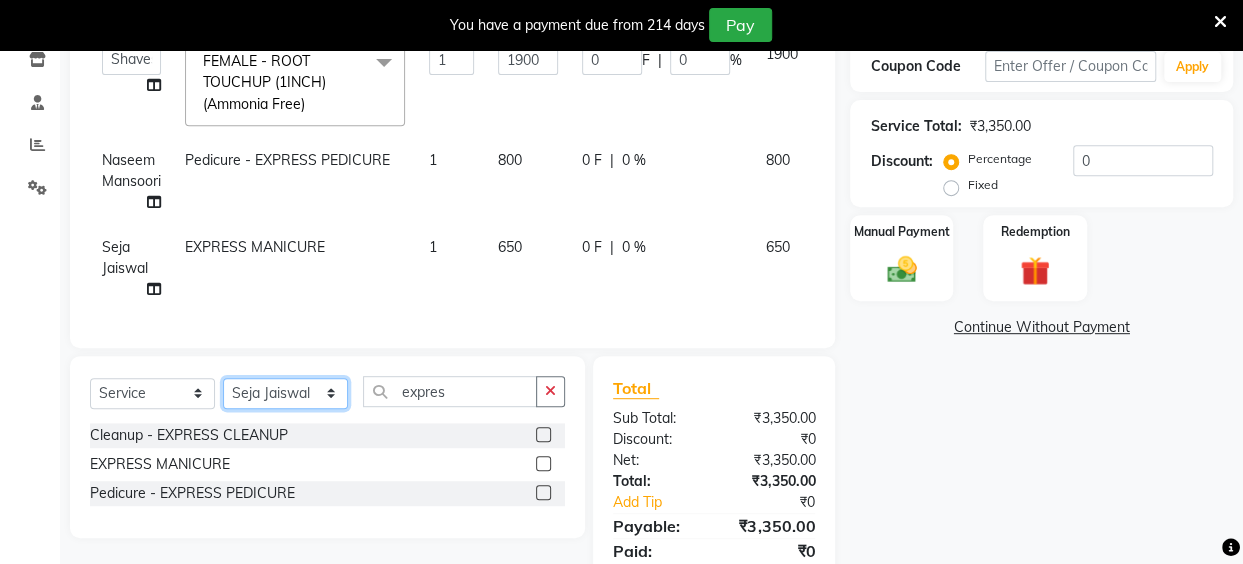 click on "Select Stylist Anita Das danish Kumkum Pasi Naseem Mansoori		 Nilam Bhanushali Nizam Shaikh			 Raju Reena Sawardekar			 Rita Pal			 Sabeena Shaikh Sameer Balwar Sangeeta Rajbhar Seja Jaiswal Shahib Shaves Salmani			 Sneha" 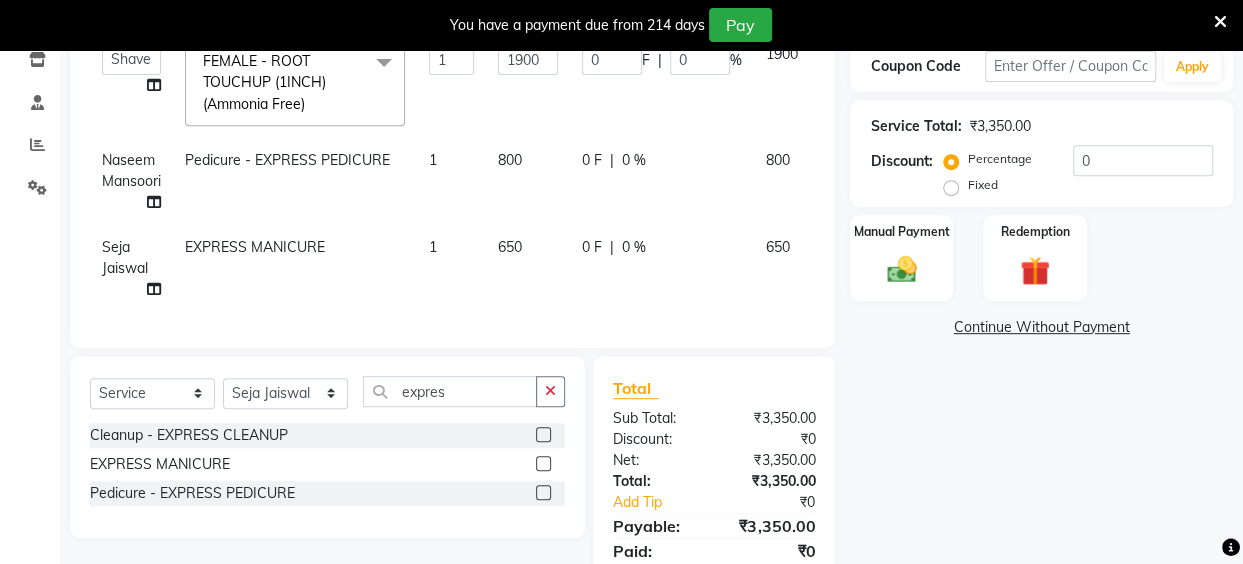 click on "650" 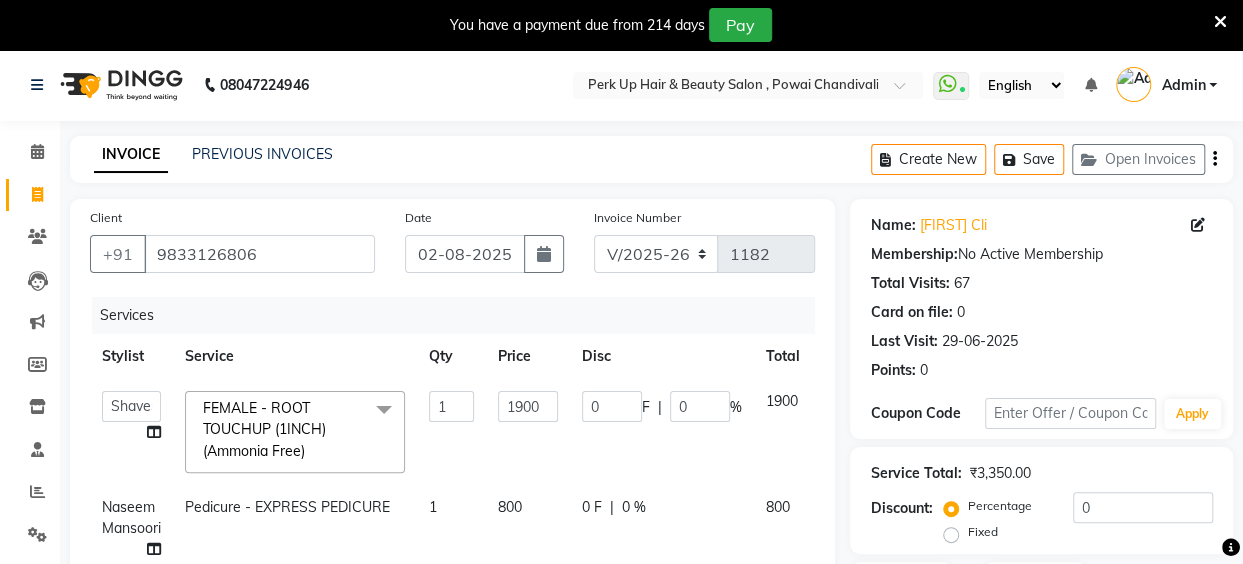 scroll, scrollTop: 423, scrollLeft: 0, axis: vertical 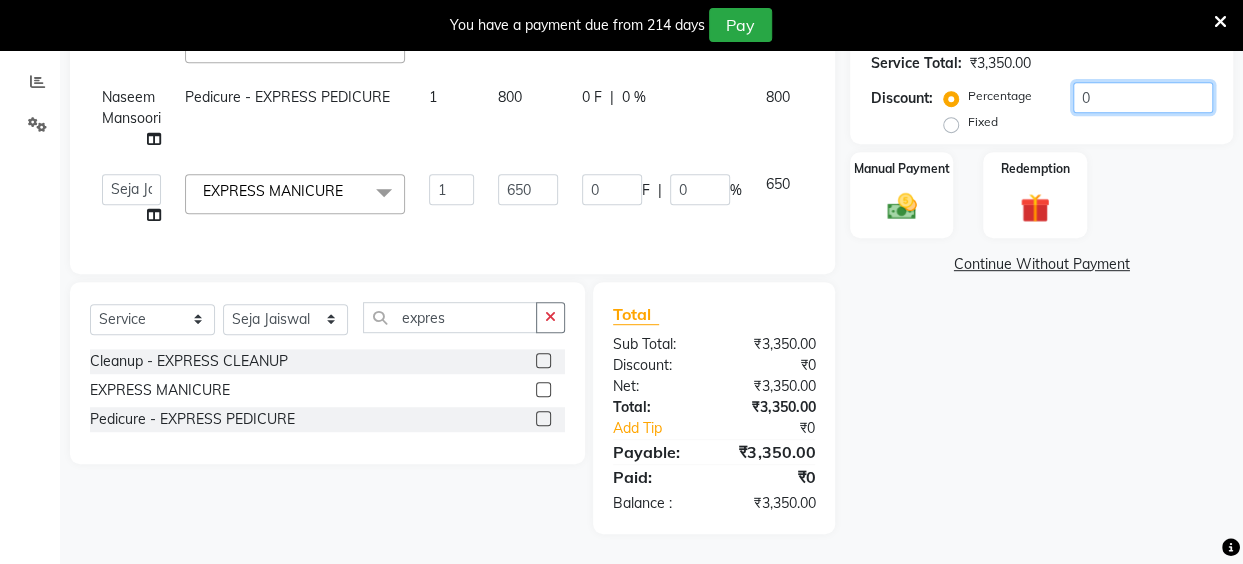 drag, startPoint x: 1110, startPoint y: 96, endPoint x: 1089, endPoint y: 95, distance: 21.023796 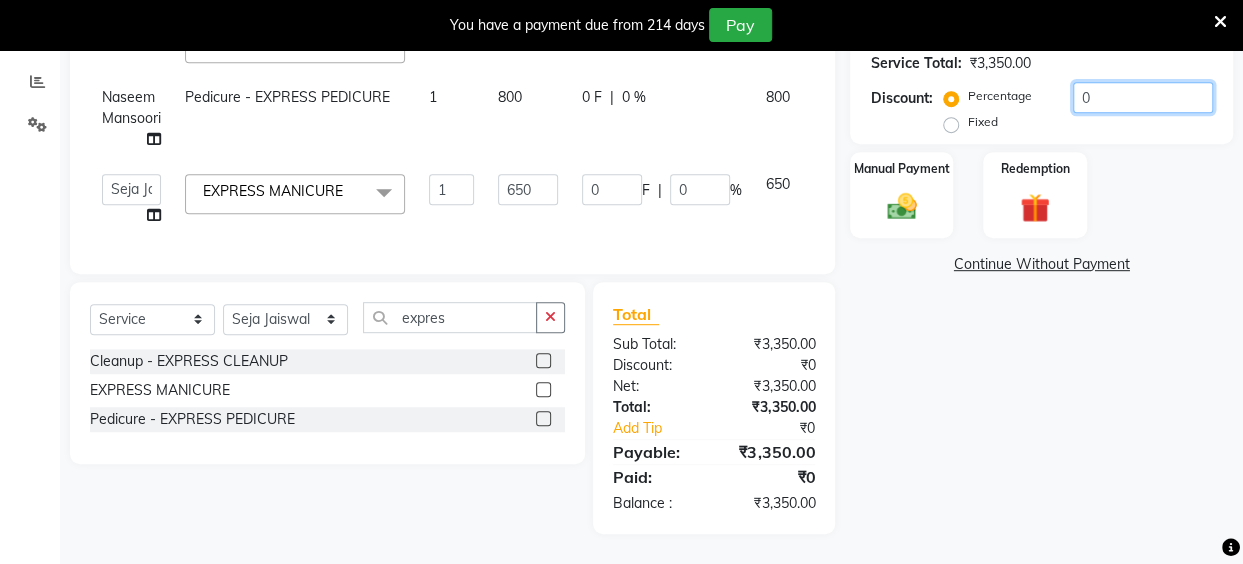 click on "0" 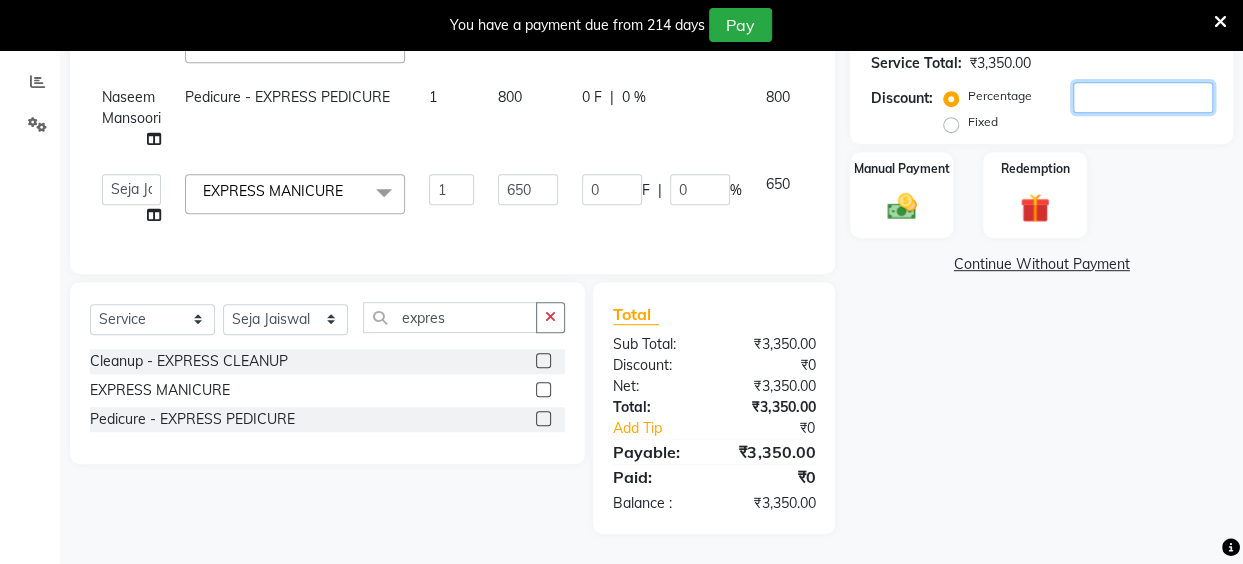 type on "2" 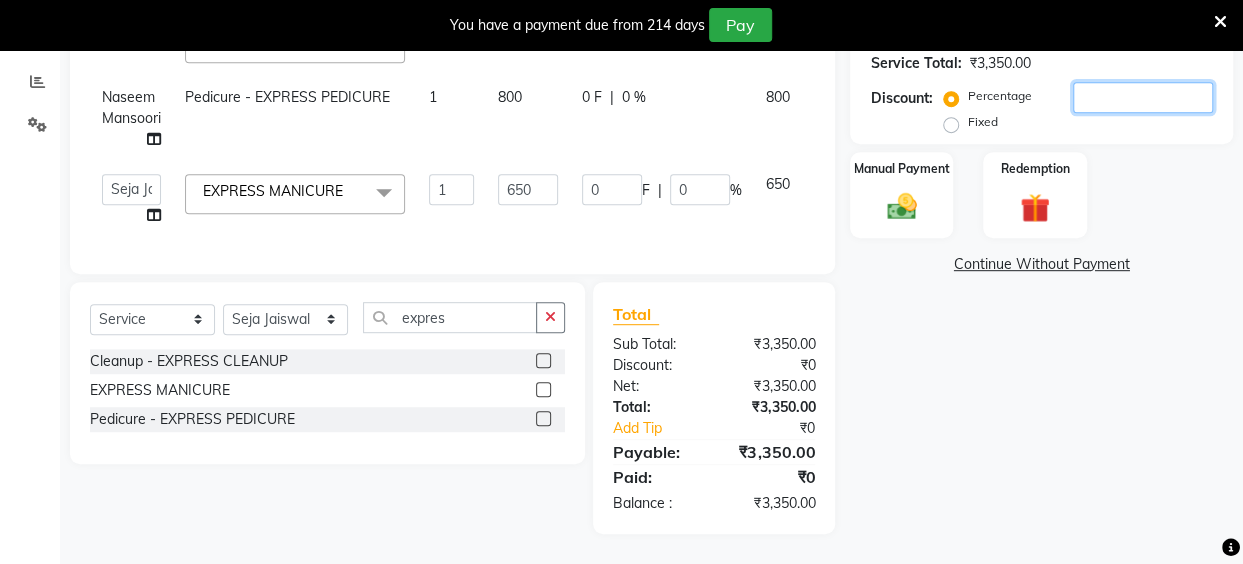 type on "38" 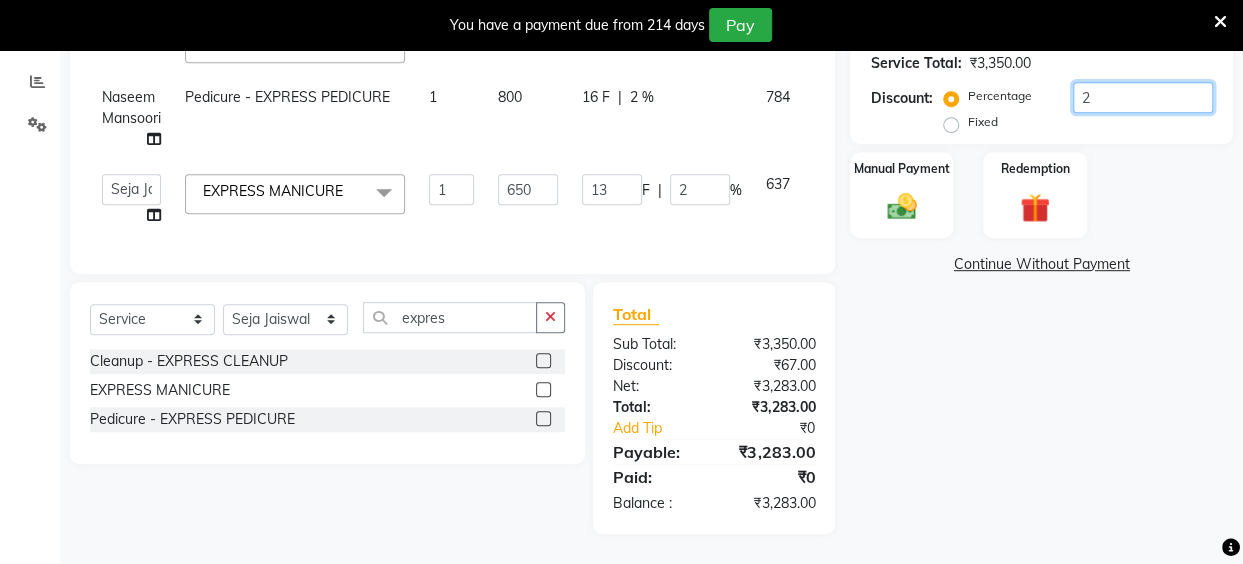 type on "20" 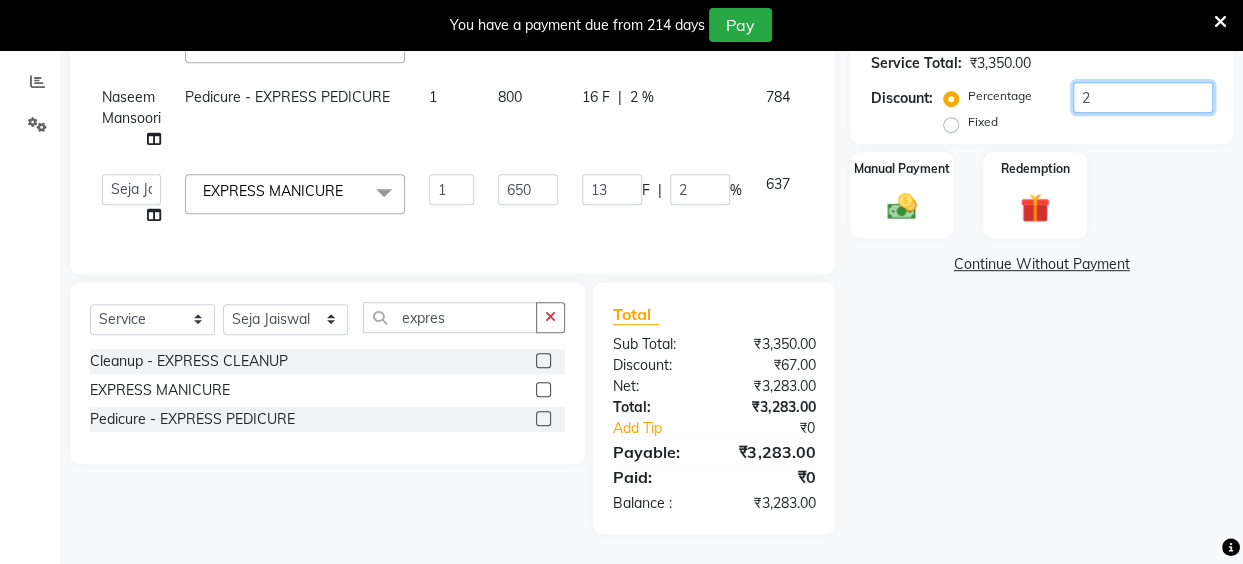 type on "380" 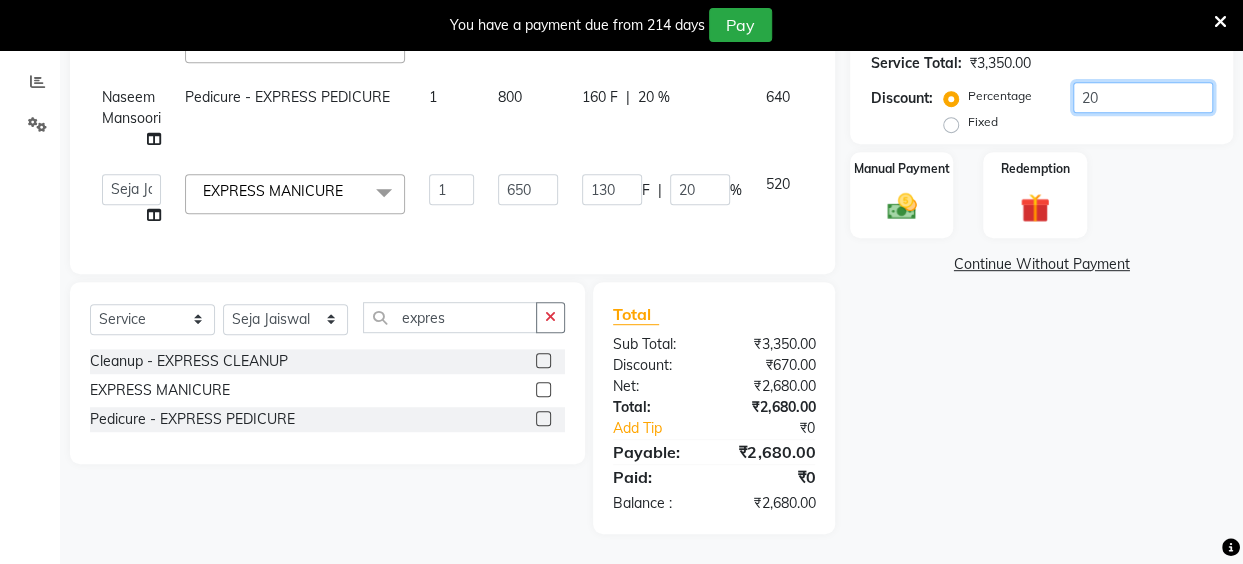 type on "20" 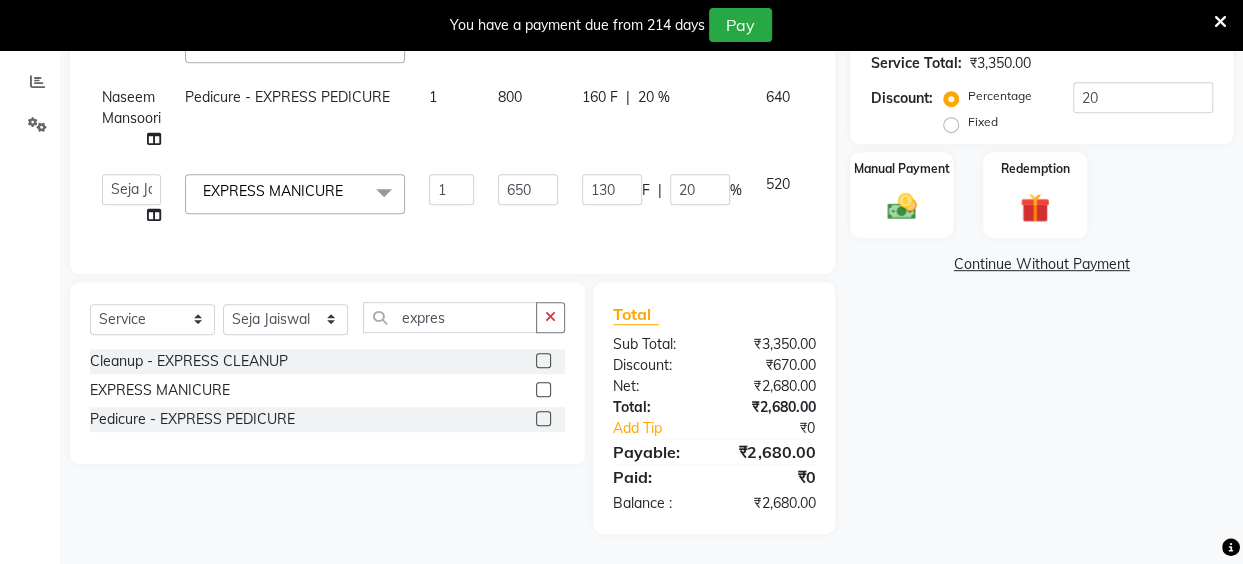 click on "Name: Aesha Cli Membership:  No Active Membership  Total Visits:  67 Card on file:  0 Last Visit:   29-06-2025 Points:   0  Coupon Code Apply Service Total:  ₹3,350.00  Discount:  Percentage   Fixed  20 Manual Payment Redemption  Continue Without Payment" 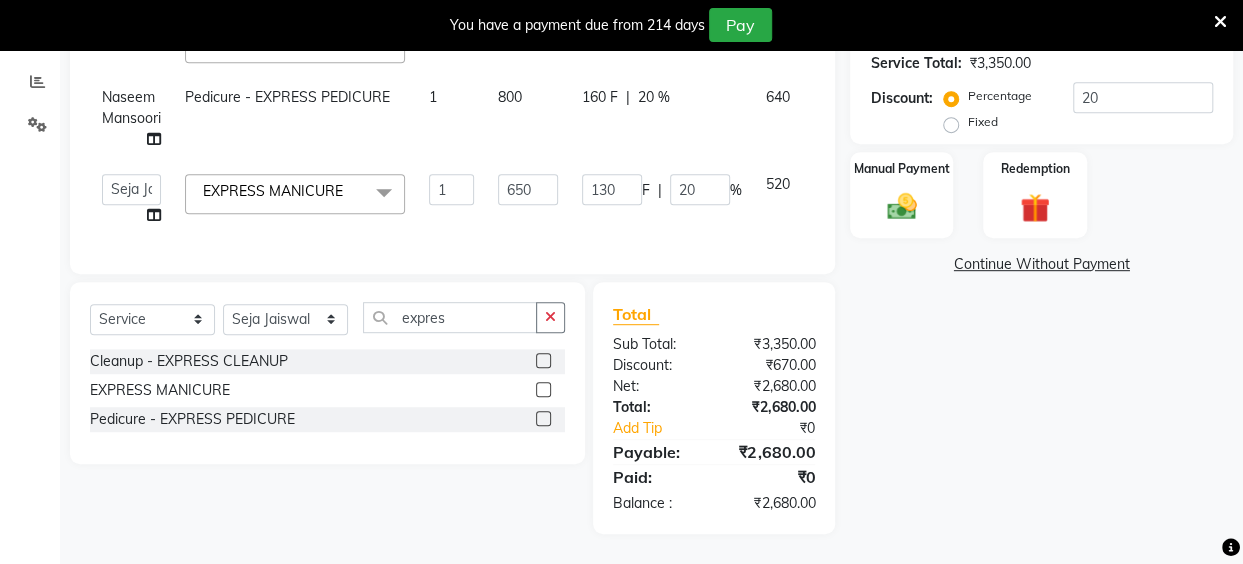 scroll, scrollTop: 0, scrollLeft: 0, axis: both 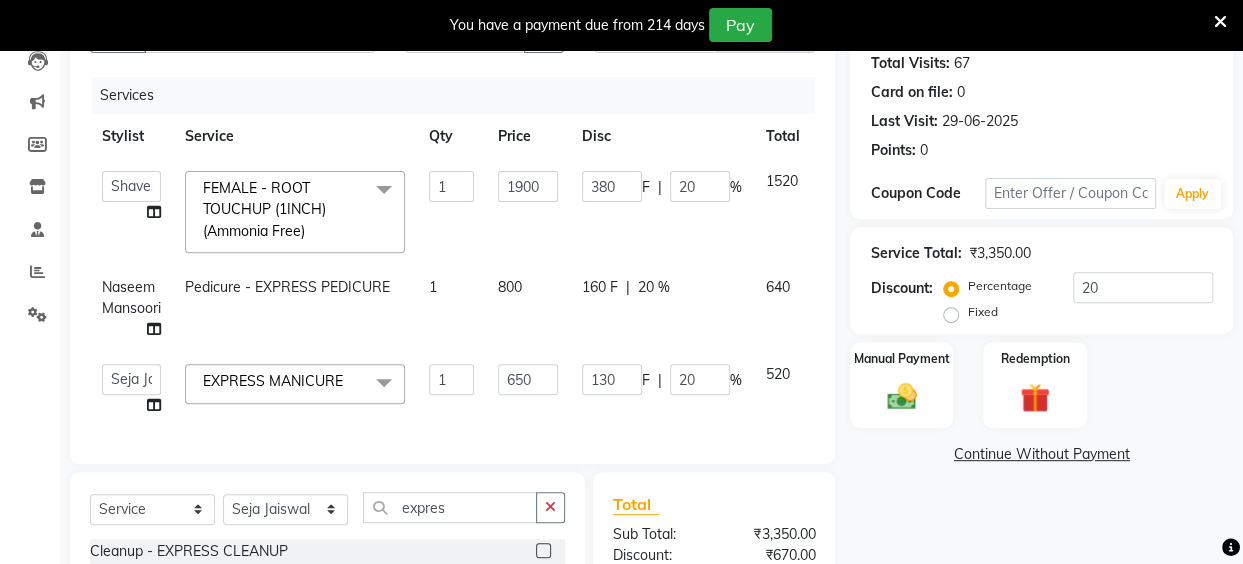 click on "160 F | 20 %" 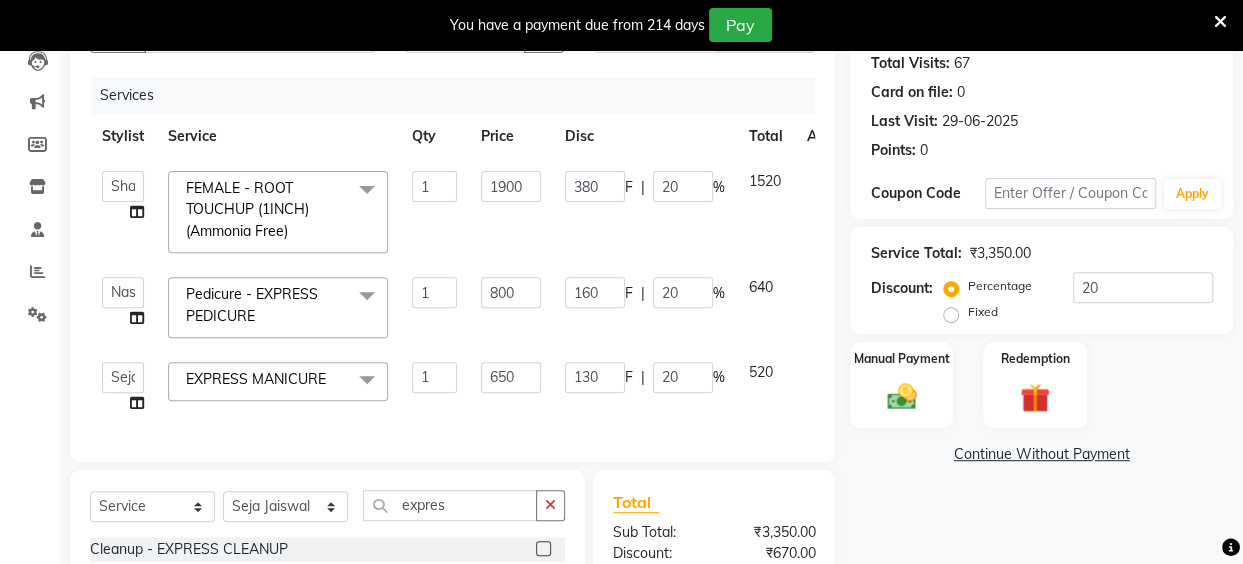 scroll, scrollTop: 0, scrollLeft: 45, axis: horizontal 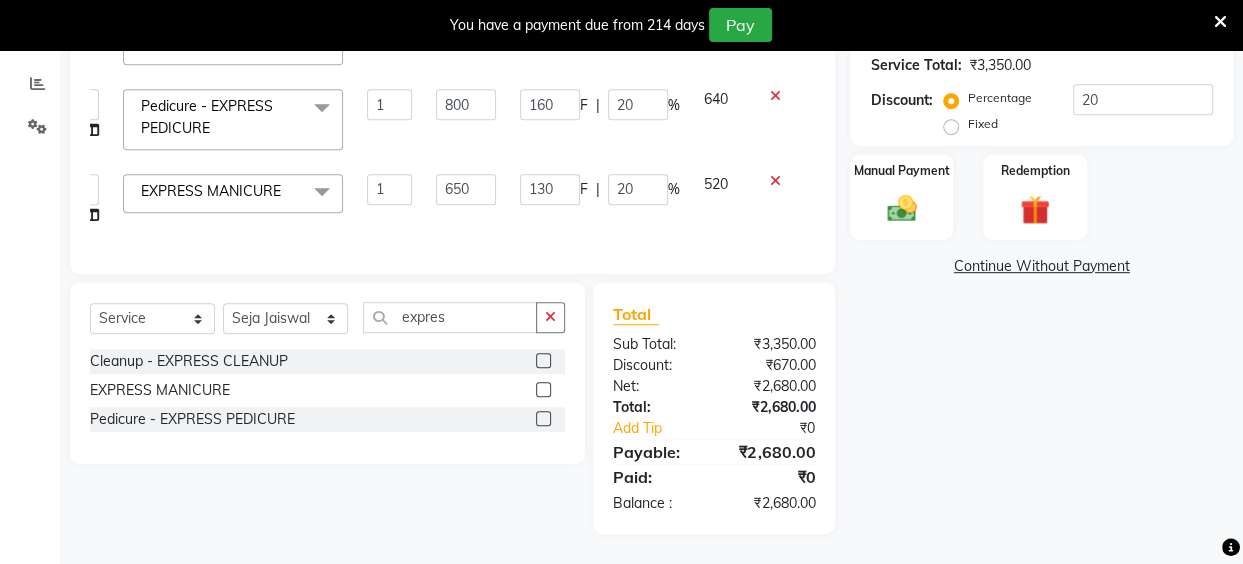 click on "Name: Aesha Cli Membership:  No Active Membership  Total Visits:  67 Card on file:  0 Last Visit:   29-06-2025 Points:   0  Coupon Code Apply Service Total:  ₹3,350.00  Discount:  Percentage   Fixed  20 Manual Payment Redemption  Continue Without Payment" 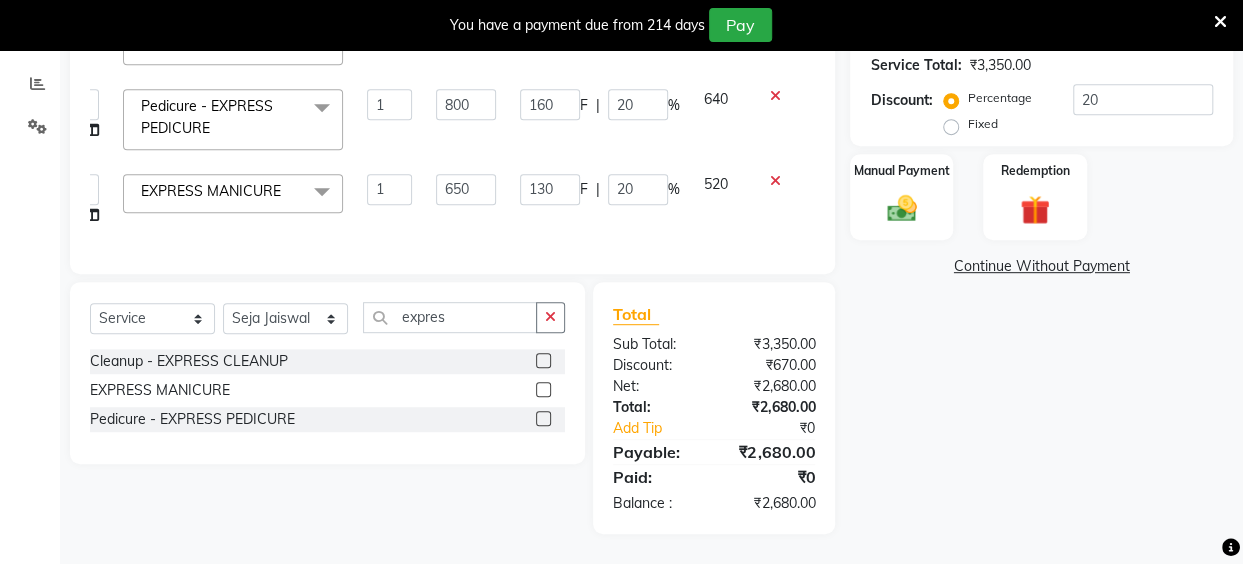 scroll, scrollTop: 420, scrollLeft: 0, axis: vertical 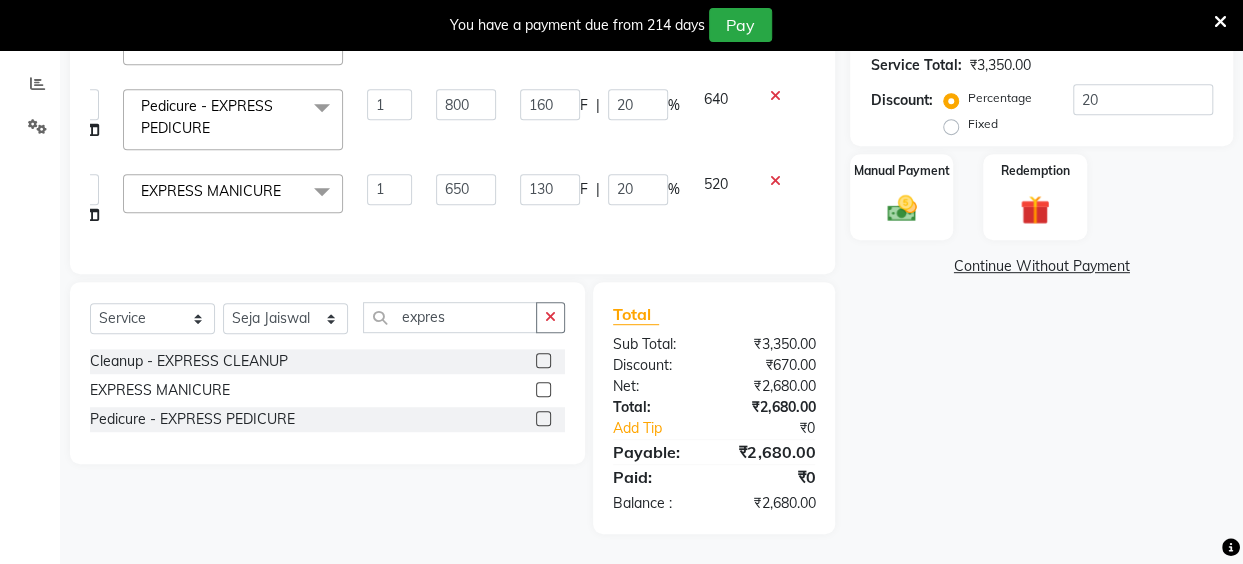 click on "Name: Aesha Cli Membership:  No Active Membership  Total Visits:  67 Card on file:  0 Last Visit:   29-06-2025 Points:   0  Coupon Code Apply Service Total:  ₹3,350.00  Discount:  Percentage   Fixed  20 Manual Payment Redemption  Continue Without Payment" 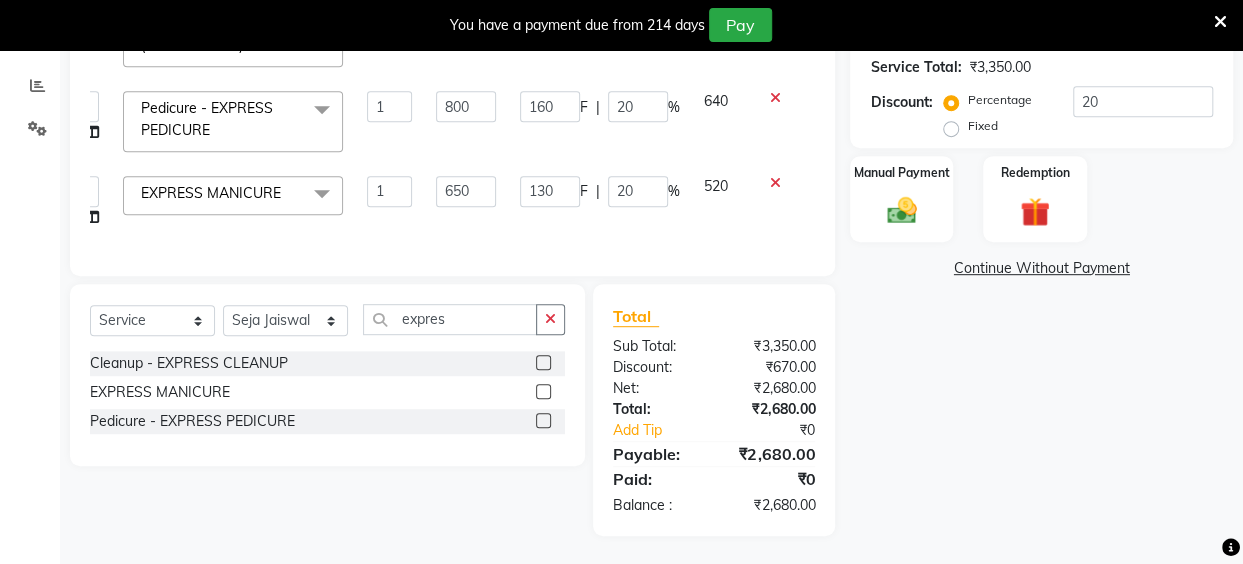 scroll, scrollTop: 420, scrollLeft: 0, axis: vertical 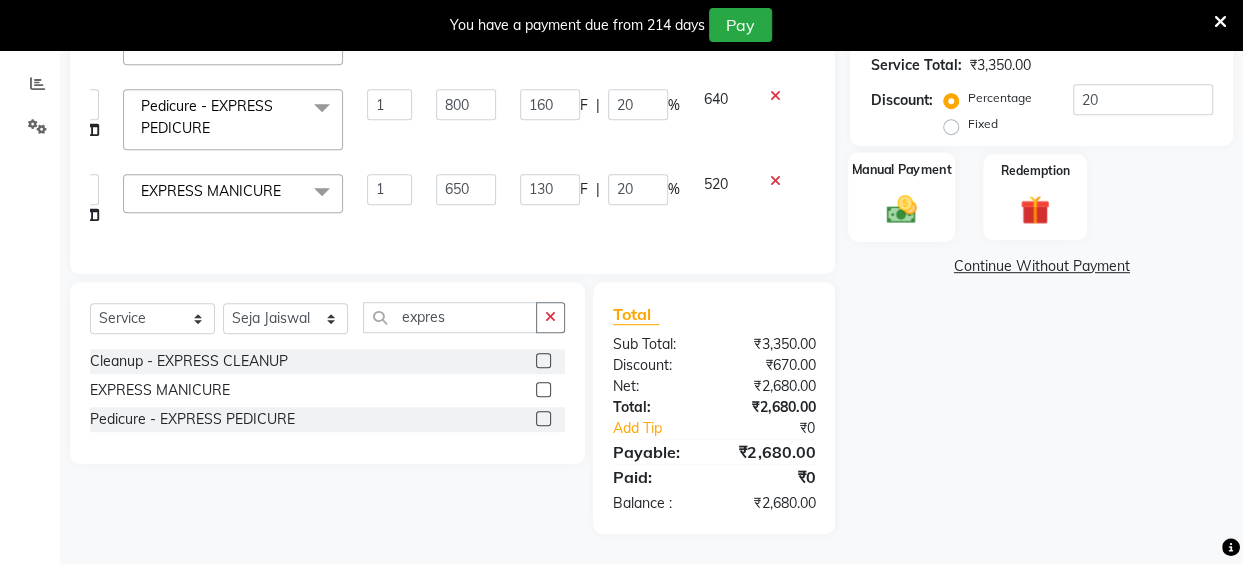 click on "Manual Payment" 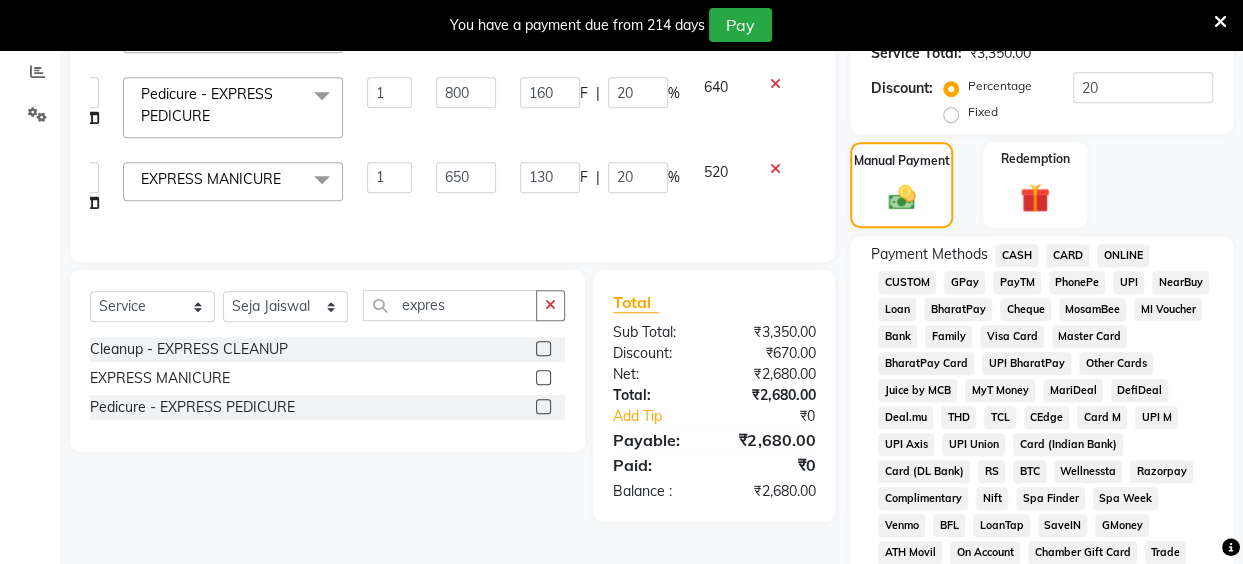 click on "CARD" 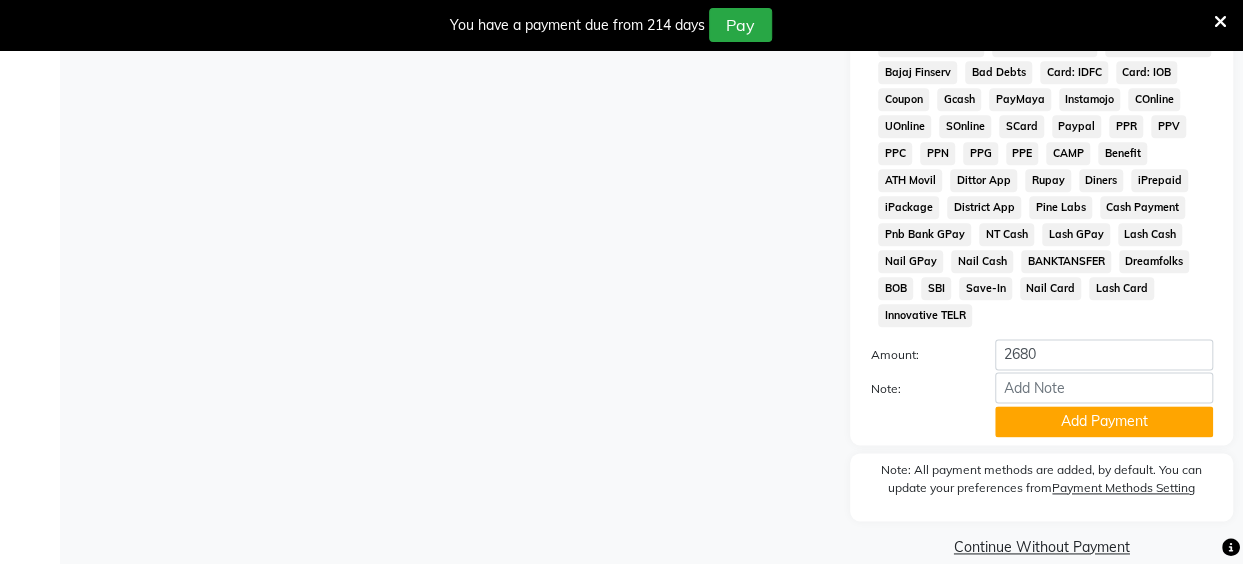 scroll, scrollTop: 1096, scrollLeft: 0, axis: vertical 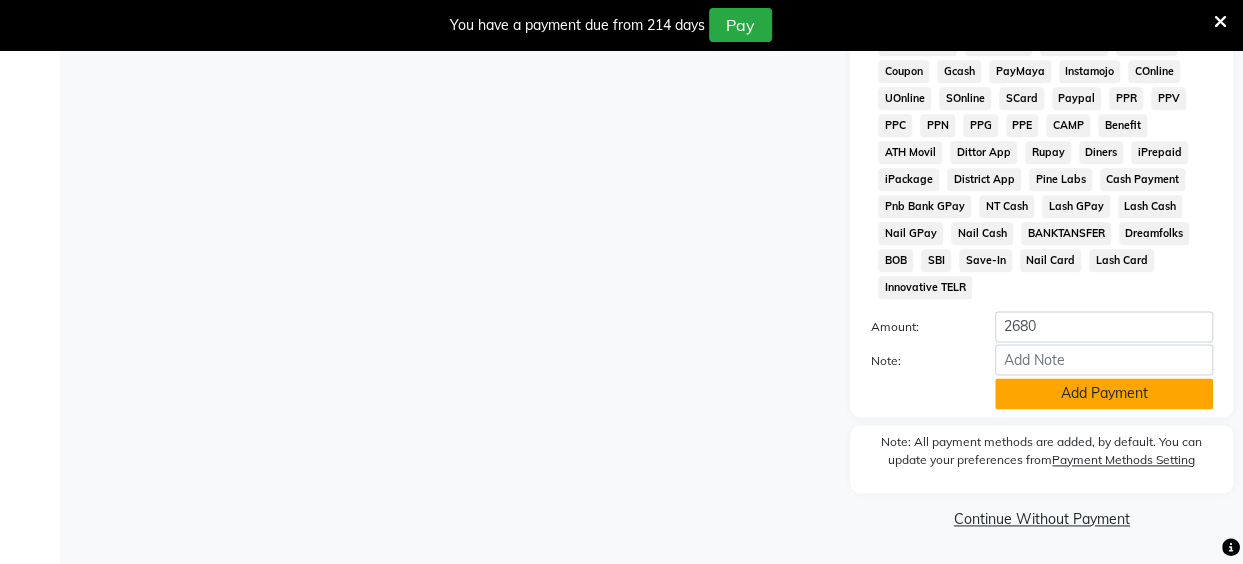 click on "Add Payment" 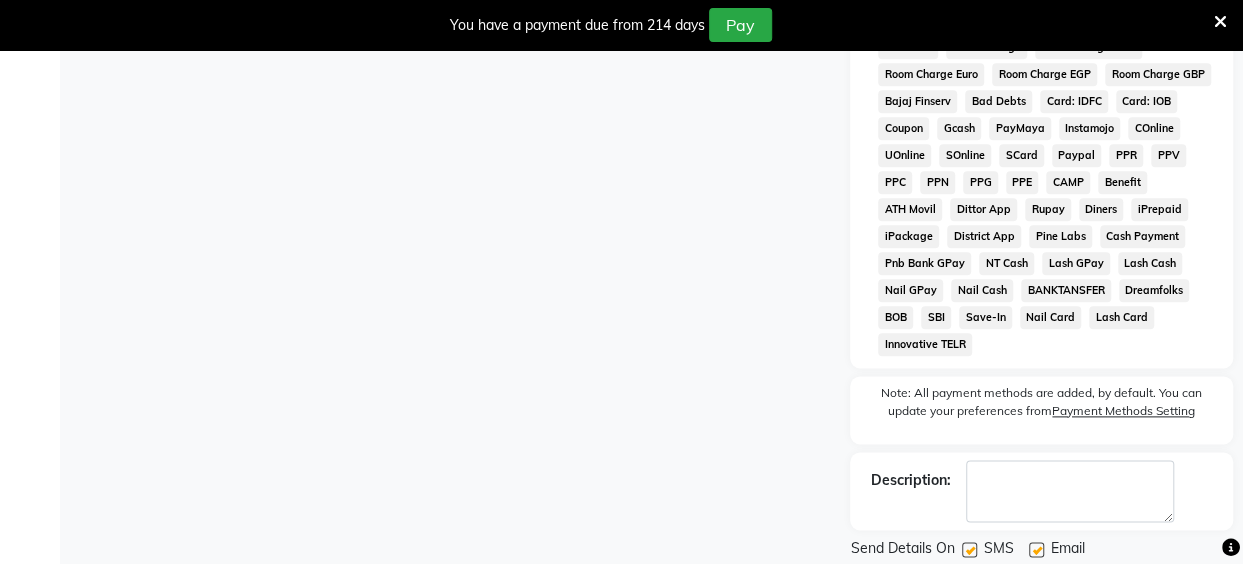 scroll, scrollTop: 0, scrollLeft: 0, axis: both 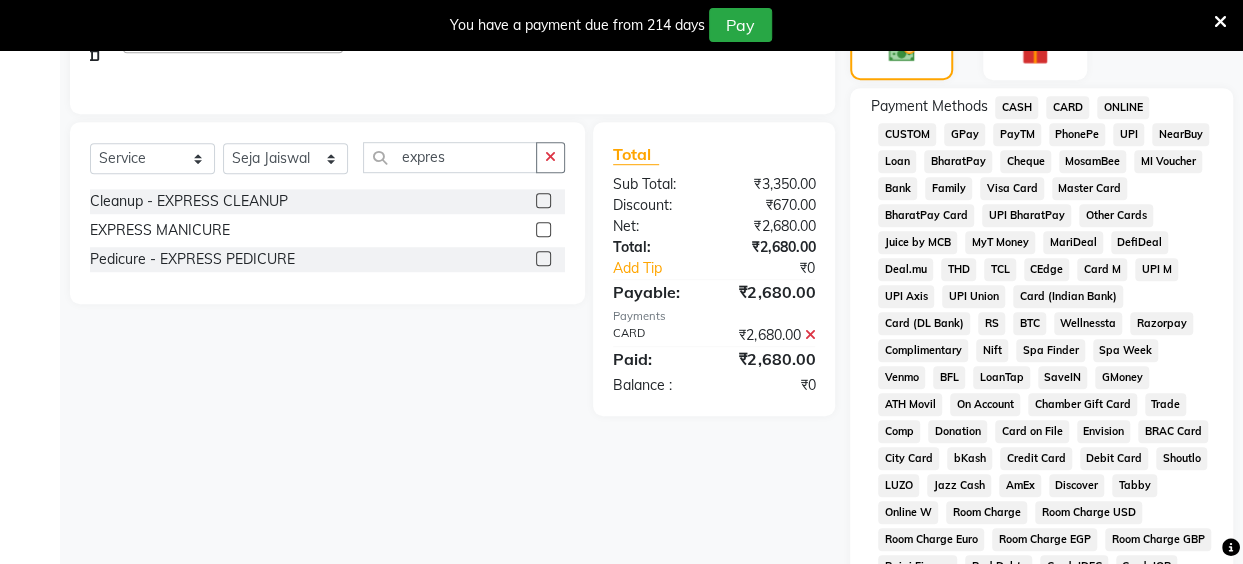 click on "CARD" 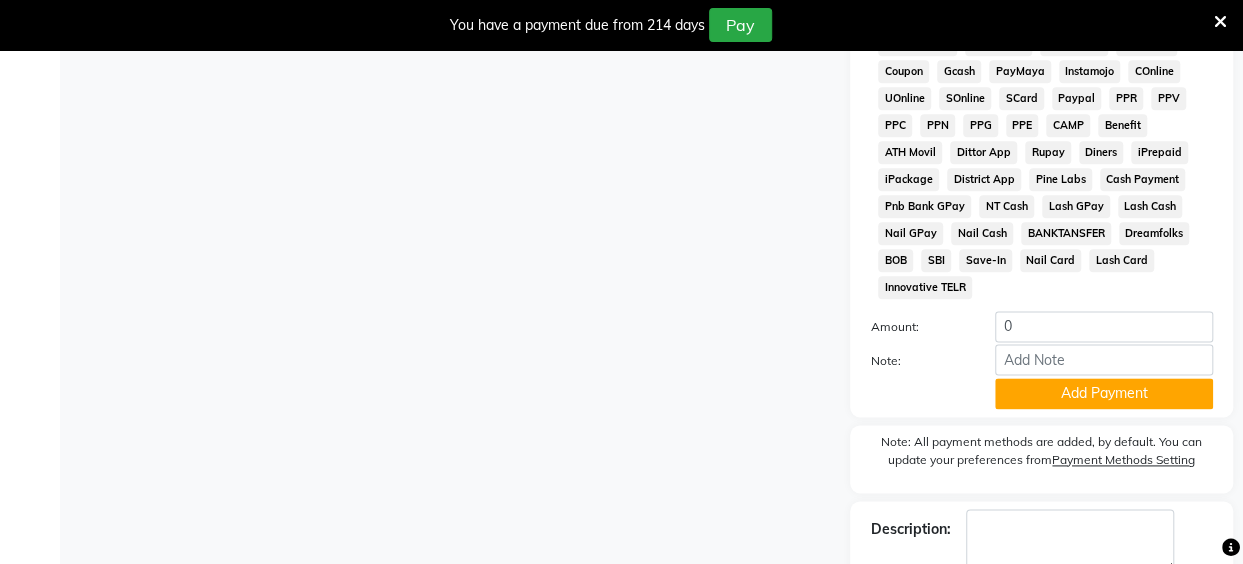 scroll, scrollTop: 1154, scrollLeft: 0, axis: vertical 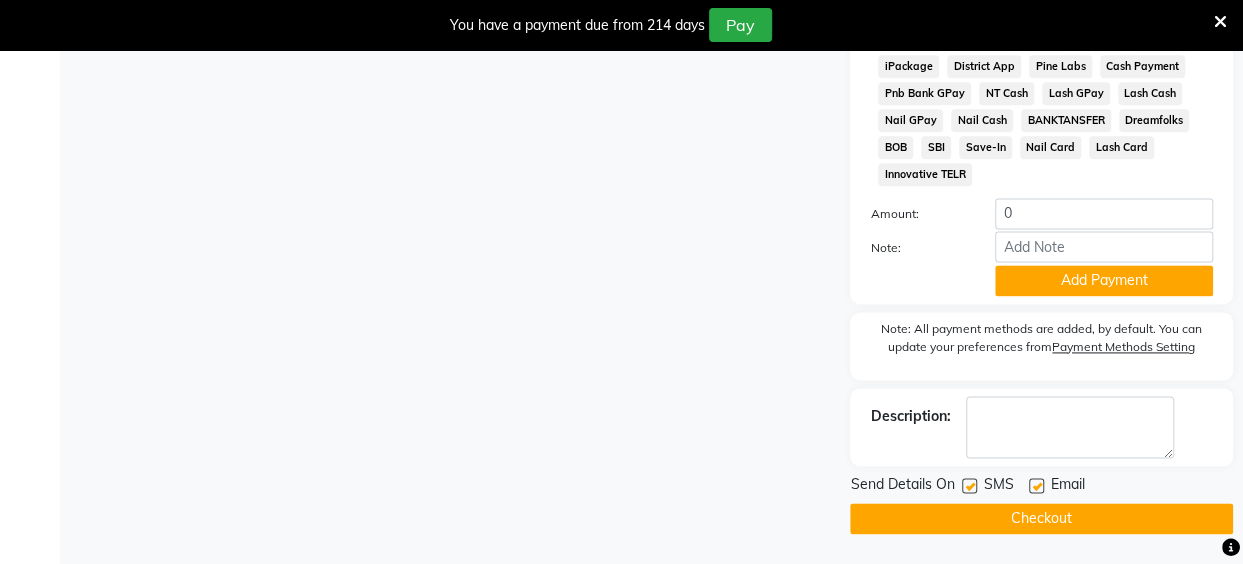 drag, startPoint x: 1027, startPoint y: 518, endPoint x: 726, endPoint y: 445, distance: 309.72568 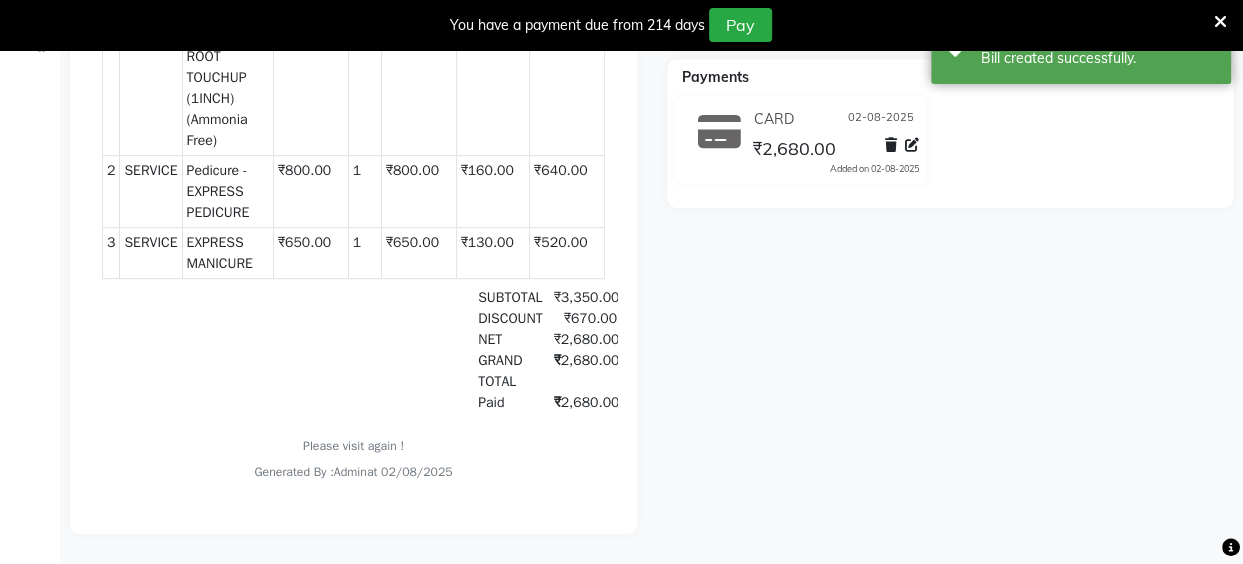 scroll, scrollTop: 0, scrollLeft: 0, axis: both 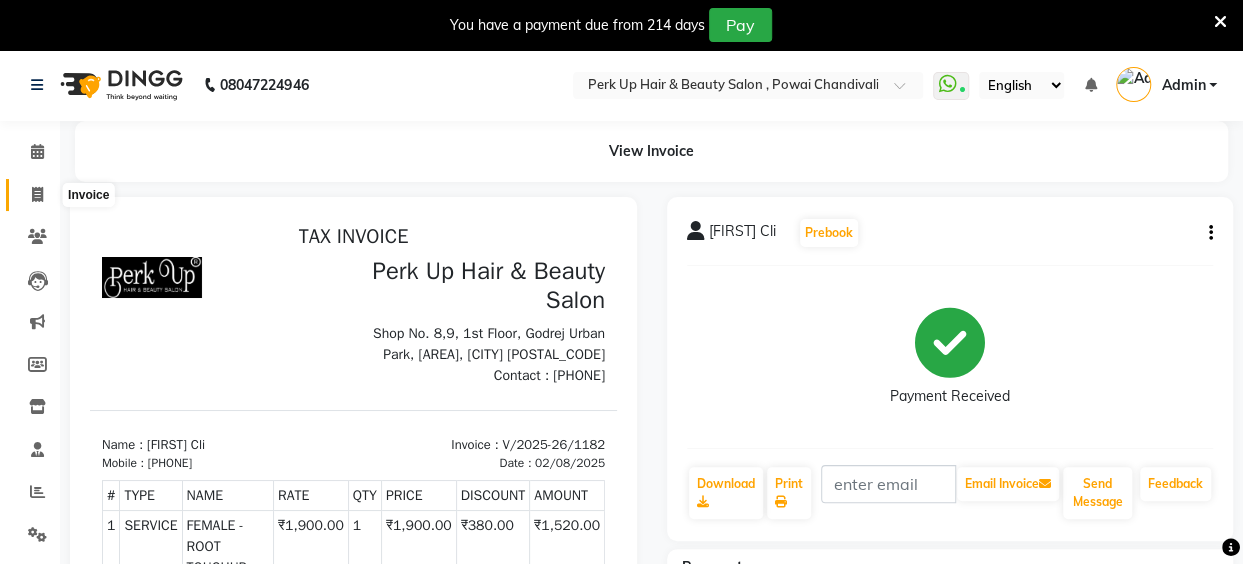click 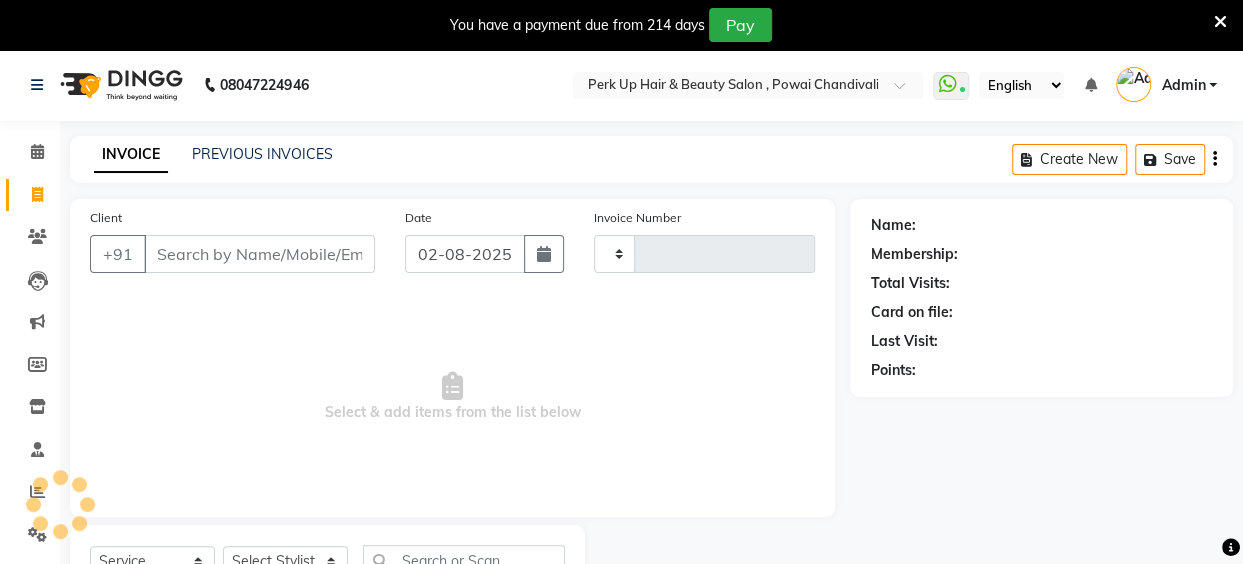 type on "1183" 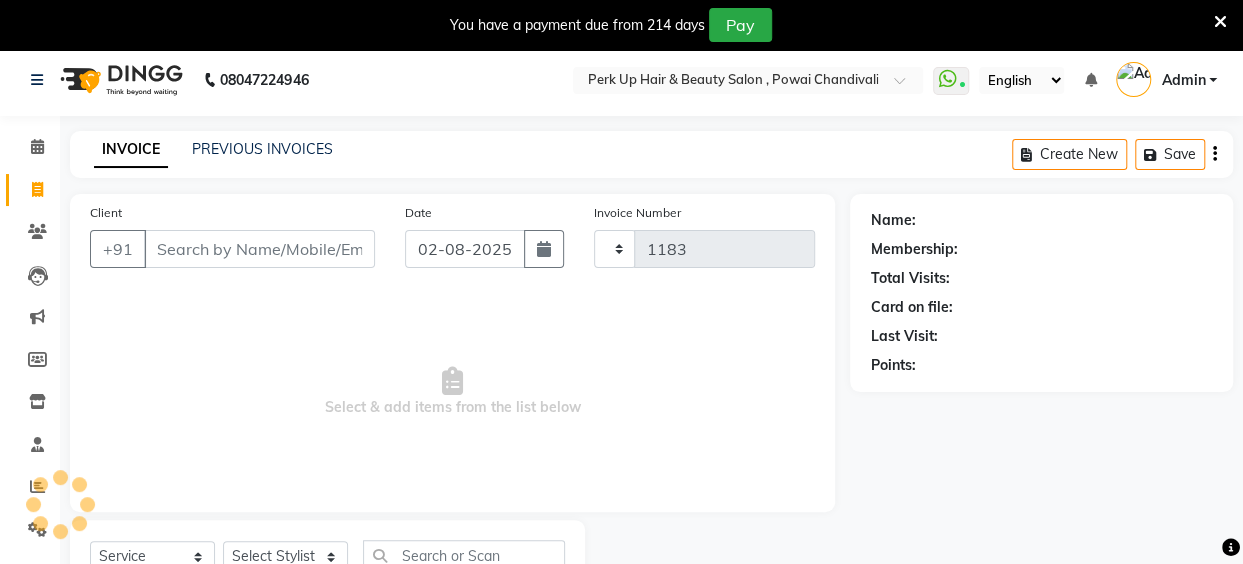 select on "5131" 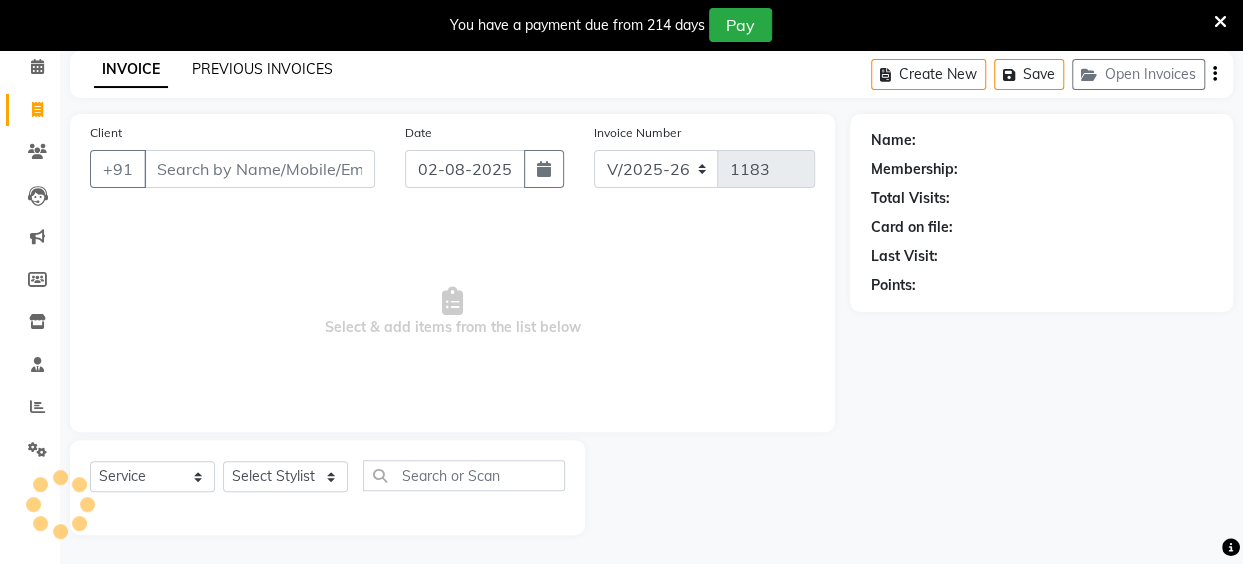 click on "PREVIOUS INVOICES" 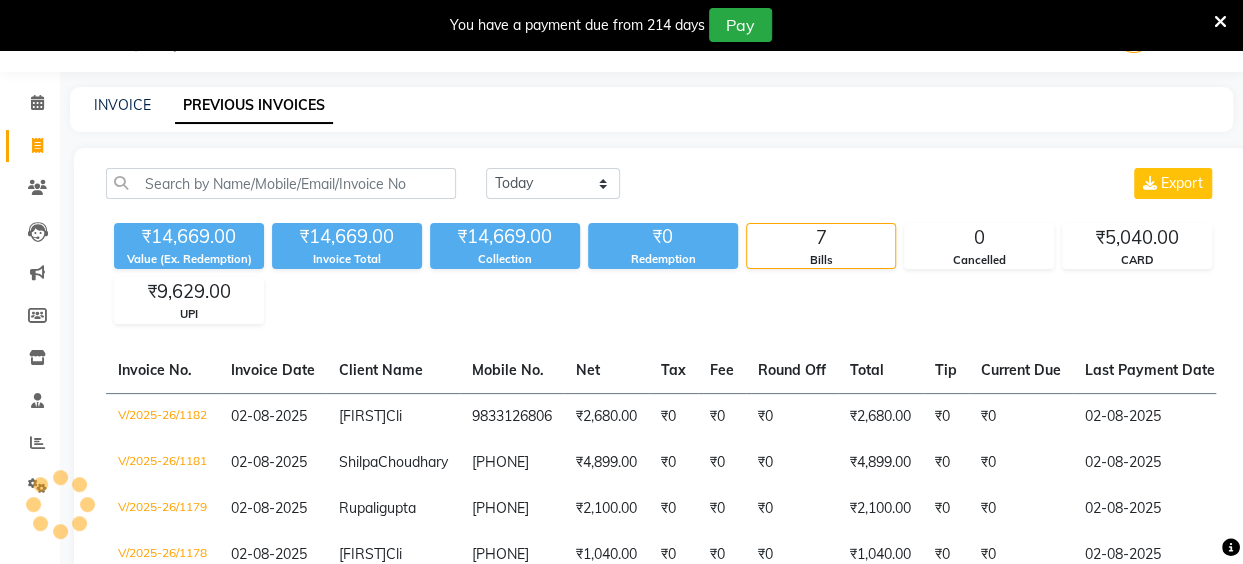 scroll, scrollTop: 85, scrollLeft: 0, axis: vertical 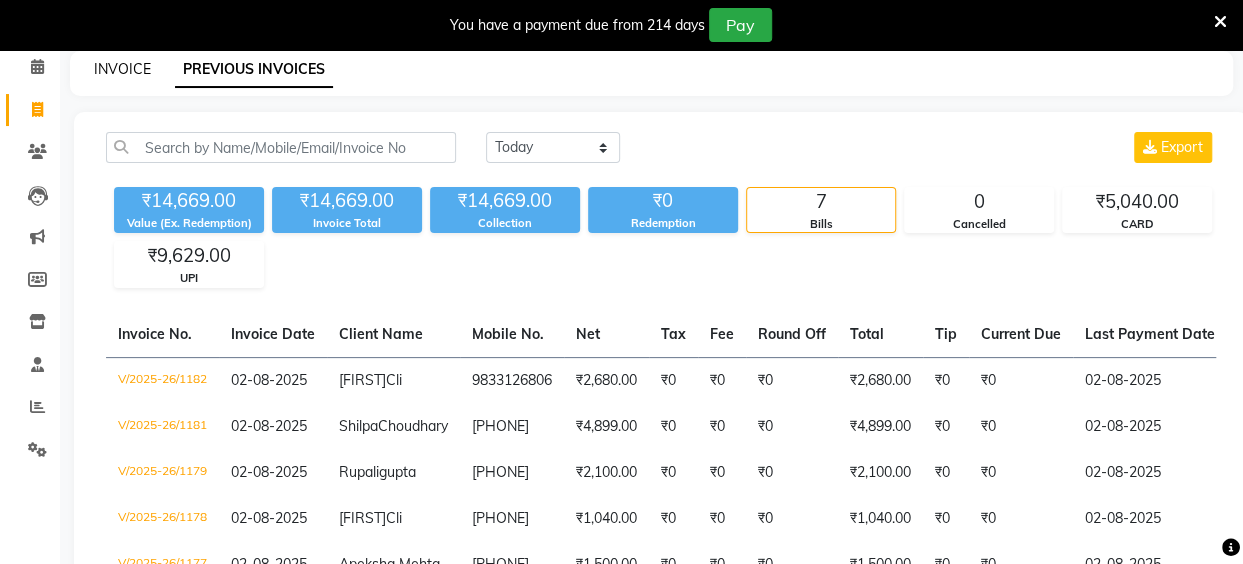 click on "INVOICE" 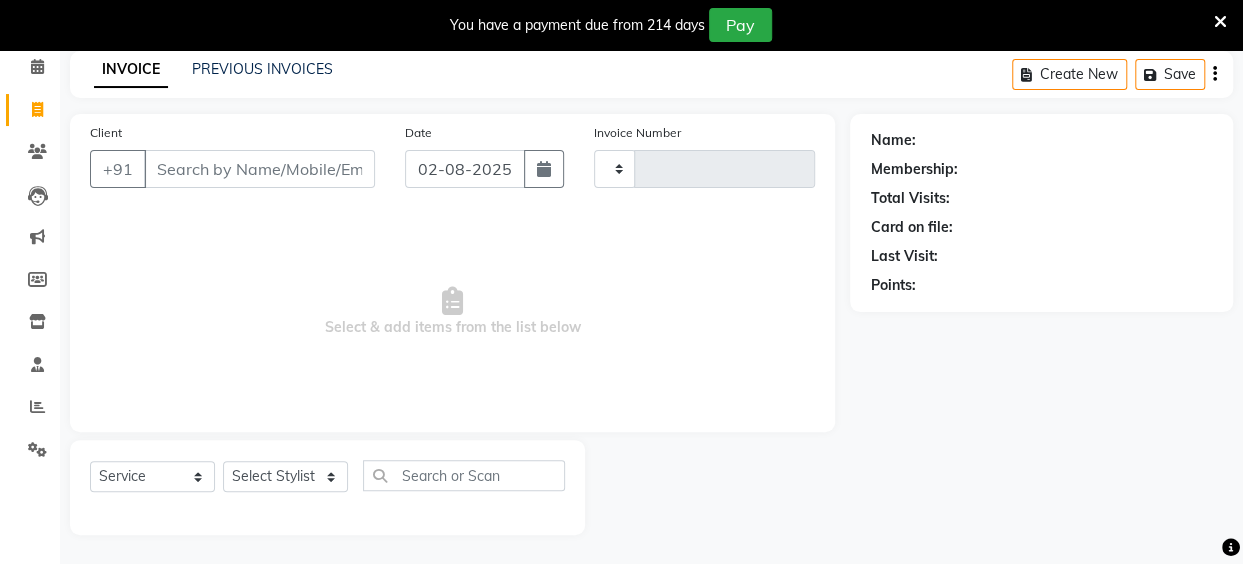 type on "1183" 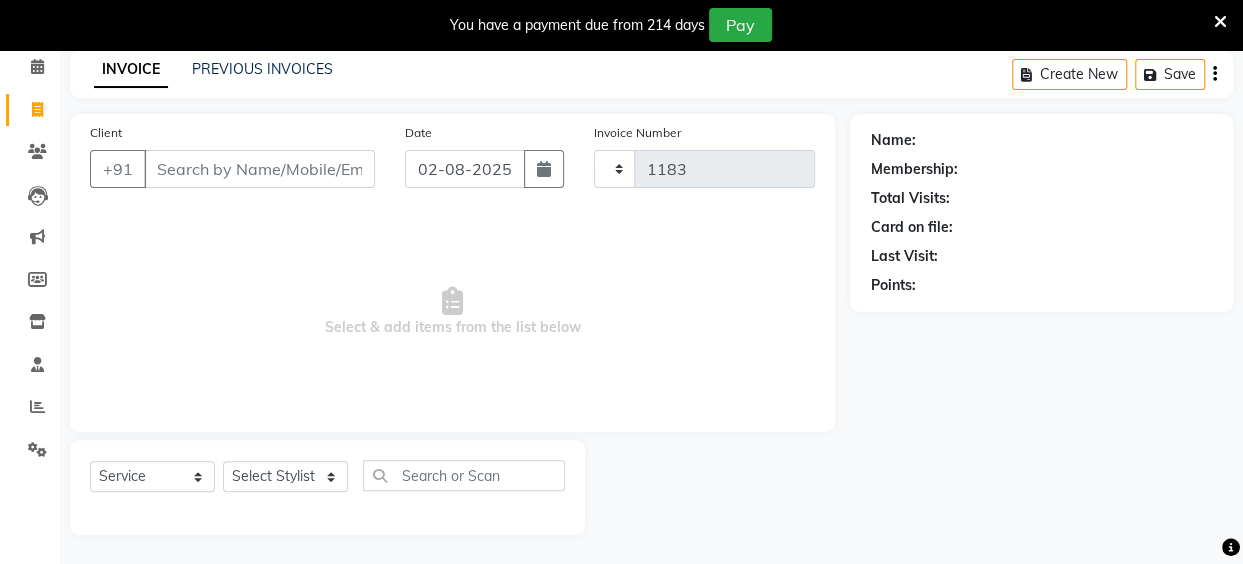 select on "5131" 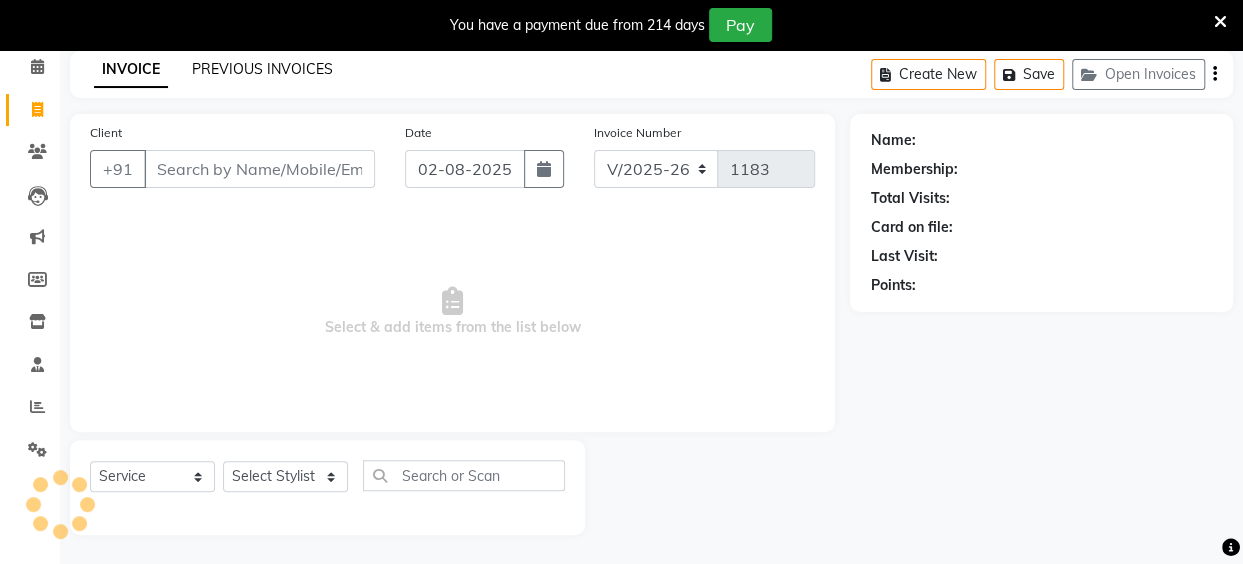 click on "PREVIOUS INVOICES" 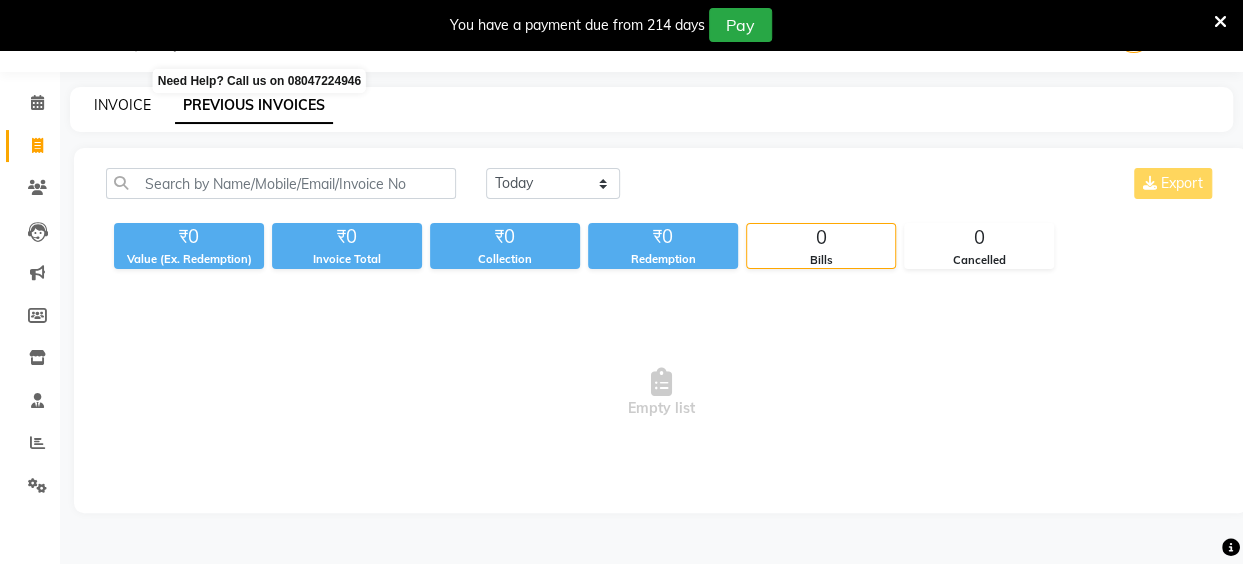 scroll, scrollTop: 85, scrollLeft: 0, axis: vertical 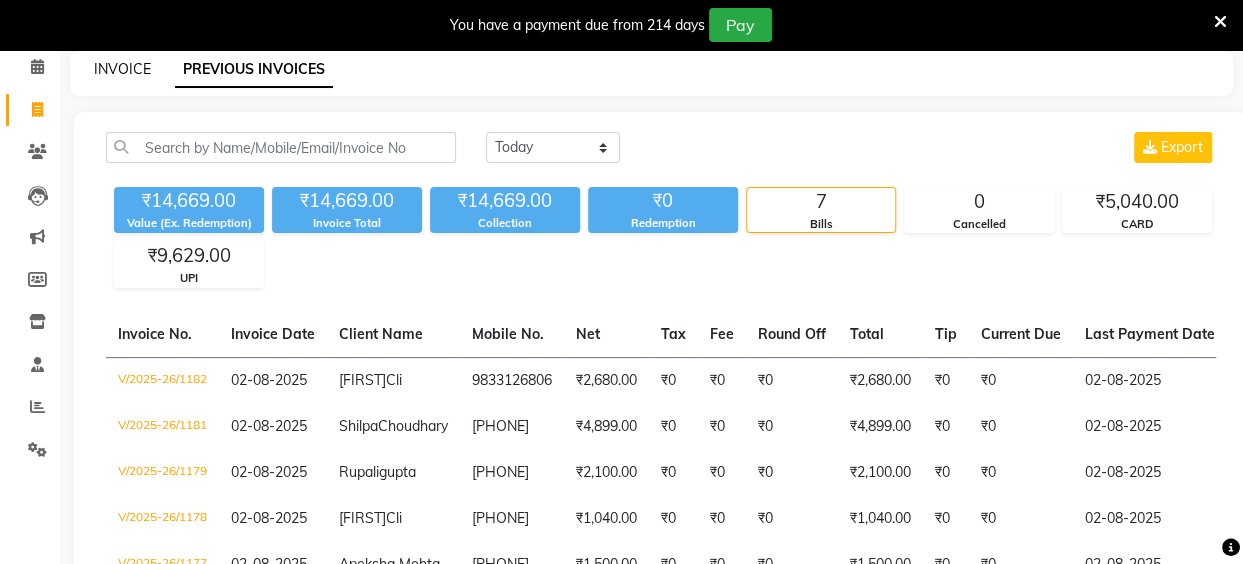 click on "INVOICE" 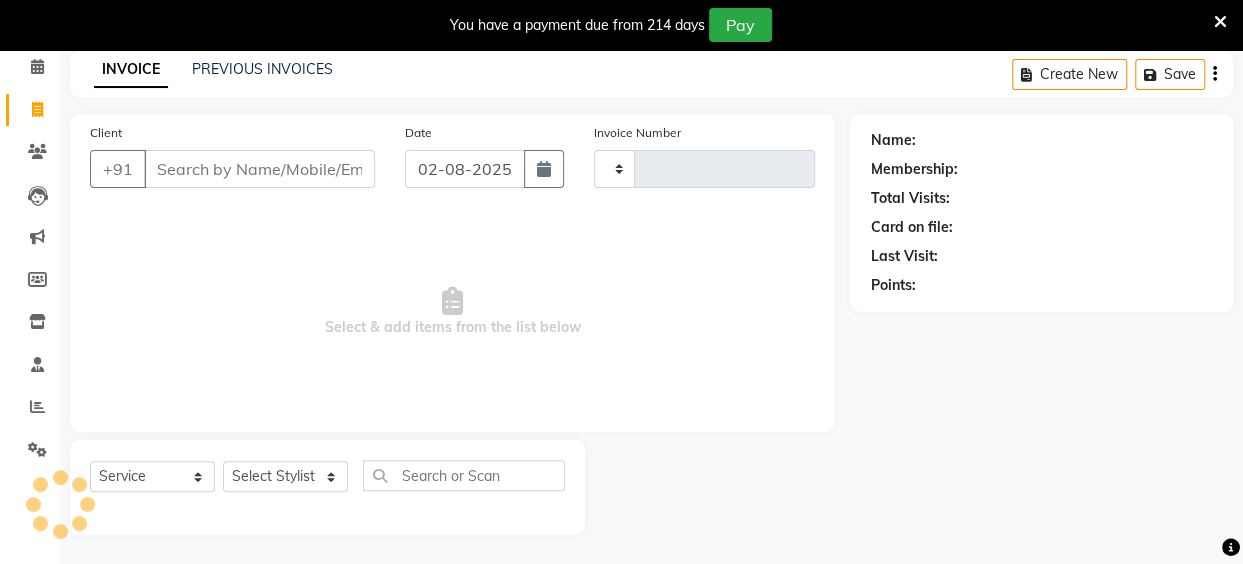 type on "1183" 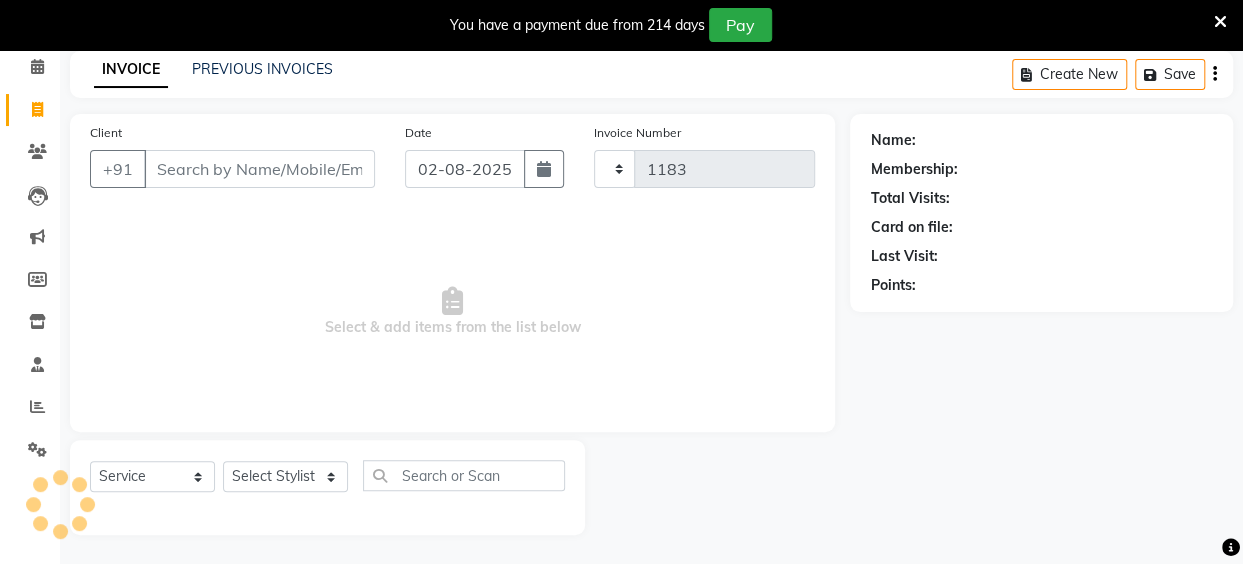 select on "5131" 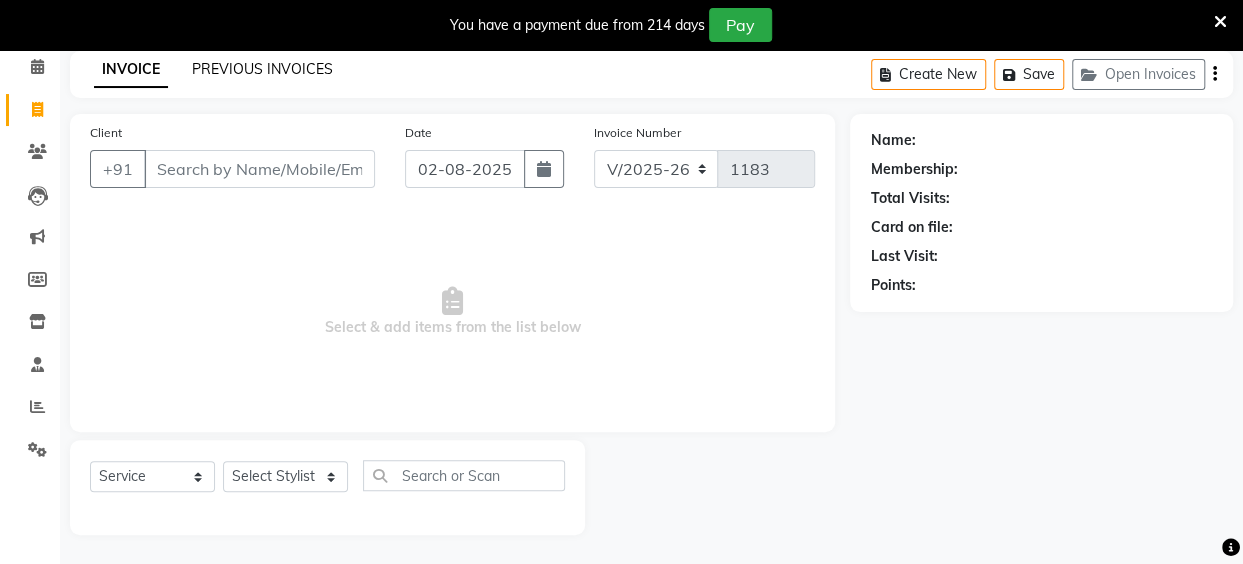 drag, startPoint x: 258, startPoint y: 64, endPoint x: 188, endPoint y: 75, distance: 70.85902 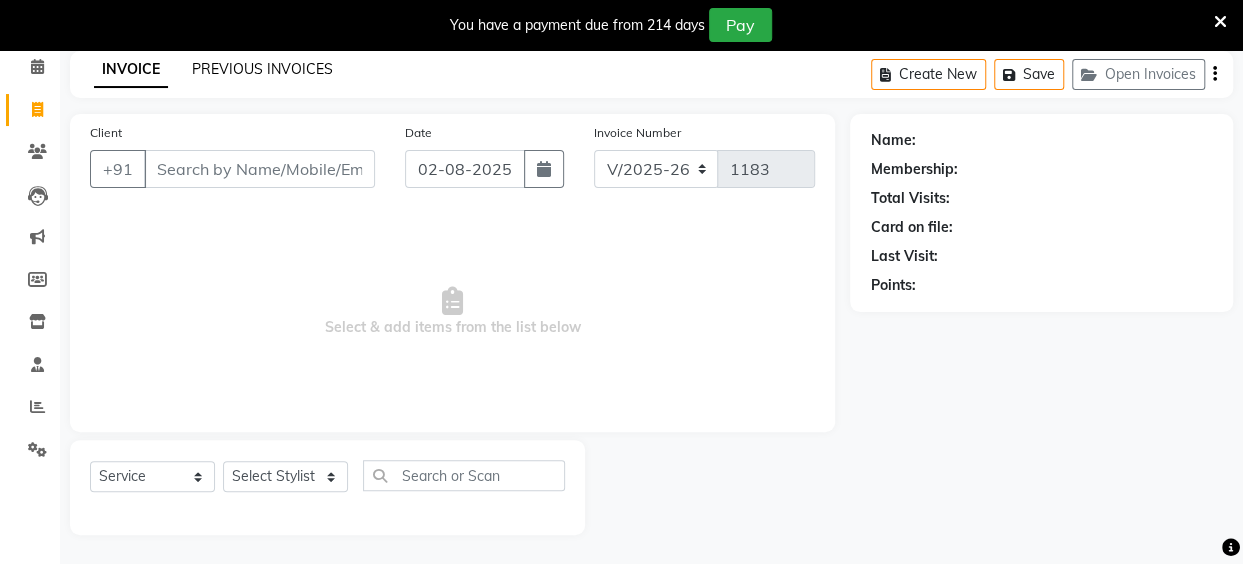 click on "PREVIOUS INVOICES" 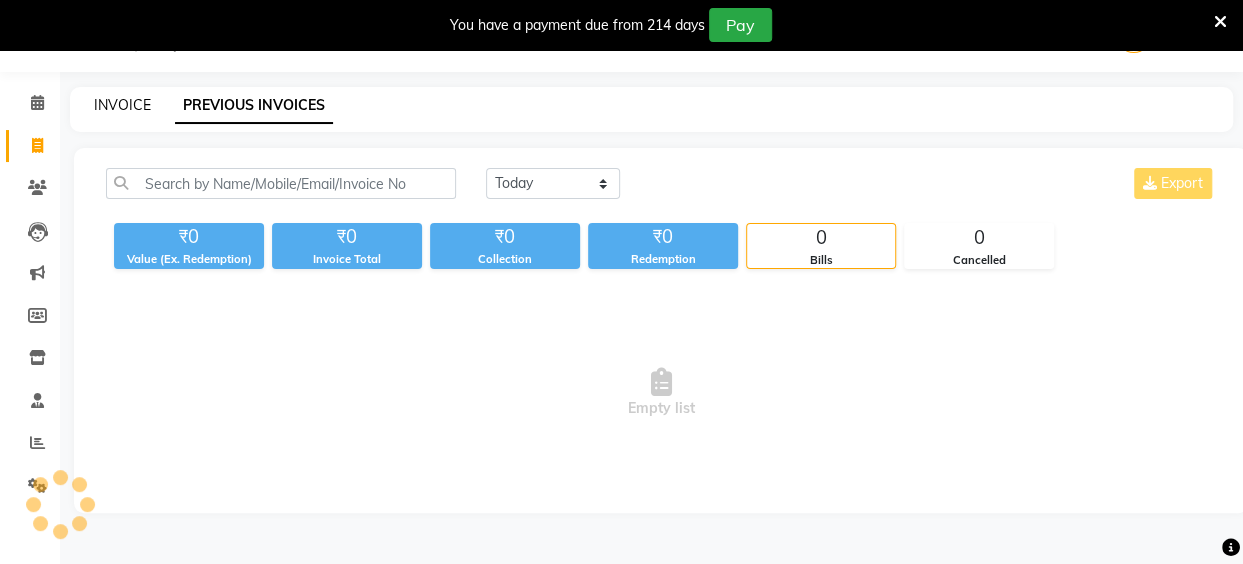 scroll, scrollTop: 85, scrollLeft: 0, axis: vertical 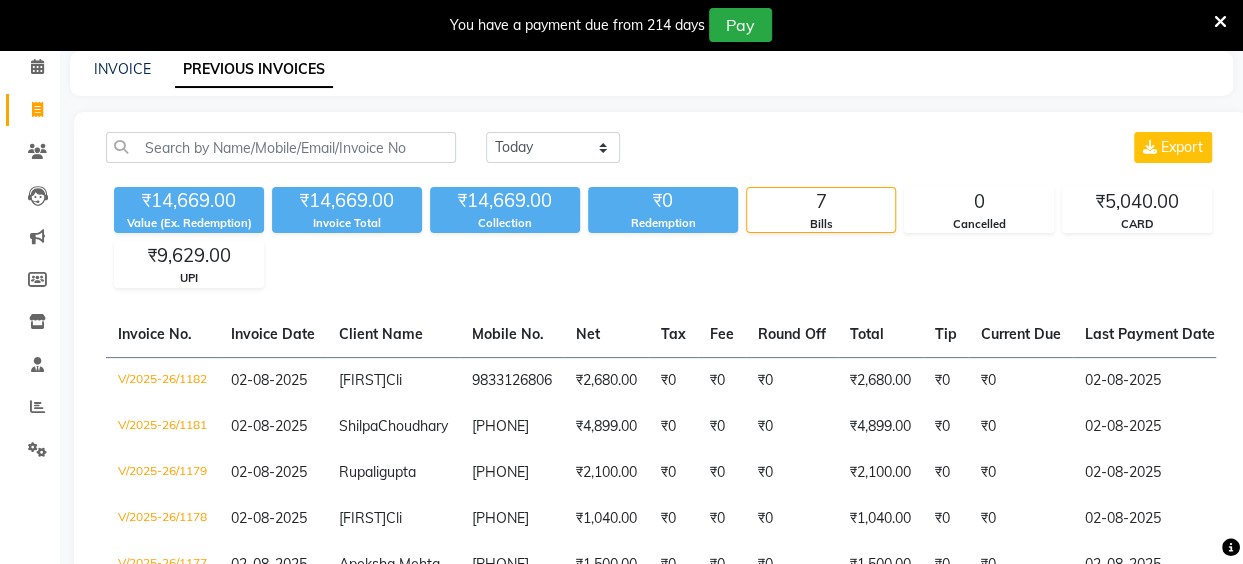 click on "INVOICE PREVIOUS INVOICES" 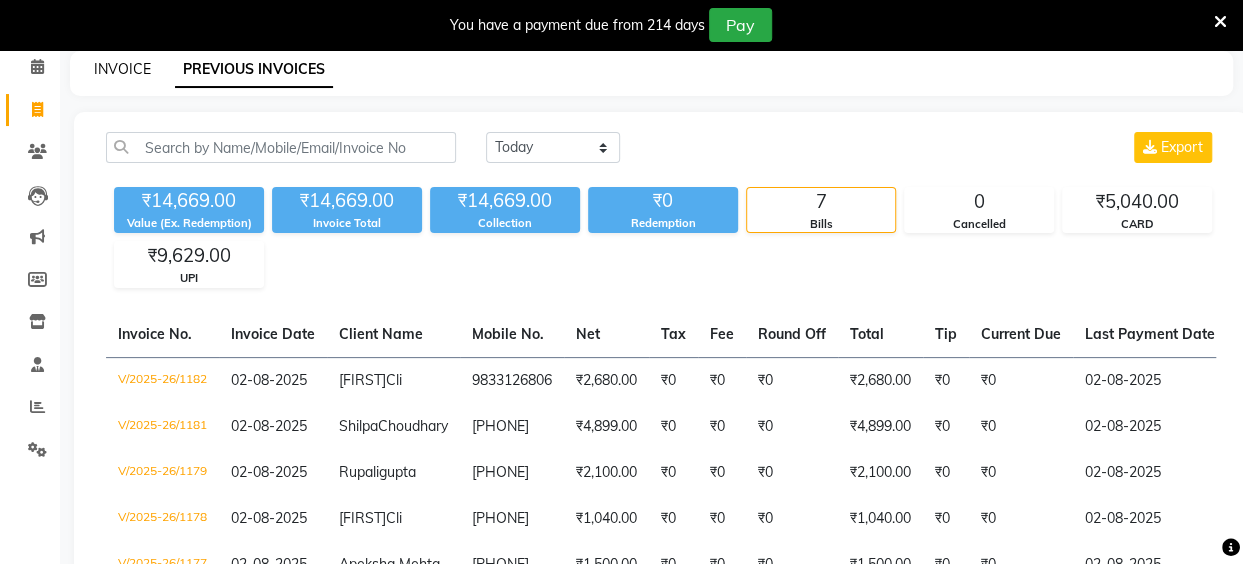 click on "INVOICE" 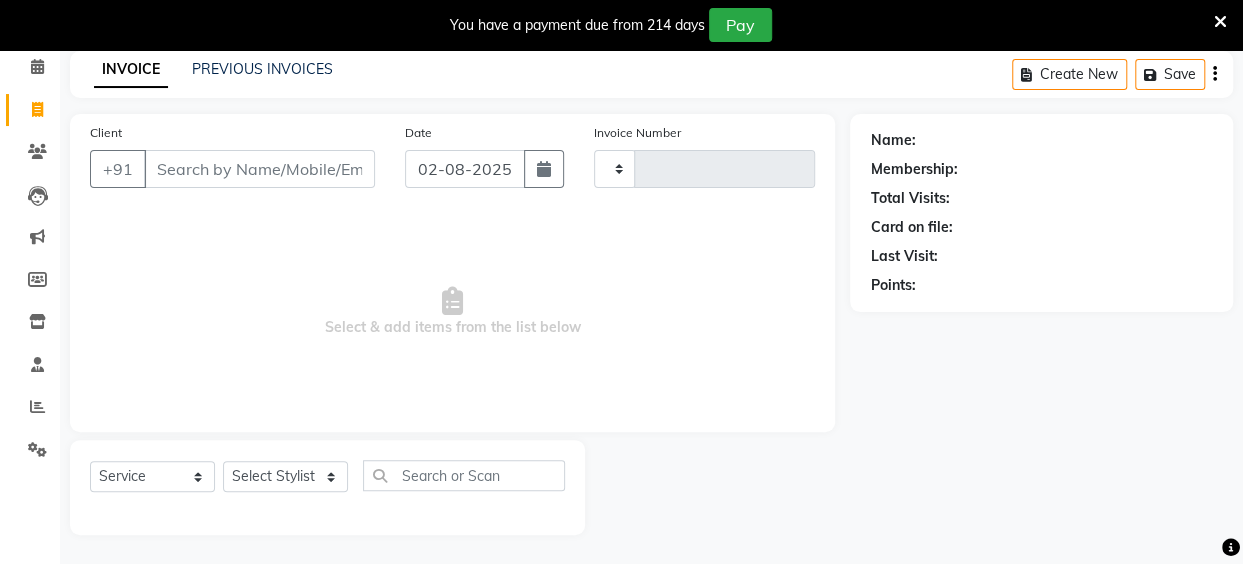 type on "1183" 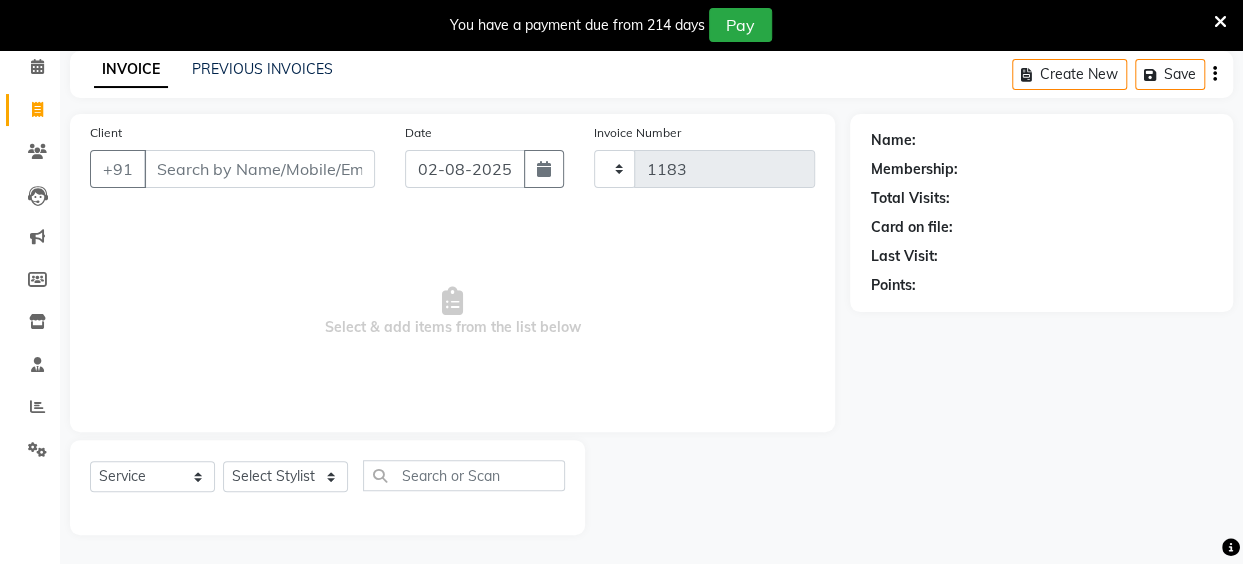 select on "5131" 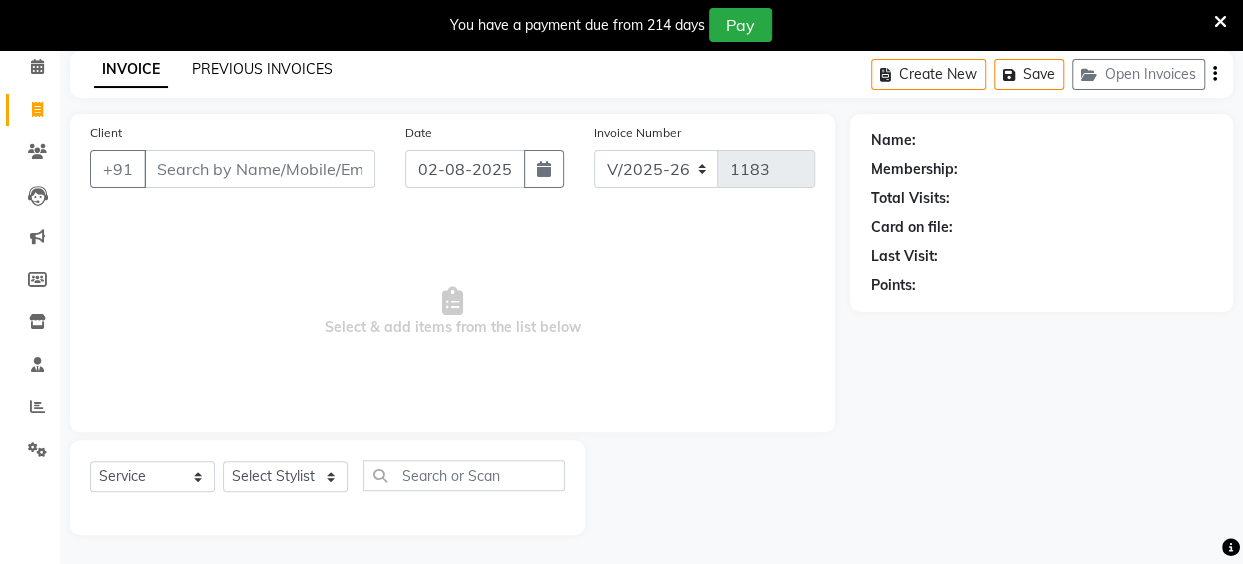 click on "PREVIOUS INVOICES" 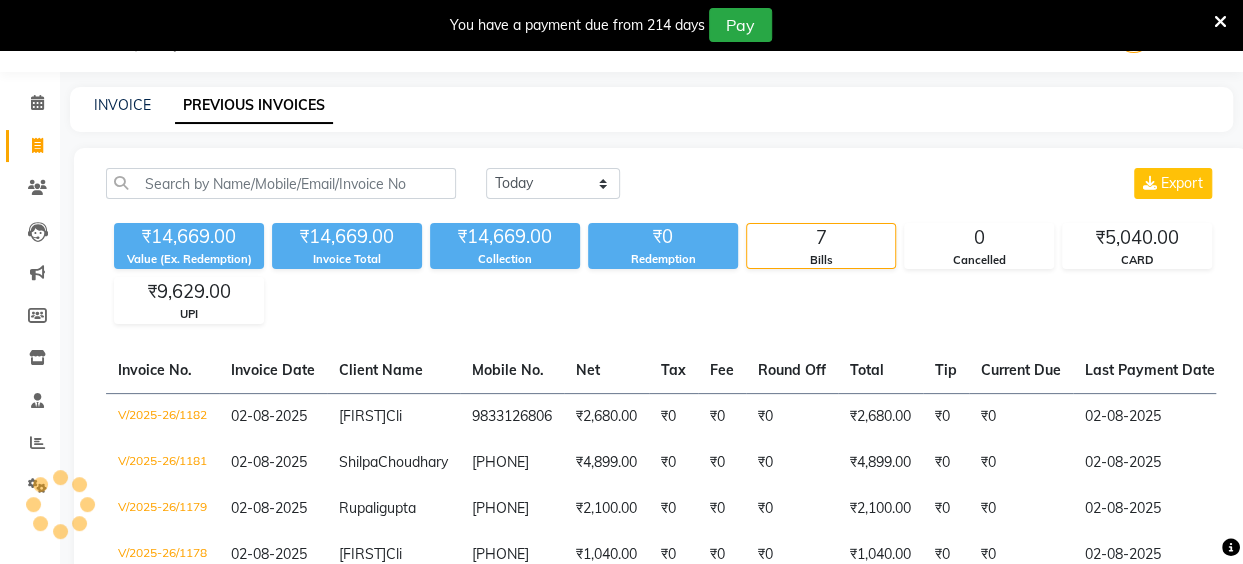 scroll, scrollTop: 85, scrollLeft: 0, axis: vertical 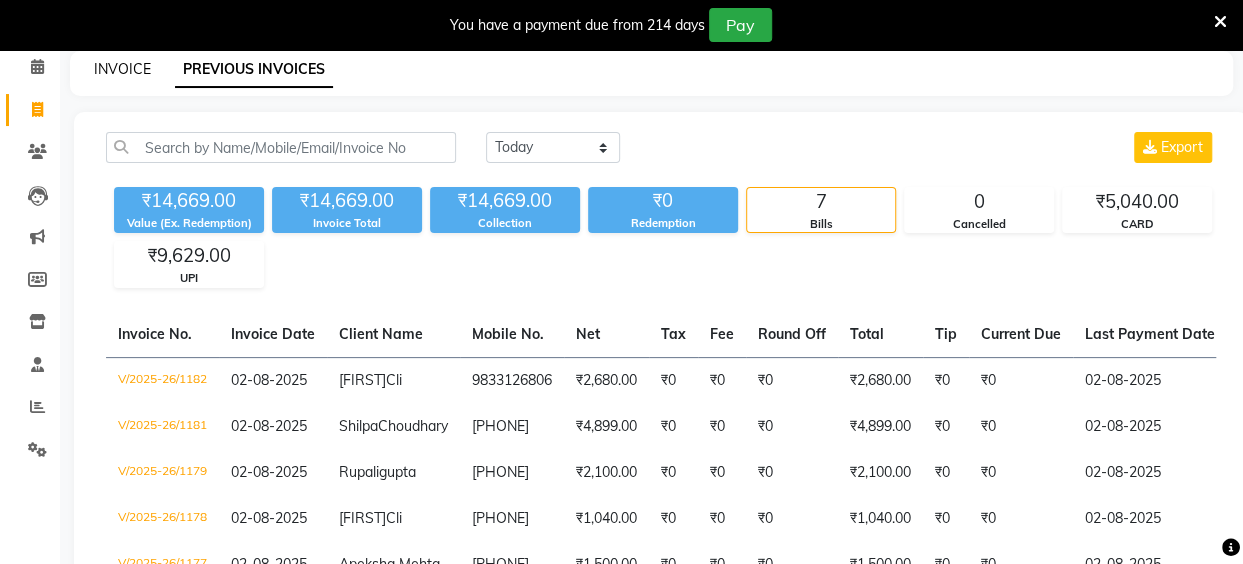 click on "INVOICE" 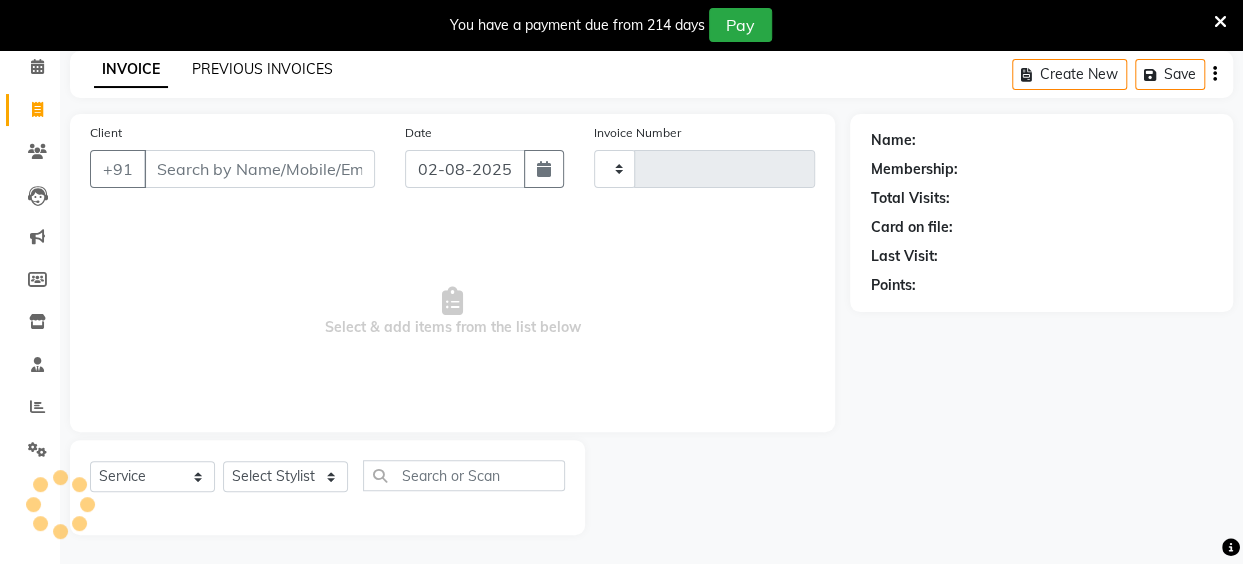 click on "PREVIOUS INVOICES" 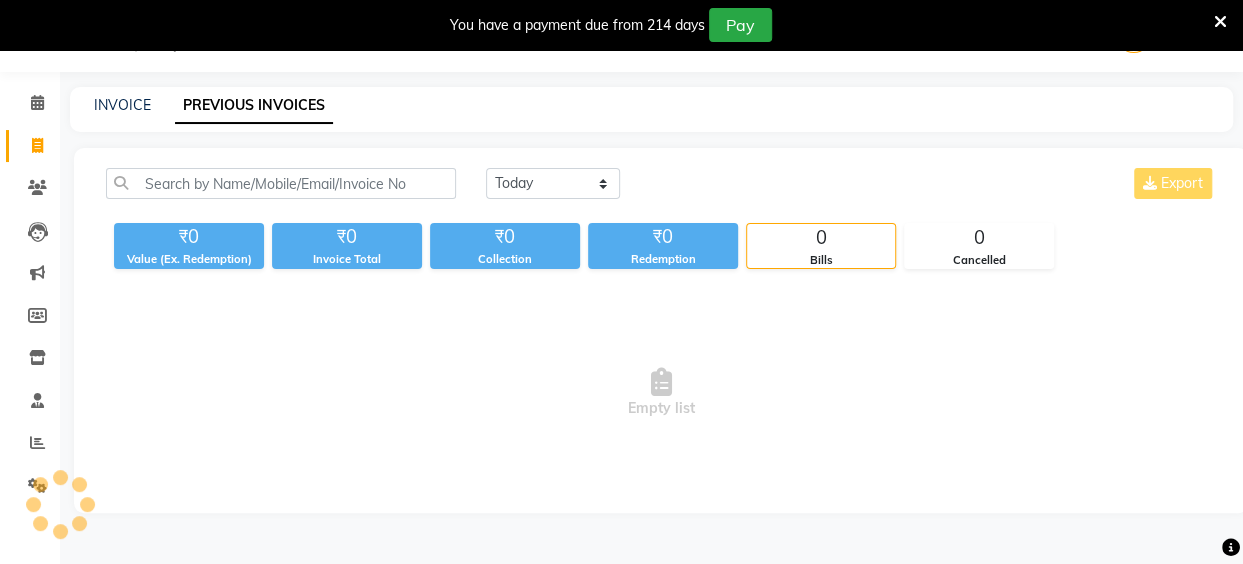 scroll, scrollTop: 85, scrollLeft: 0, axis: vertical 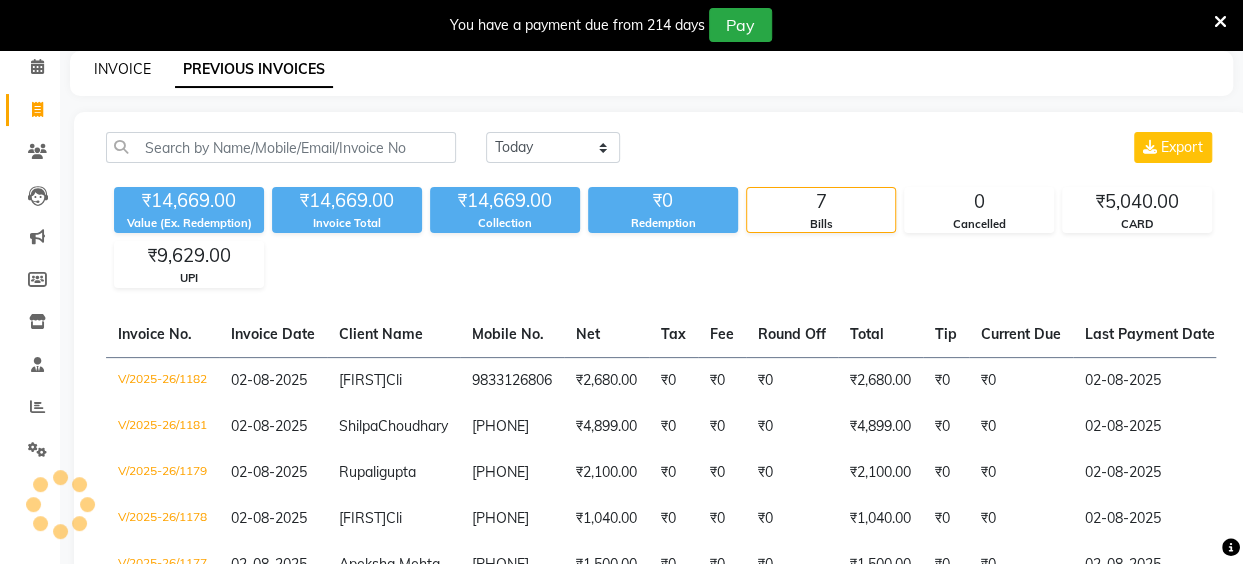 click on "INVOICE" 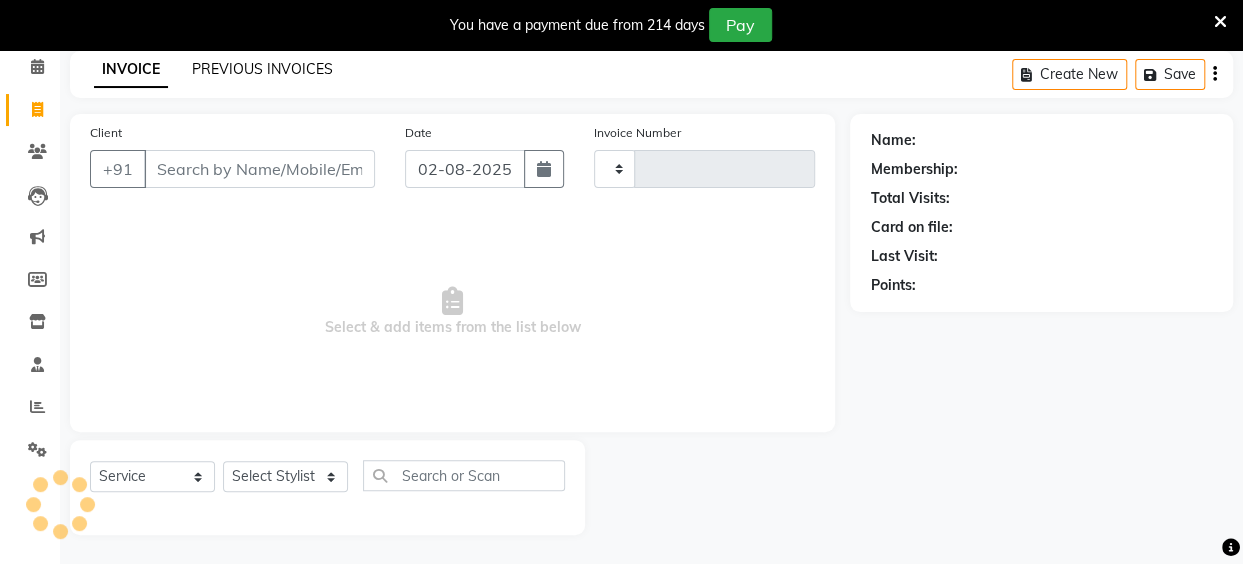 type on "1183" 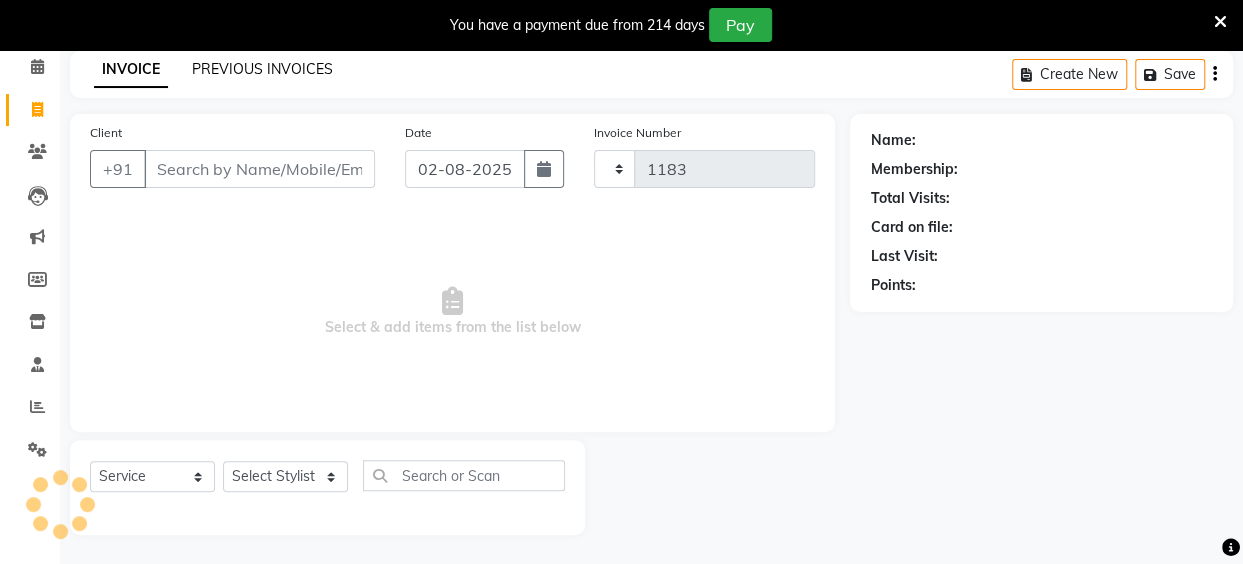 select on "5131" 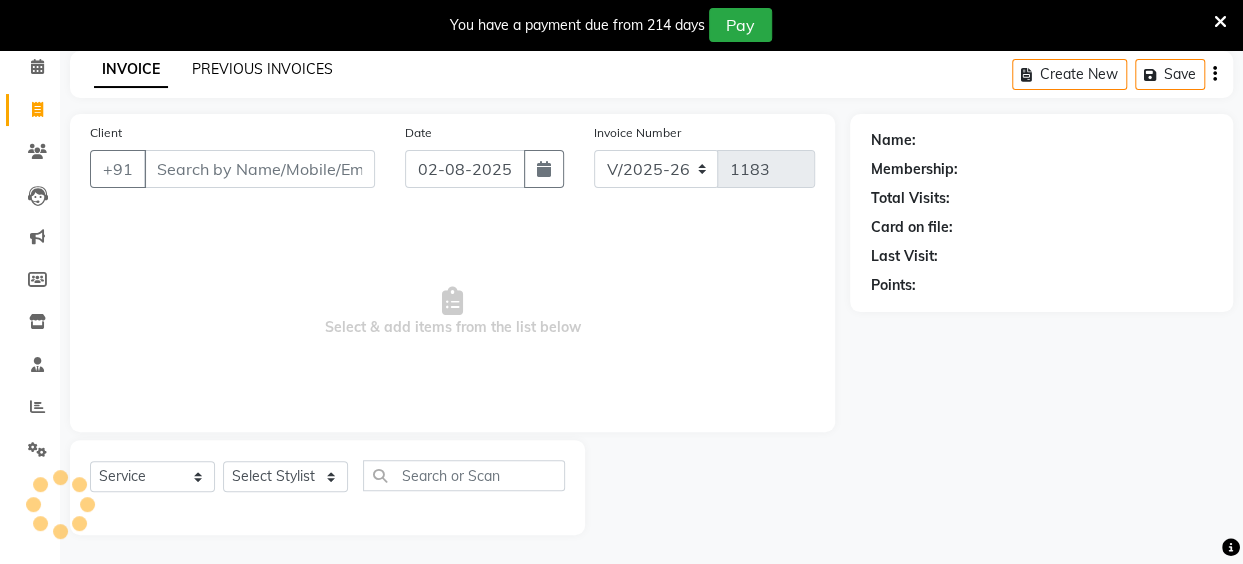 click on "PREVIOUS INVOICES" 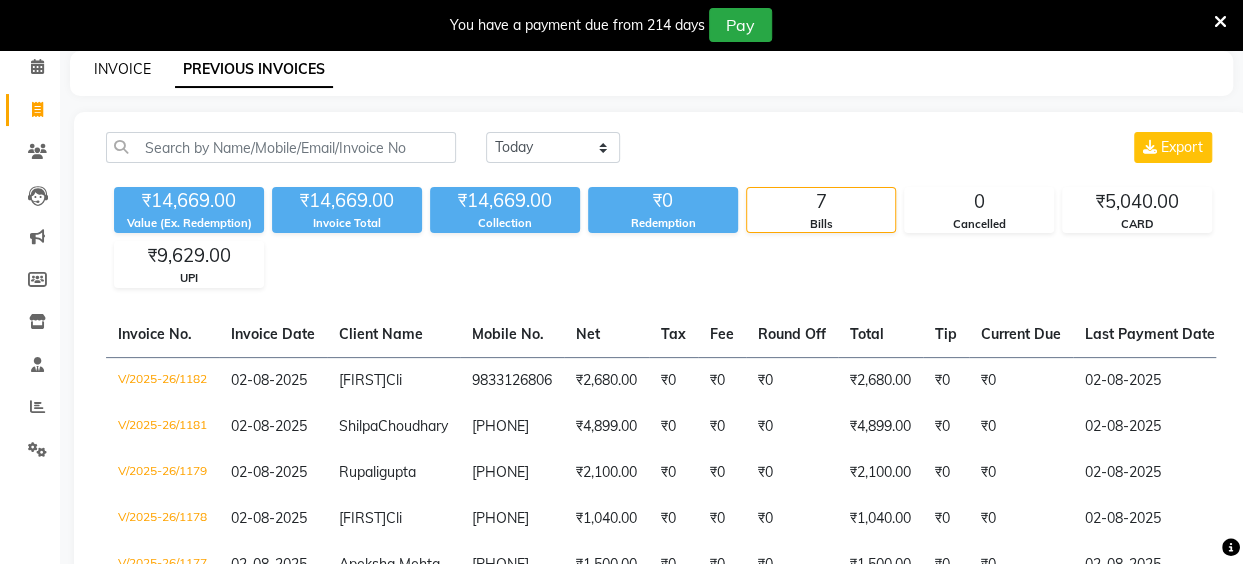 click on "INVOICE" 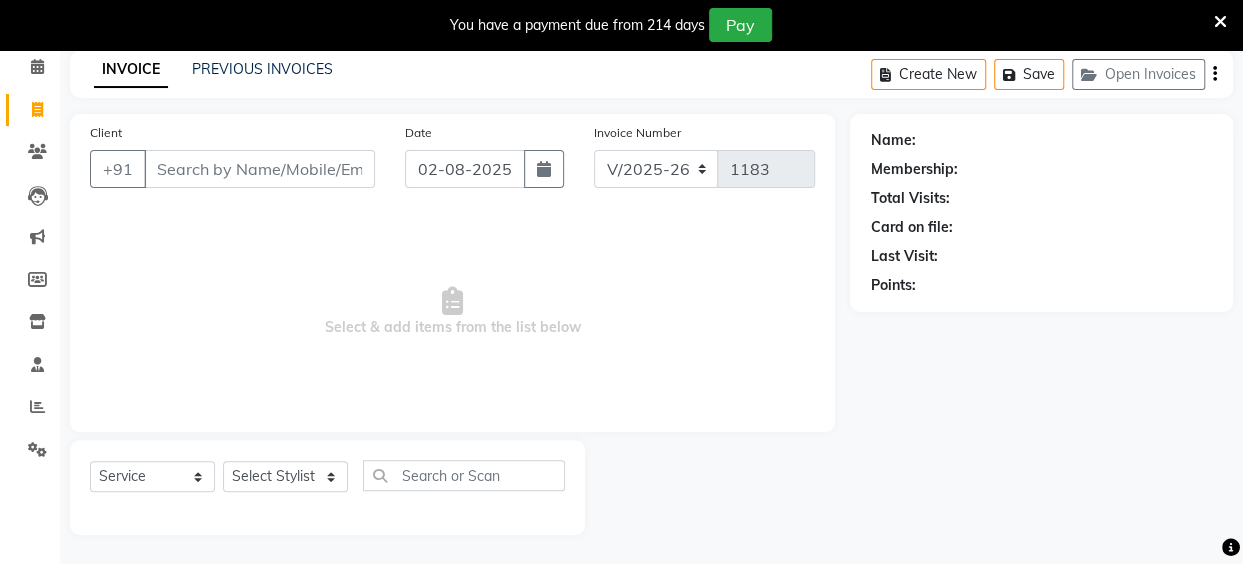 click on "Invoice" 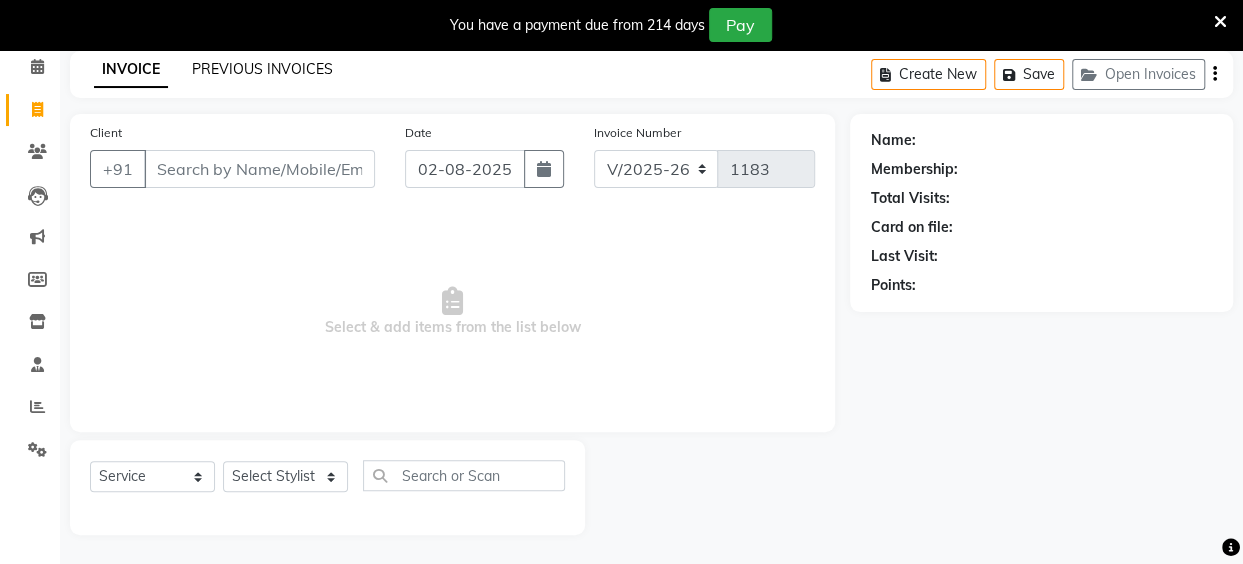 click on "PREVIOUS INVOICES" 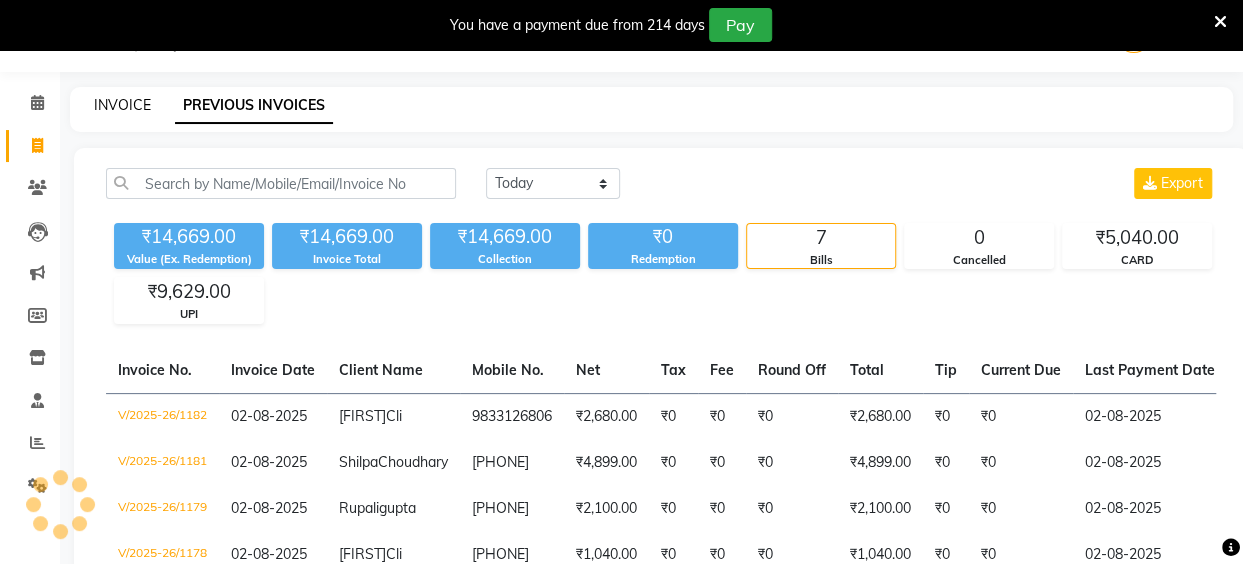 scroll, scrollTop: 85, scrollLeft: 0, axis: vertical 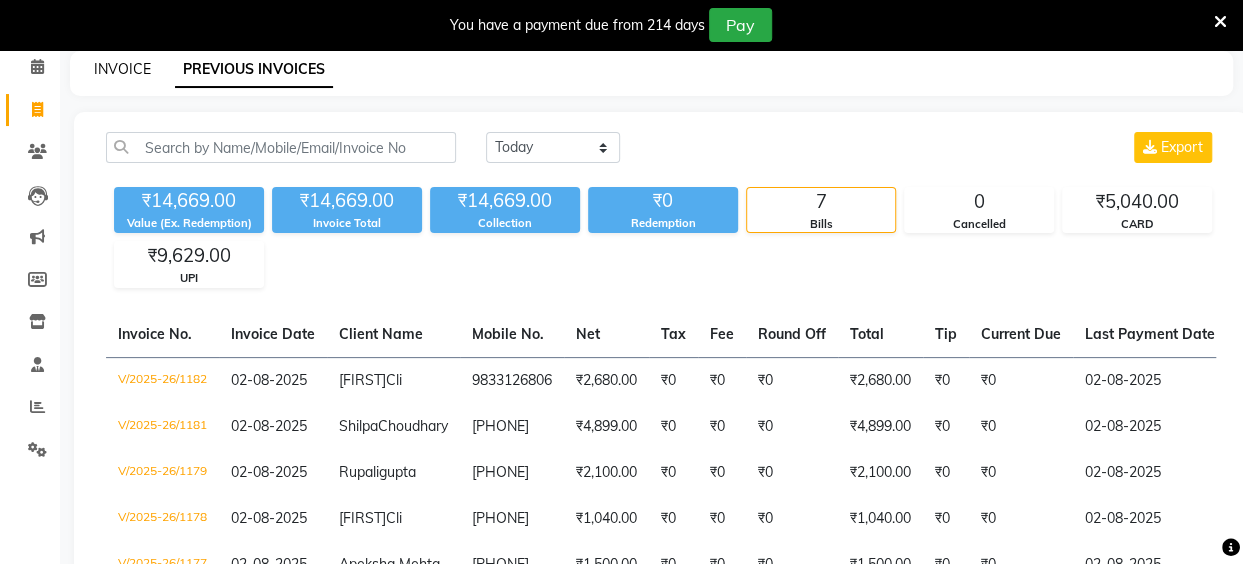 click on "INVOICE" 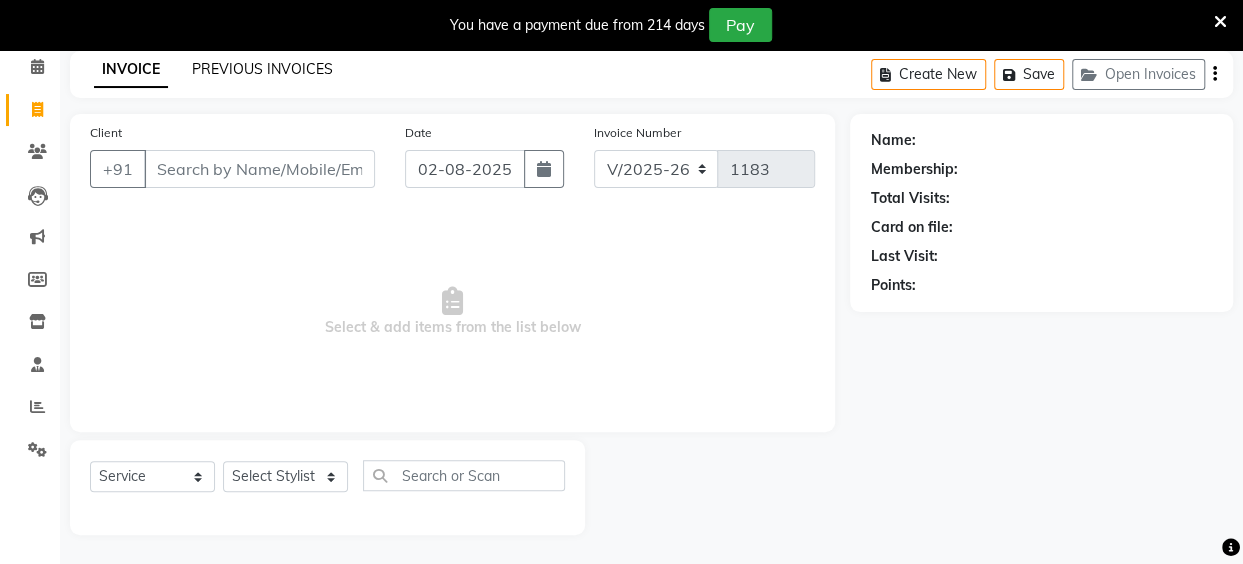 click on "PREVIOUS INVOICES" 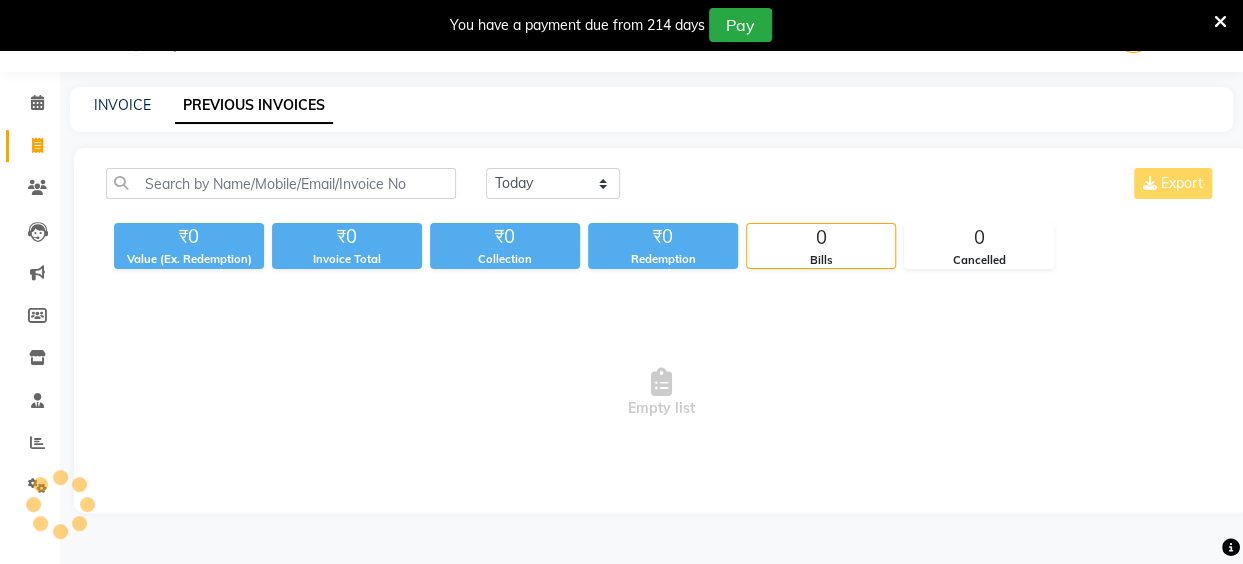 scroll, scrollTop: 85, scrollLeft: 0, axis: vertical 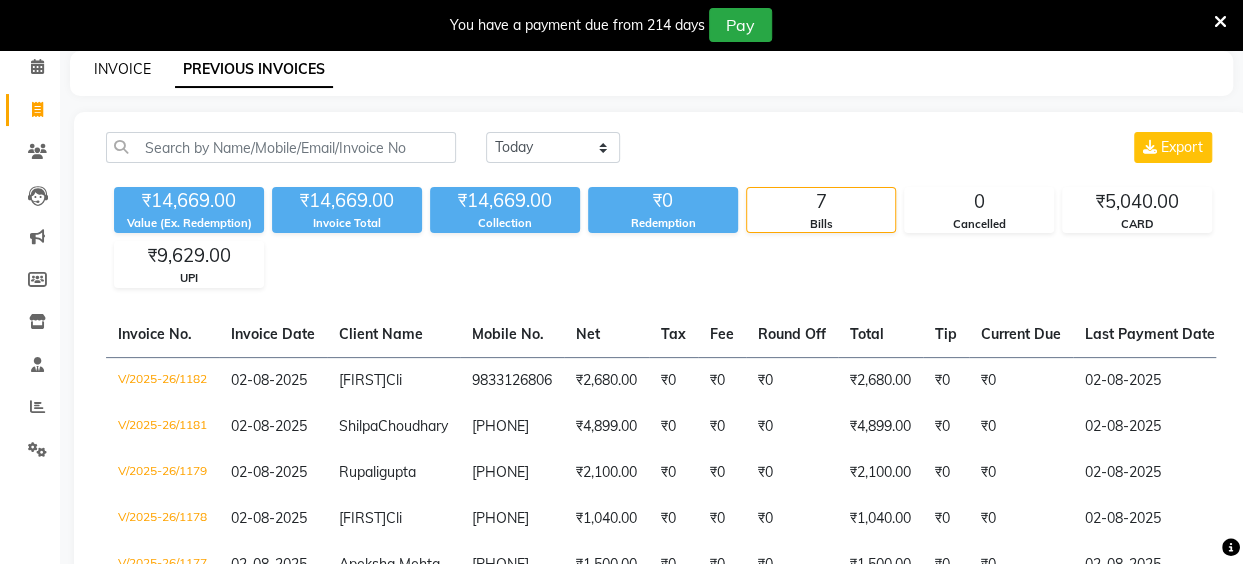 click on "INVOICE" 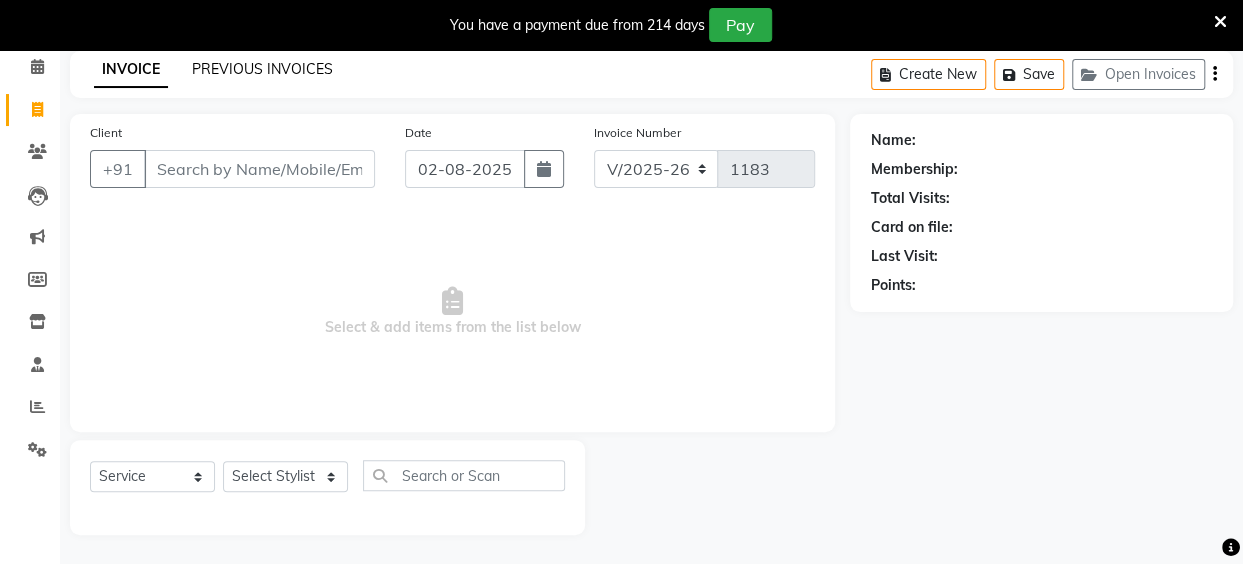 click on "PREVIOUS INVOICES" 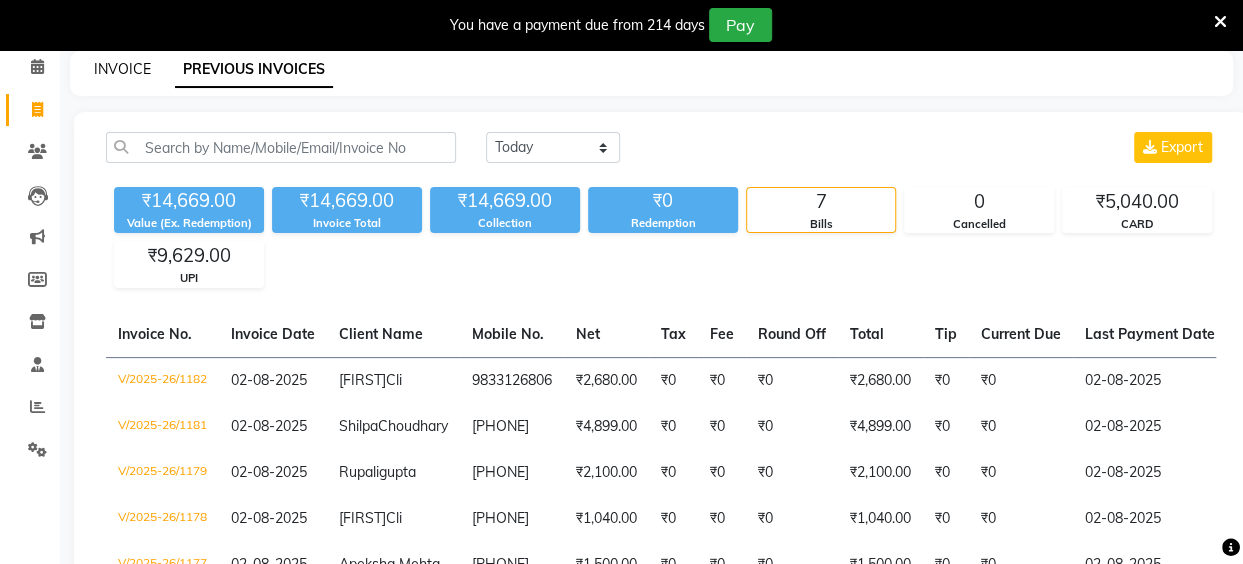 click on "INVOICE" 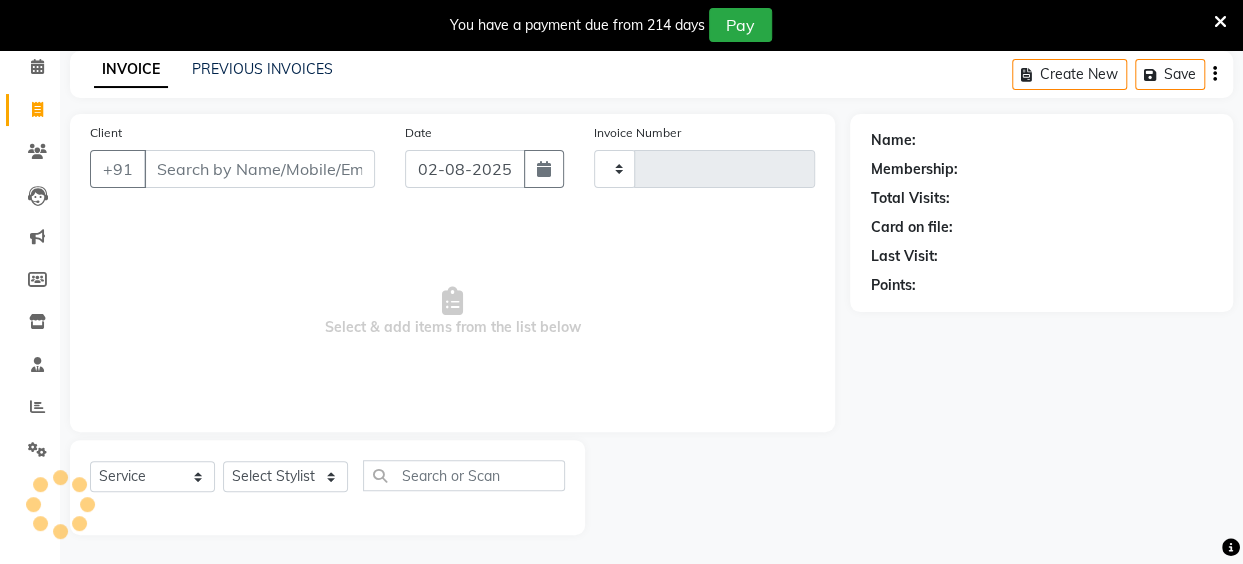 type on "1183" 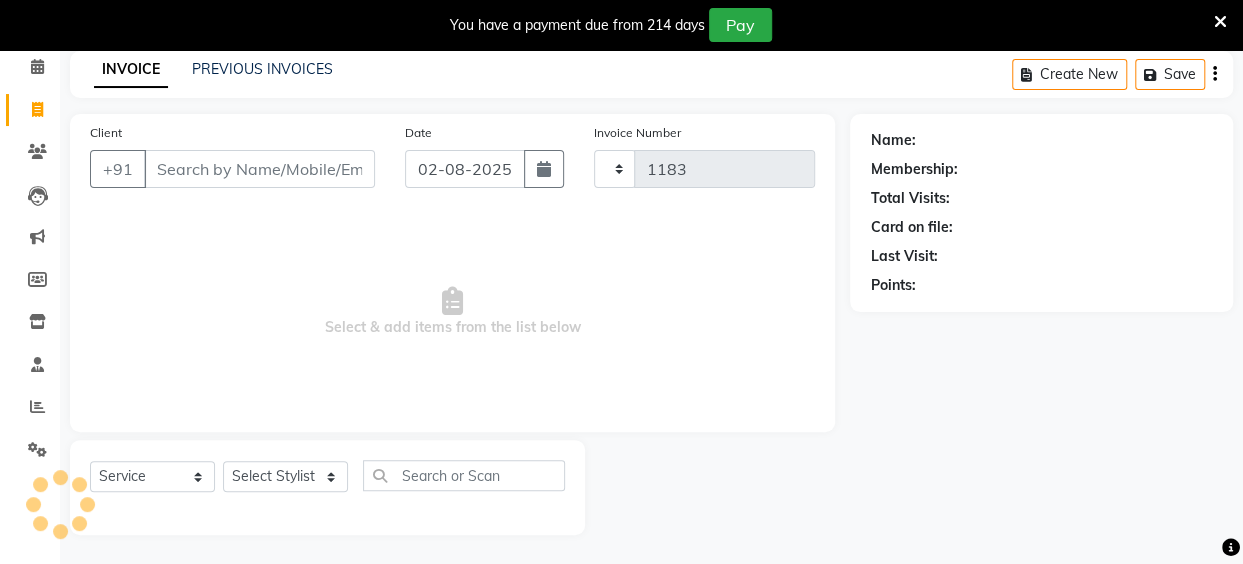 select on "5131" 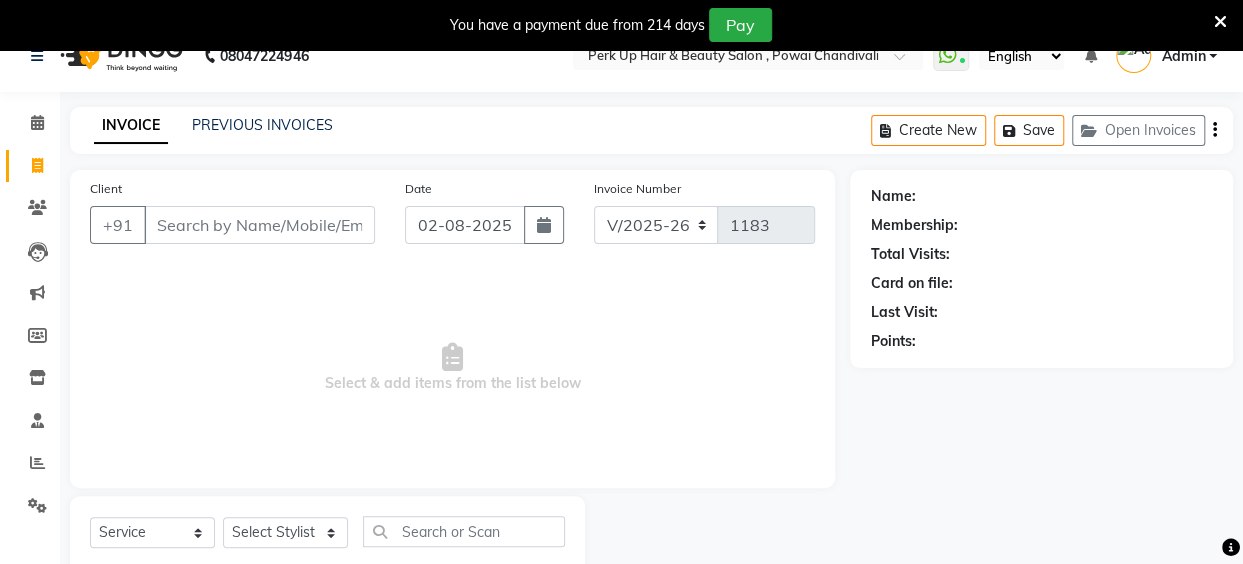 scroll, scrollTop: 0, scrollLeft: 0, axis: both 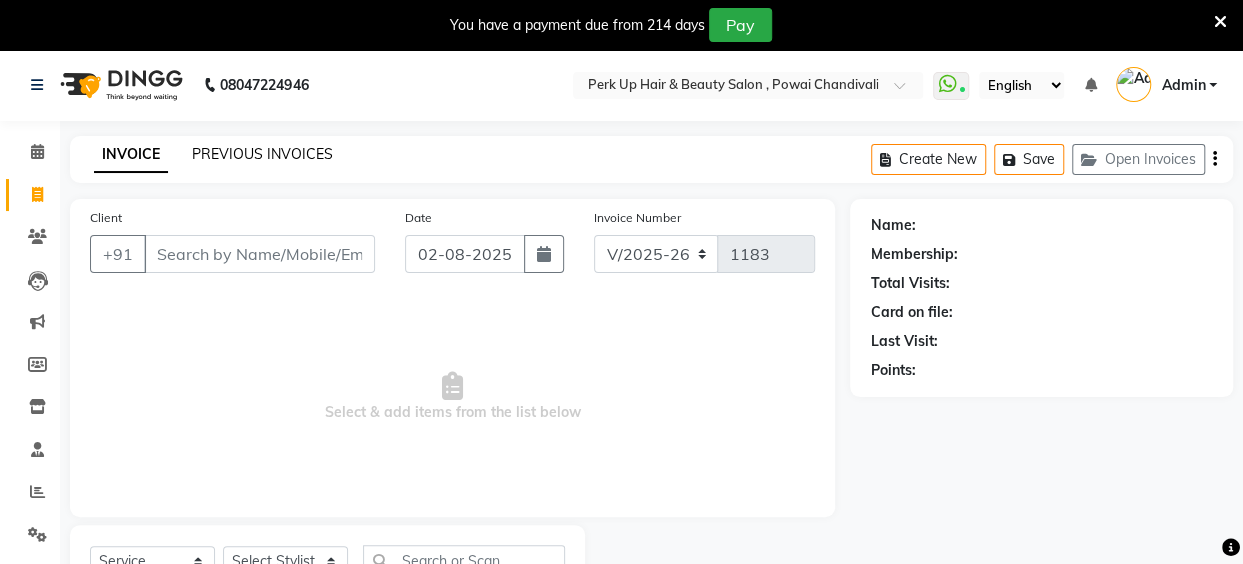 click on "PREVIOUS INVOICES" 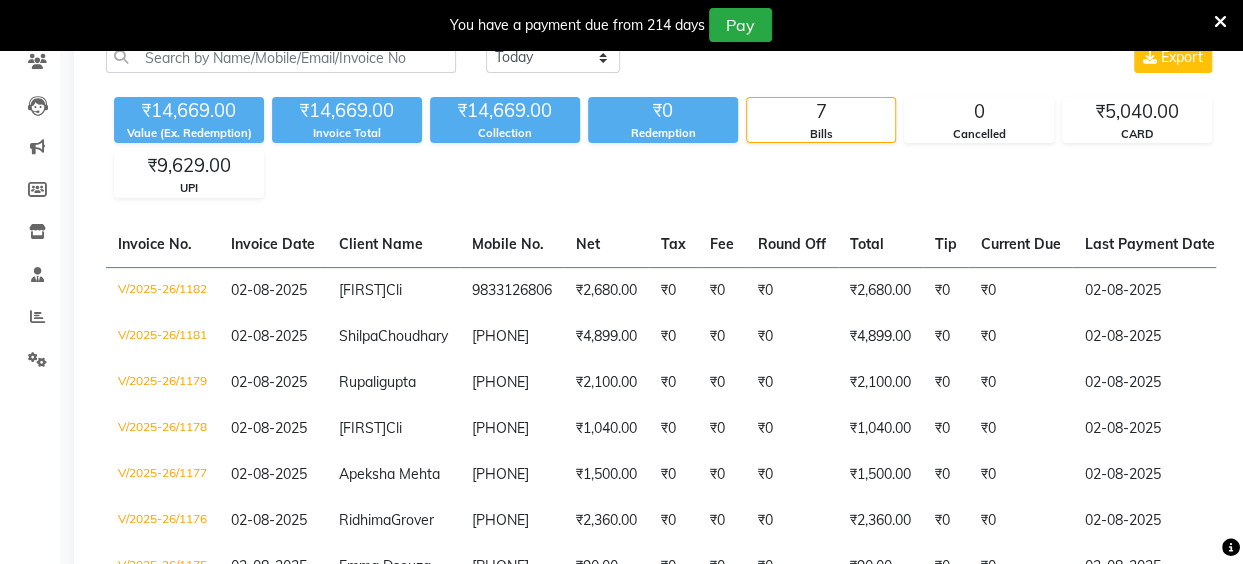 scroll, scrollTop: 180, scrollLeft: 0, axis: vertical 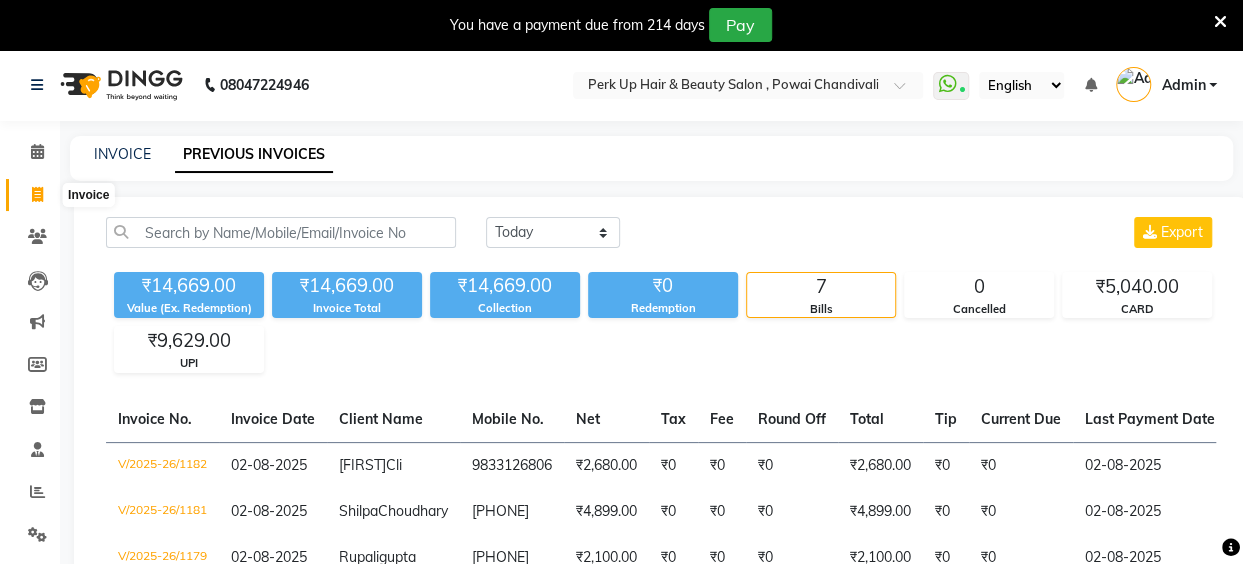 click 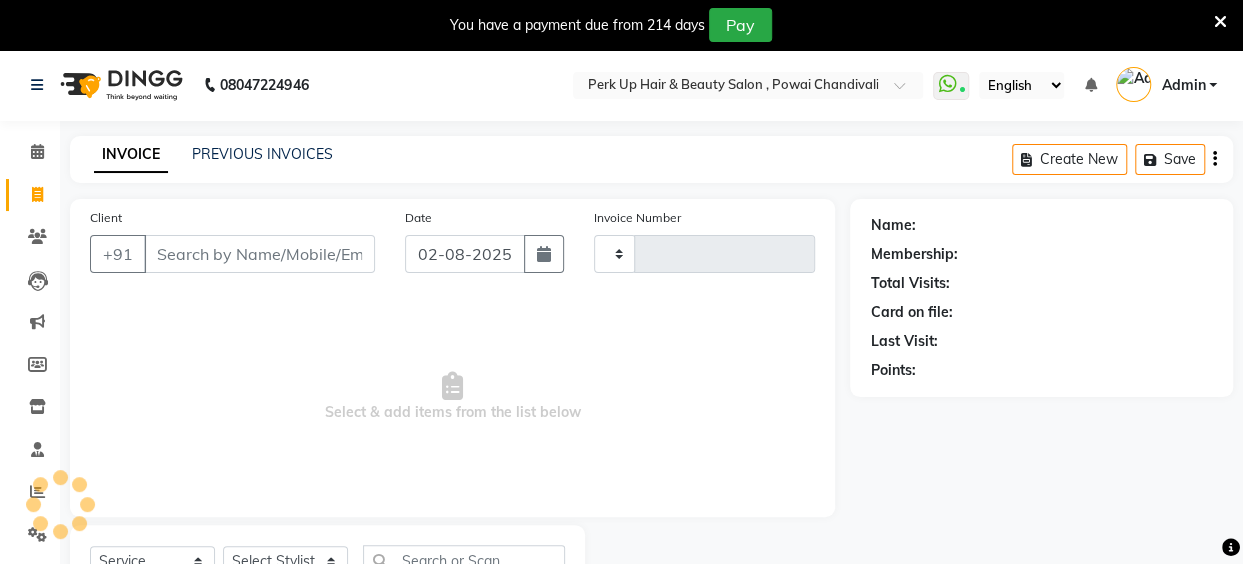 type on "1183" 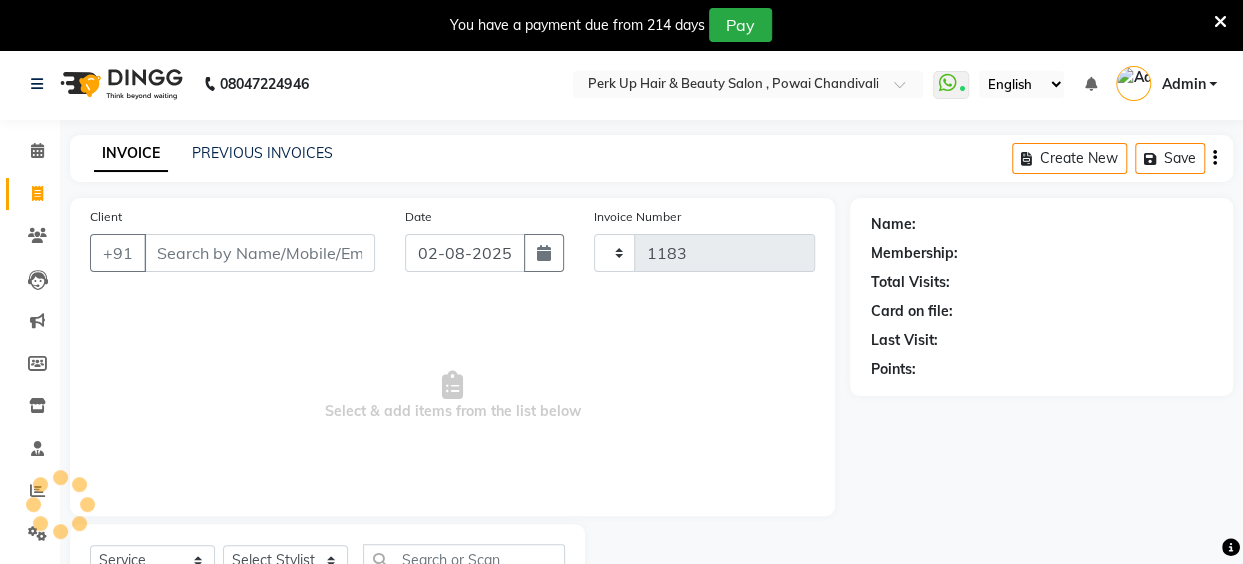 select on "5131" 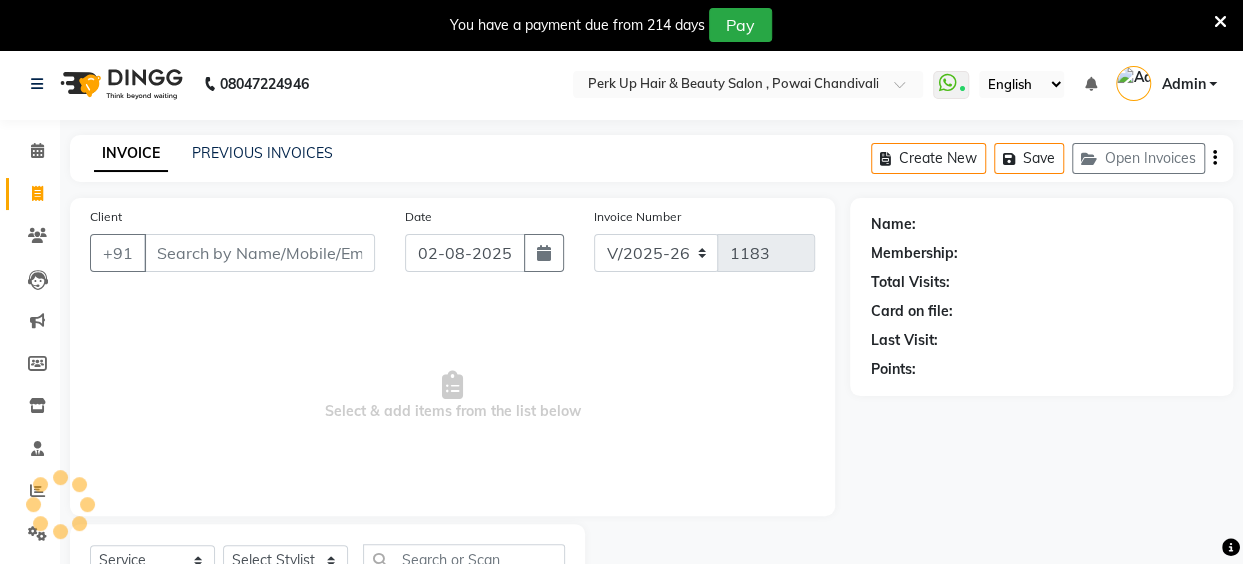 scroll, scrollTop: 85, scrollLeft: 0, axis: vertical 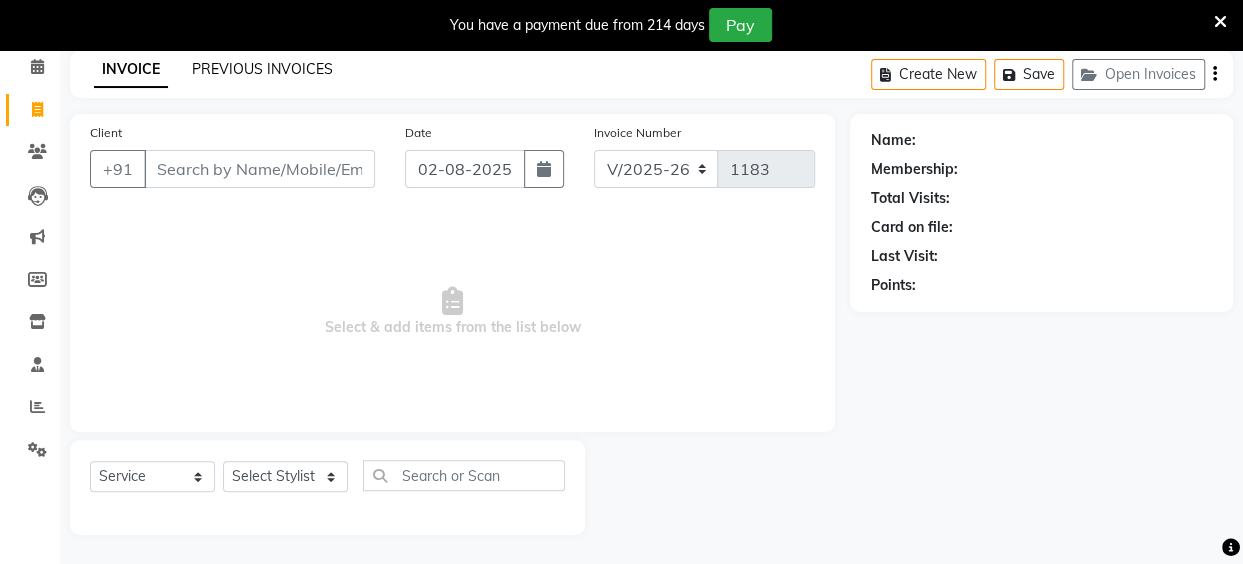 click on "PREVIOUS INVOICES" 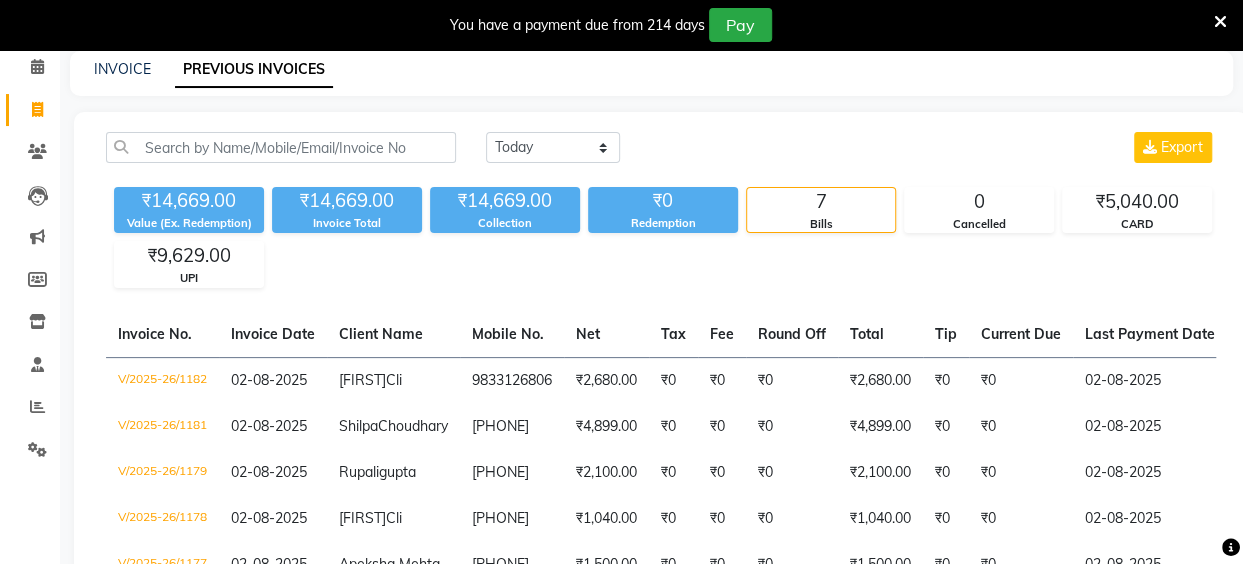 scroll, scrollTop: 422, scrollLeft: 0, axis: vertical 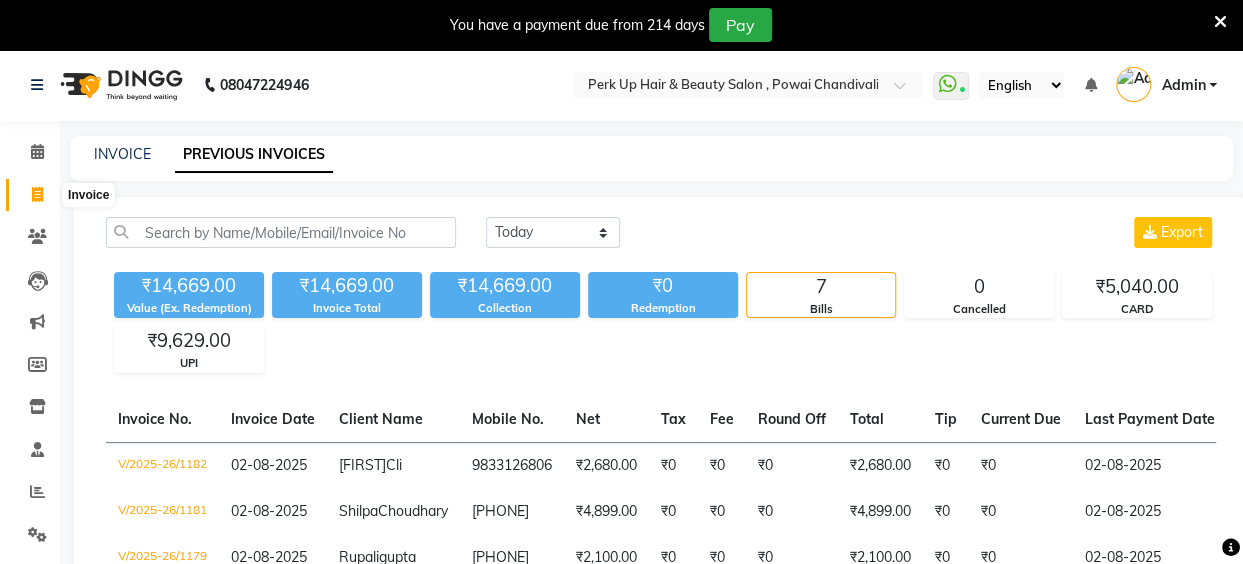 click 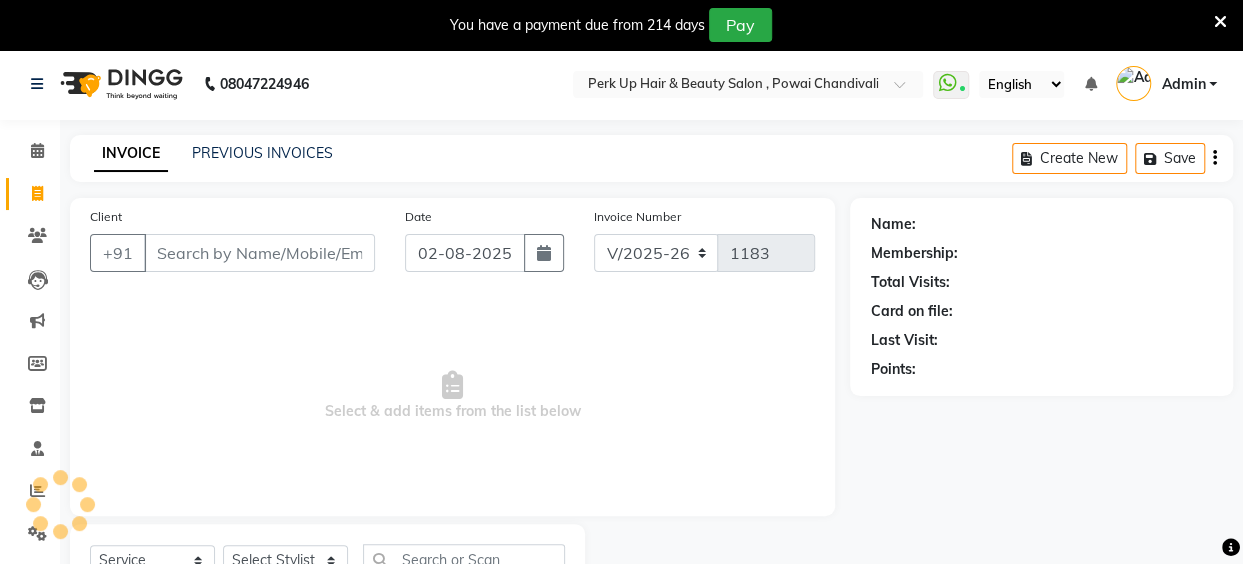 scroll, scrollTop: 85, scrollLeft: 0, axis: vertical 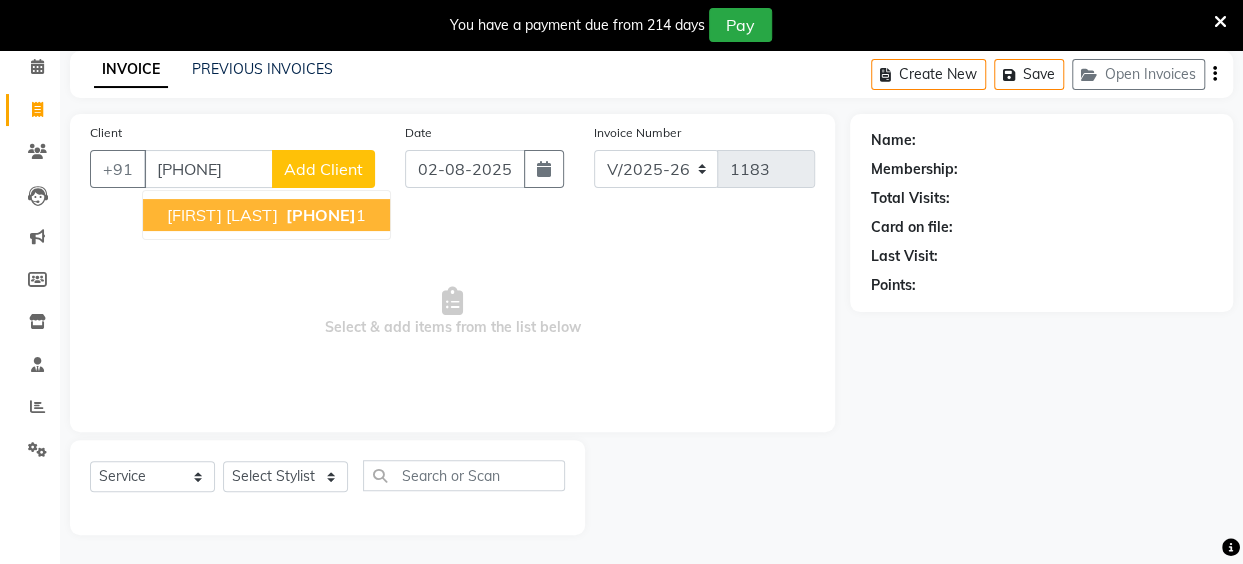 click on "Shruti Thakre" at bounding box center (222, 215) 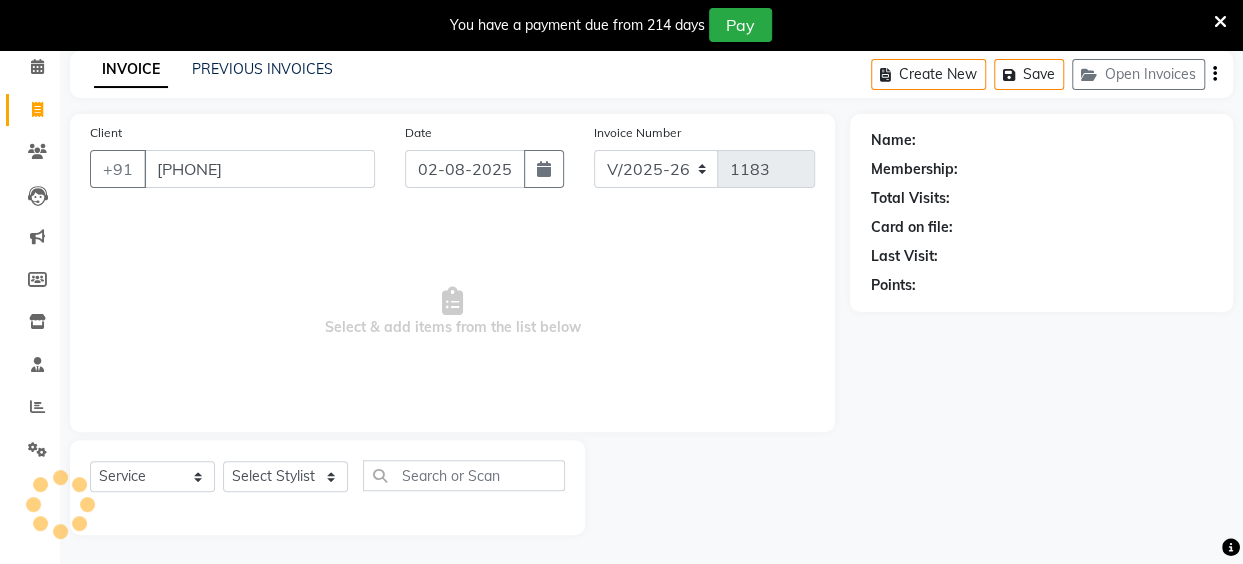 type on "[PHONE]" 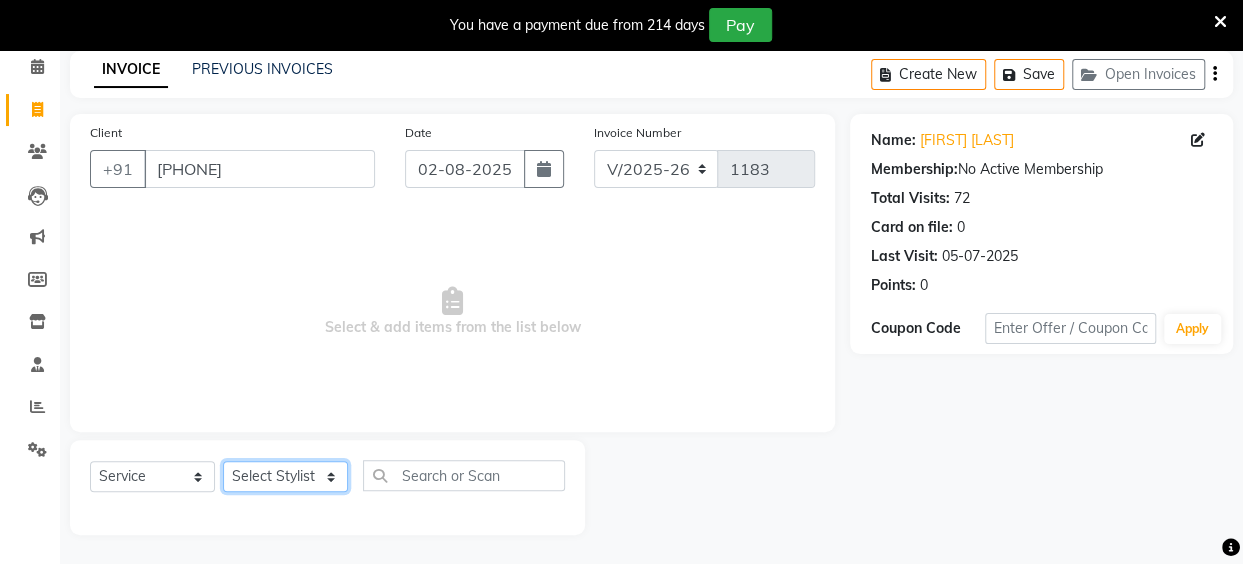 click on "Select Stylist Anita Das danish Kumkum Pasi Naseem Mansoori		 Nilam Bhanushali Nizam Shaikh			 Raju Reena Sawardekar			 Rita Pal			 Sabeena Shaikh Sameer Balwar Sangeeta Rajbhar Seja Jaiswal Shahib Shaves Salmani			 Sneha" 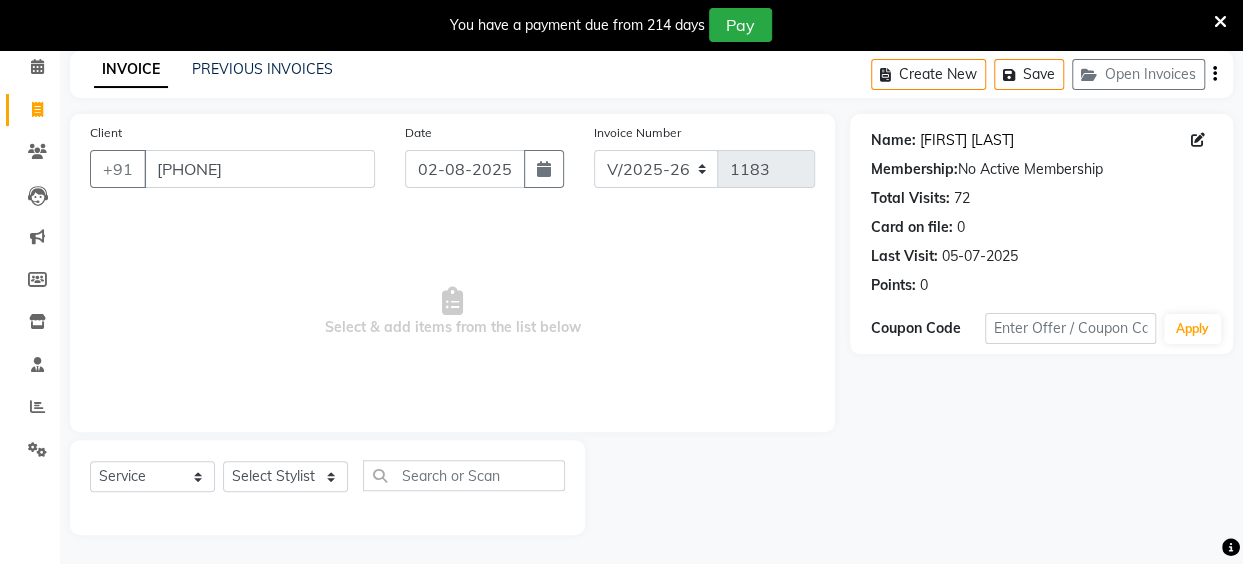 click on "Shruti Thakre" 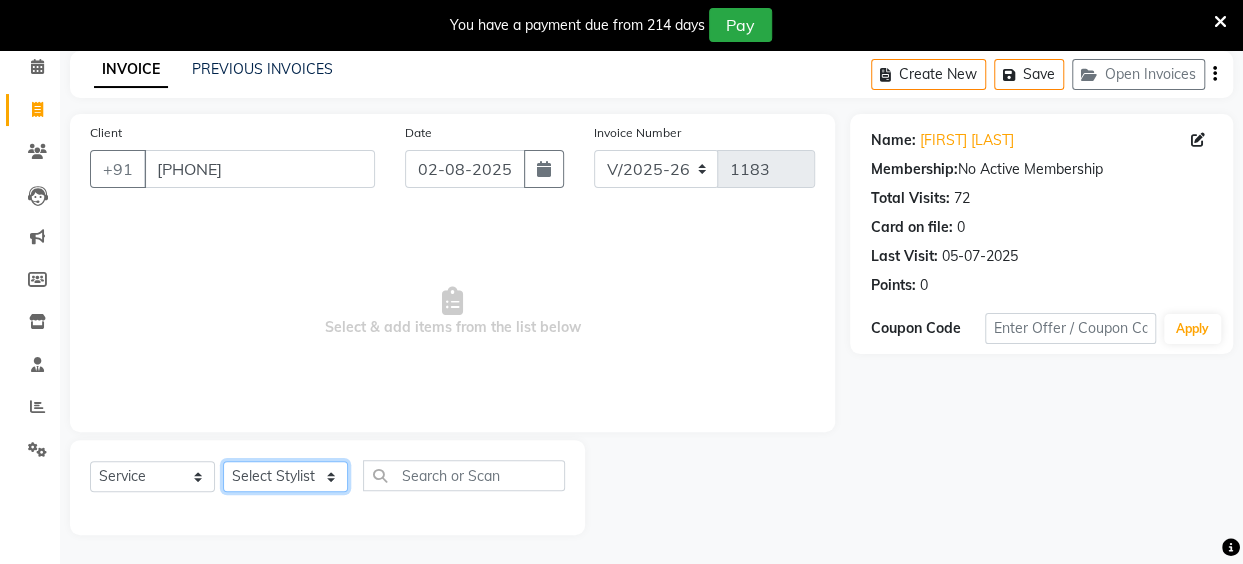 click on "Select Stylist Anita Das danish Kumkum Pasi Naseem Mansoori		 Nilam Bhanushali Nizam Shaikh			 Raju Reena Sawardekar			 Rita Pal			 Sabeena Shaikh Sameer Balwar Sangeeta Rajbhar Seja Jaiswal Shahib Shaves Salmani			 Sneha" 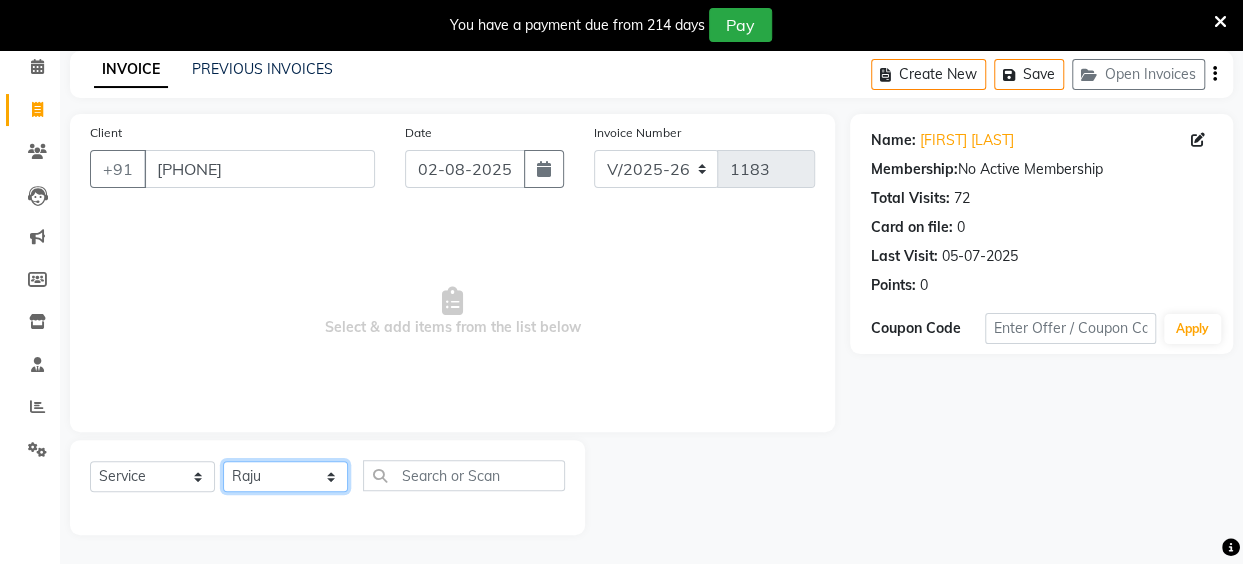 click on "Select Stylist Anita Das danish Kumkum Pasi Naseem Mansoori		 Nilam Bhanushali Nizam Shaikh			 Raju Reena Sawardekar			 Rita Pal			 Sabeena Shaikh Sameer Balwar Sangeeta Rajbhar Seja Jaiswal Shahib Shaves Salmani			 Sneha" 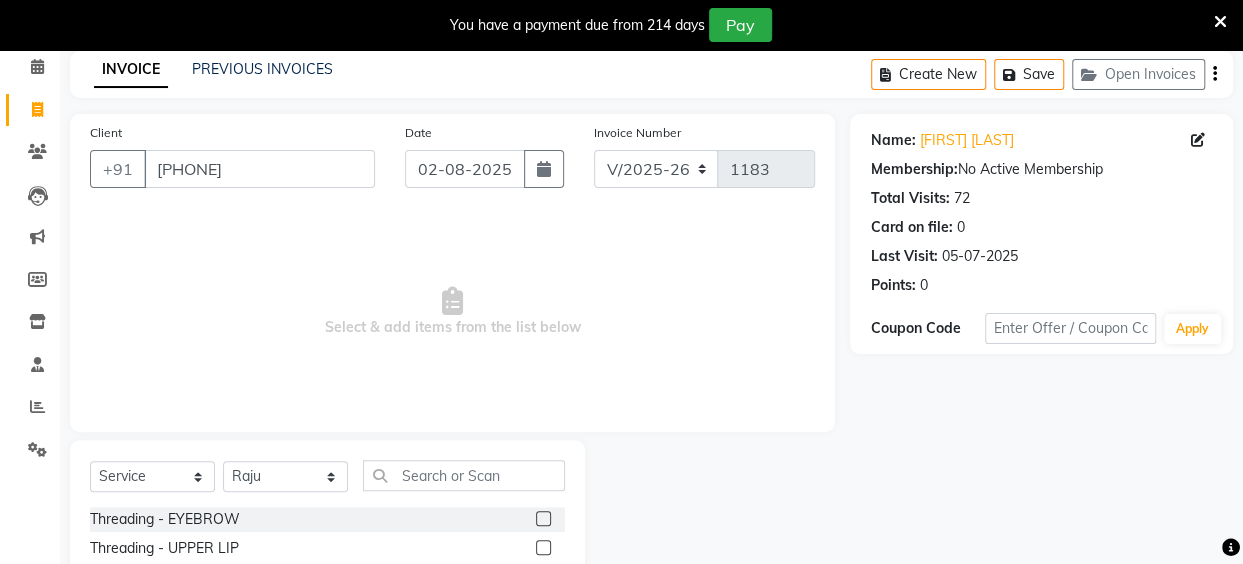 click on "Select  Service  Product  Membership  Package Voucher Prepaid Gift Card  Select Stylist Anita Das danish Kumkum Pasi Naseem Mansoori		 Nilam Bhanushali Nizam Shaikh			 Raju Reena Sawardekar			 Rita Pal			 Sabeena Shaikh Sameer Balwar Sangeeta Rajbhar Seja Jaiswal Shahib Shaves Salmani			 Sneha Threading - EYEBROW  Threading - UPPER LIP  Threading - LOWER LIP  Threading - CHIN  Threading - FOREHEAD  Threading - SIDE LOCK  Threading - NOSE  Threading - CHEEKS  Threading - FULL FACE  Back massage  Neck threading  Waxing (Regular Wax) - Female - FULL ARMS  Waxing (Regular Wax) - Female - FULL LEGS  Waxing (Regular Wax) - Female - UNDERARMS  Waxing (Regular Wax) - Female - HALF ARM  Waxing (Regular Wax) - Female - HALF LEG  Waxing (Regular Wax) - Female - HALF BACK/FRONT  Waxing (Regular Wax) - Female - BACK  Waxing (Regular Wax) - Female - FRONT  Waxing (Regular Wax) - Female - STOMACH  Waxing (Regular Wax) - Female - BUTTOCKS  Waxing (Regular Wax) - Female - BIKINI LINE  Waxing (Regular Wax) - Female - CHIN" 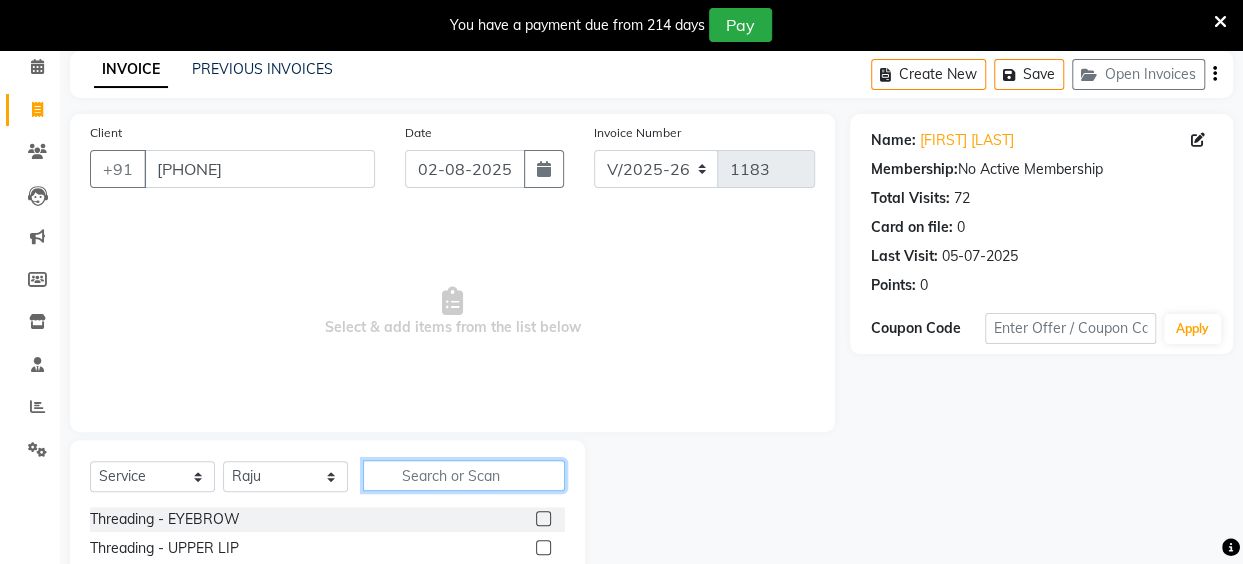 click 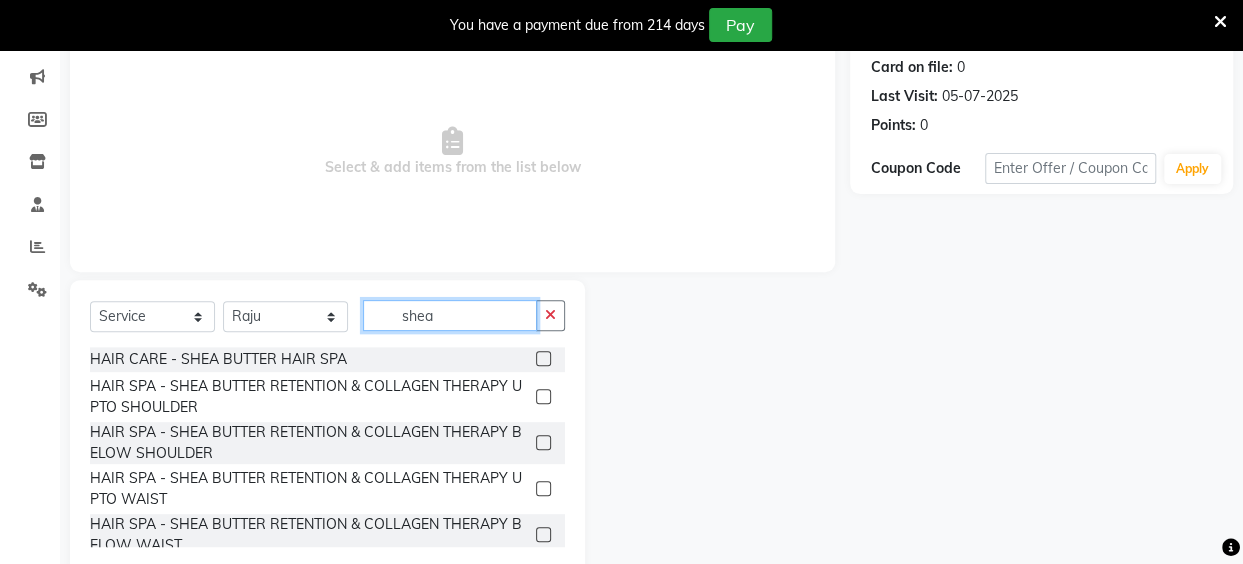 scroll, scrollTop: 254, scrollLeft: 0, axis: vertical 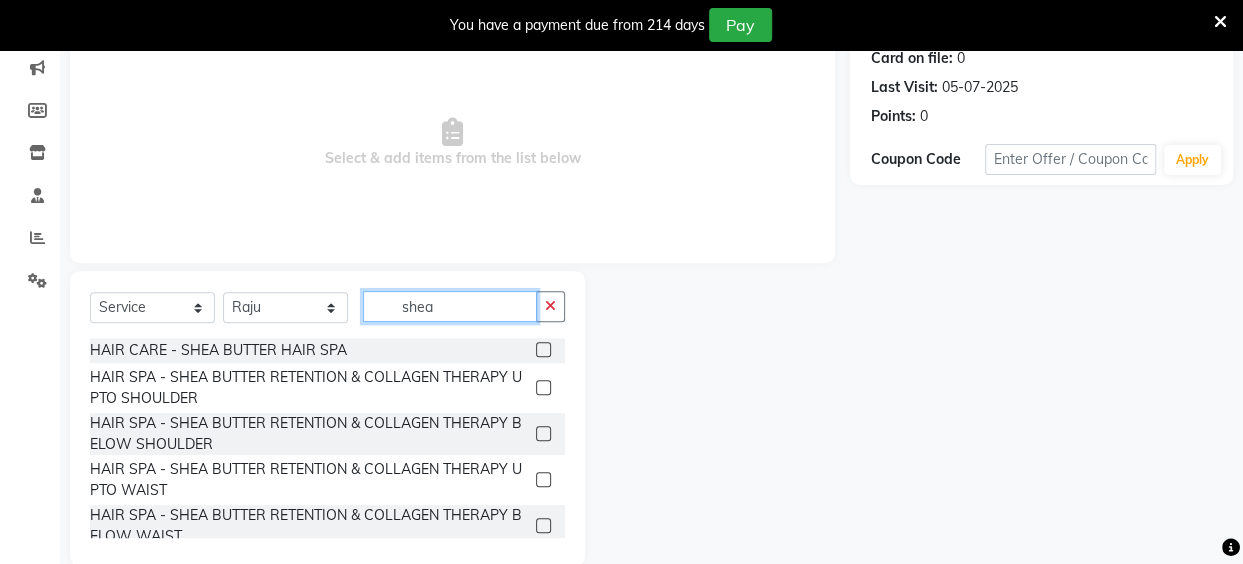 type on "shea" 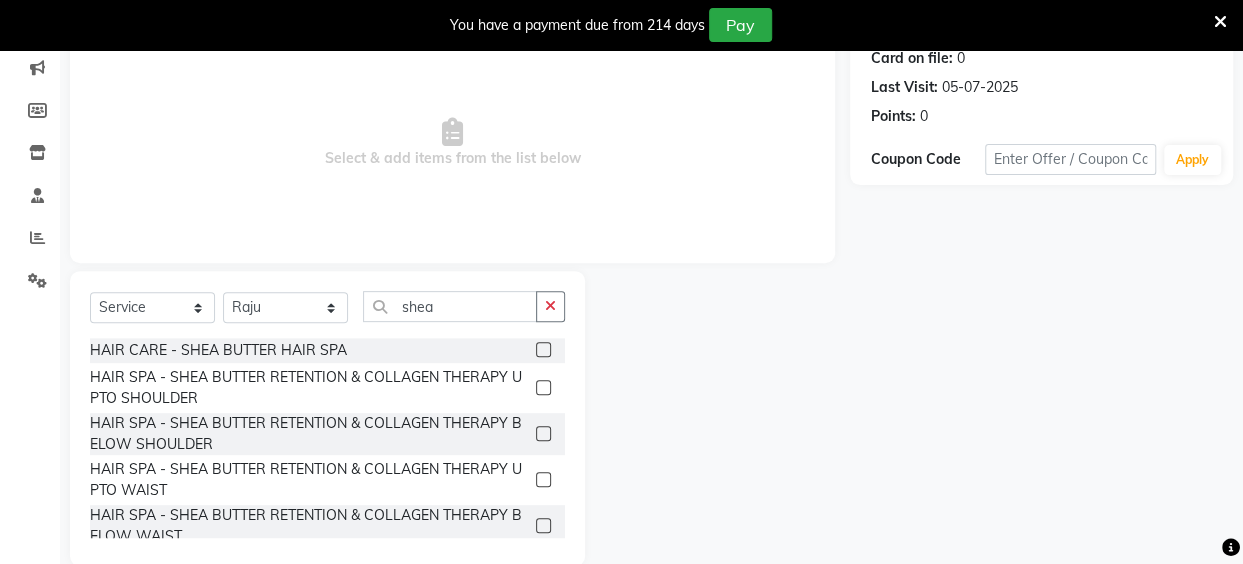 click 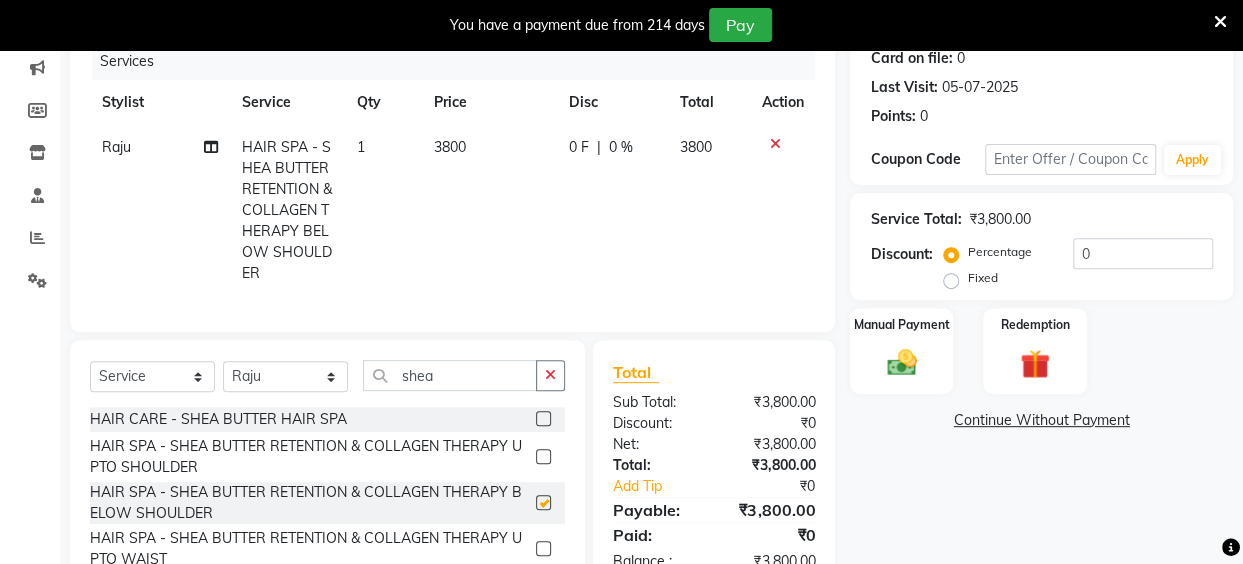 checkbox on "false" 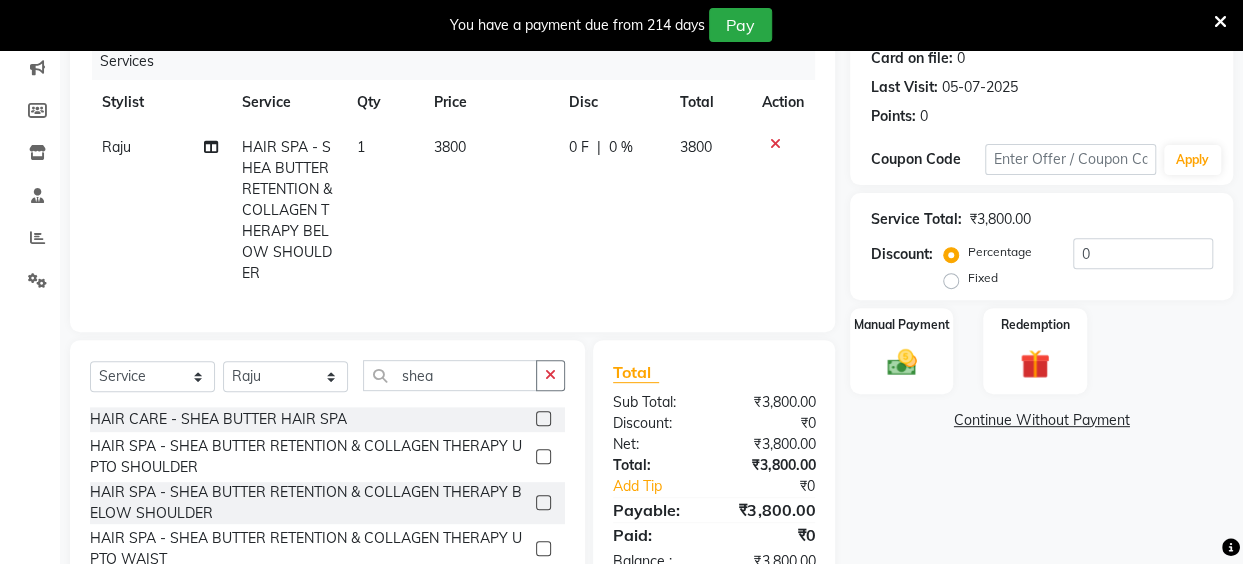 click on "0 F" 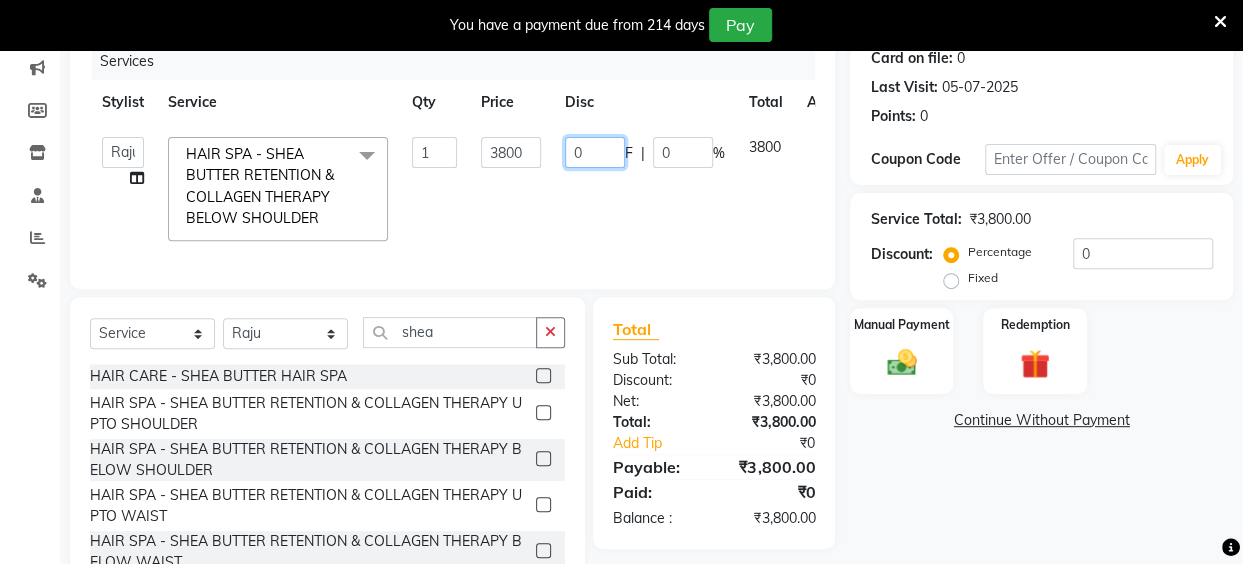 drag, startPoint x: 578, startPoint y: 159, endPoint x: 548, endPoint y: 165, distance: 30.594116 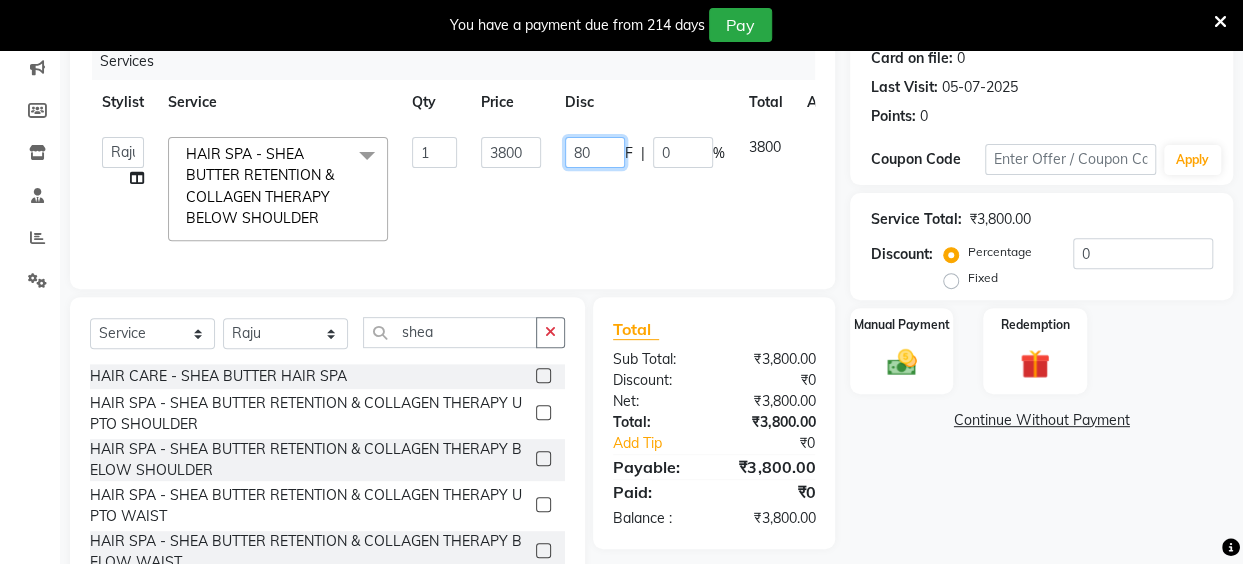 type on "801" 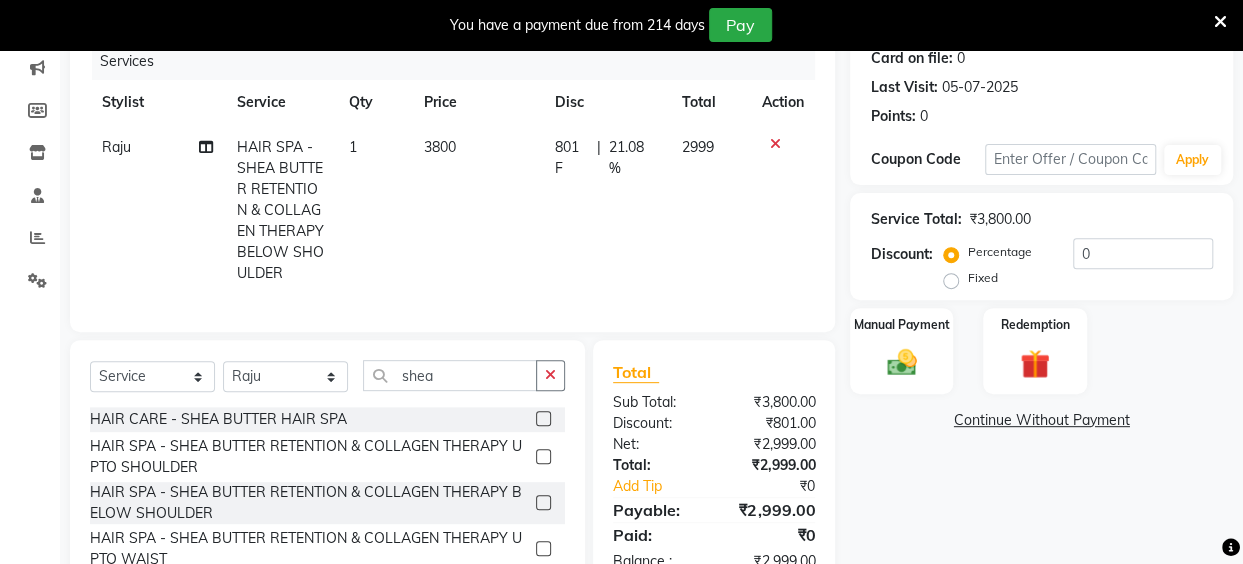 click on "Raju HAIR SPA - SHEA BUTTER RETENTION & COLLAGEN THERAPY BELOW SHOULDER 1 3800 801 F | 21.08 % 2999" 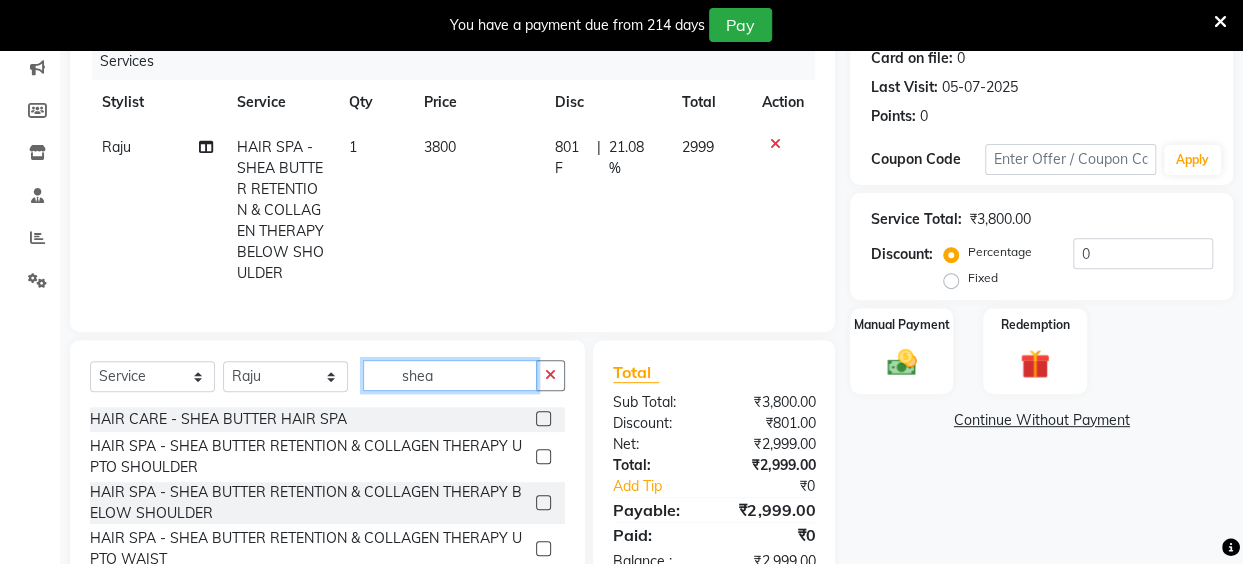click on "shea" 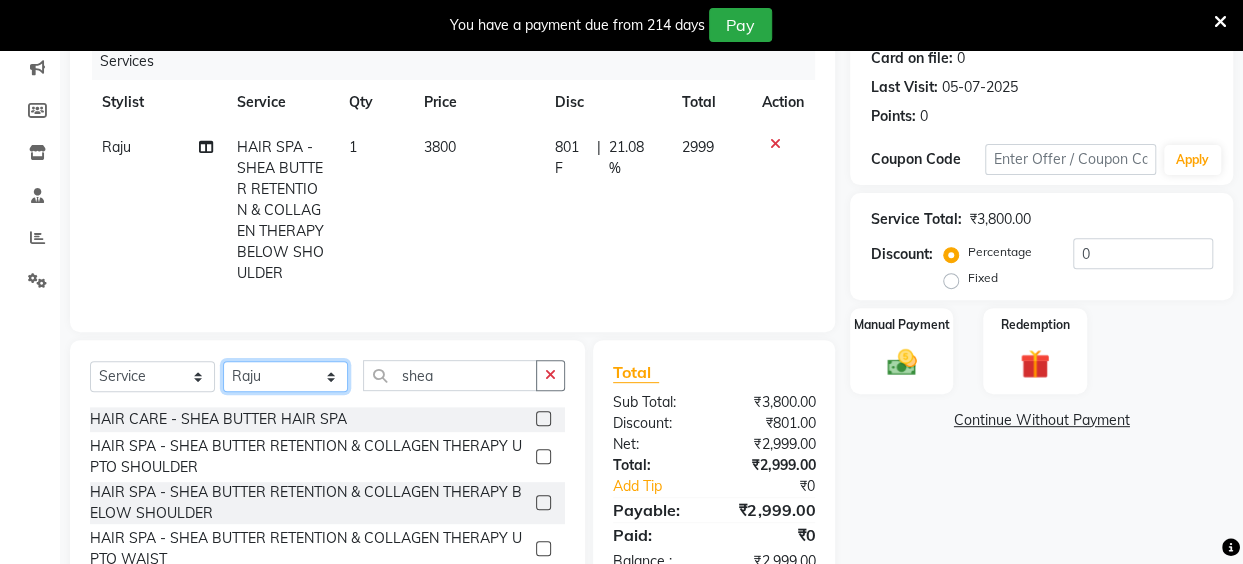 click on "Select Stylist Anita Das danish Kumkum Pasi Naseem Mansoori		 Nilam Bhanushali Nizam Shaikh			 Raju Reena Sawardekar			 Rita Pal			 Sabeena Shaikh Sameer Balwar Sangeeta Rajbhar Seja Jaiswal Shahib Shaves Salmani			 Sneha" 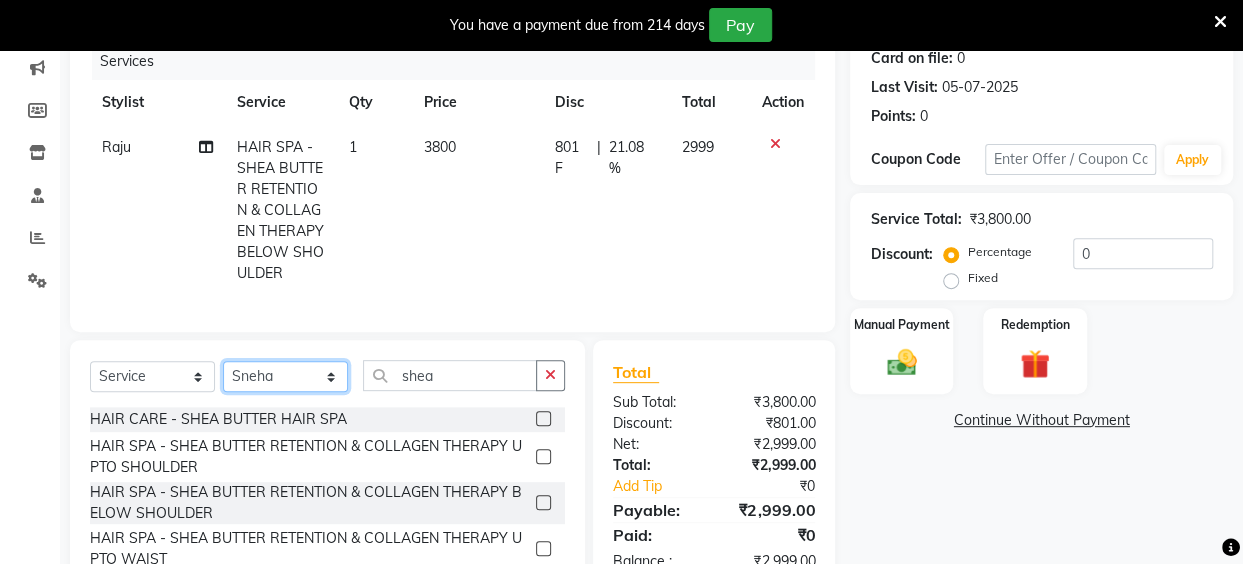 click on "Select Stylist Anita Das danish Kumkum Pasi Naseem Mansoori		 Nilam Bhanushali Nizam Shaikh			 Raju Reena Sawardekar			 Rita Pal			 Sabeena Shaikh Sameer Balwar Sangeeta Rajbhar Seja Jaiswal Shahib Shaves Salmani			 Sneha" 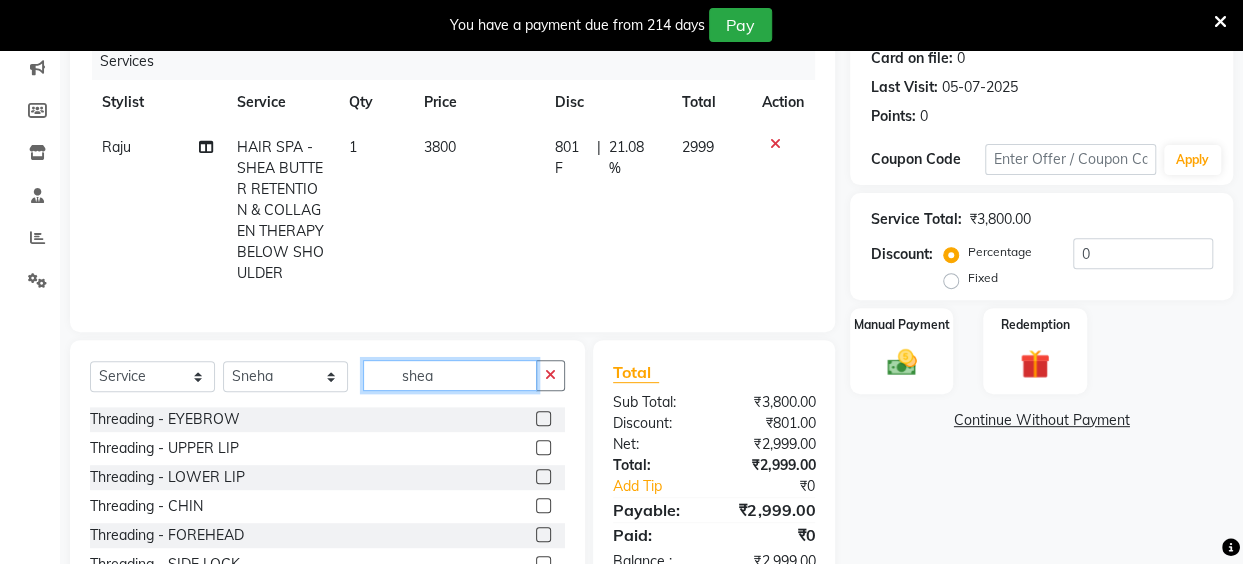 click on "shea" 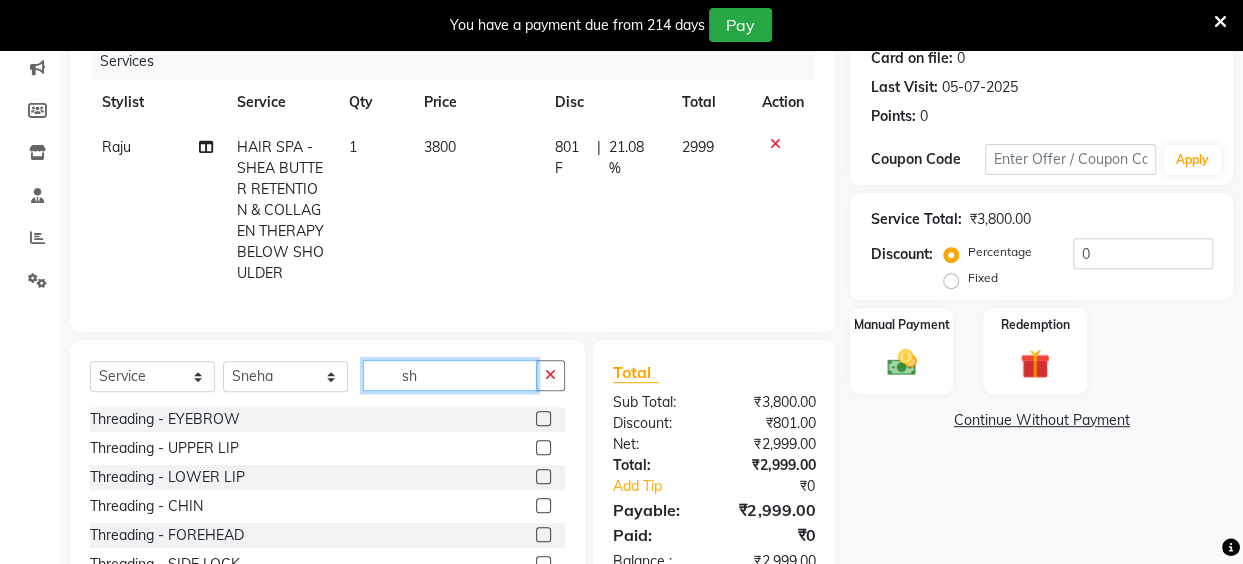 type on "s" 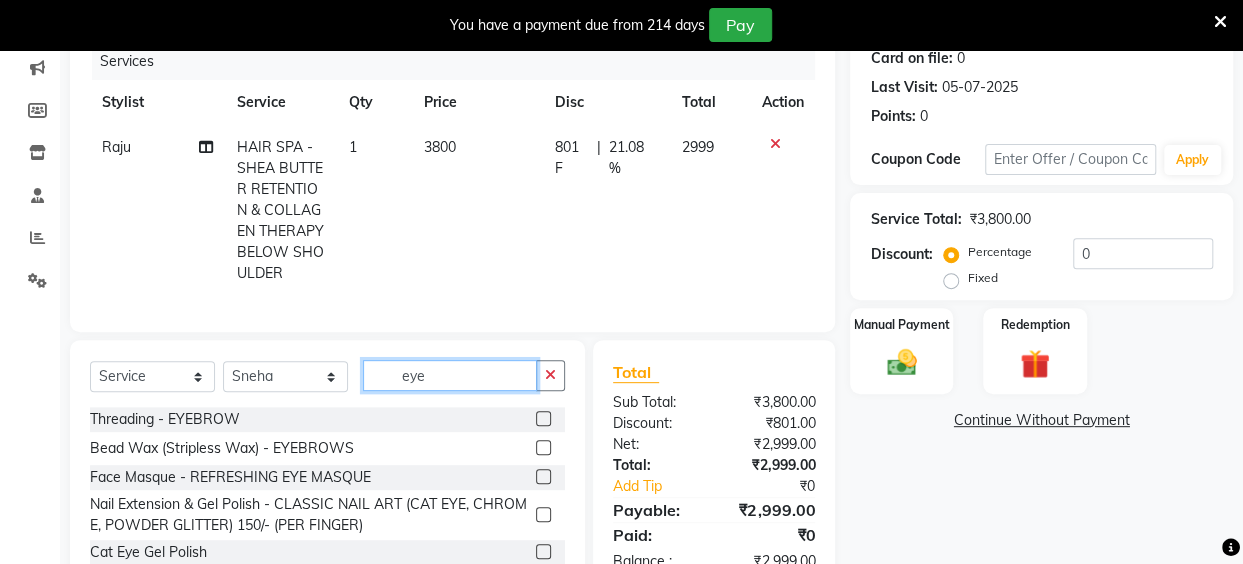 type on "eye" 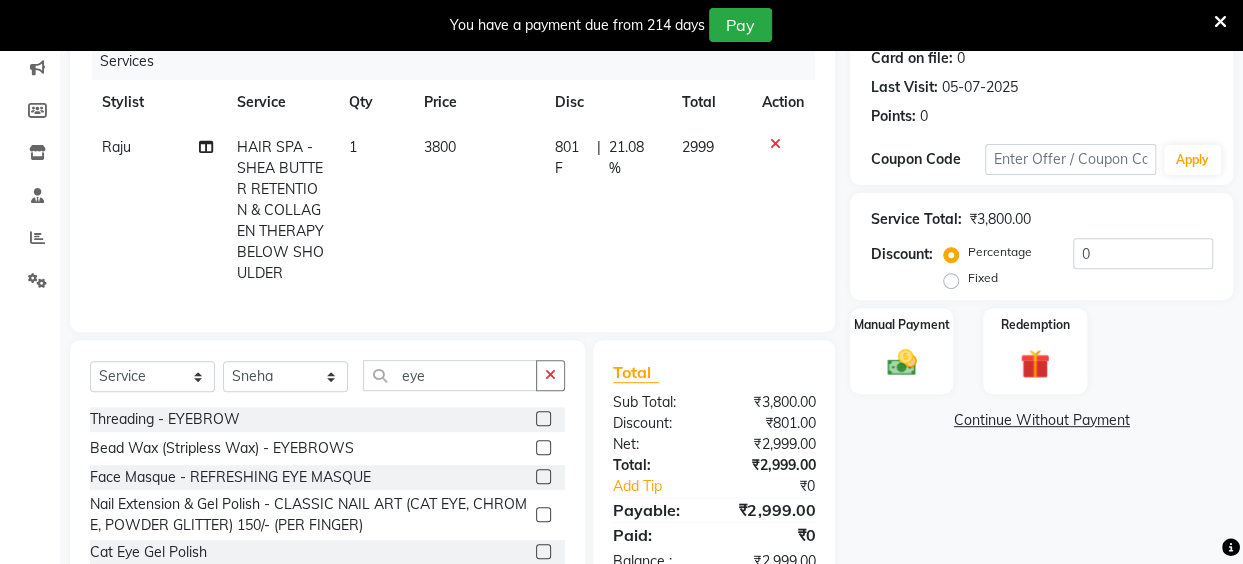 click 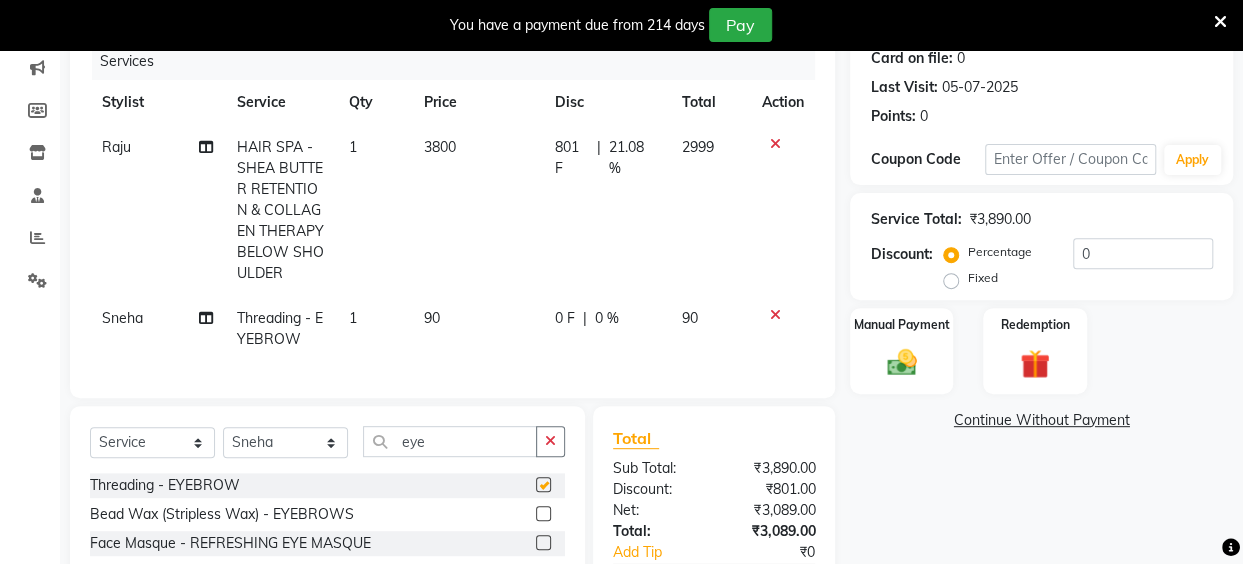 checkbox on "false" 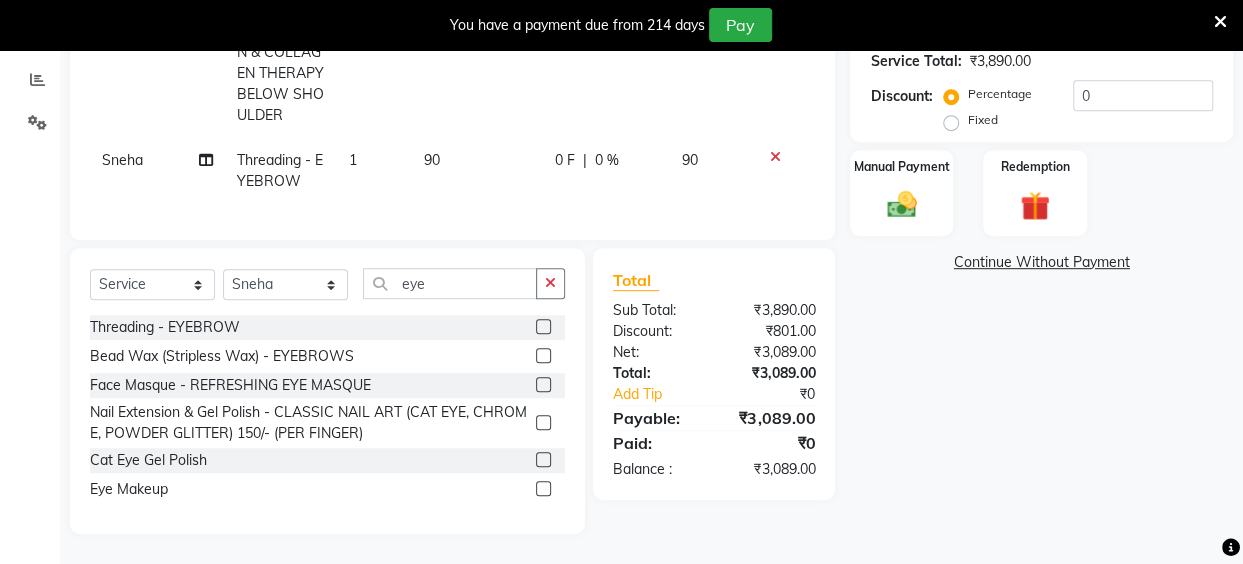 scroll, scrollTop: 0, scrollLeft: 0, axis: both 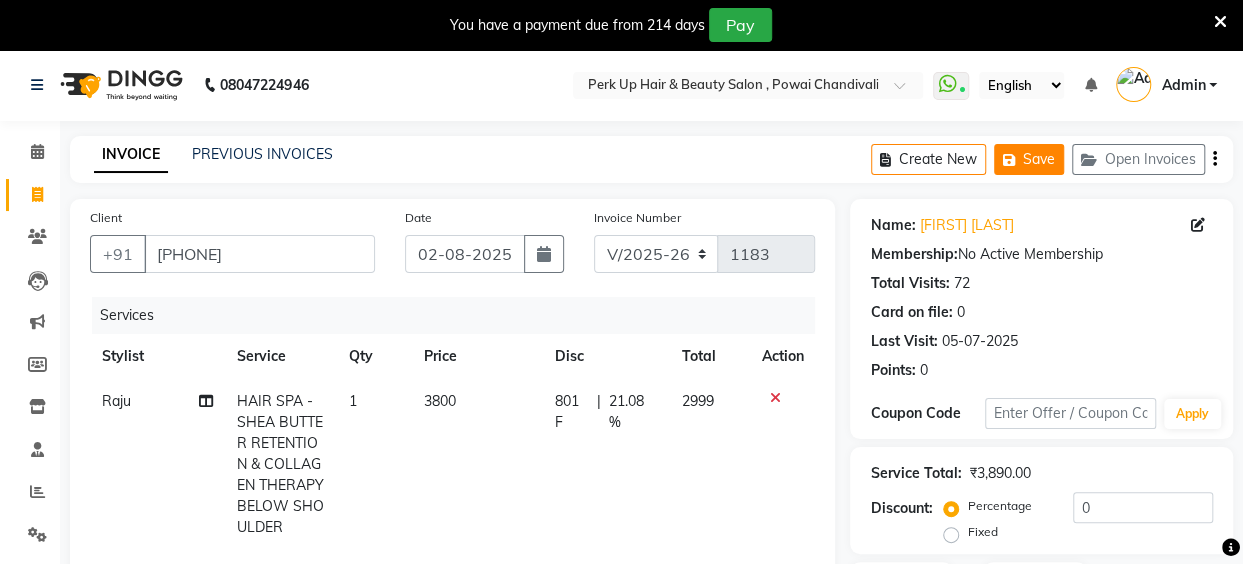 click on "Save" 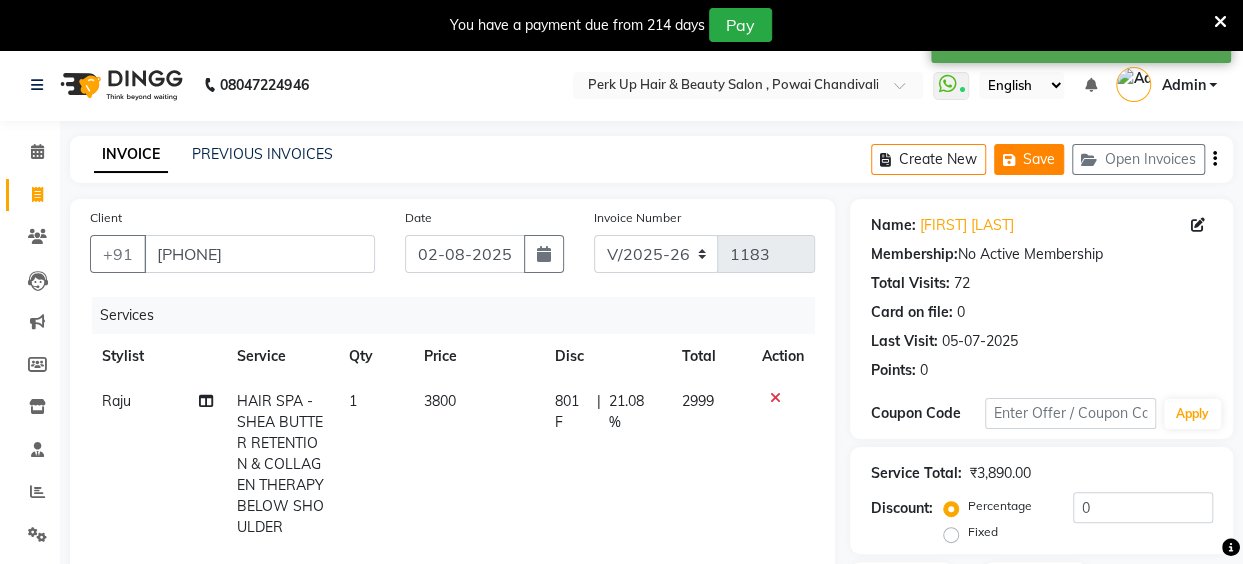 click on "Save" 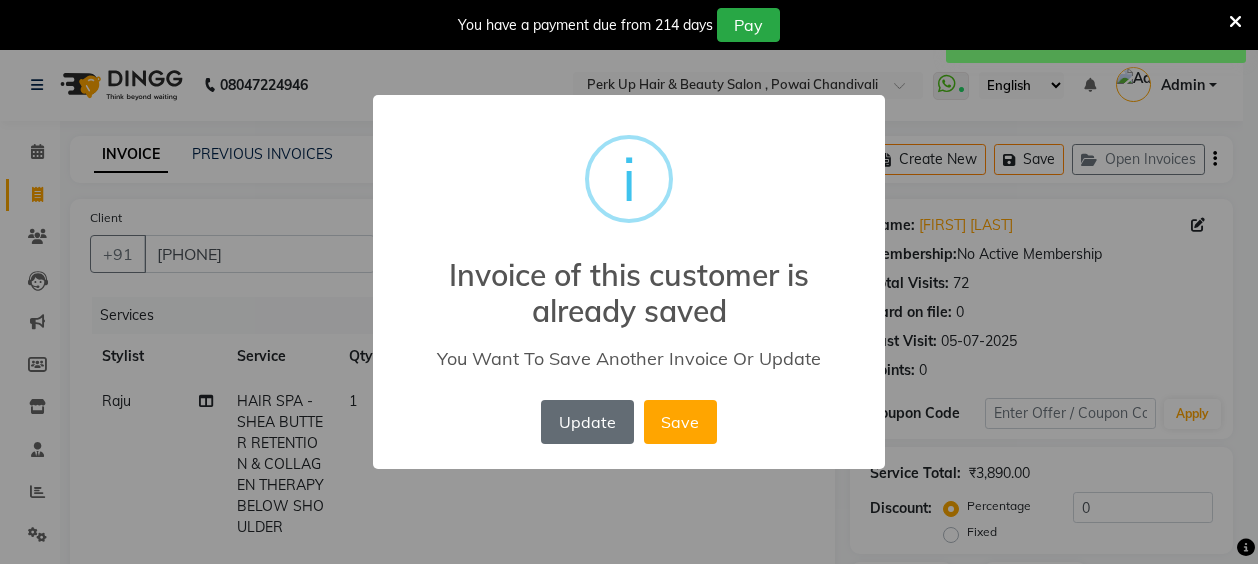 click on "Update" at bounding box center [587, 422] 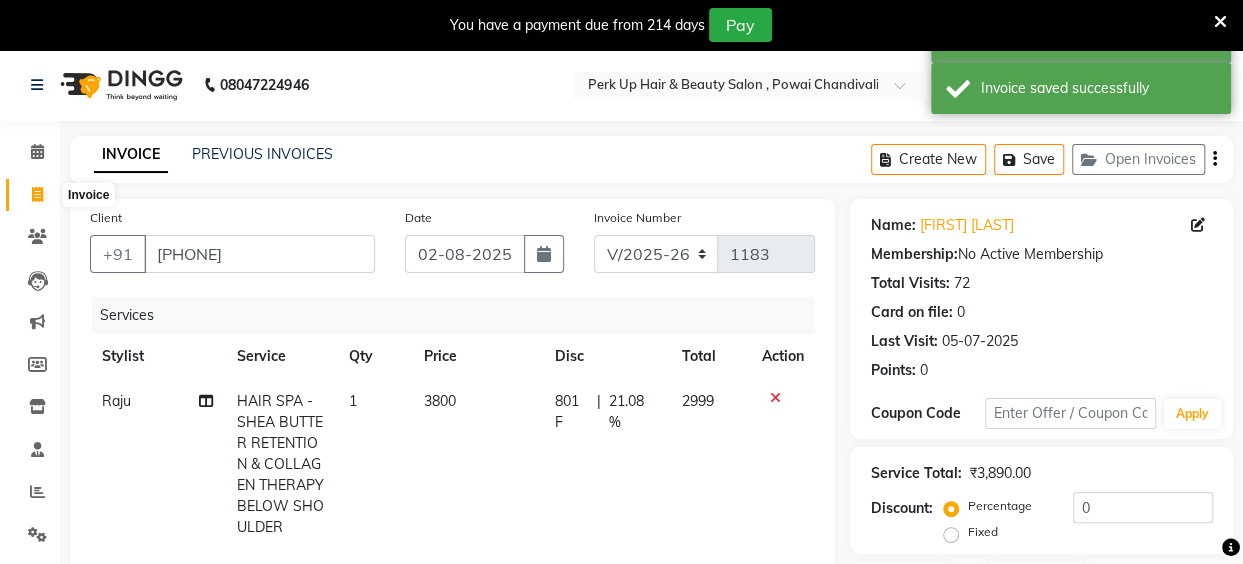 click 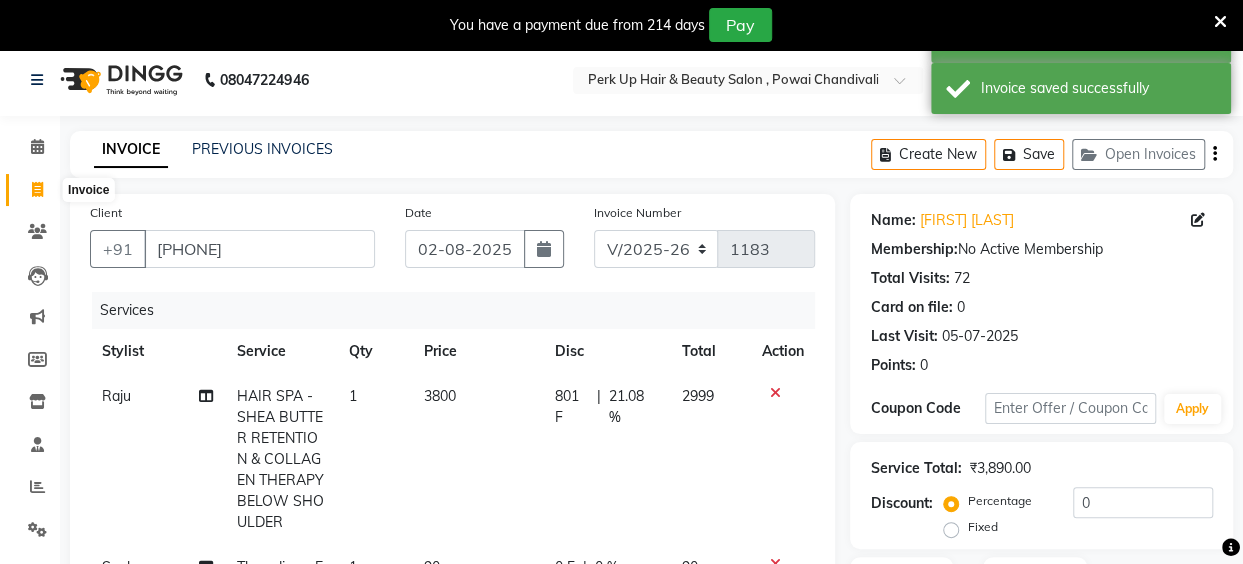 select on "5131" 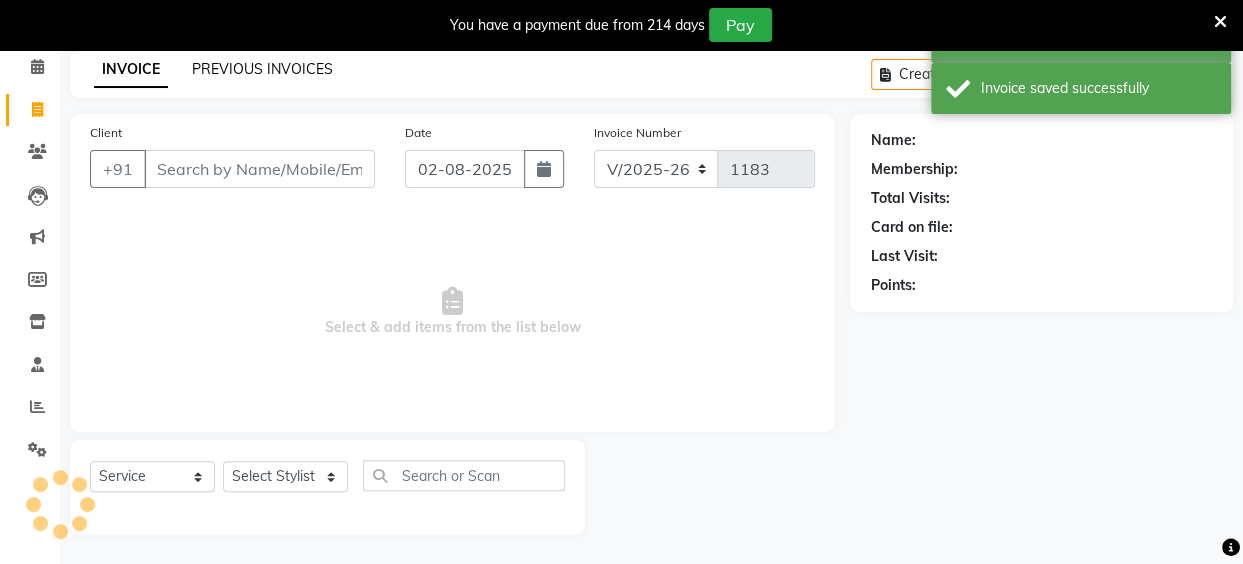 click on "PREVIOUS INVOICES" 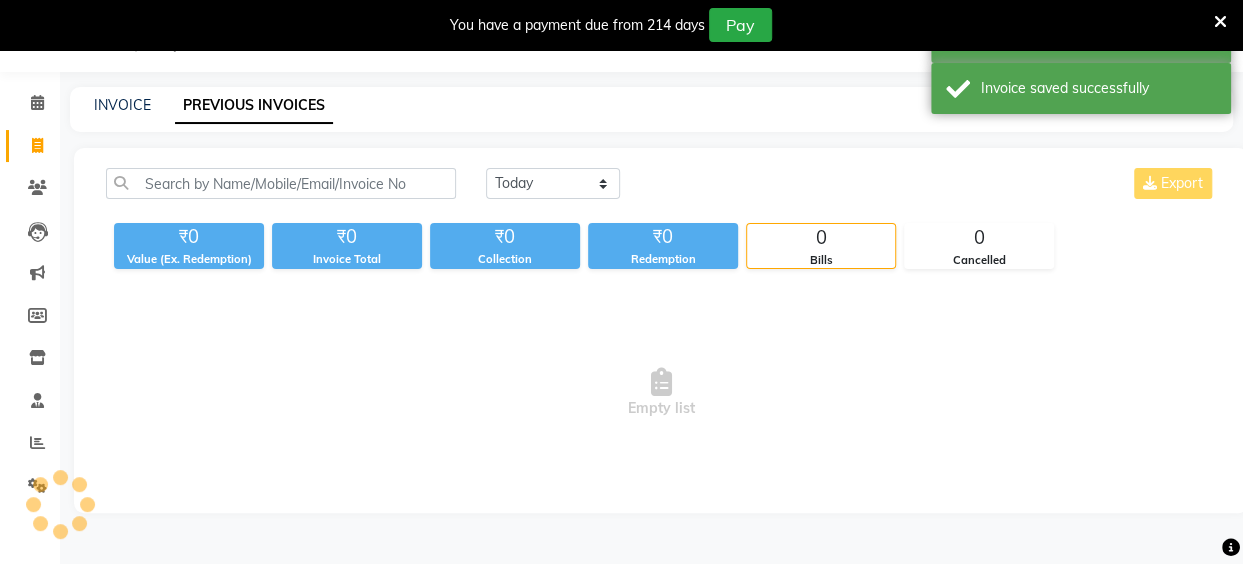 scroll, scrollTop: 85, scrollLeft: 0, axis: vertical 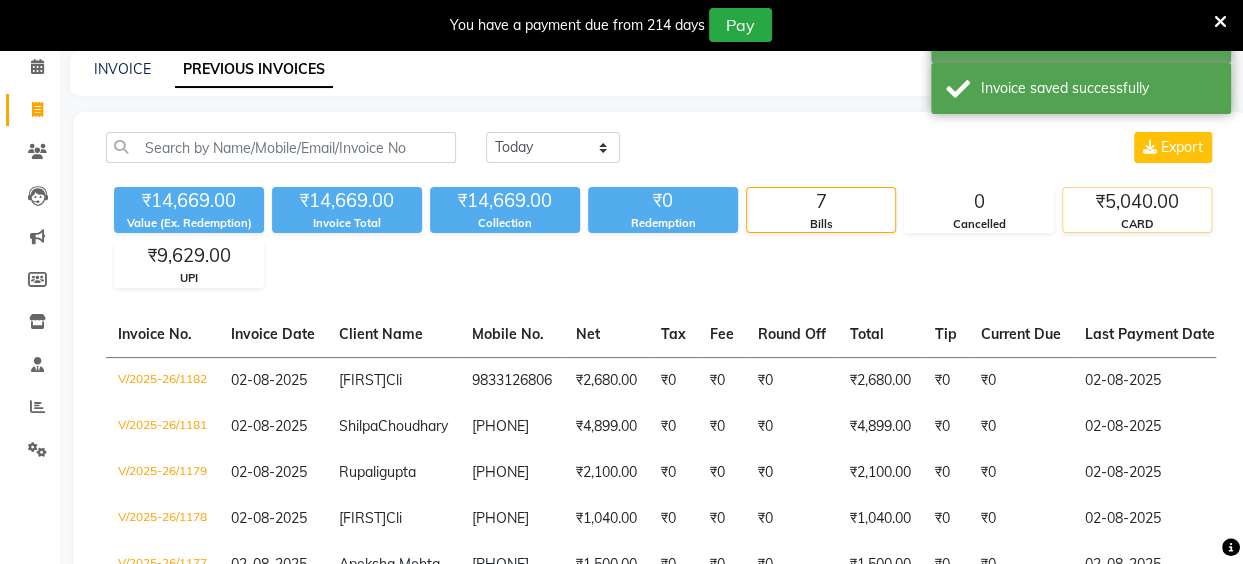 click on "₹5,040.00" 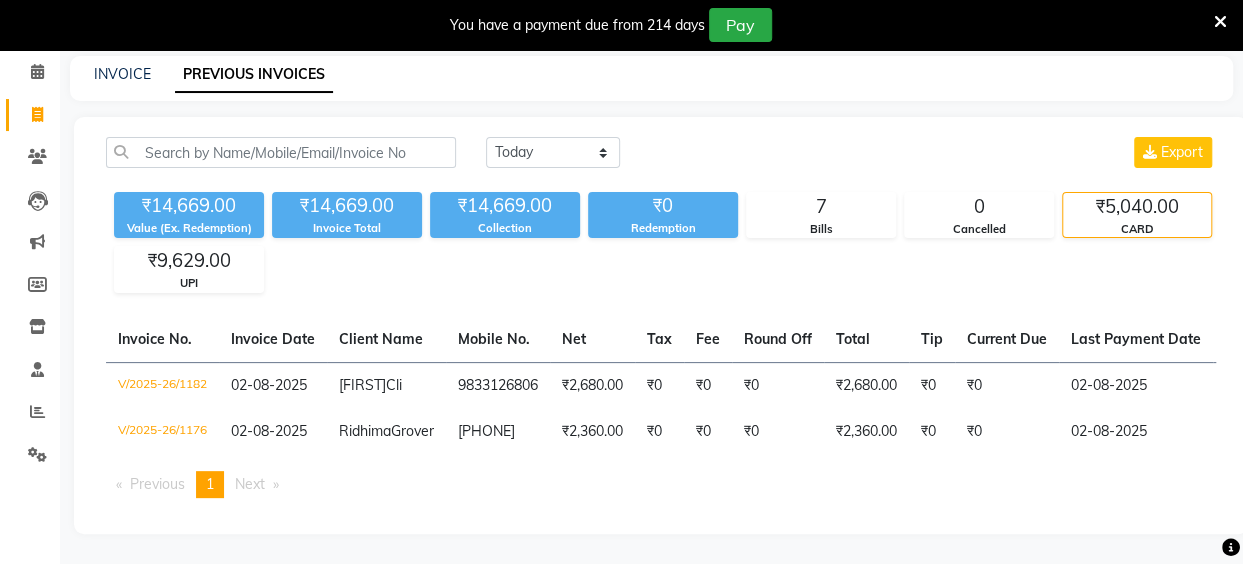 click on "₹5,040.00" 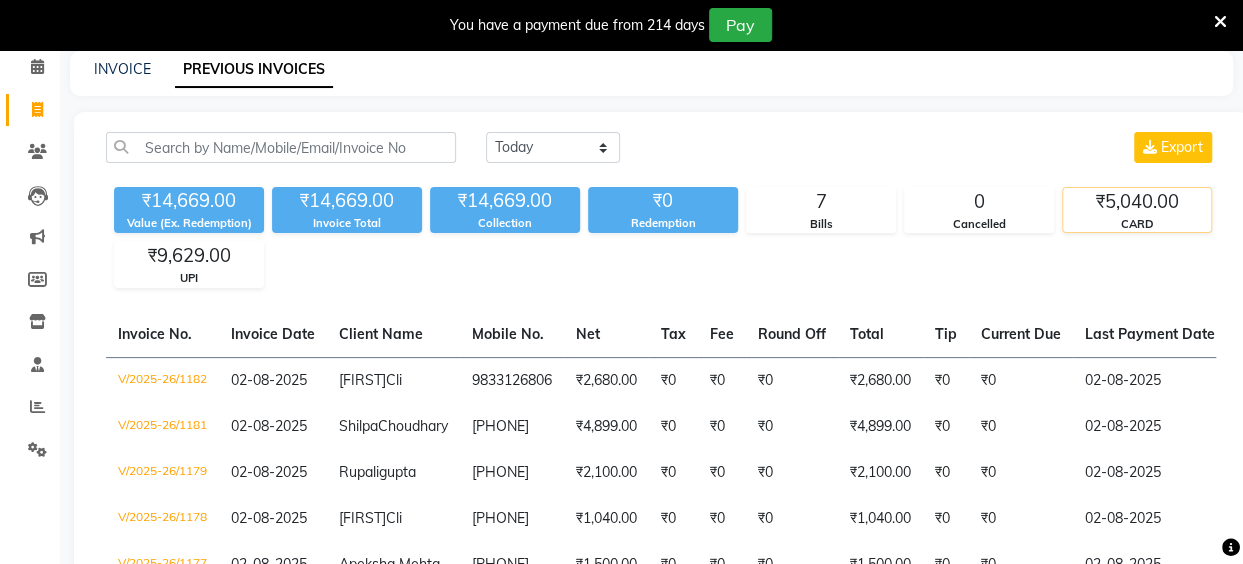 click on "CARD" 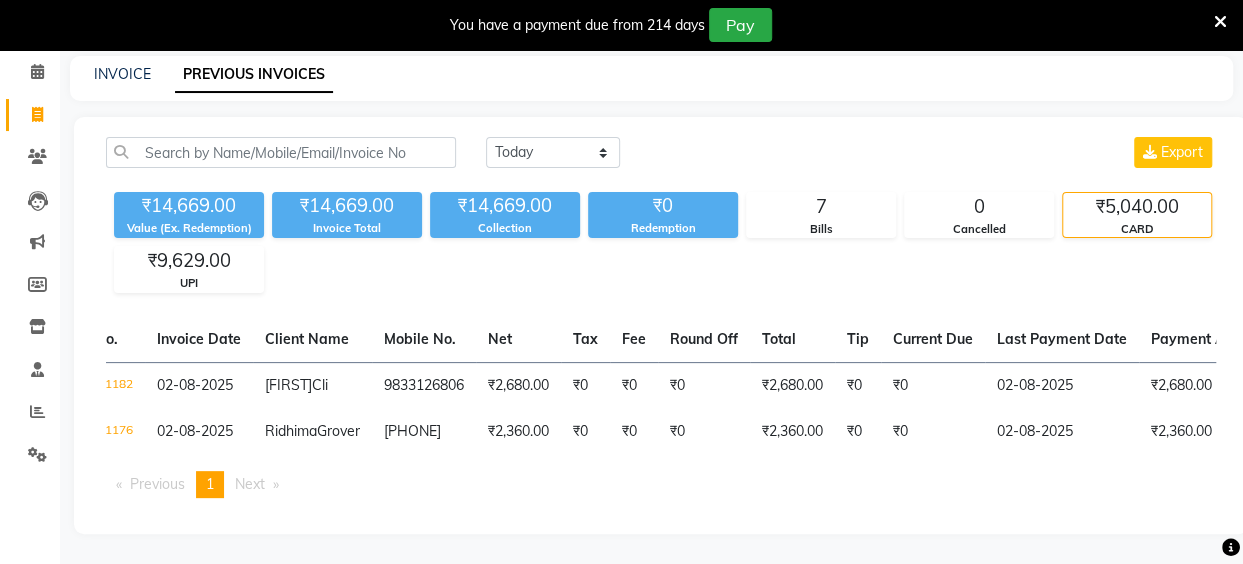 scroll, scrollTop: 0, scrollLeft: 78, axis: horizontal 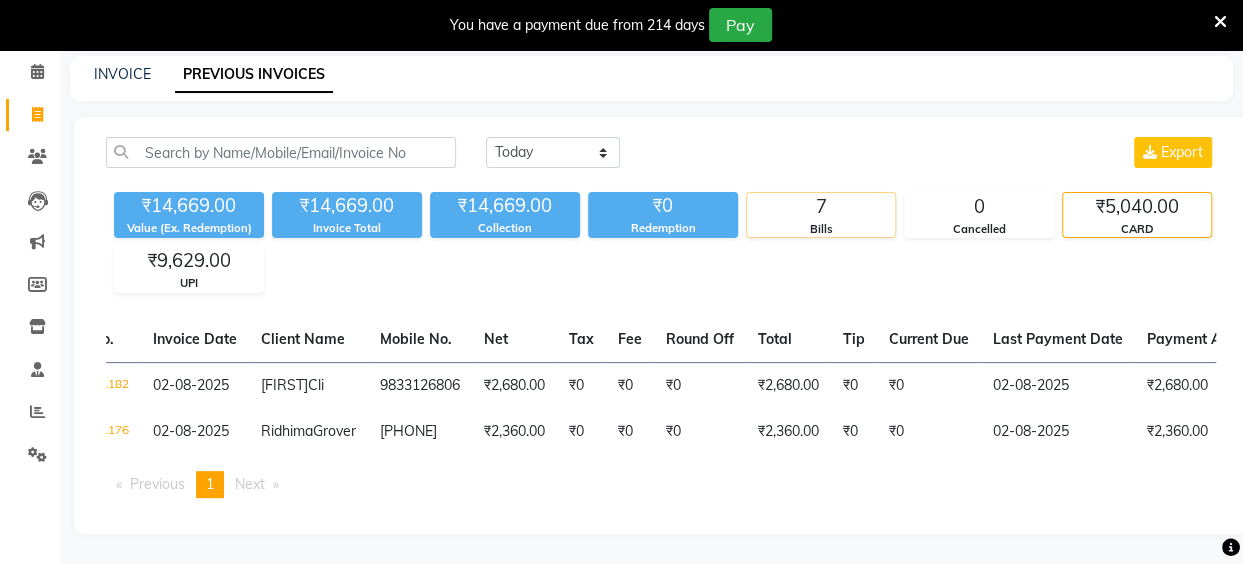 click on "Bills" 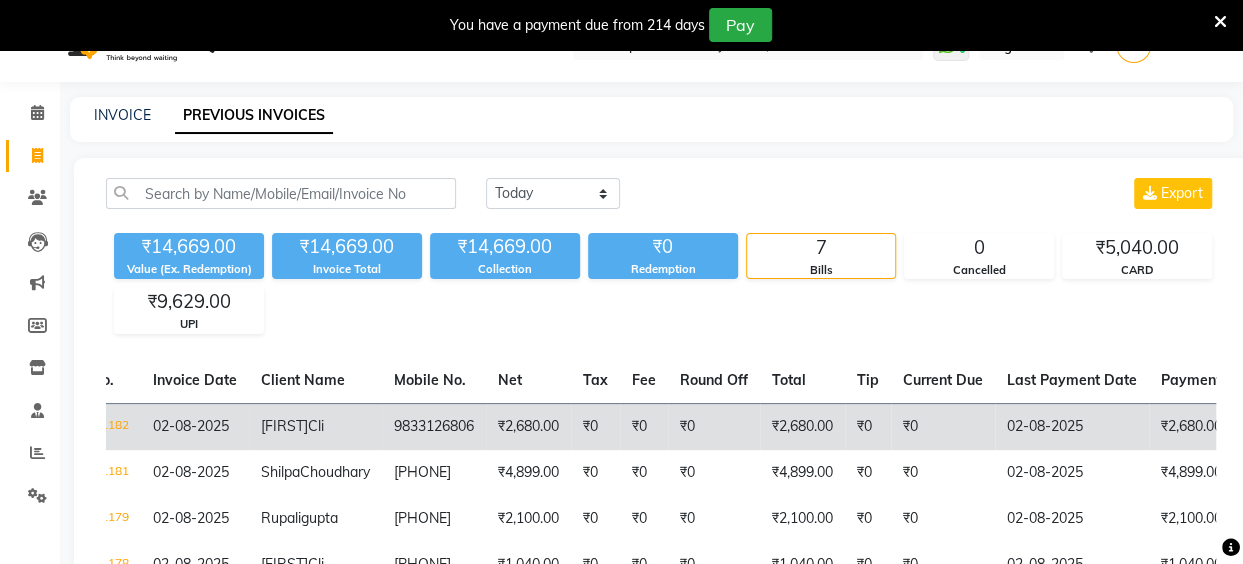 scroll, scrollTop: 0, scrollLeft: 0, axis: both 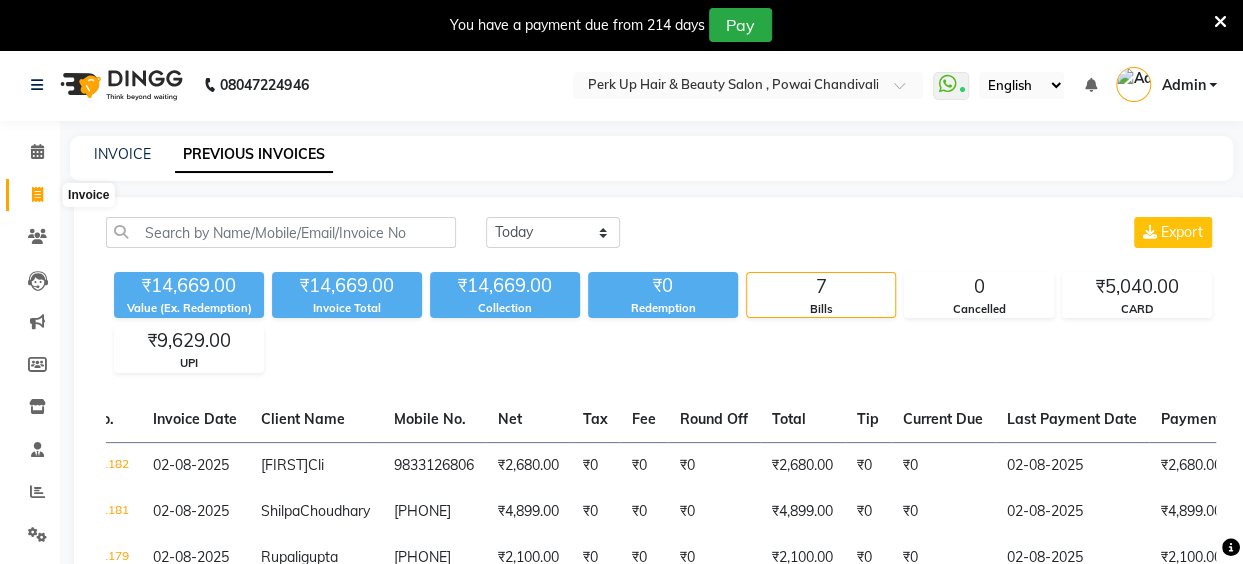 click 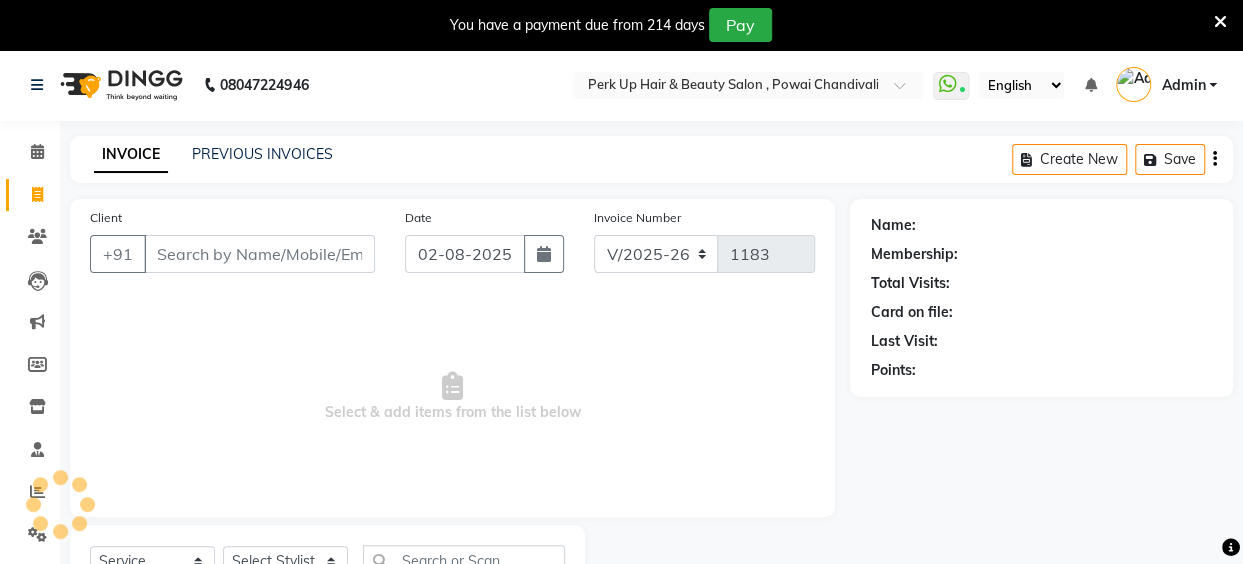 scroll, scrollTop: 85, scrollLeft: 0, axis: vertical 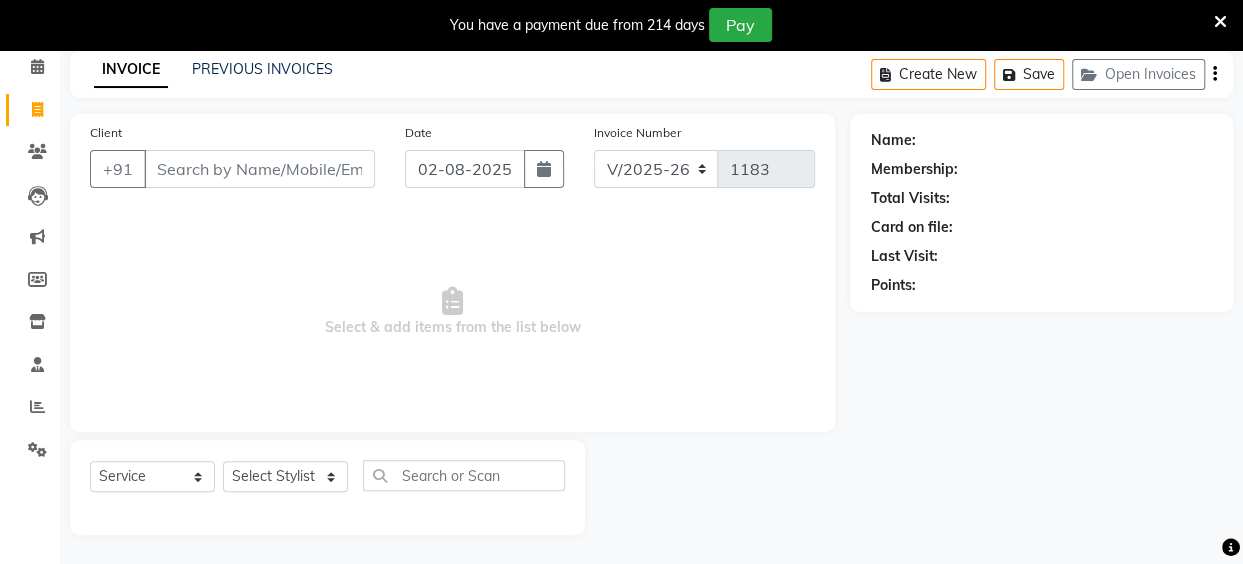 click on "Client" at bounding box center [259, 169] 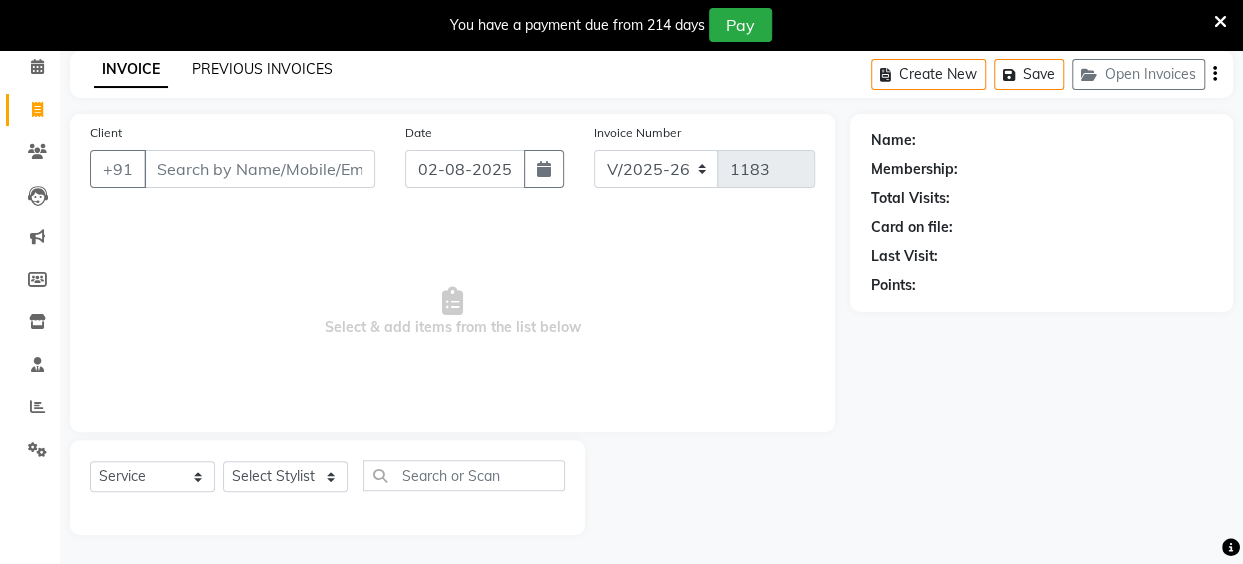 click on "PREVIOUS INVOICES" 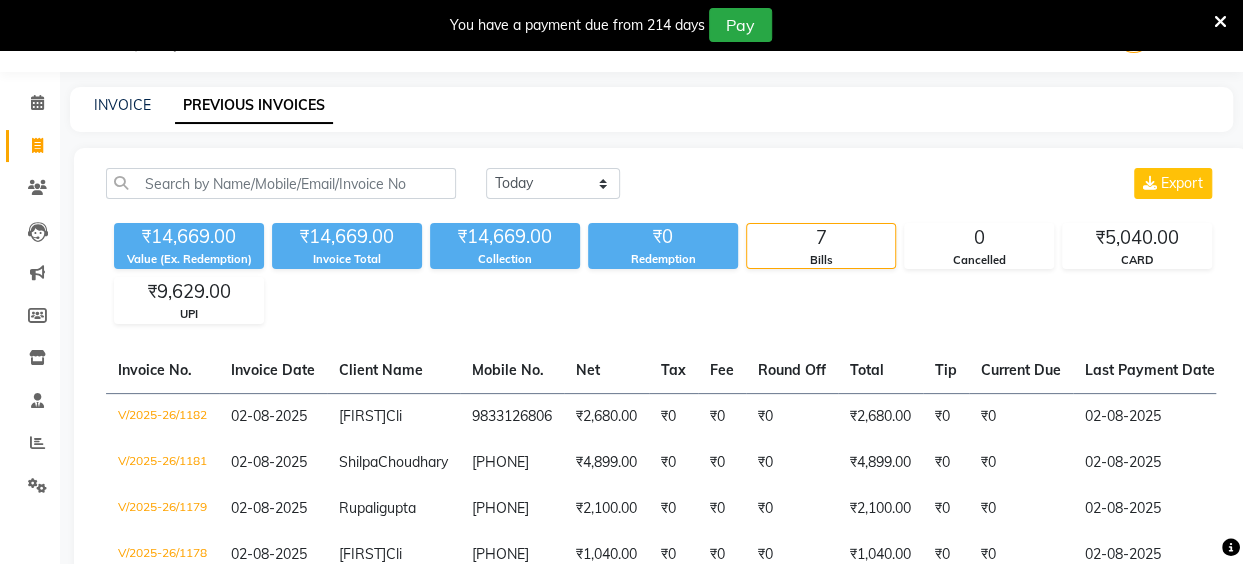 scroll, scrollTop: 85, scrollLeft: 0, axis: vertical 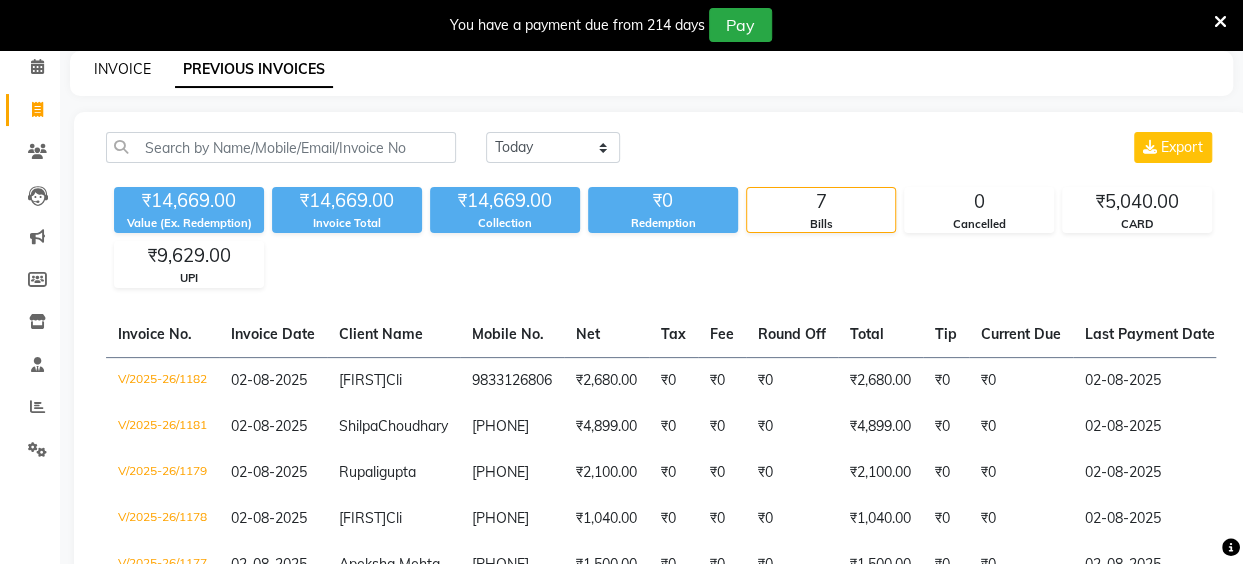 click on "INVOICE" 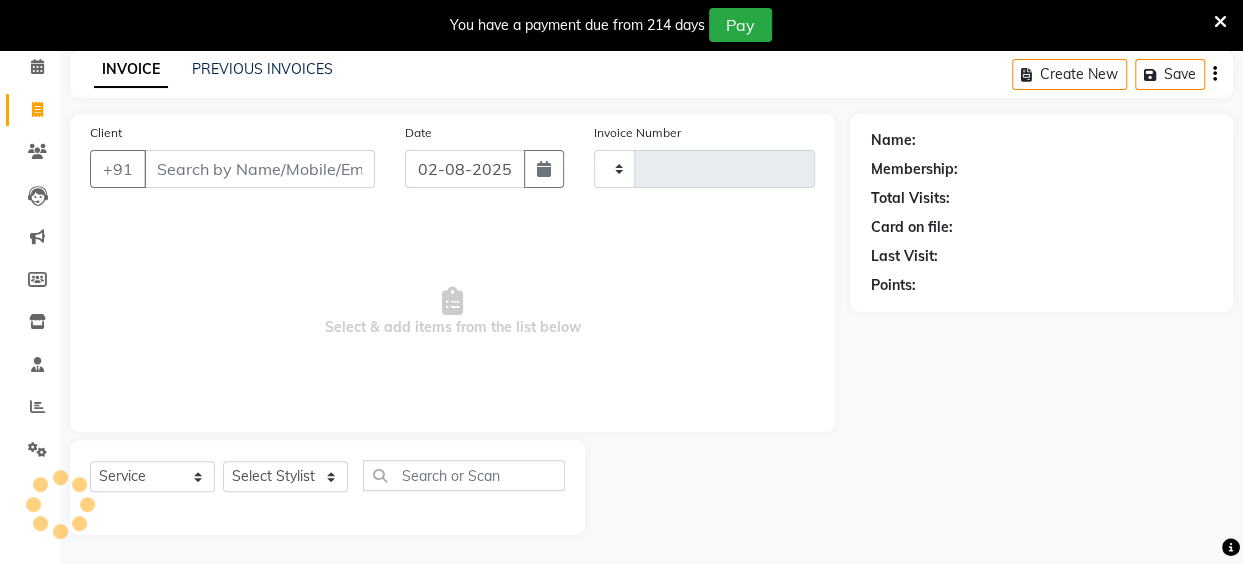 type on "1183" 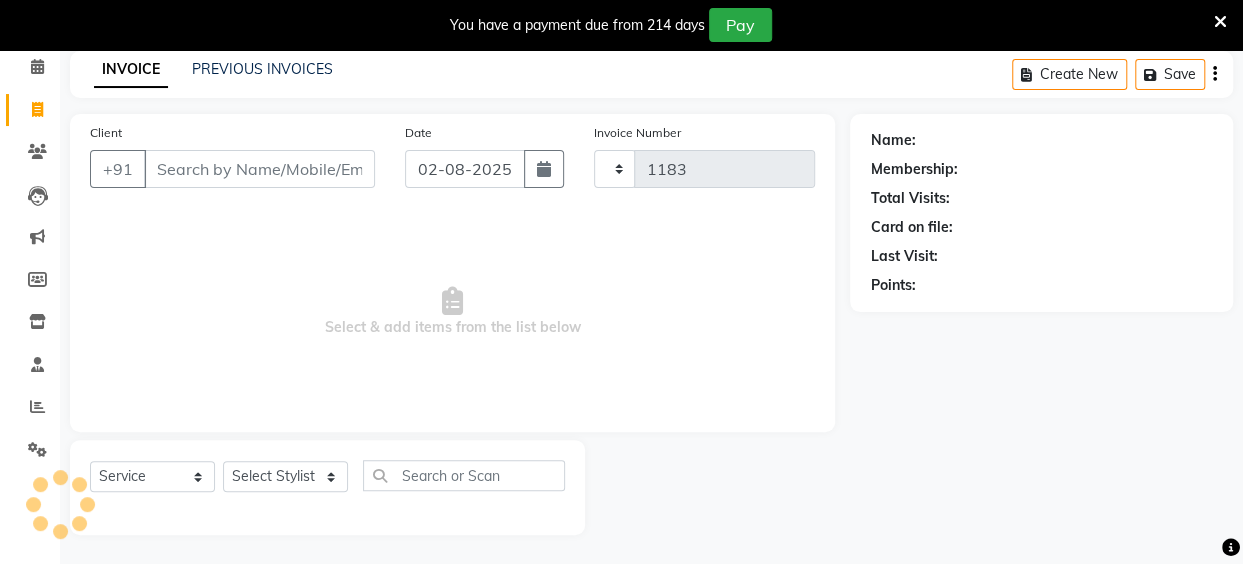 select on "5131" 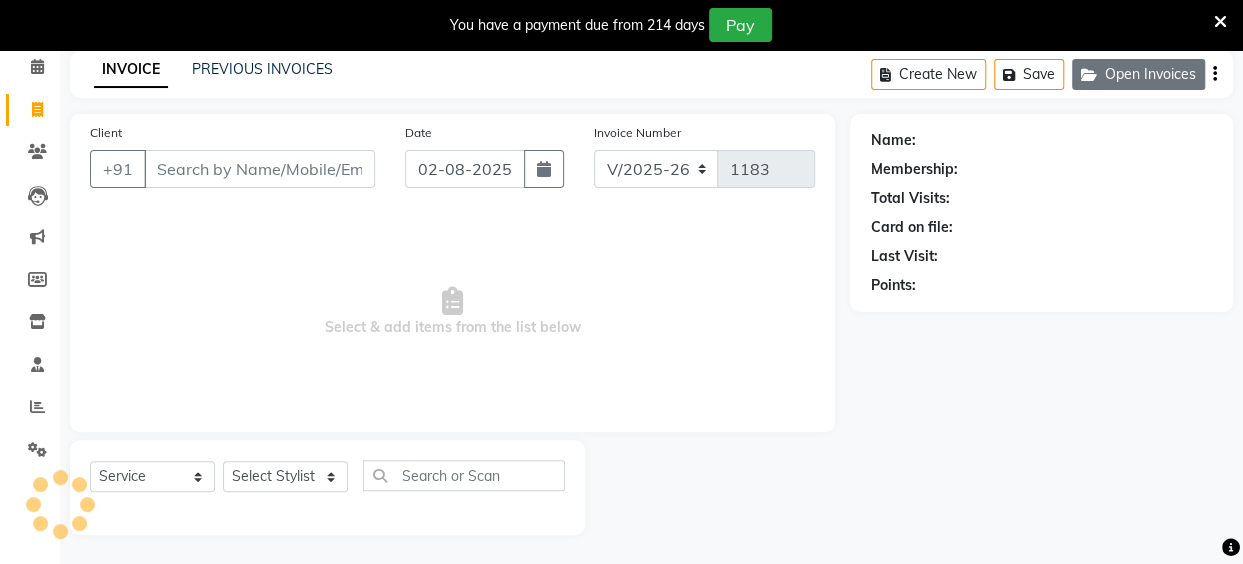 click on "Open Invoices" 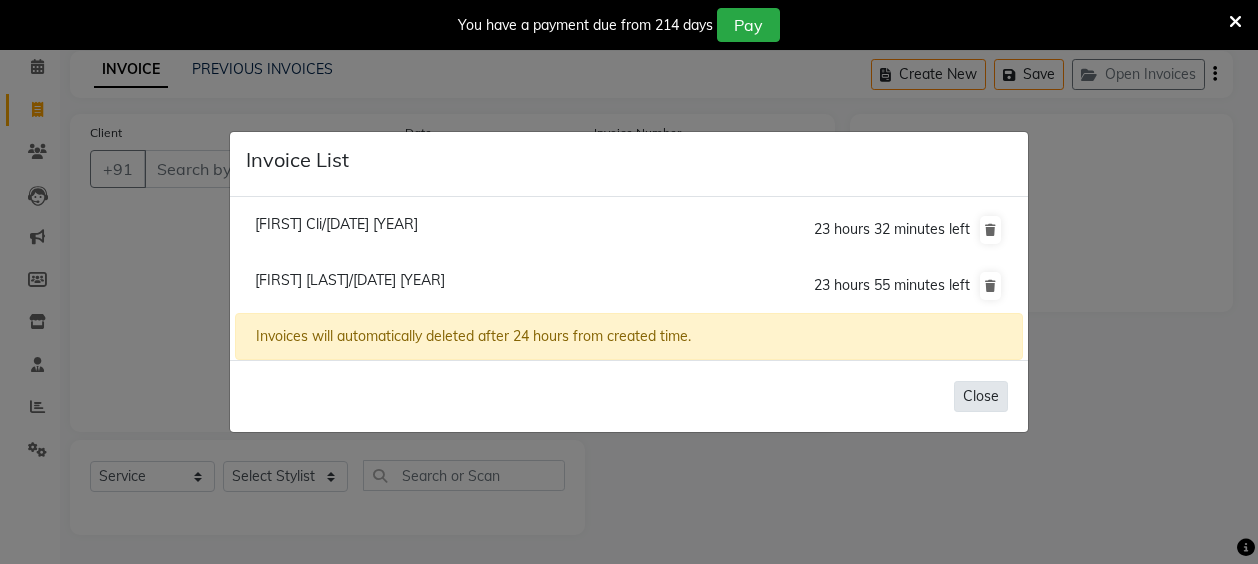 click on "Close" 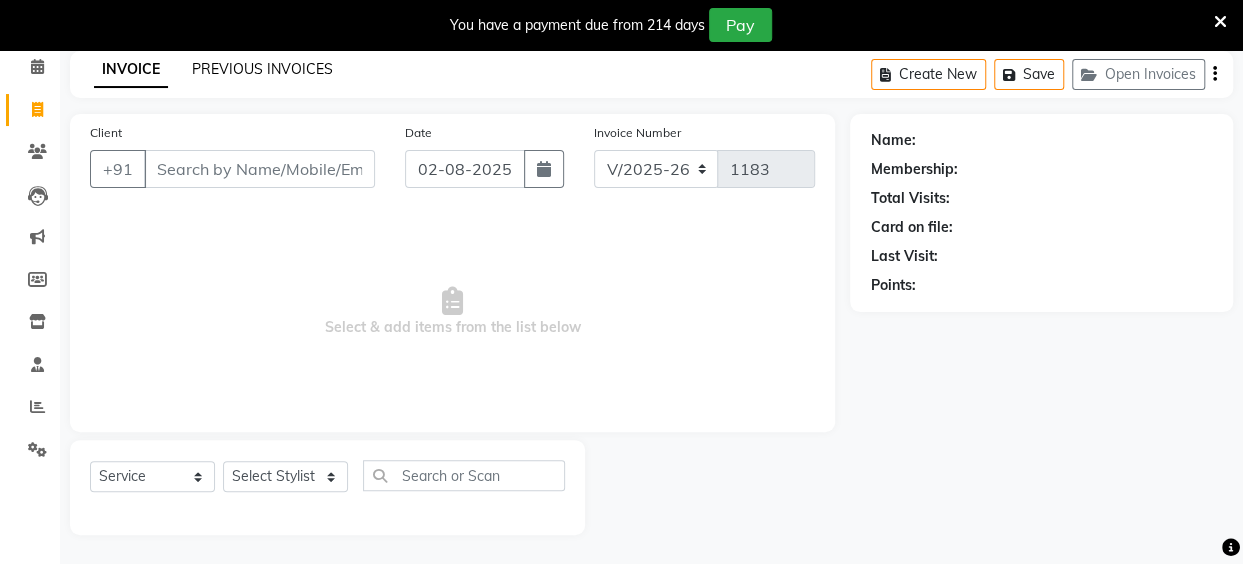click on "PREVIOUS INVOICES" 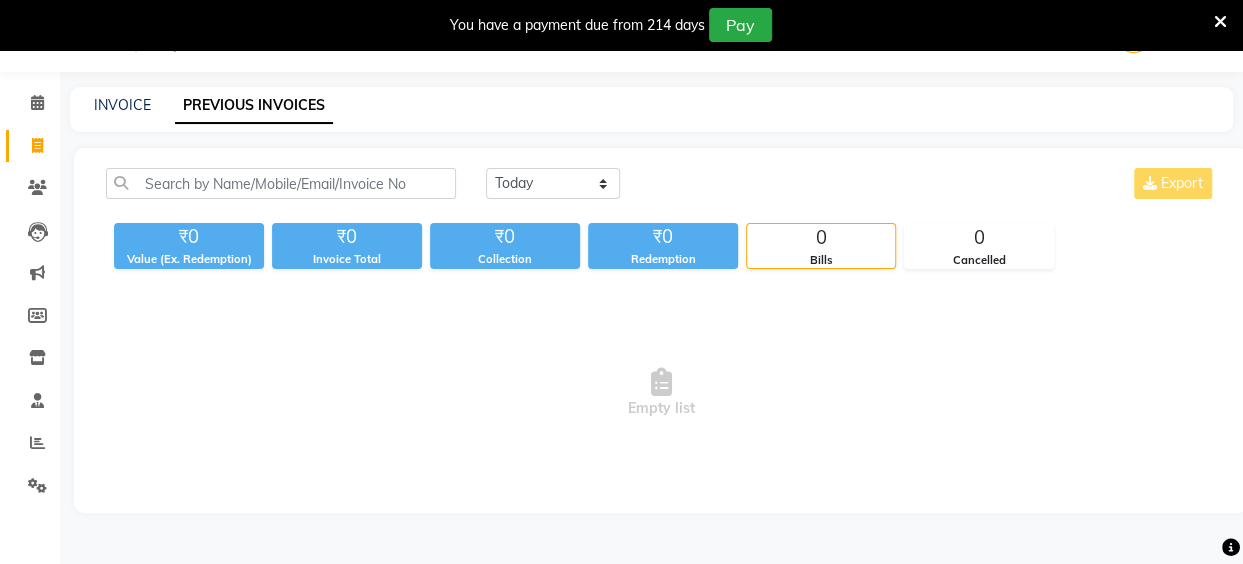 scroll, scrollTop: 85, scrollLeft: 0, axis: vertical 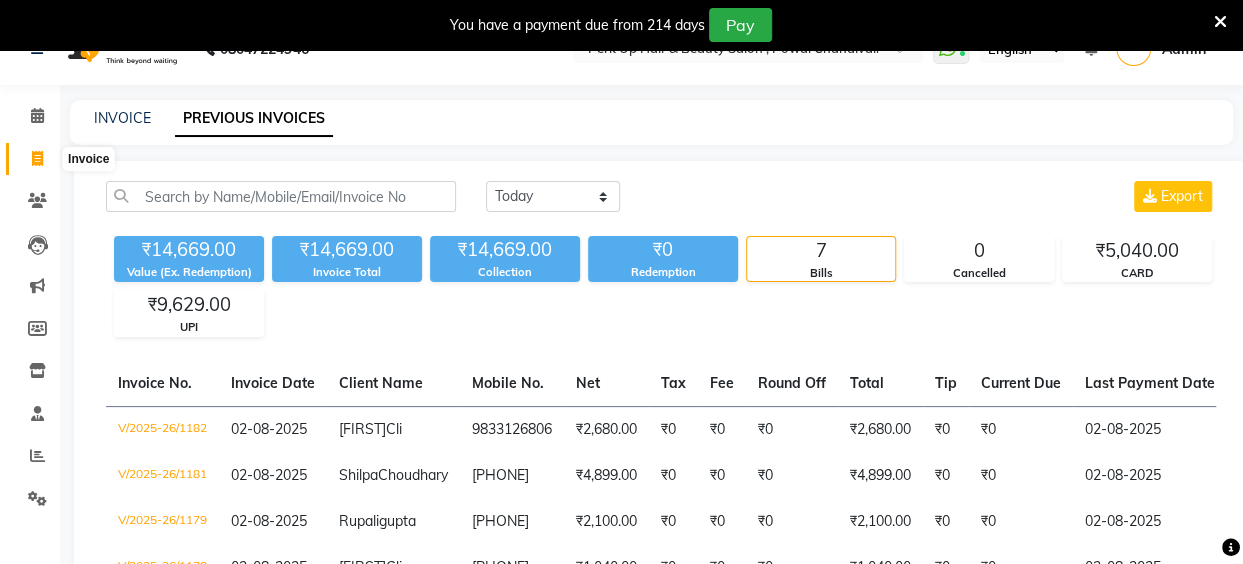 click 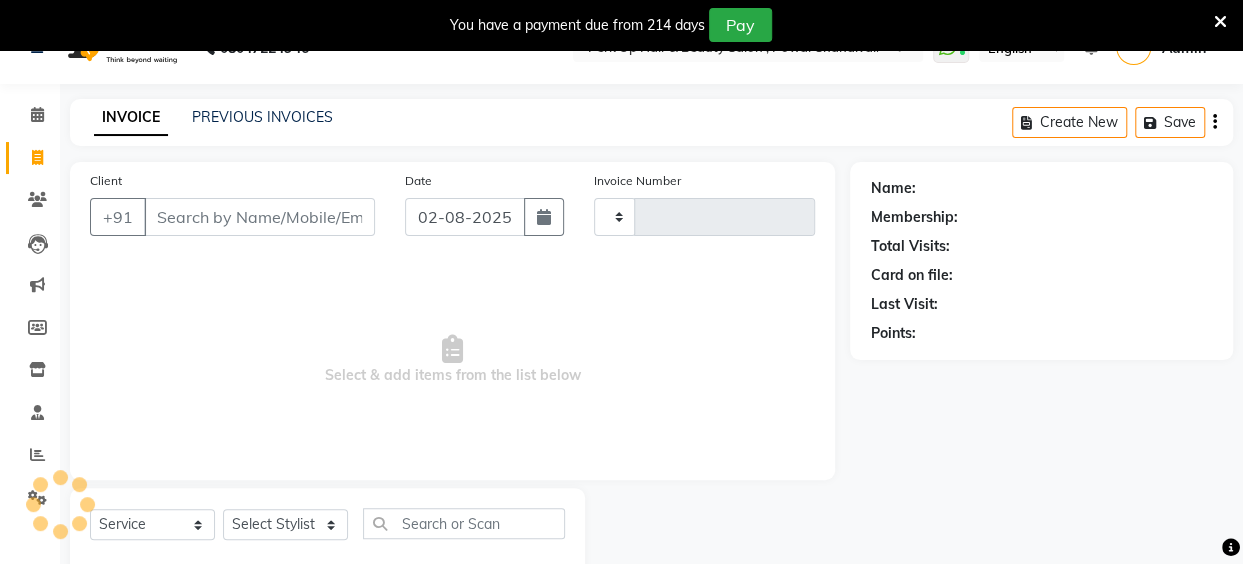type on "1183" 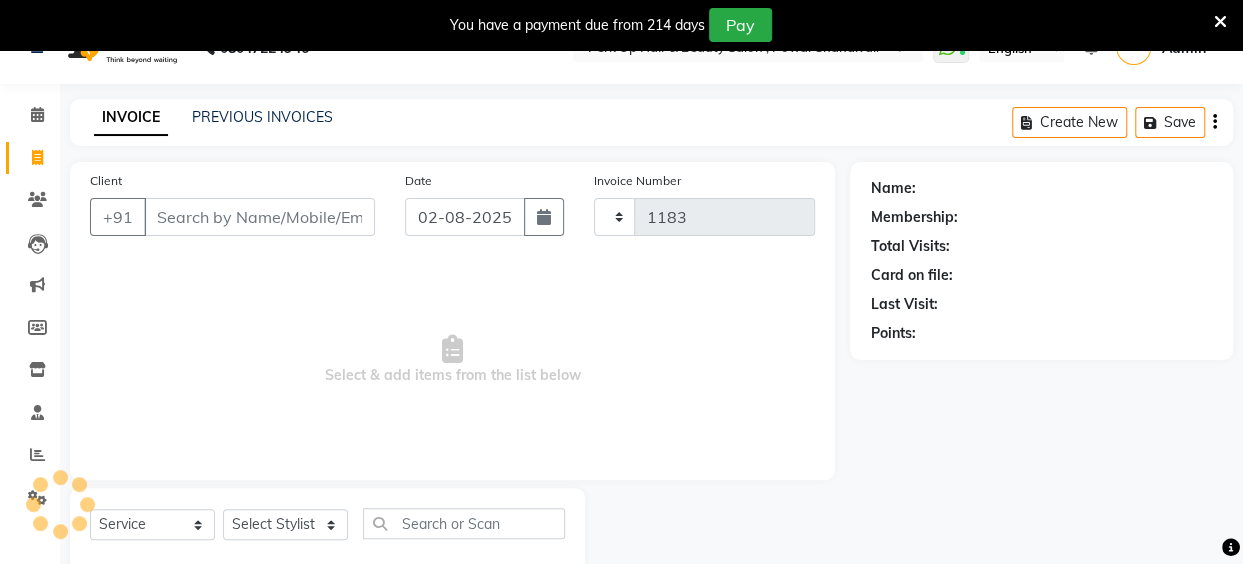 select on "5131" 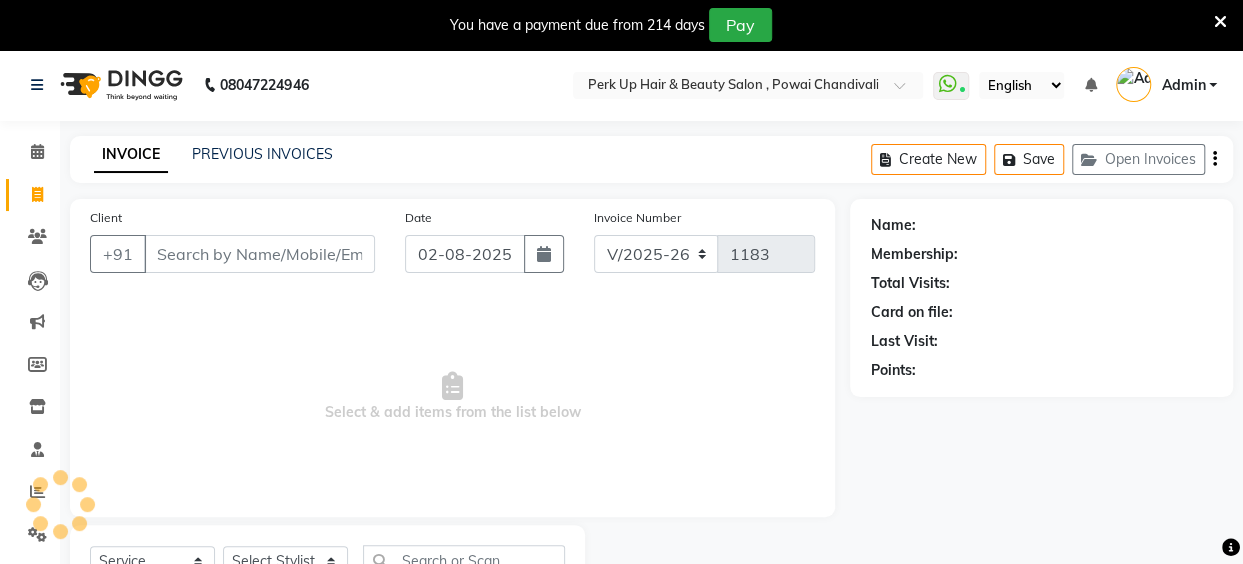 scroll, scrollTop: 0, scrollLeft: 0, axis: both 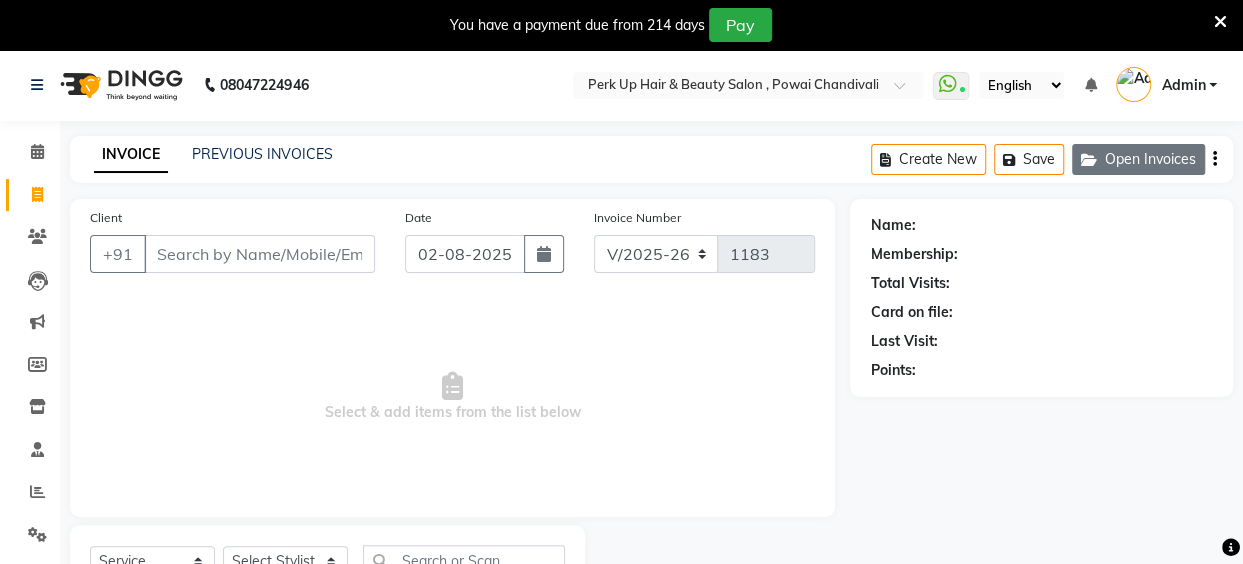 click on "Open Invoices" 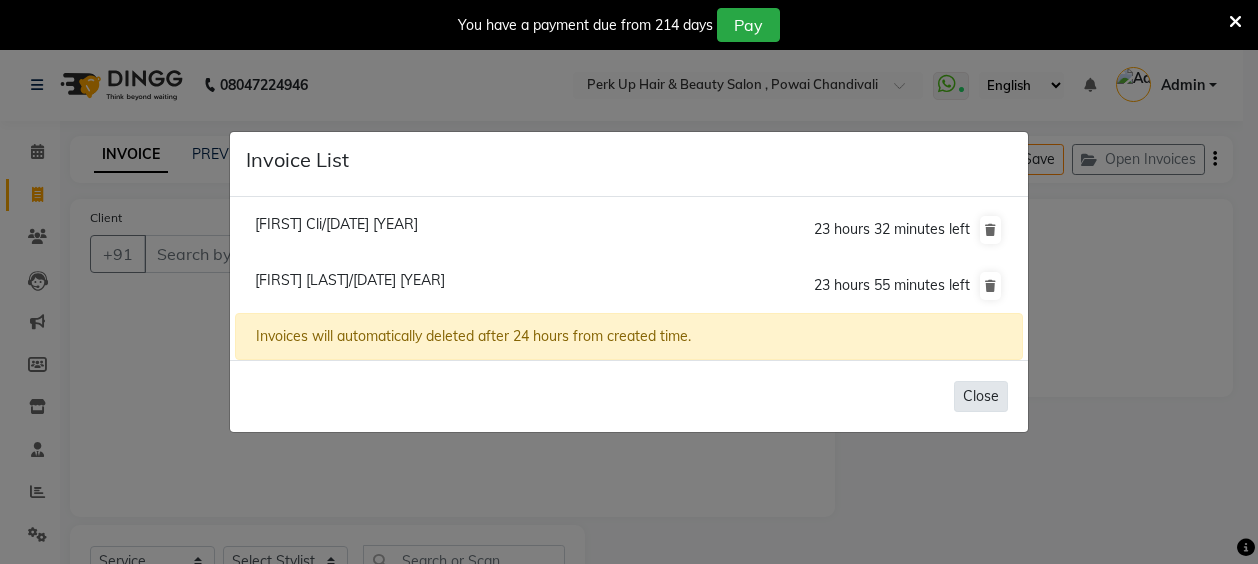 click on "Close" 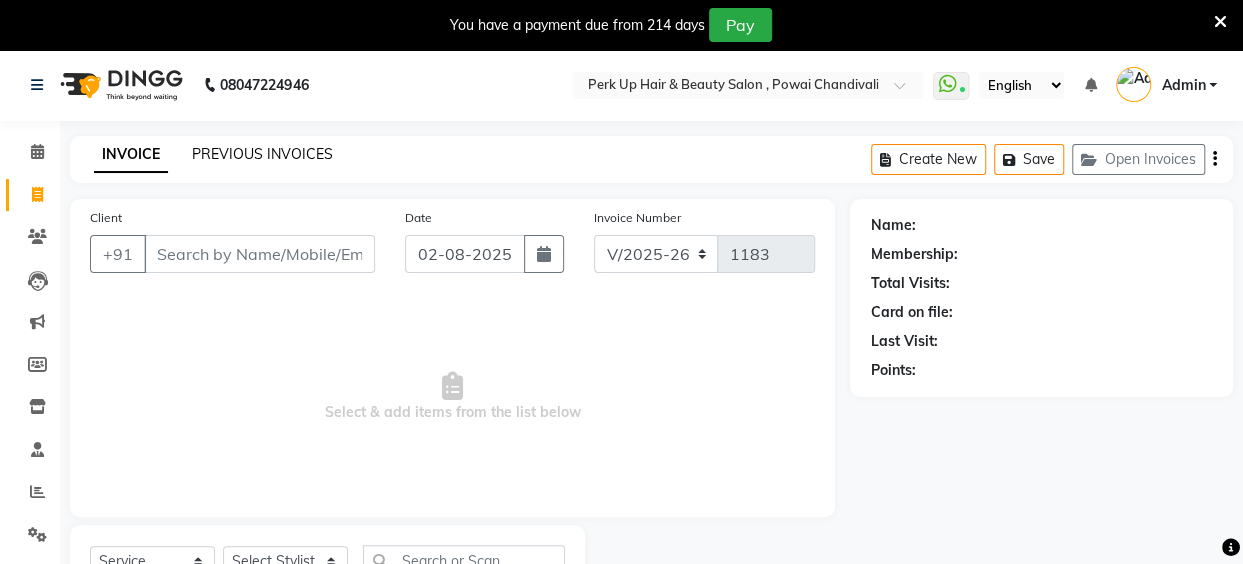 click on "PREVIOUS INVOICES" 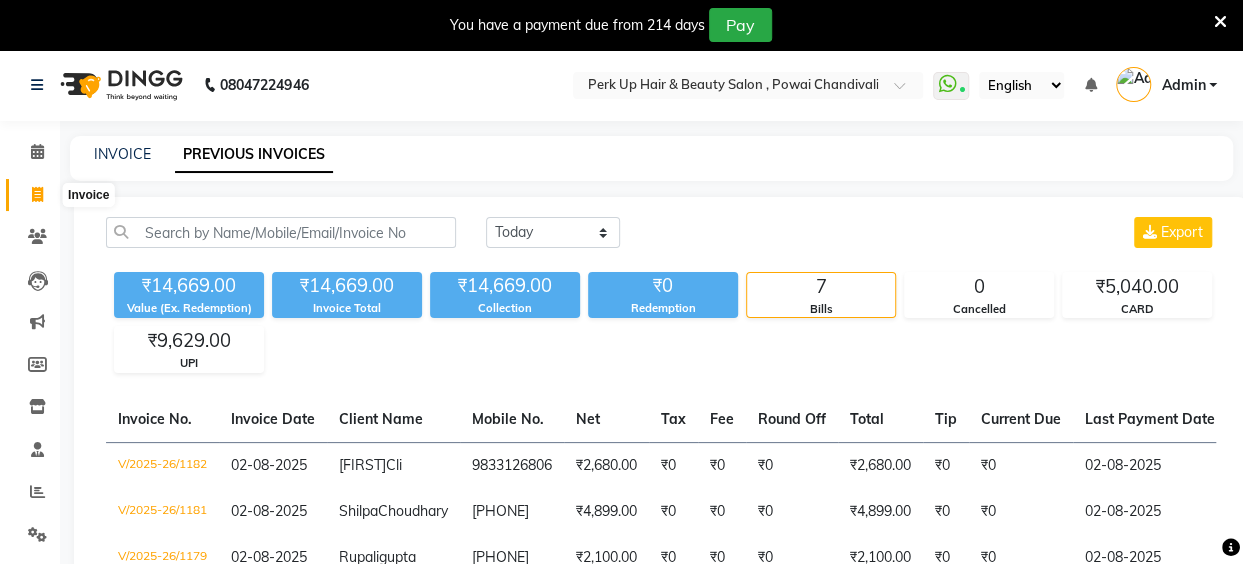 click 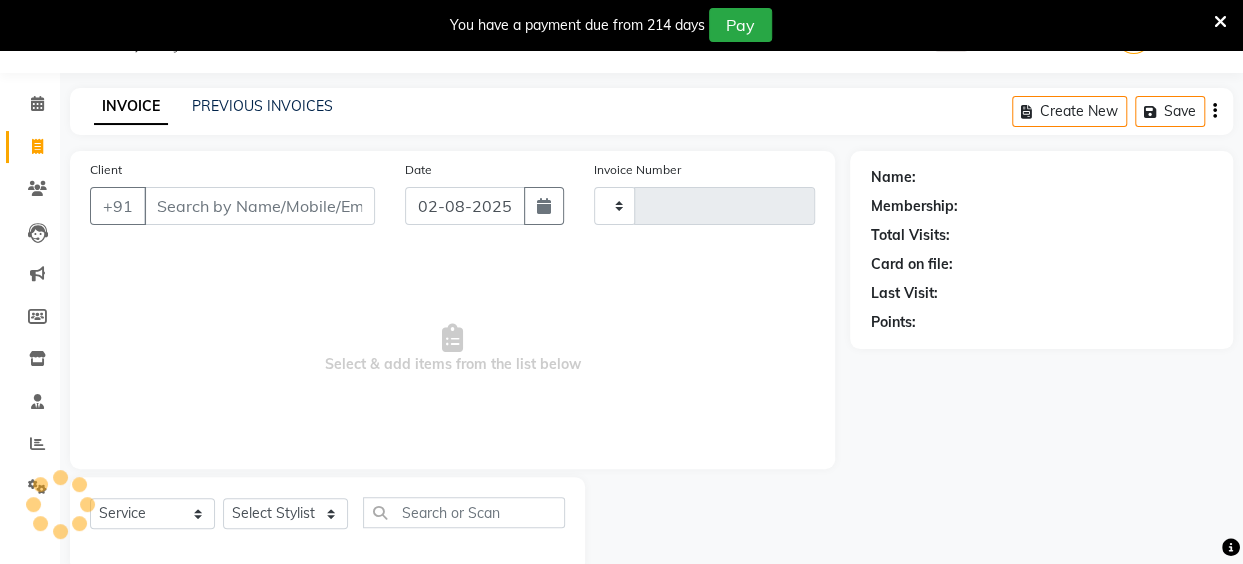 type on "1183" 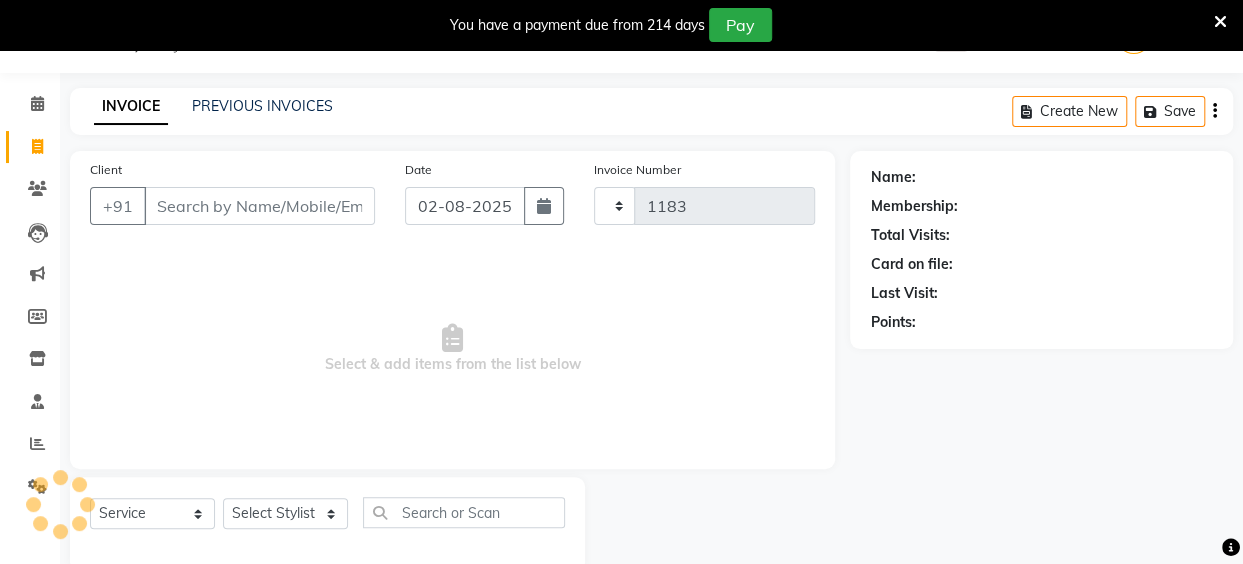 select on "5131" 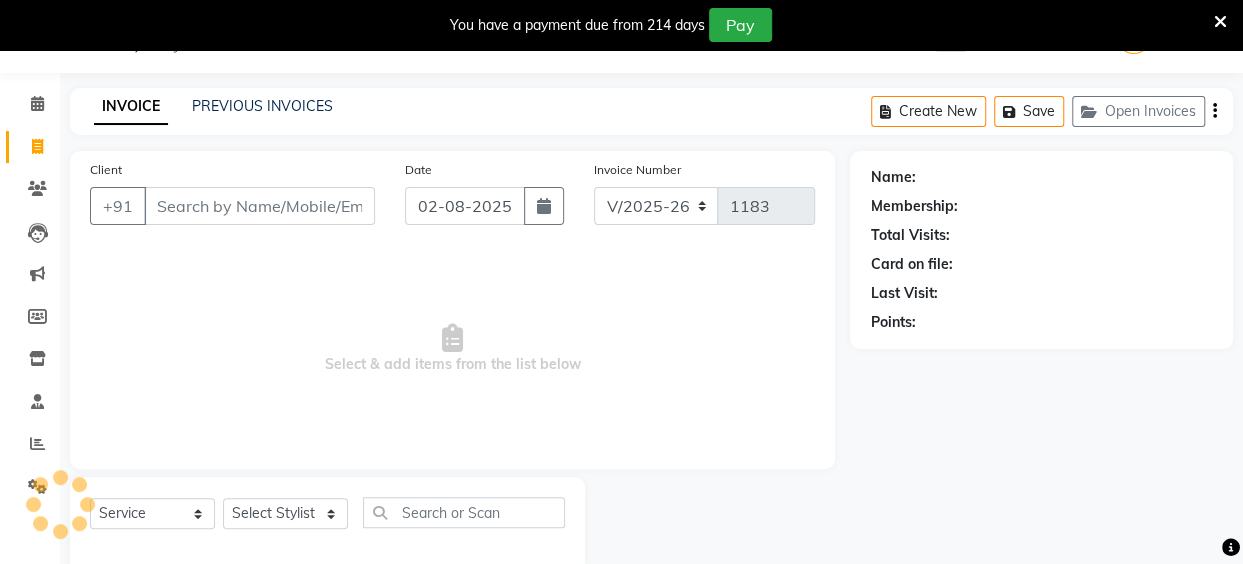 scroll, scrollTop: 85, scrollLeft: 0, axis: vertical 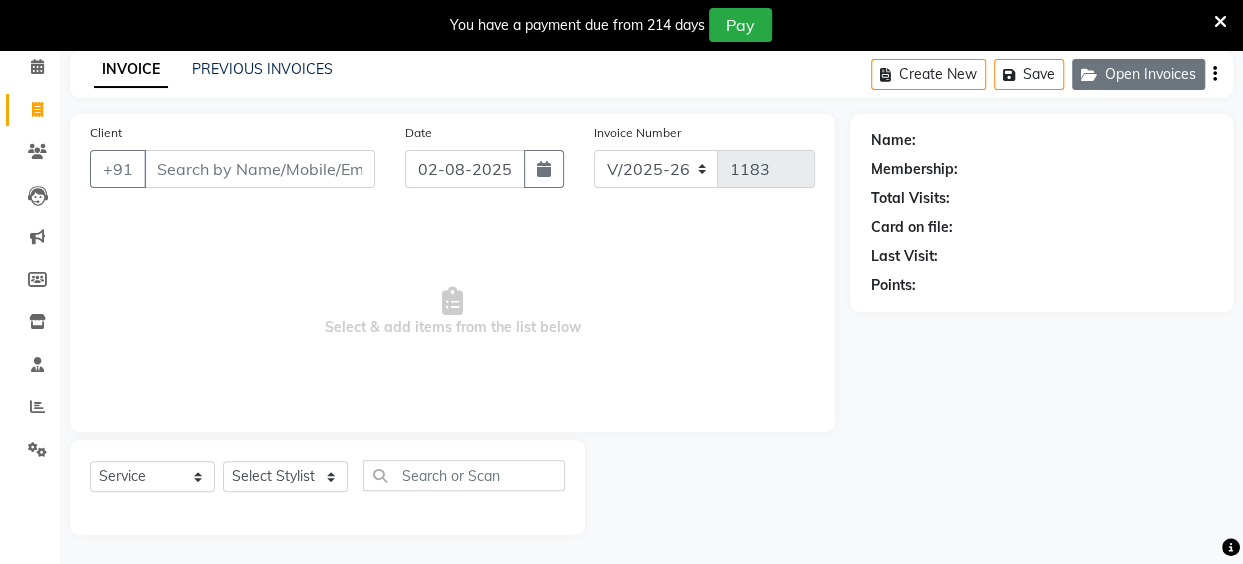click on "Open Invoices" 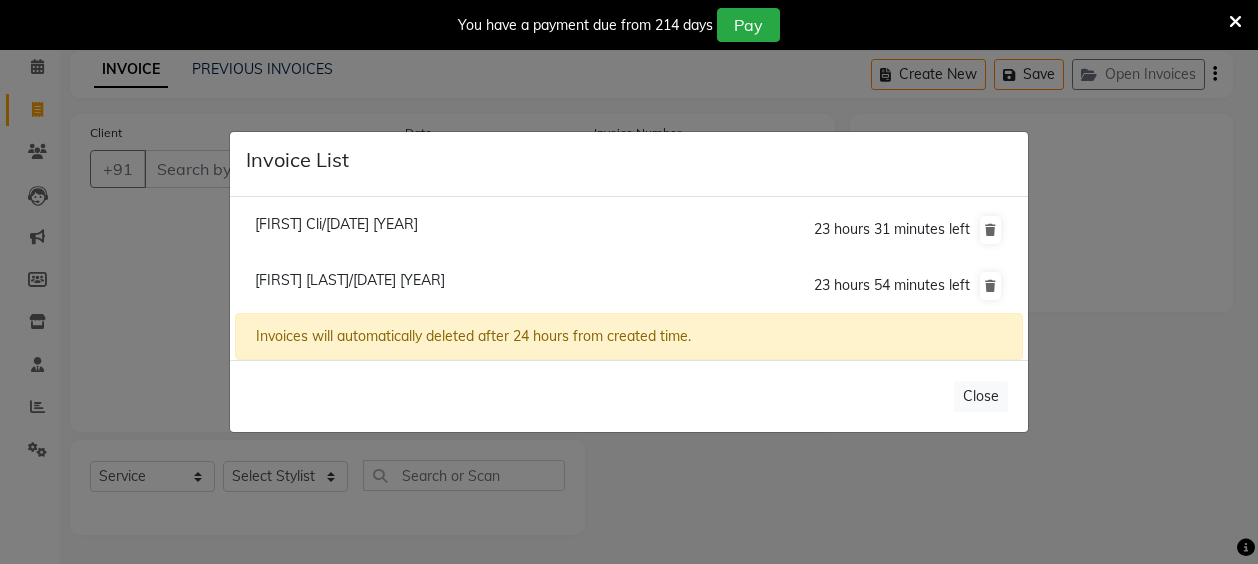 click on "Munmun Cli/02 August 2025" 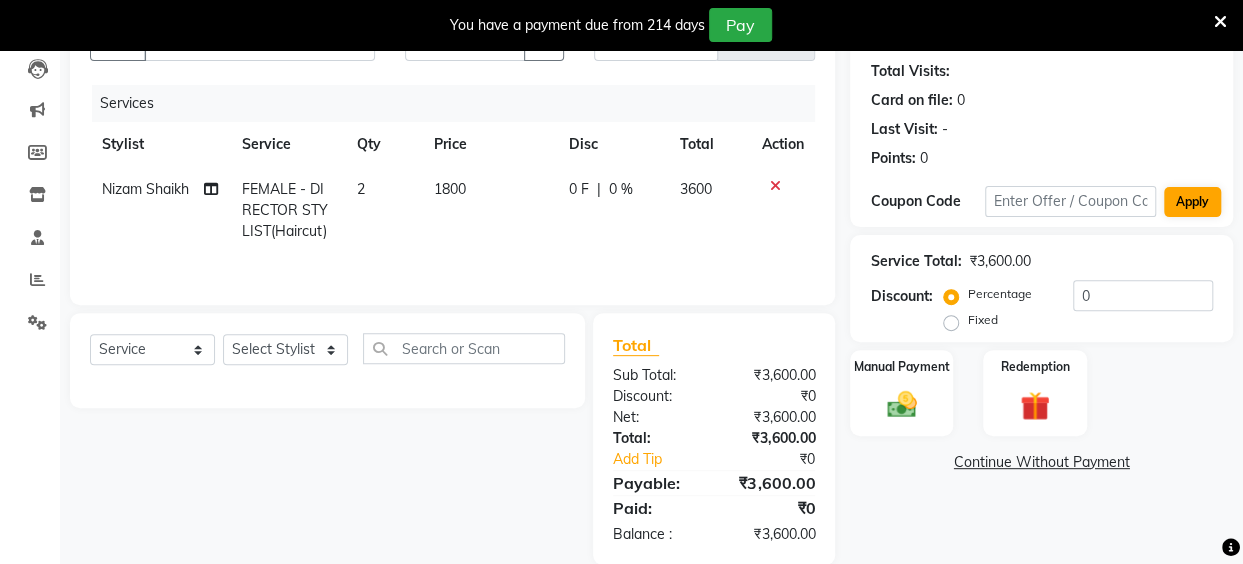 scroll, scrollTop: 242, scrollLeft: 0, axis: vertical 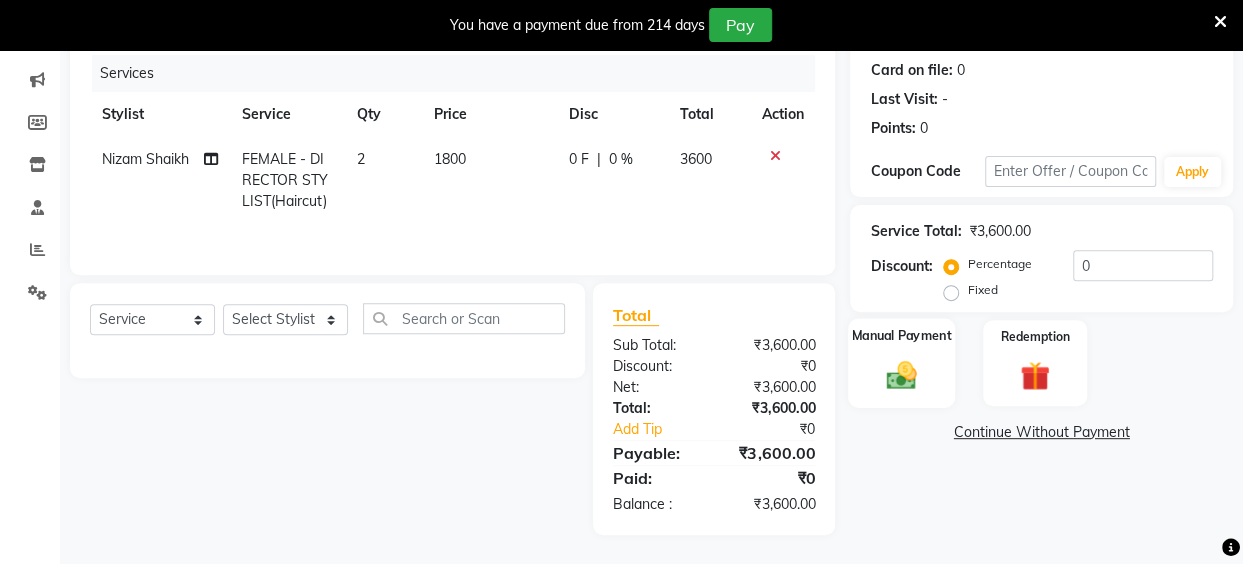 click 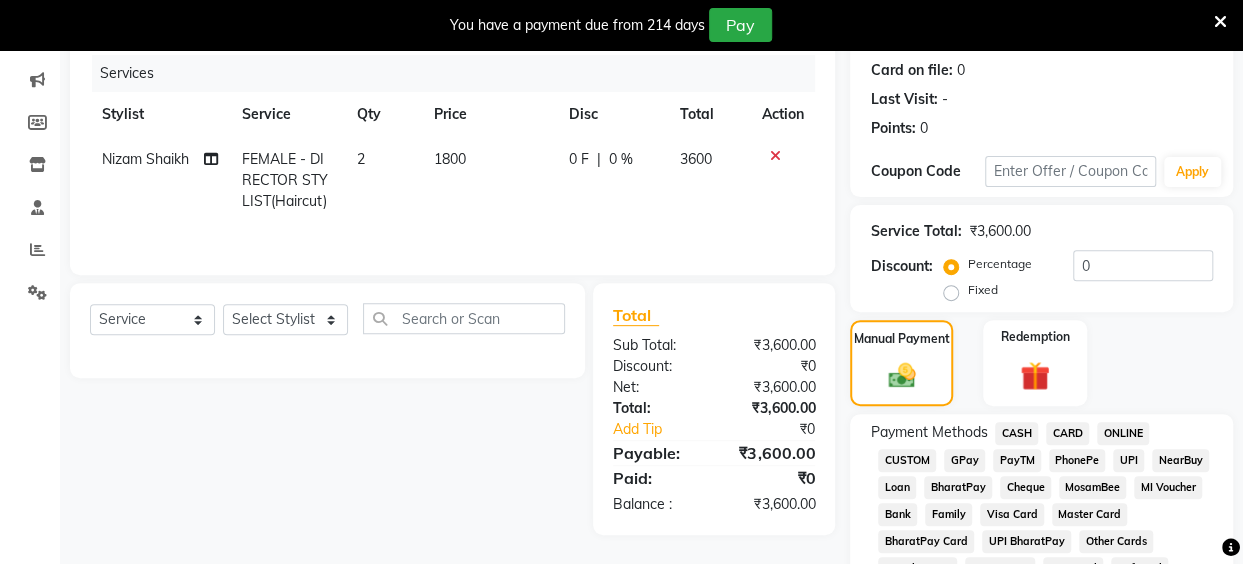 click on "CARD" 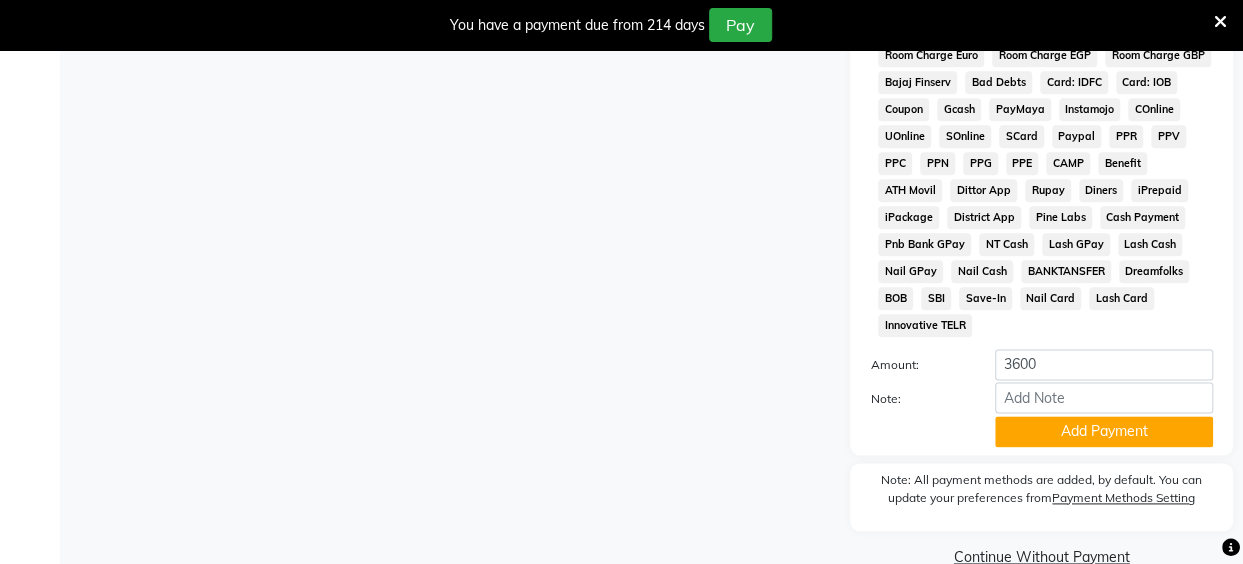 scroll, scrollTop: 1096, scrollLeft: 0, axis: vertical 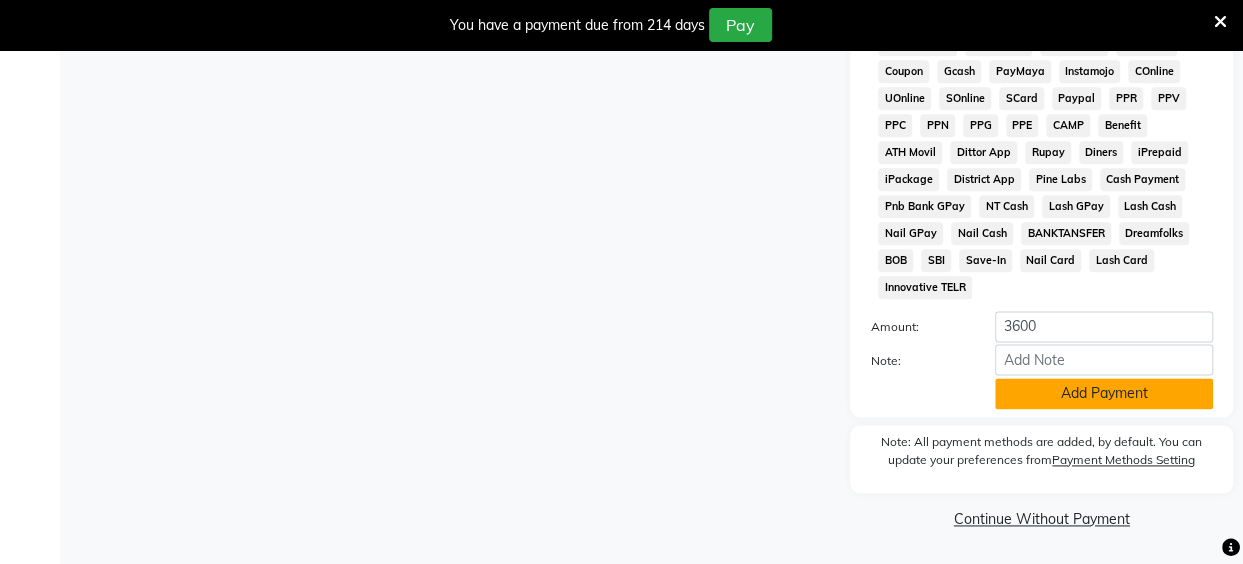 click on "Add Payment" 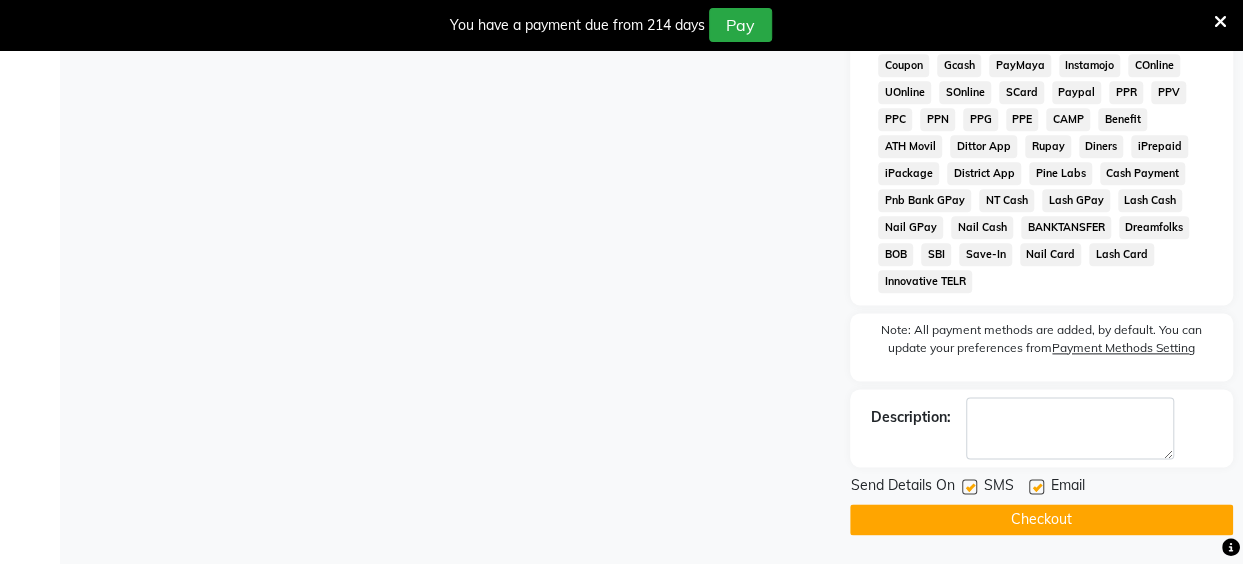 click on "Checkout" 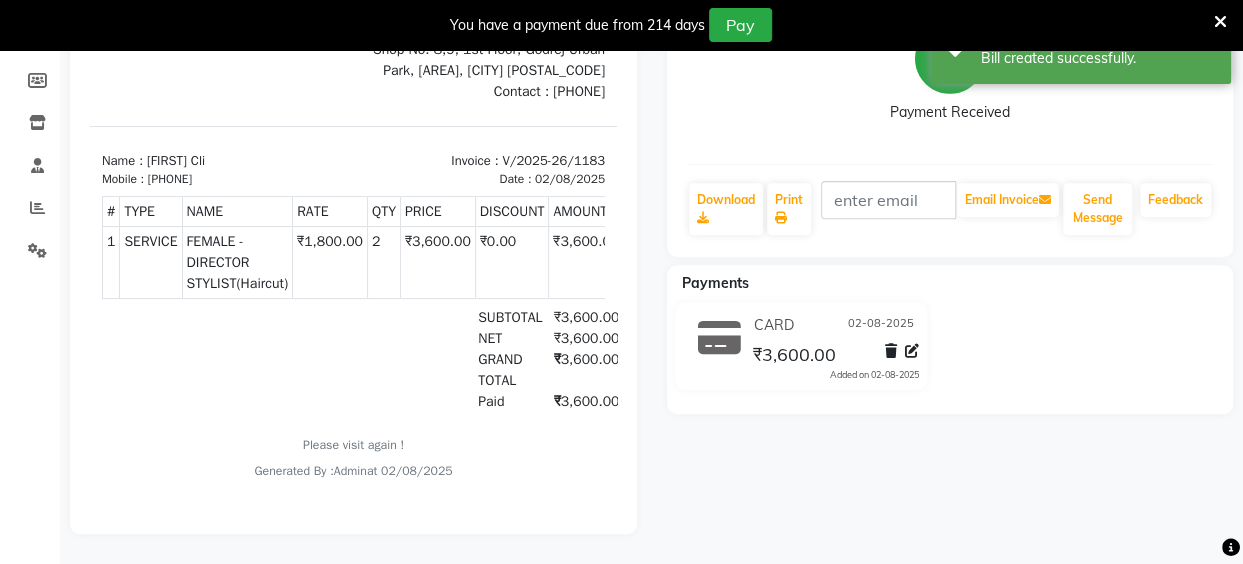 scroll, scrollTop: 0, scrollLeft: 0, axis: both 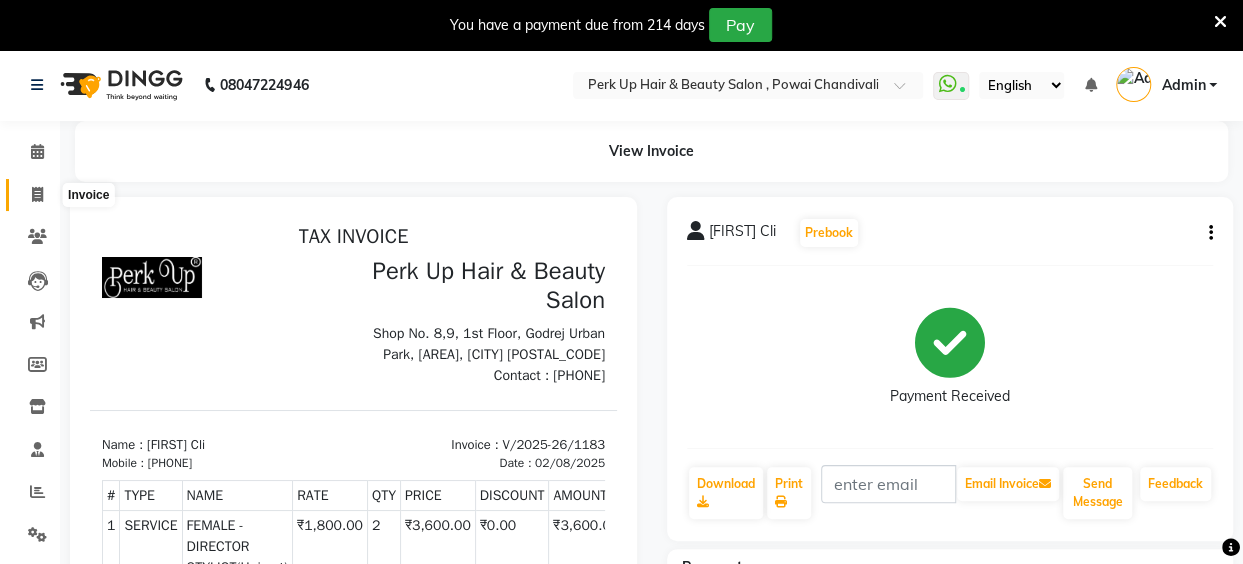 click 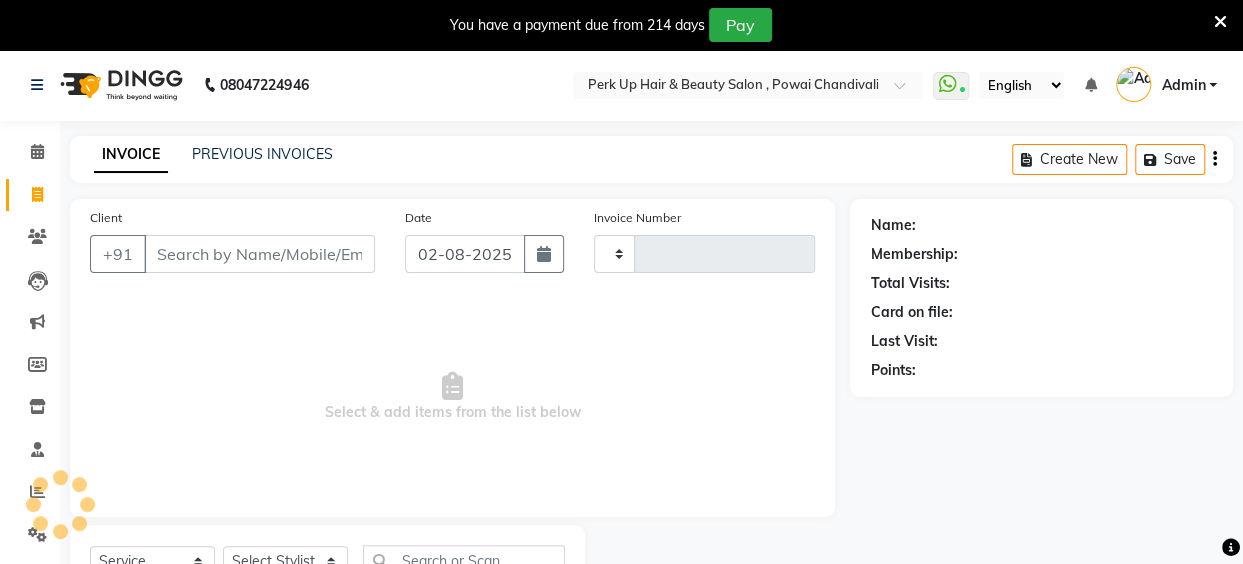 scroll, scrollTop: 85, scrollLeft: 0, axis: vertical 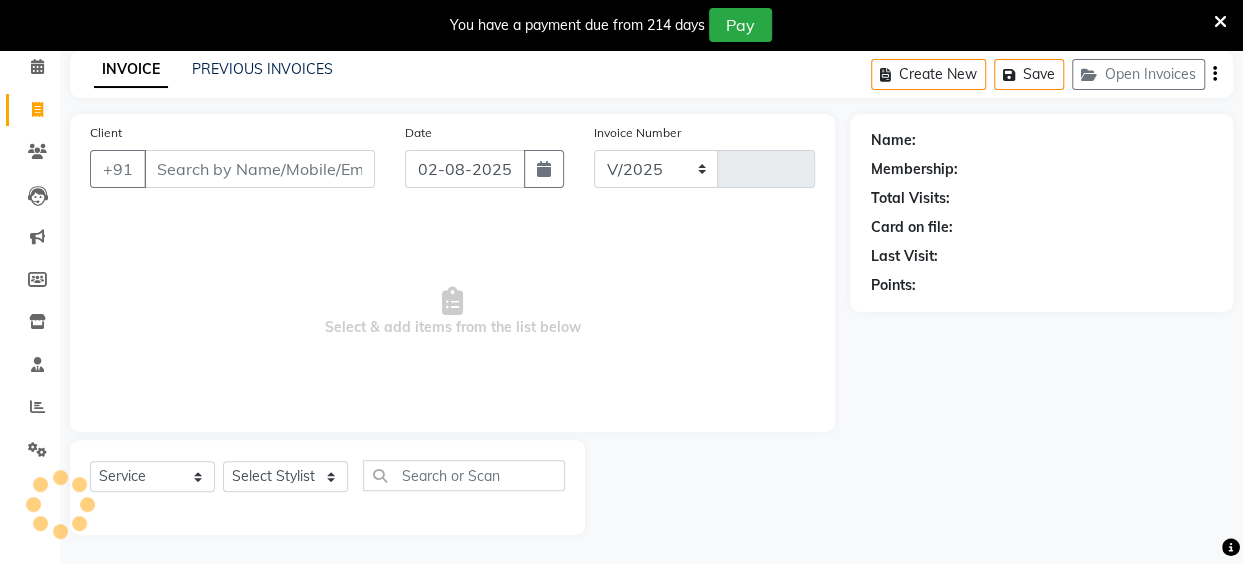 select on "5131" 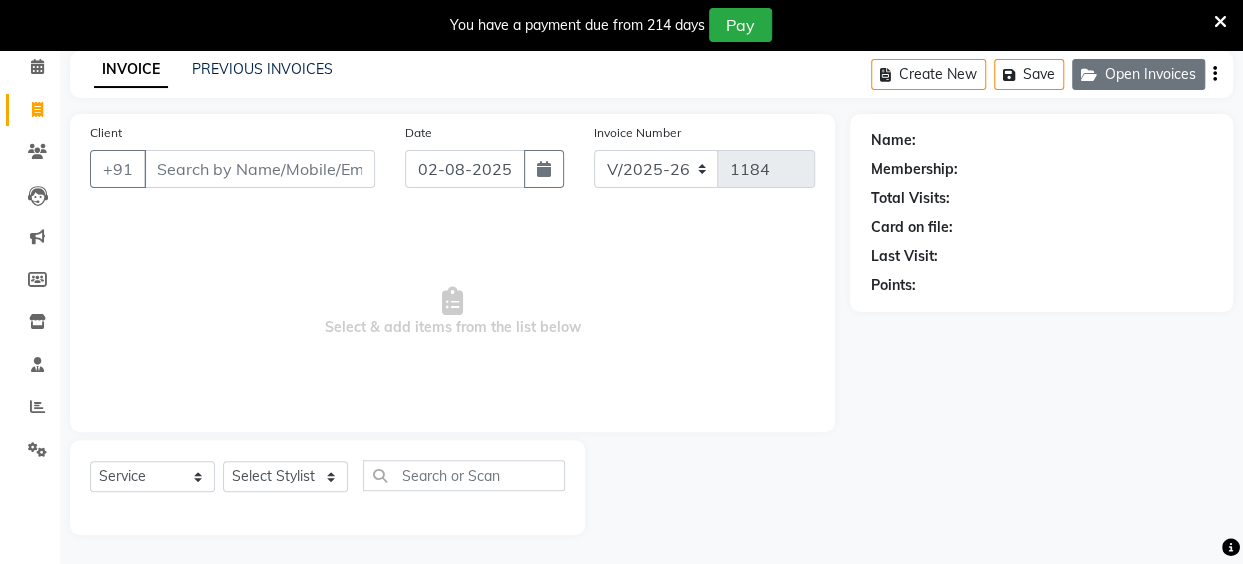 click on "Open Invoices" 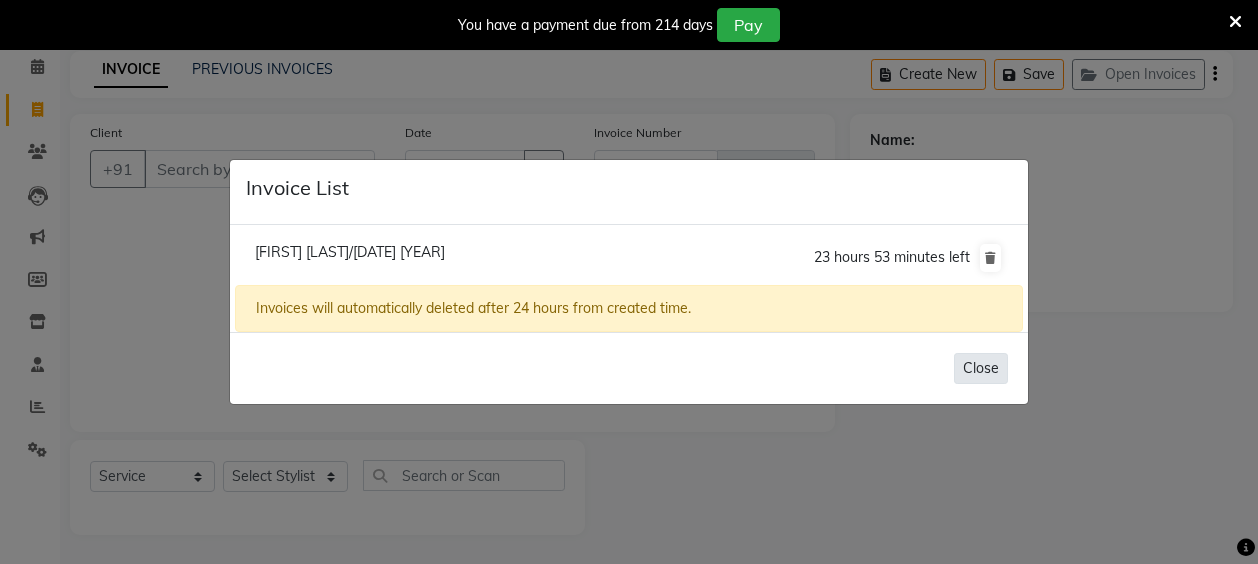 drag, startPoint x: 985, startPoint y: 367, endPoint x: 920, endPoint y: 529, distance: 174.55371 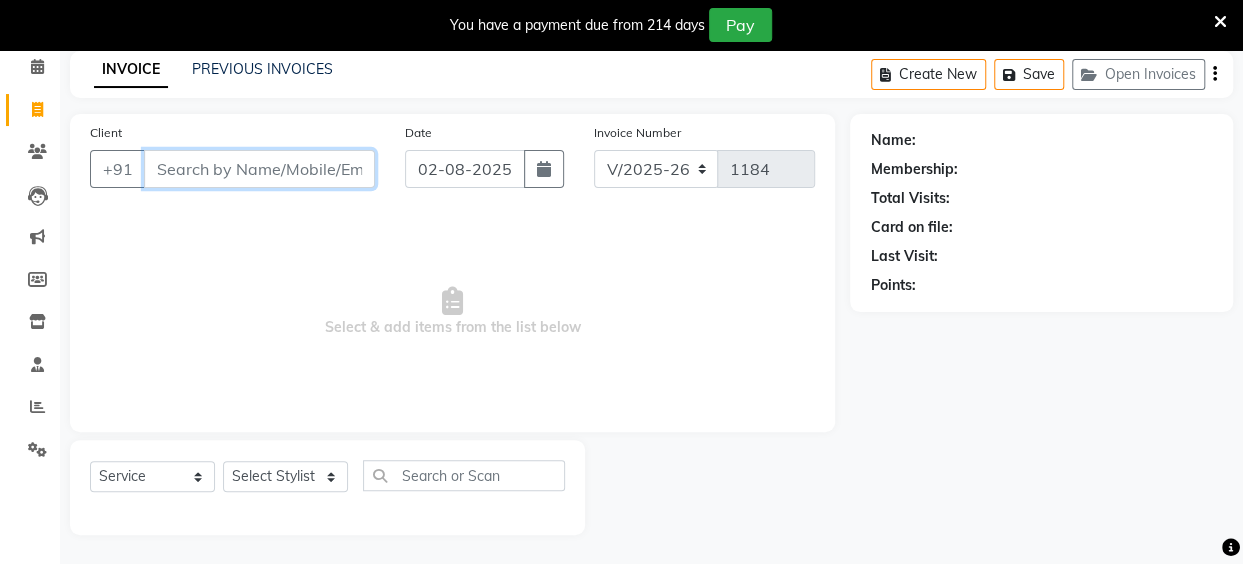 click on "Client" at bounding box center (259, 169) 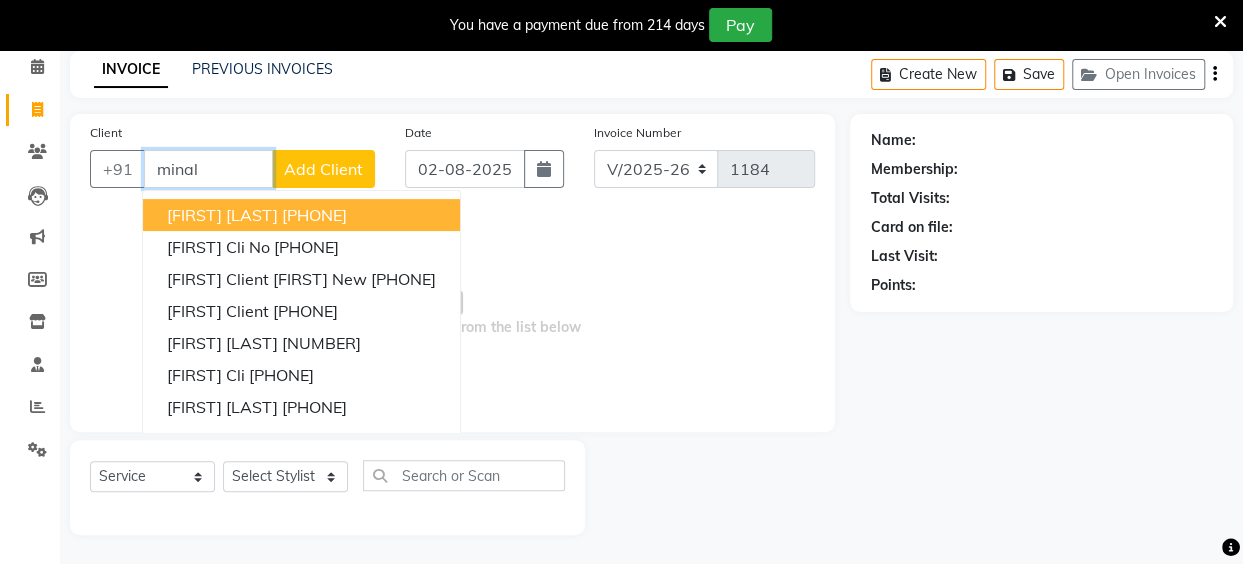 click on "[PHONE]" at bounding box center [314, 215] 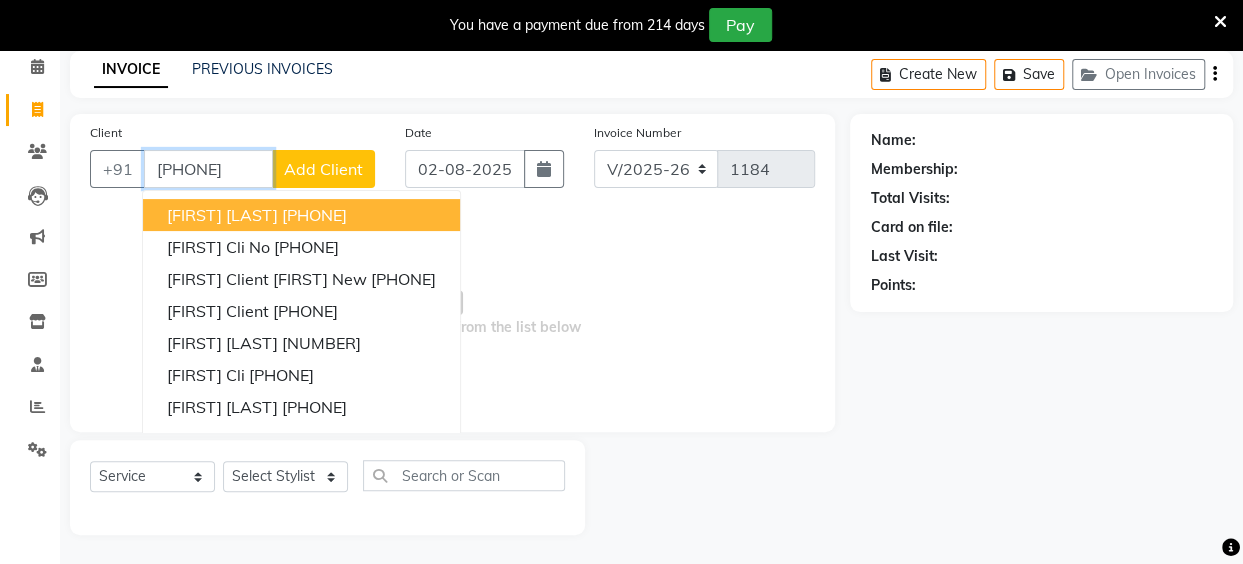 type on "[PHONE]" 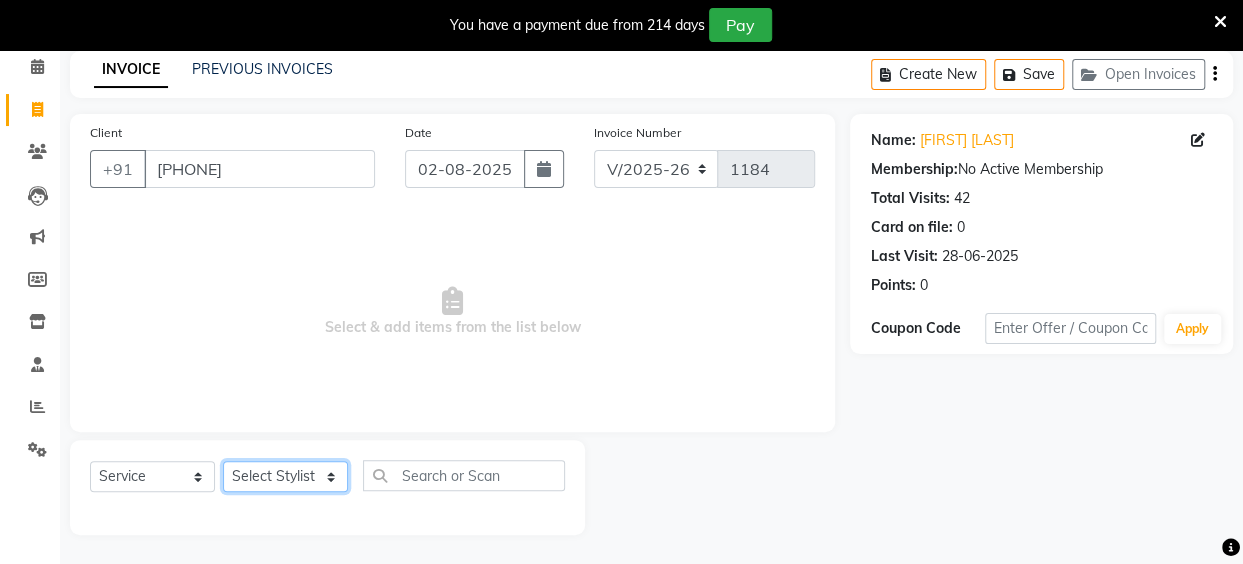 click on "Select Stylist Anita Das danish Kumkum Pasi Naseem Mansoori		 Nilam Bhanushali Nizam Shaikh			 Raju Reena Sawardekar			 Rita Pal			 Sabeena Shaikh Sameer Balwar Sangeeta Rajbhar Seja Jaiswal Shahib Shaves Salmani			 Sneha" 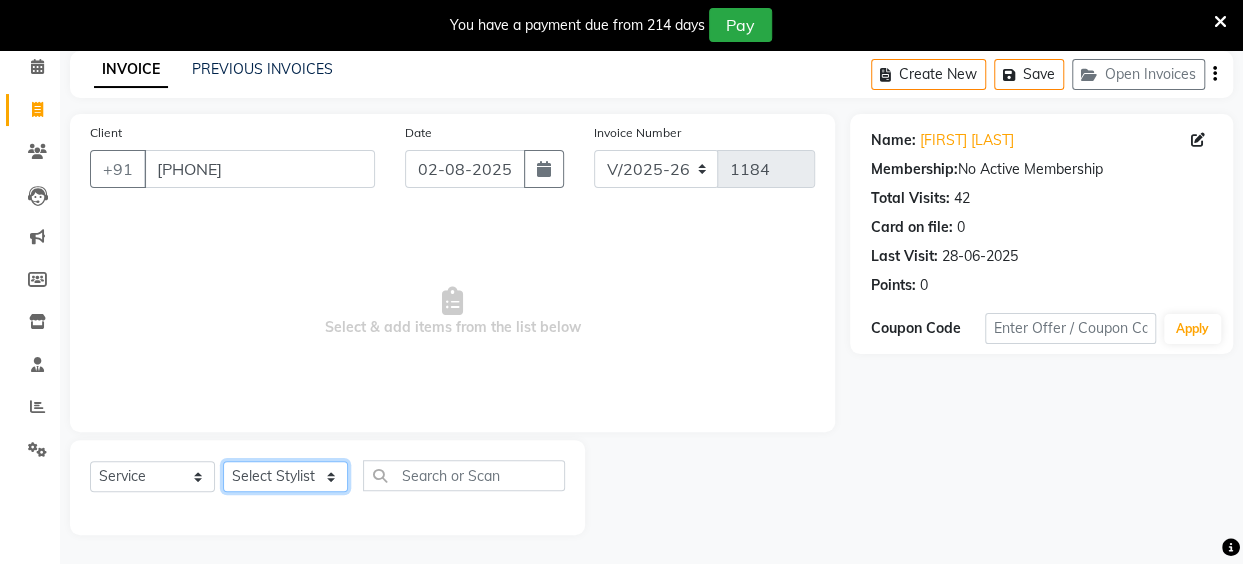 select on "46593" 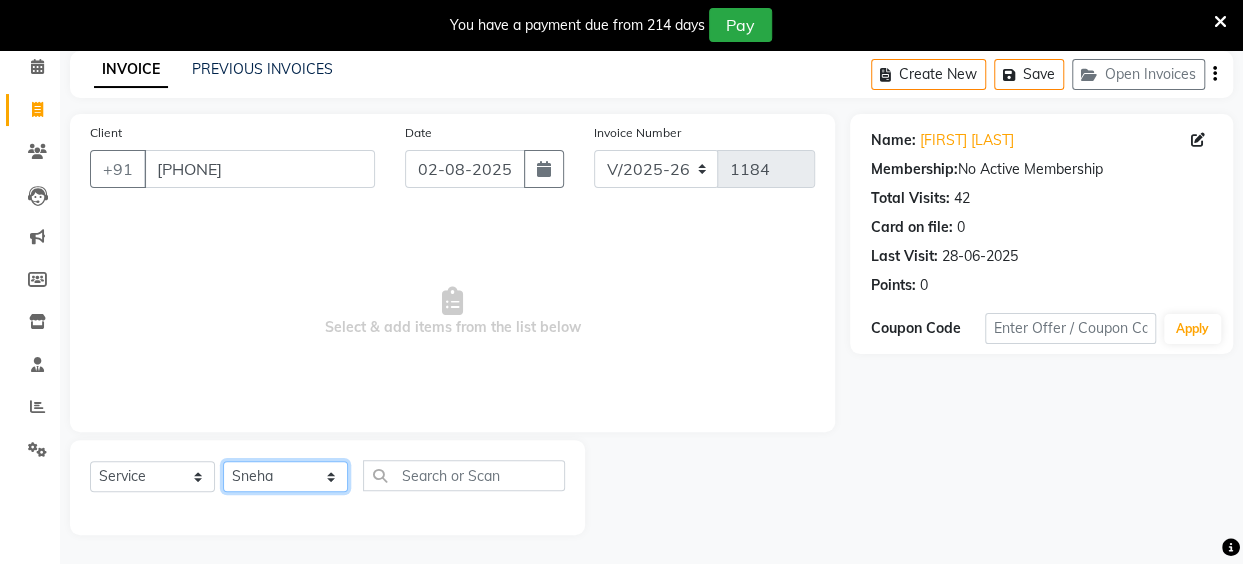 click on "Select Stylist Anita Das danish Kumkum Pasi Naseem Mansoori		 Nilam Bhanushali Nizam Shaikh			 Raju Reena Sawardekar			 Rita Pal			 Sabeena Shaikh Sameer Balwar Sangeeta Rajbhar Seja Jaiswal Shahib Shaves Salmani			 Sneha" 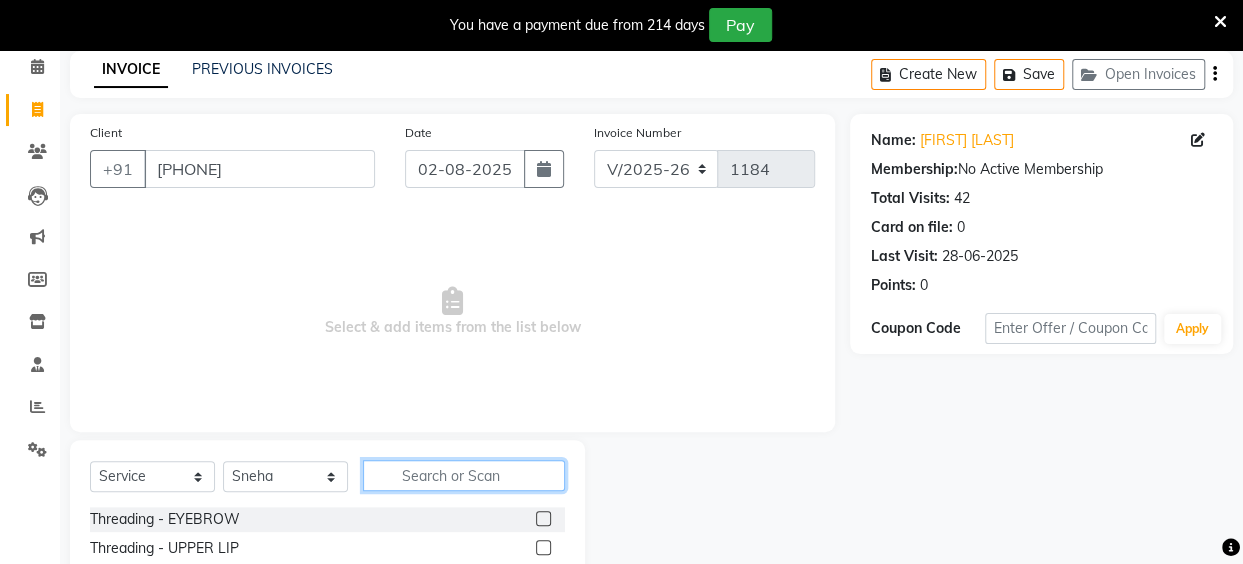 click 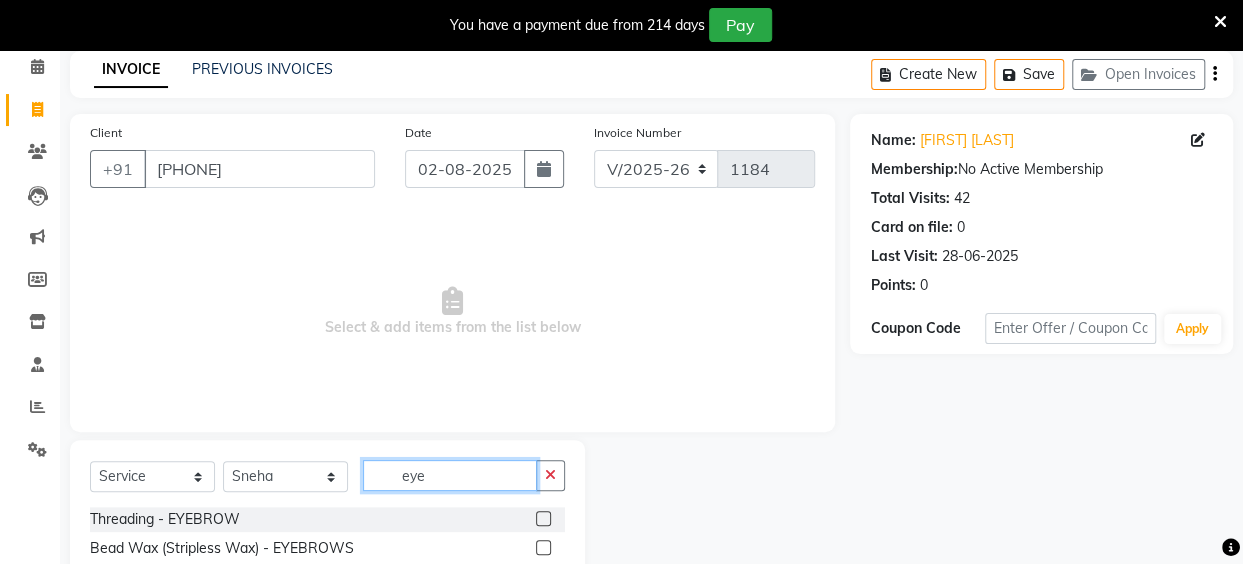 type on "eye" 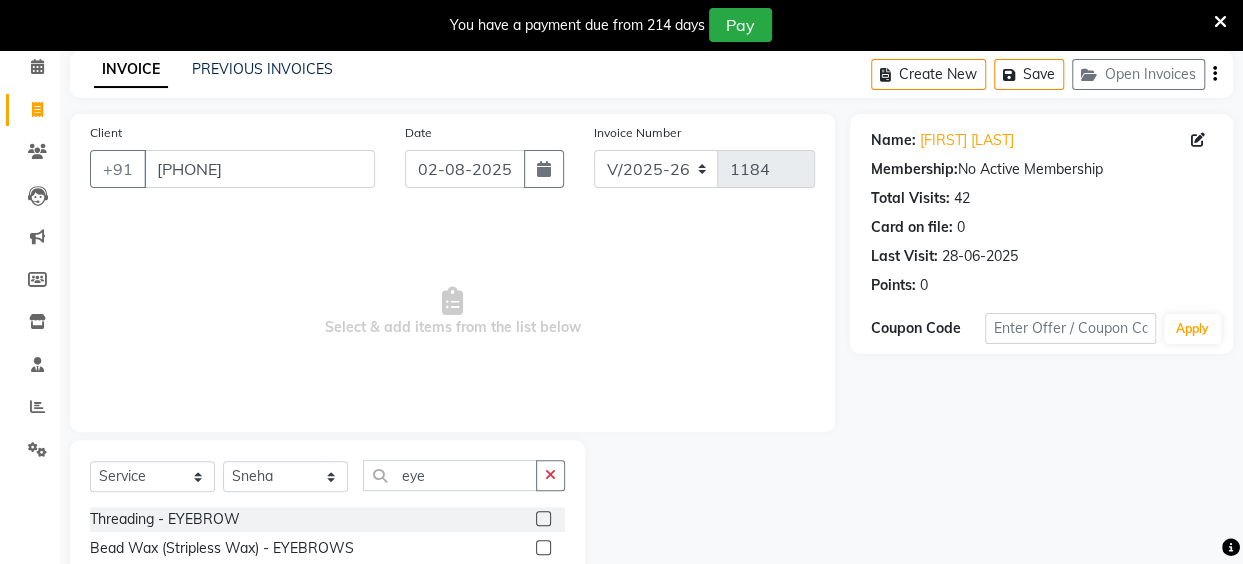 click 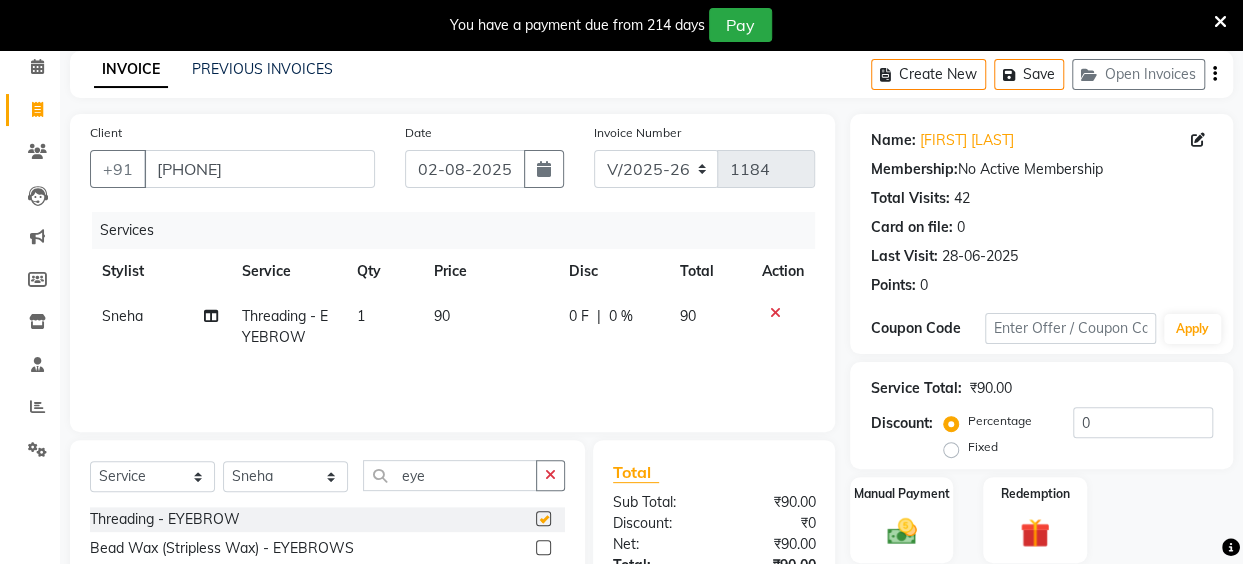 checkbox on "false" 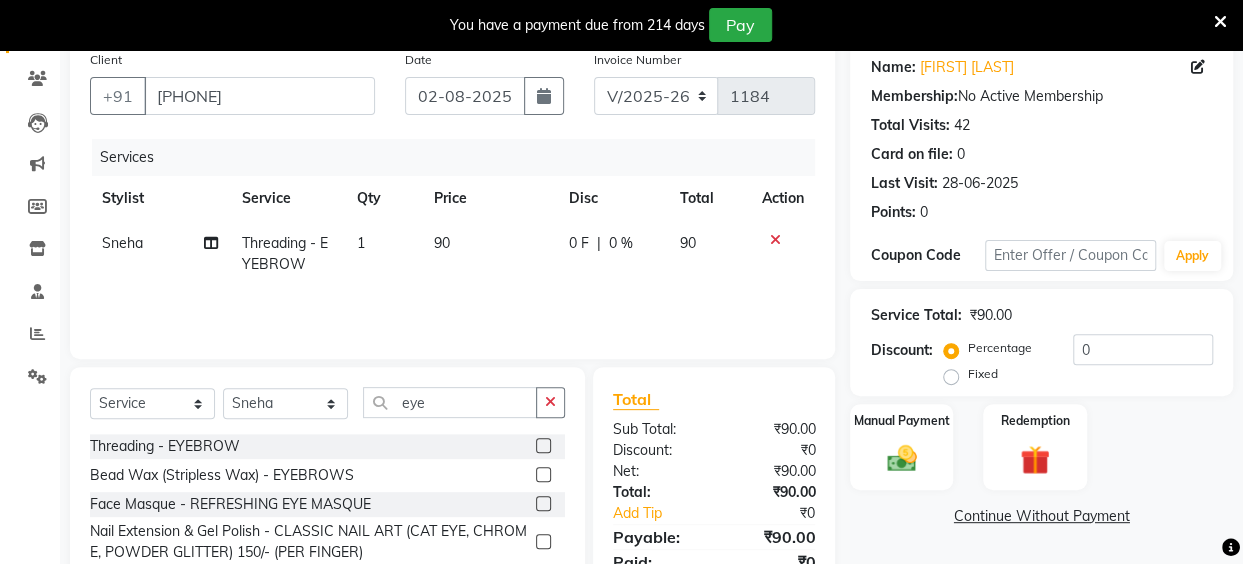 scroll, scrollTop: 276, scrollLeft: 0, axis: vertical 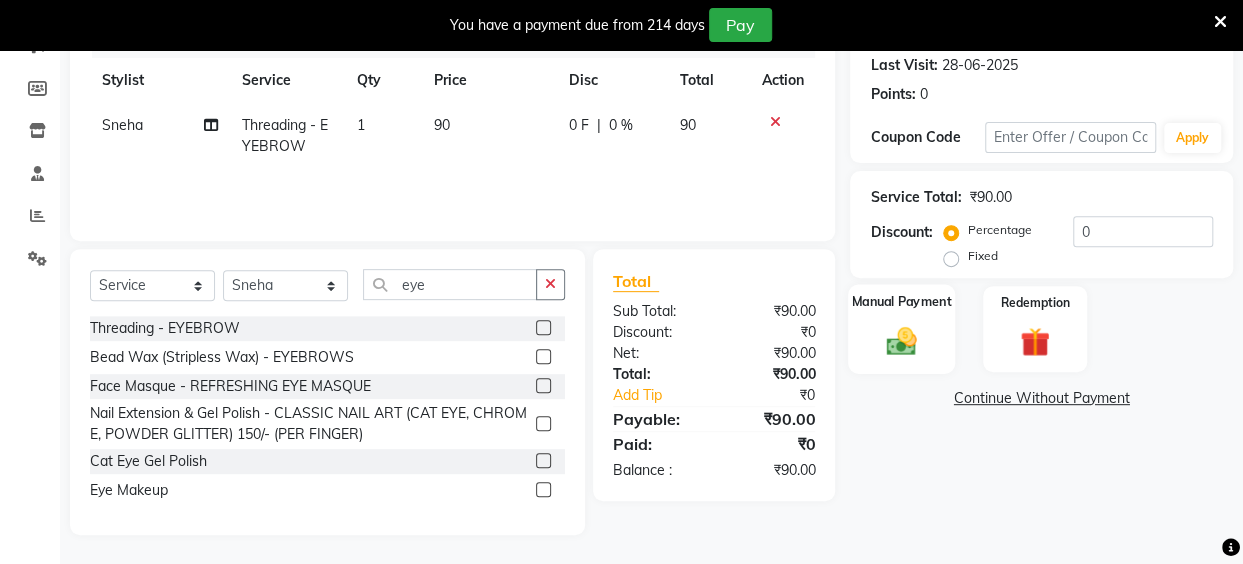 click 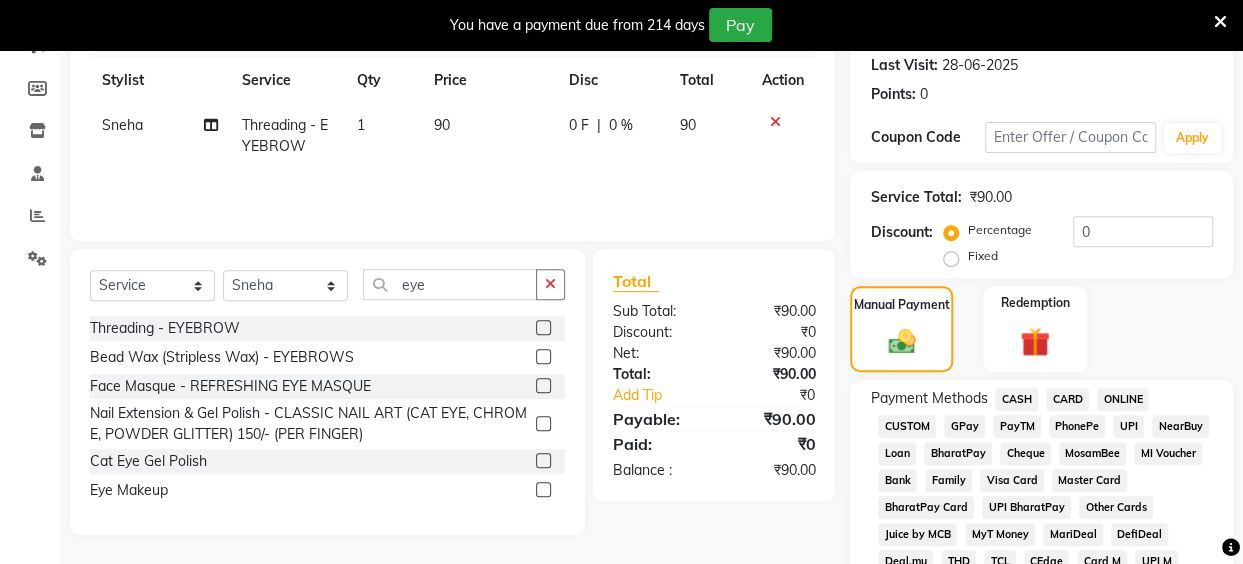click on "UPI" 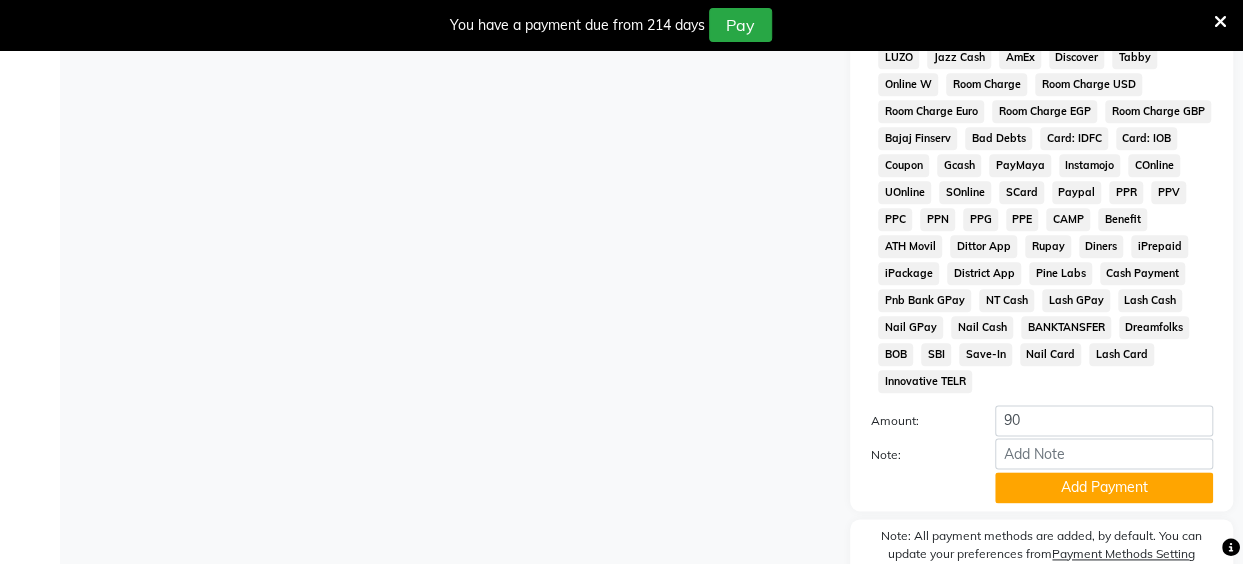 scroll, scrollTop: 1001, scrollLeft: 0, axis: vertical 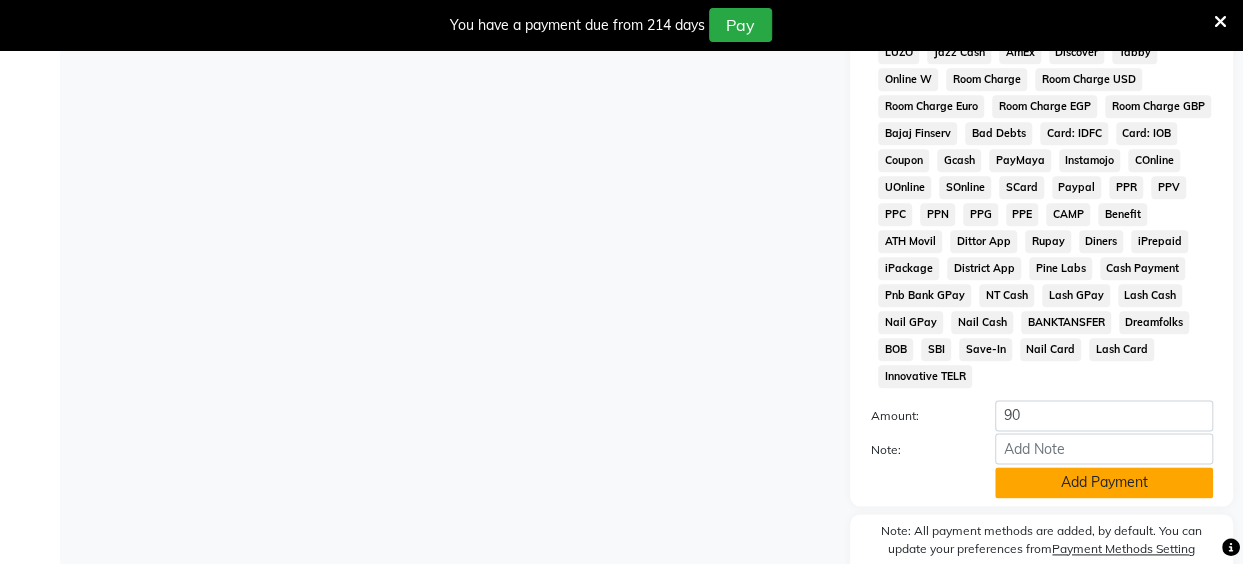click on "Add Payment" 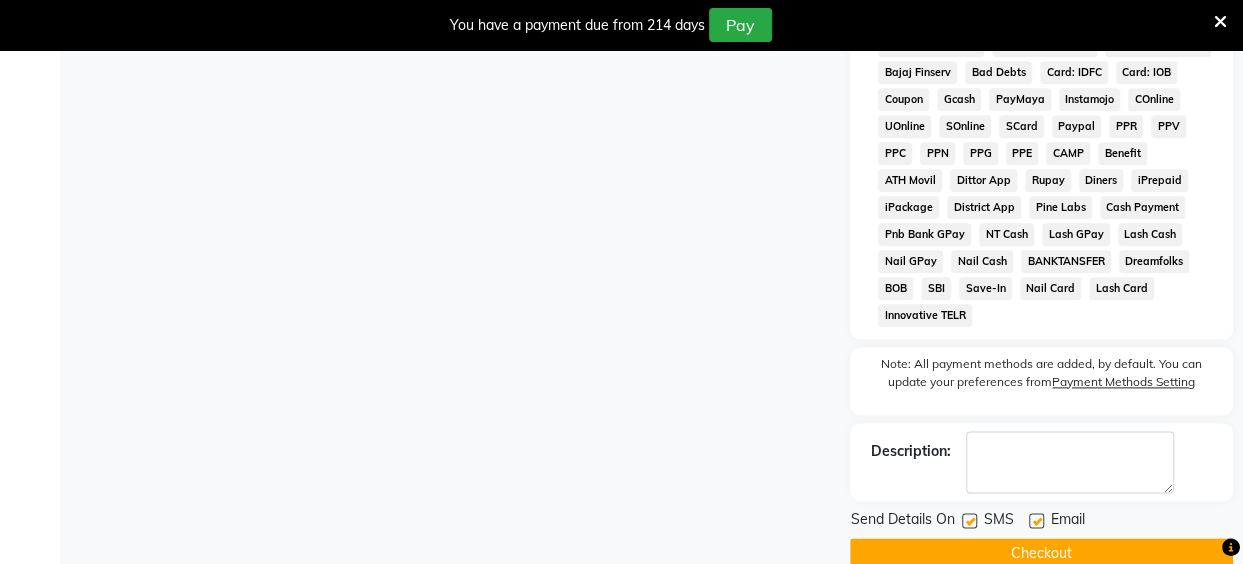 scroll, scrollTop: 1102, scrollLeft: 0, axis: vertical 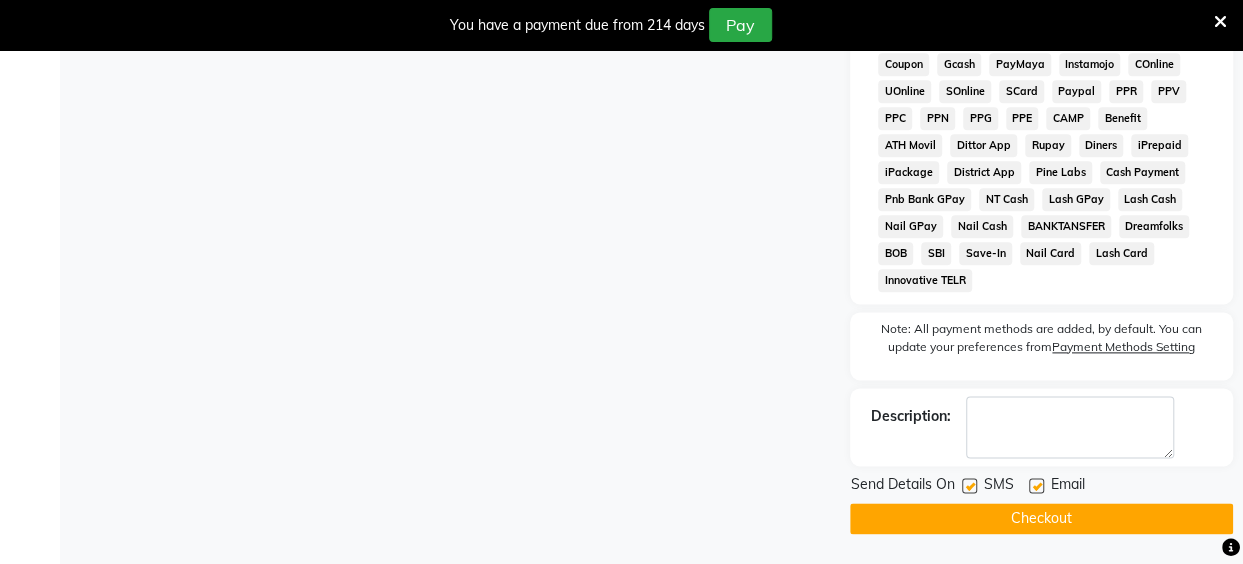 click 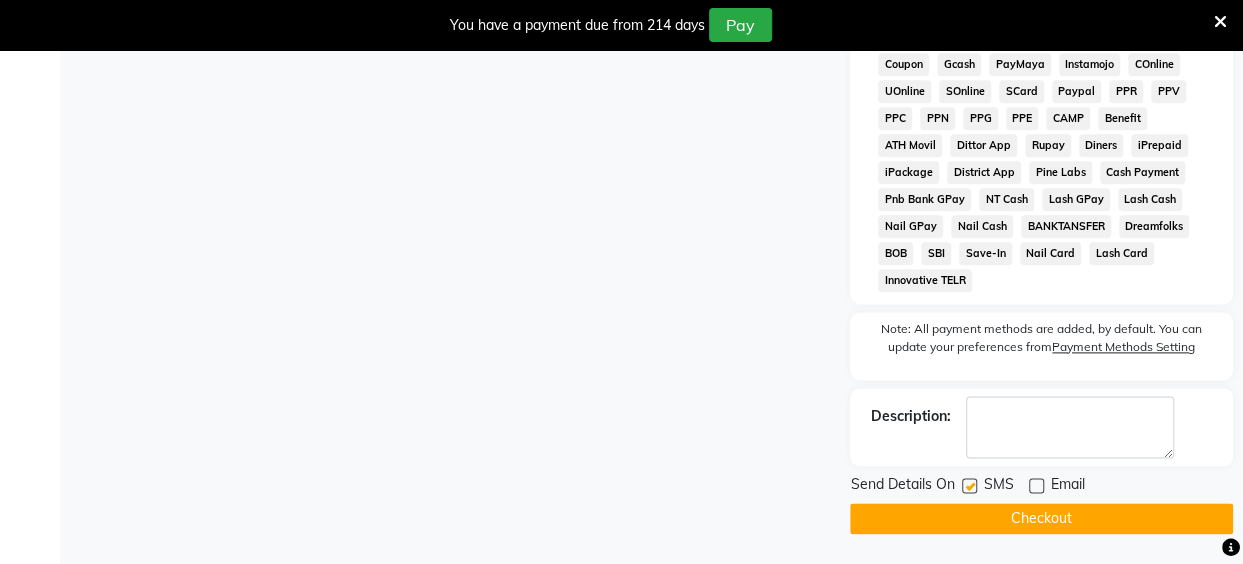 click 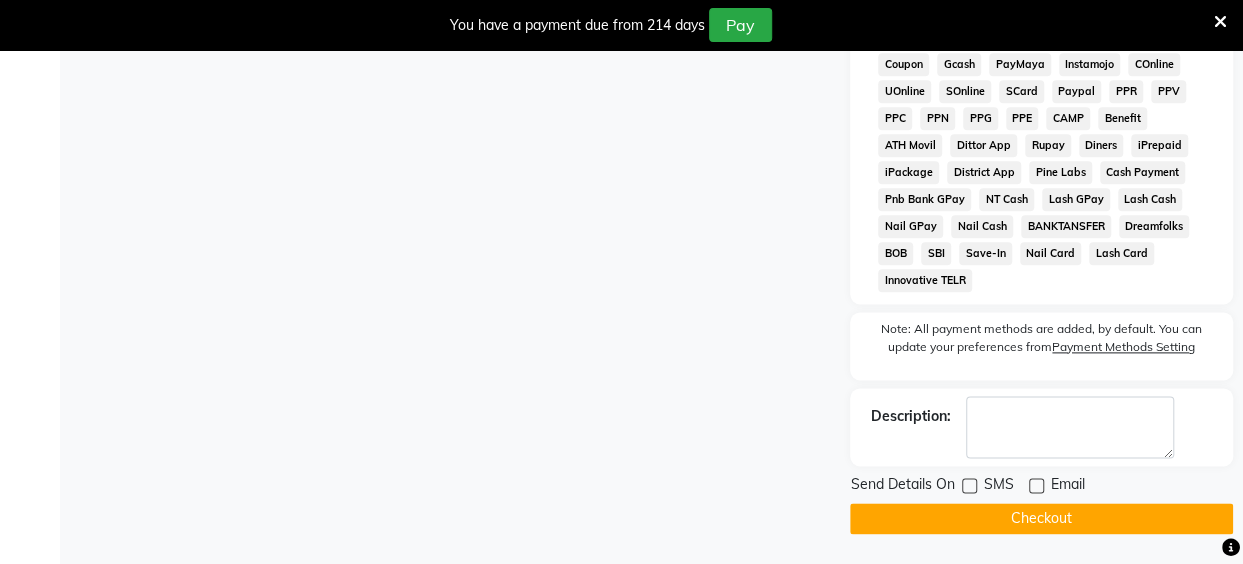 click on "Checkout" 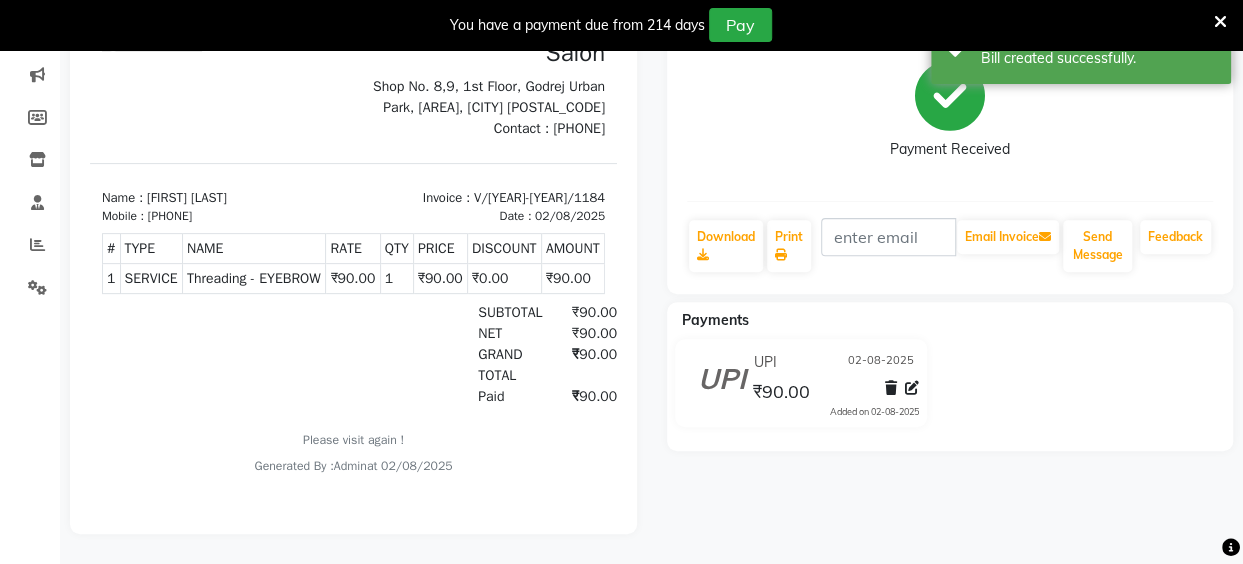 scroll, scrollTop: 0, scrollLeft: 0, axis: both 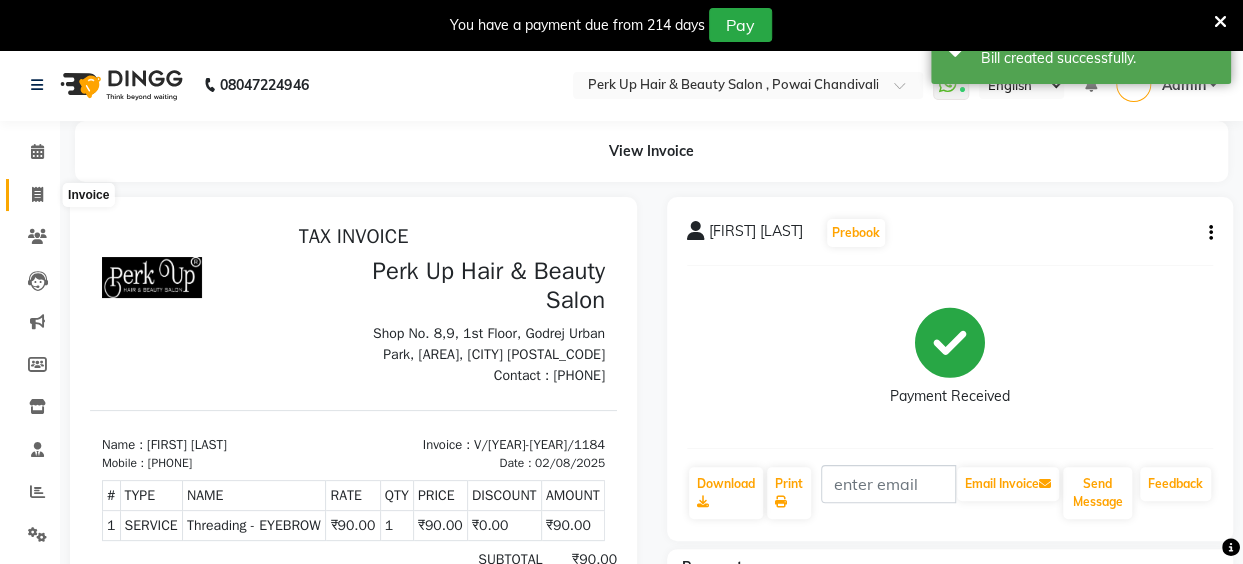 click 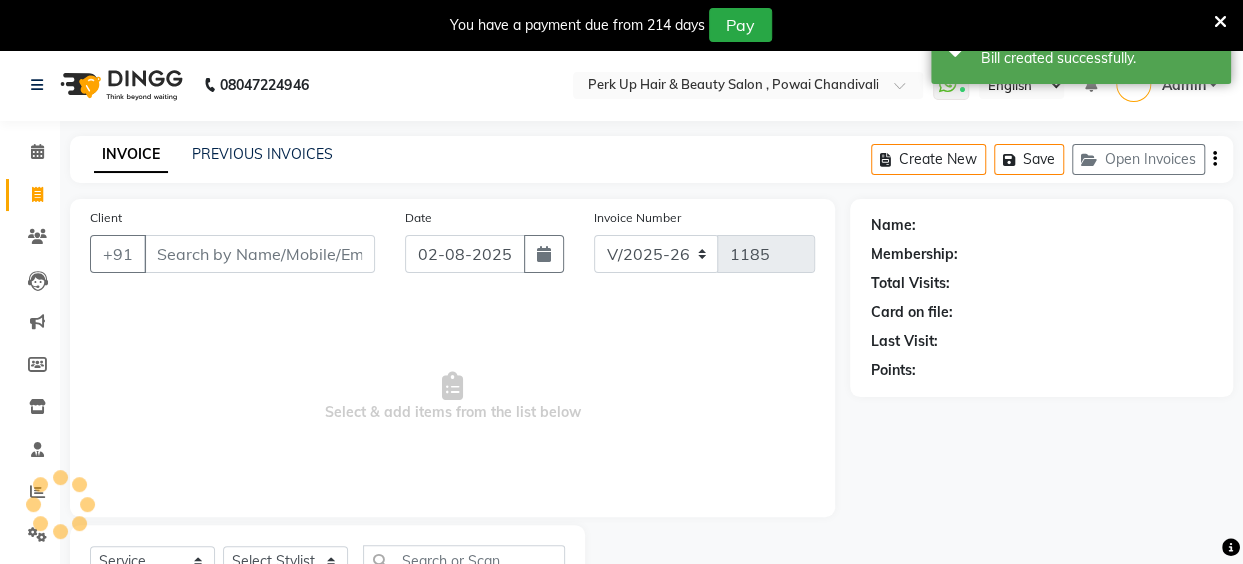 scroll, scrollTop: 85, scrollLeft: 0, axis: vertical 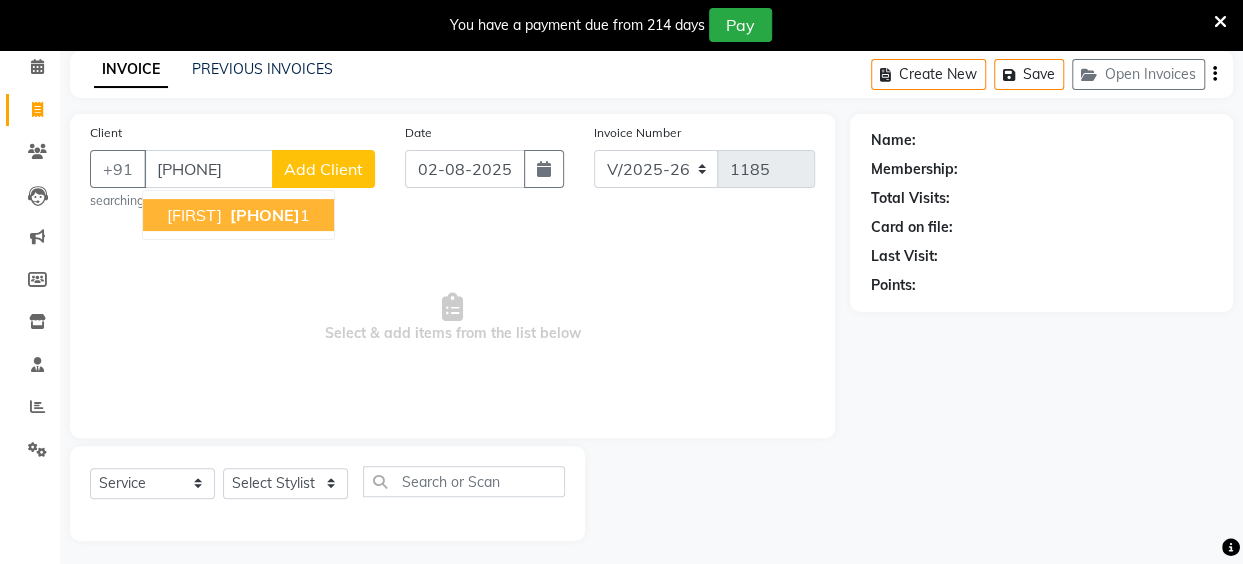 type on "[PHONE]" 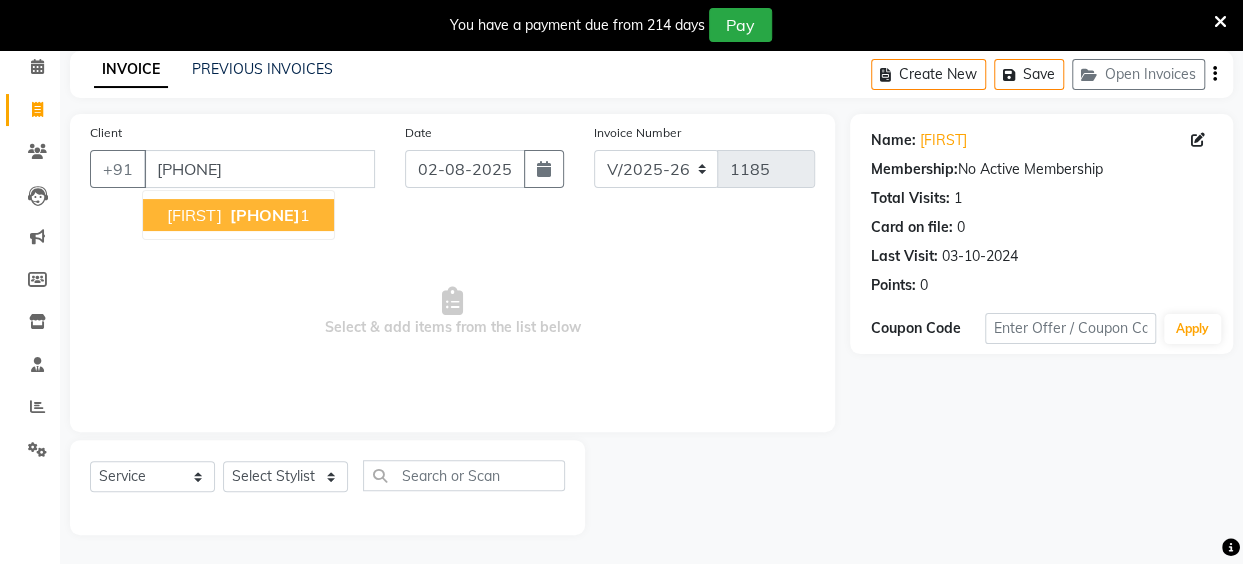 click on "[FIRST]" at bounding box center (194, 215) 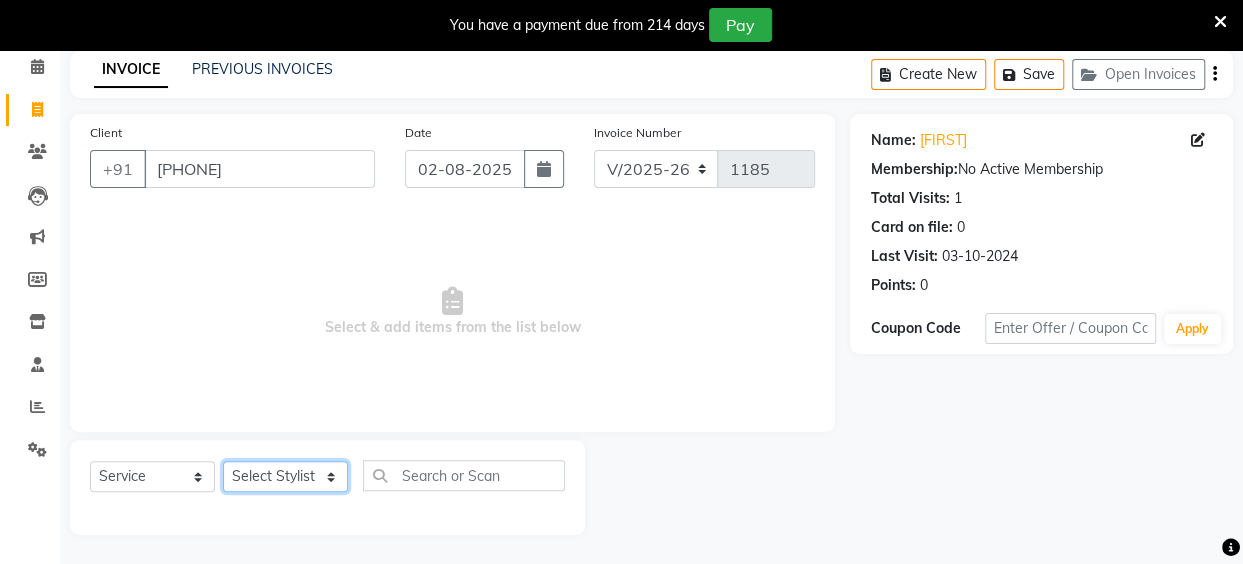 click on "Select Stylist Anita Das danish Kumkum Pasi Naseem Mansoori		 Nilam Bhanushali Nizam Shaikh			 Raju Reena Sawardekar			 Rita Pal			 Sabeena Shaikh Sameer Balwar Sangeeta Rajbhar Seja Jaiswal Shahib Shaves Salmani			 Sneha" 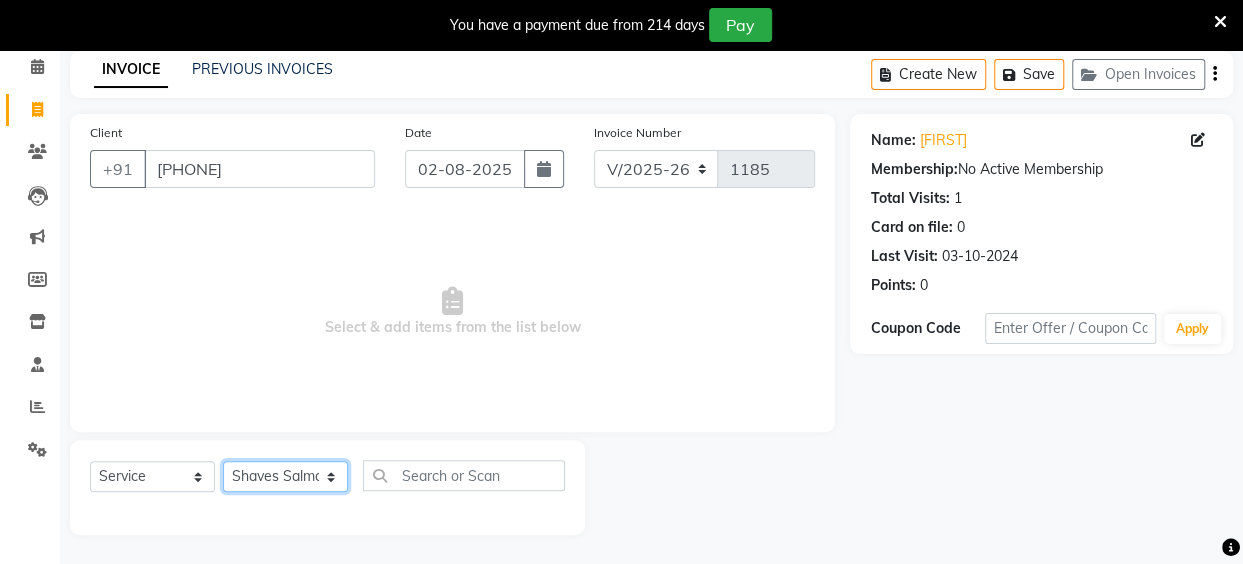 click on "Select Stylist Anita Das danish Kumkum Pasi Naseem Mansoori		 Nilam Bhanushali Nizam Shaikh			 Raju Reena Sawardekar			 Rita Pal			 Sabeena Shaikh Sameer Balwar Sangeeta Rajbhar Seja Jaiswal Shahib Shaves Salmani			 Sneha" 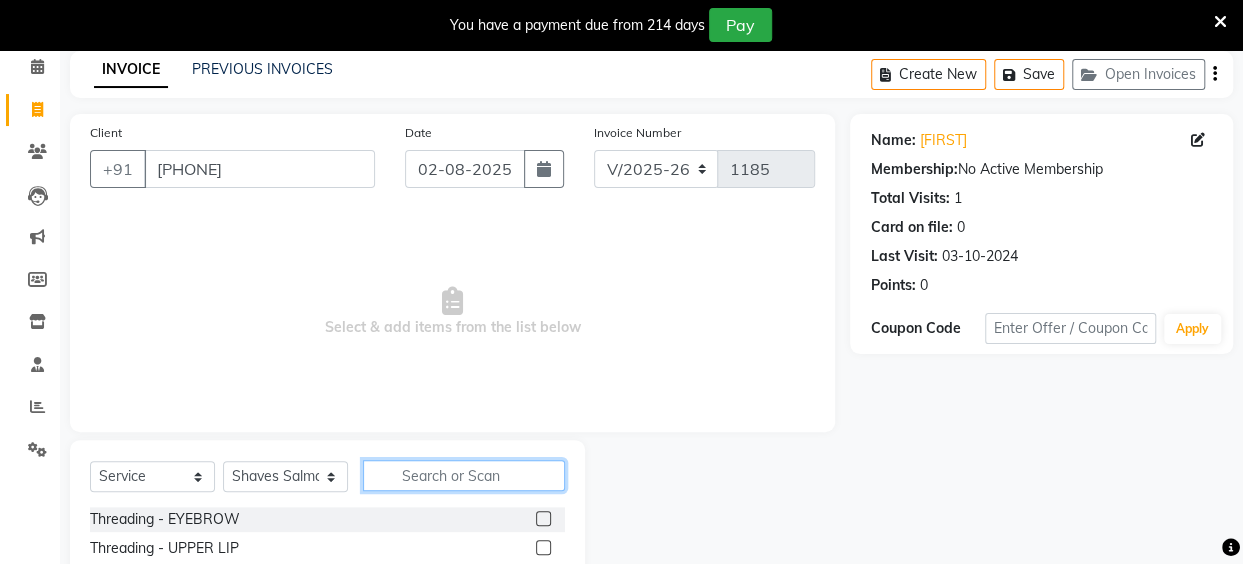 click 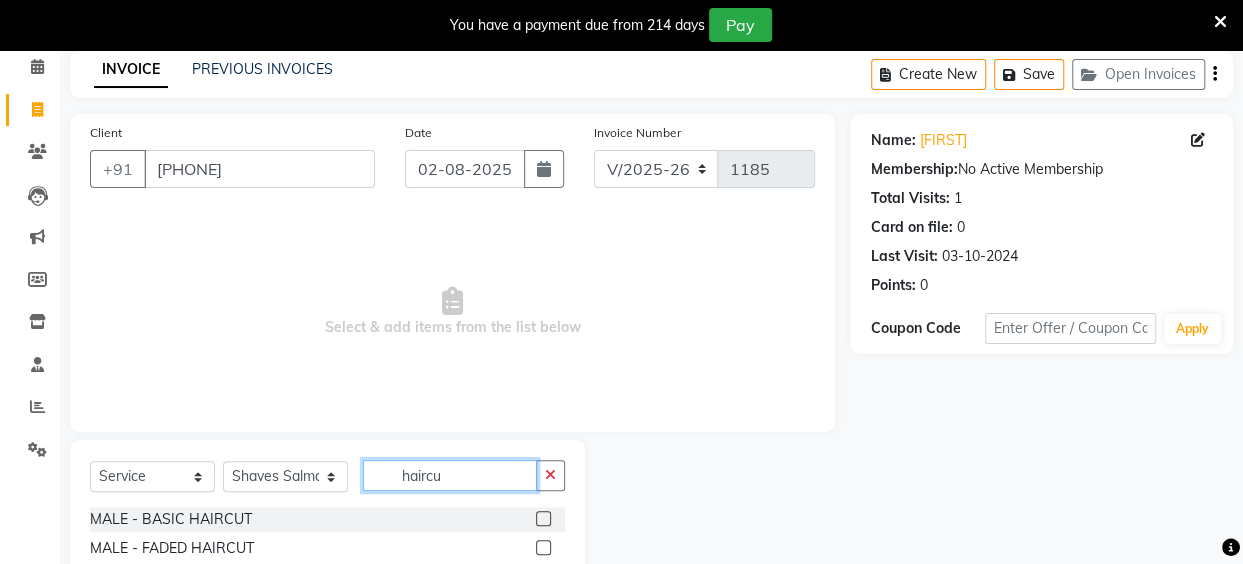 type on "haircu" 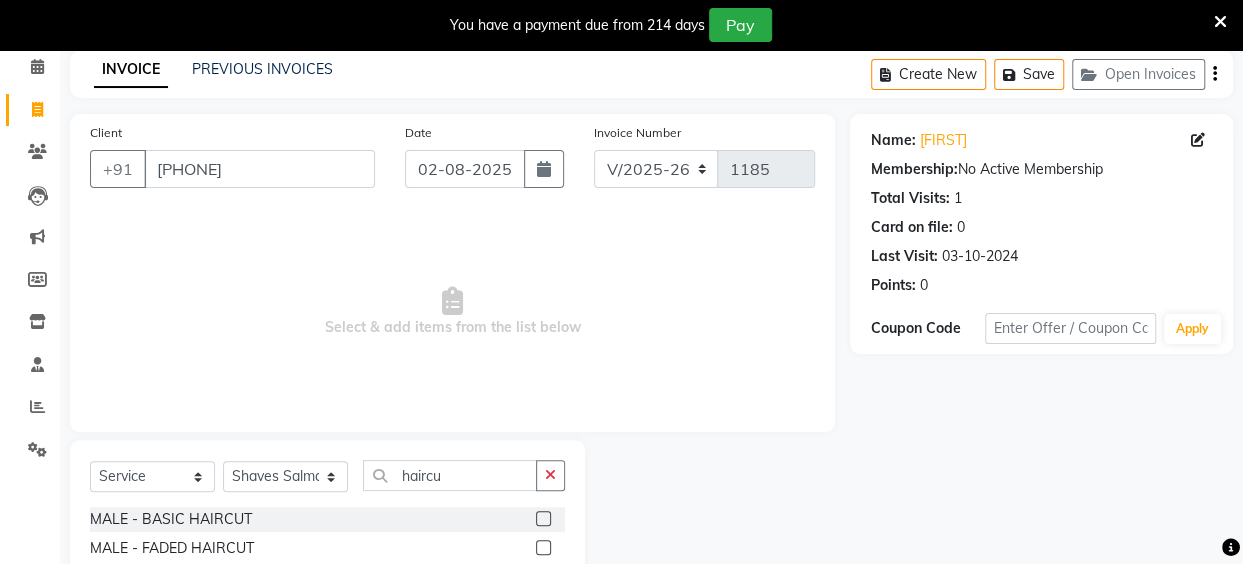 click 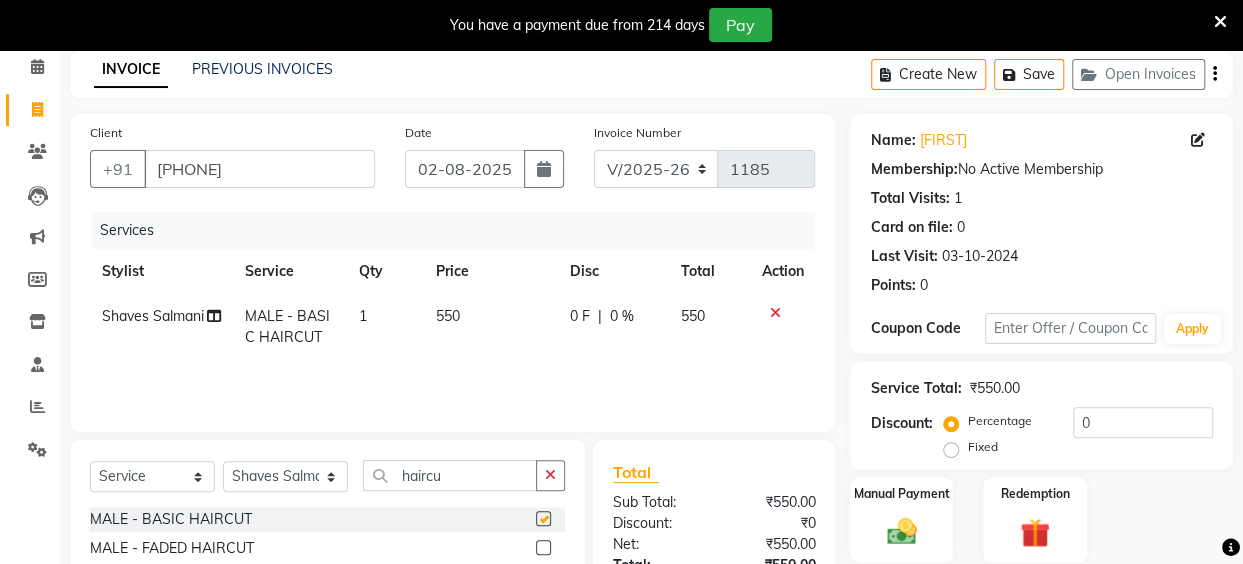 checkbox on "false" 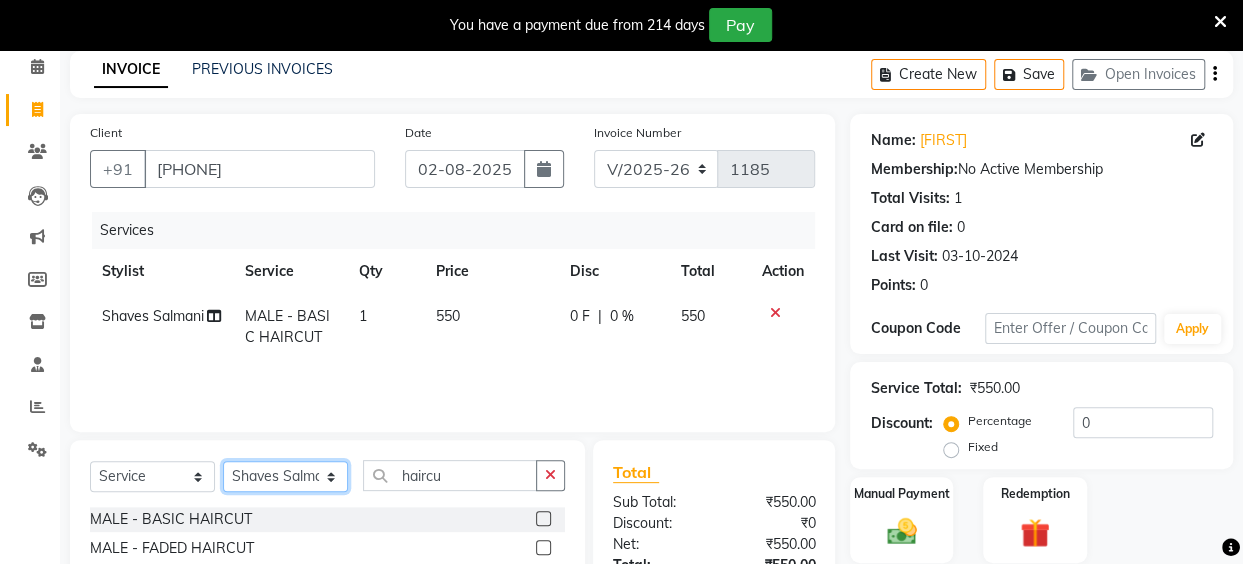 click on "Select Stylist Anita Das danish Kumkum Pasi Naseem Mansoori		 Nilam Bhanushali Nizam Shaikh			 Raju Reena Sawardekar			 Rita Pal			 Sabeena Shaikh Sameer Balwar Sangeeta Rajbhar Seja Jaiswal Shahib Shaves Salmani			 Sneha" 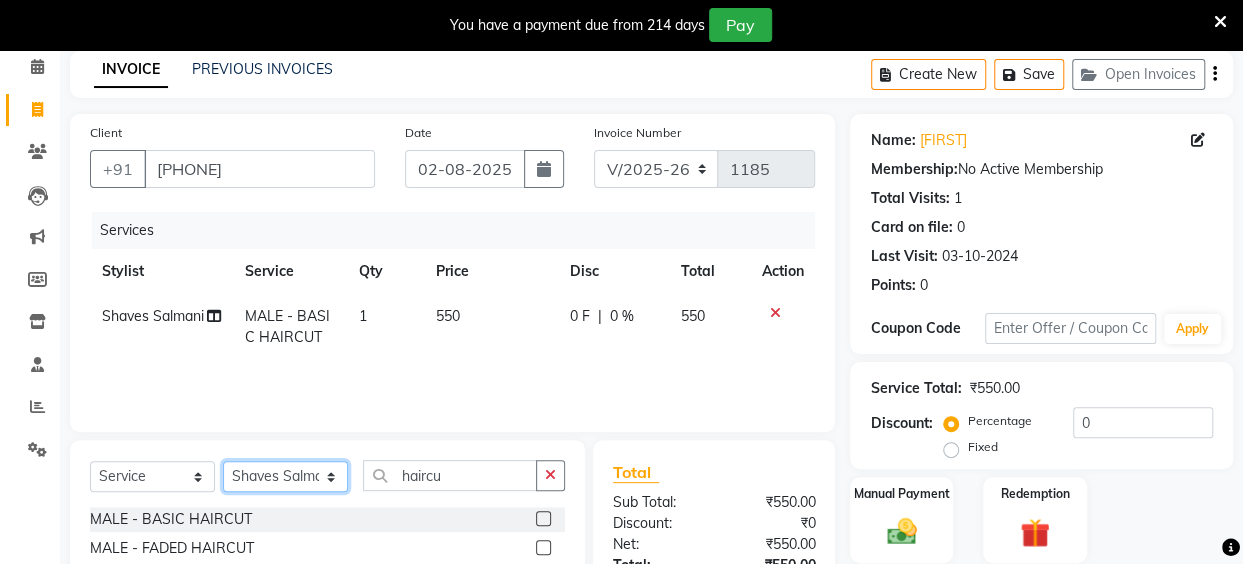 select on "80429" 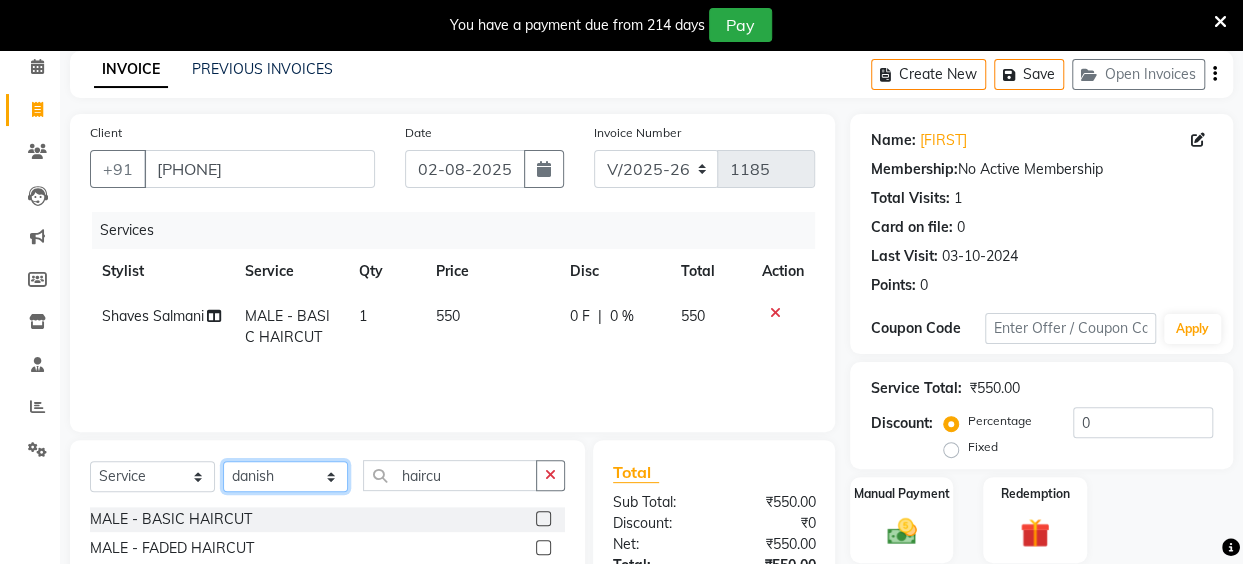 click on "Select Stylist Anita Das danish Kumkum Pasi Naseem Mansoori		 Nilam Bhanushali Nizam Shaikh			 Raju Reena Sawardekar			 Rita Pal			 Sabeena Shaikh Sameer Balwar Sangeeta Rajbhar Seja Jaiswal Shahib Shaves Salmani			 Sneha" 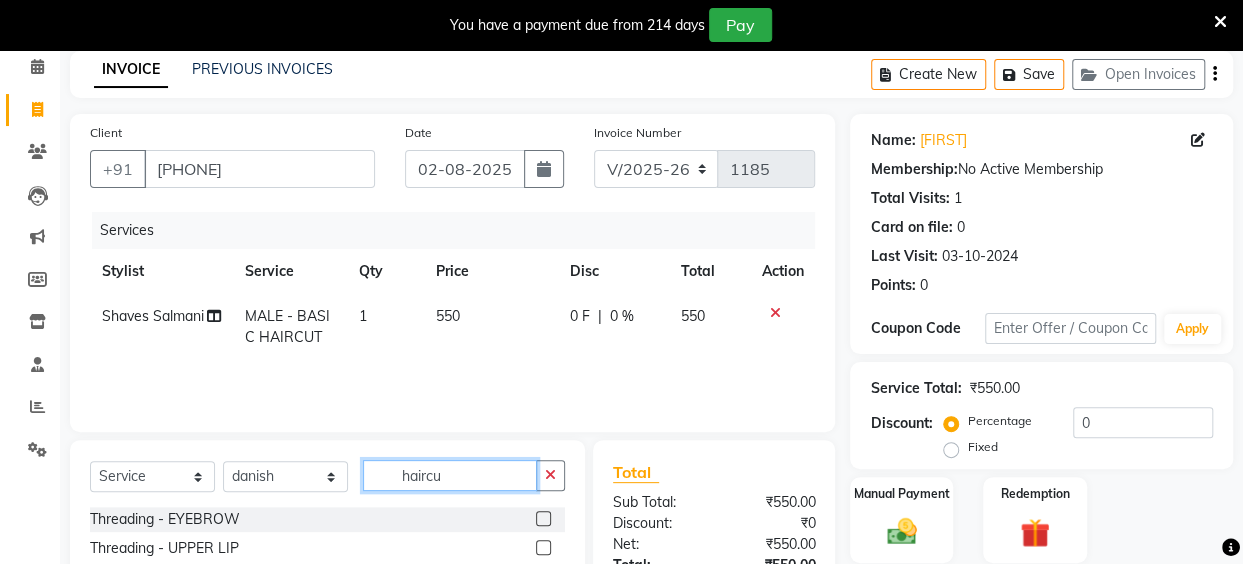 click on "haircu" 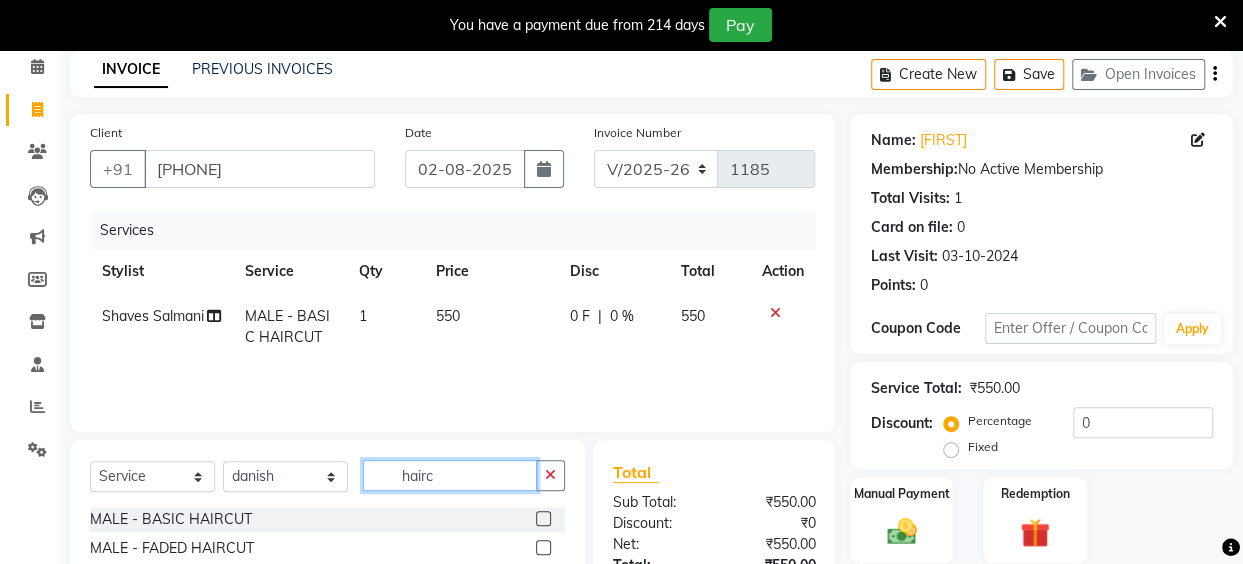 type on "hairc" 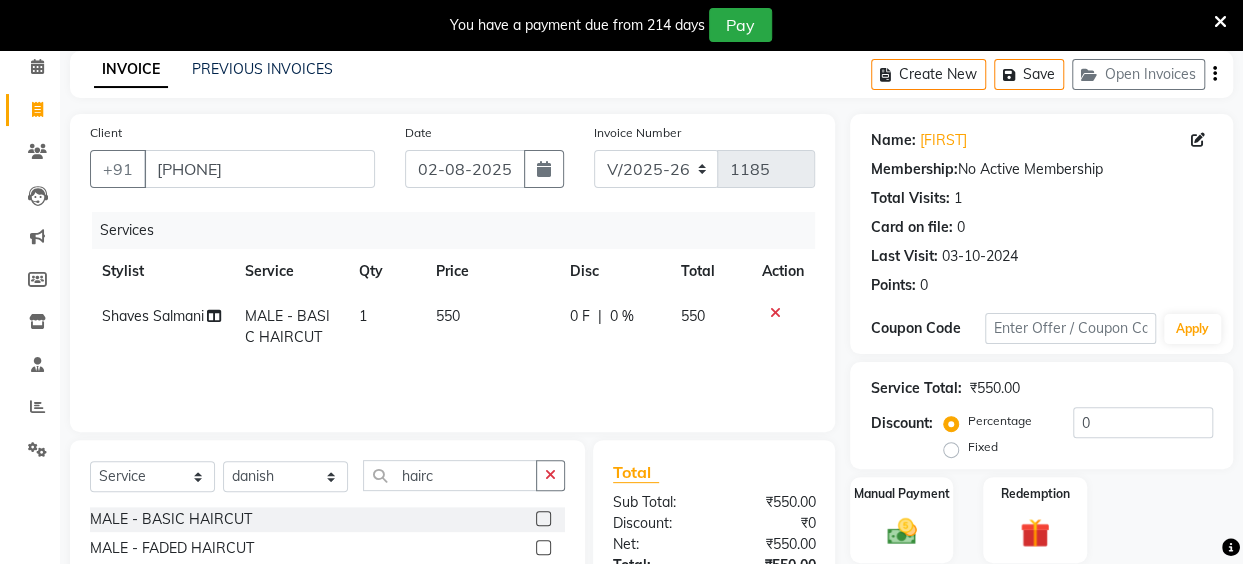click 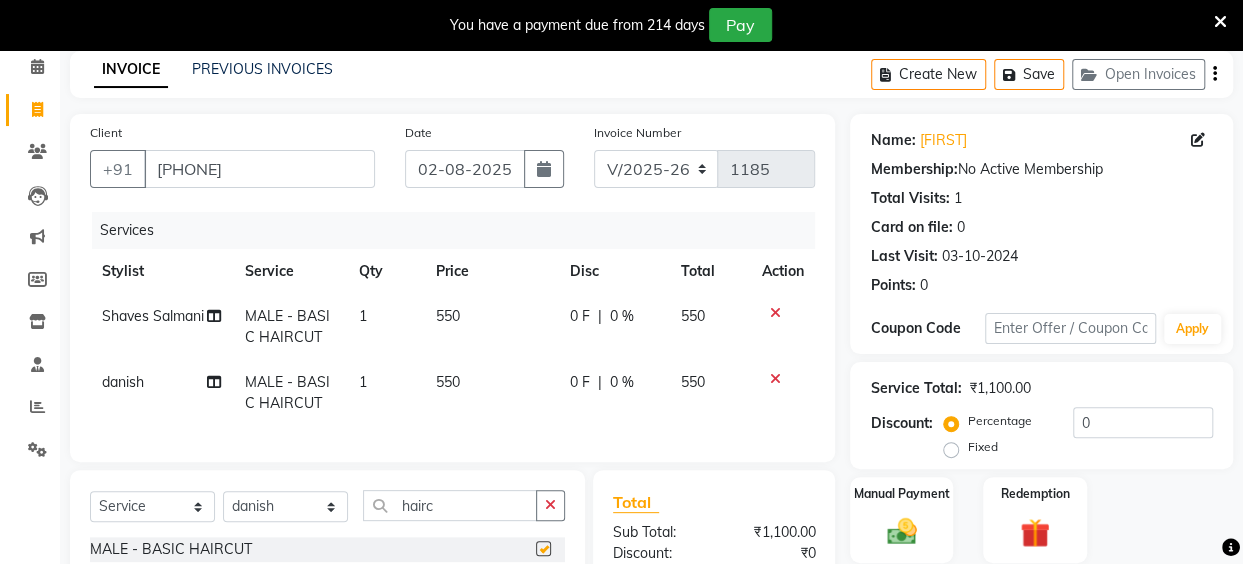 checkbox on "false" 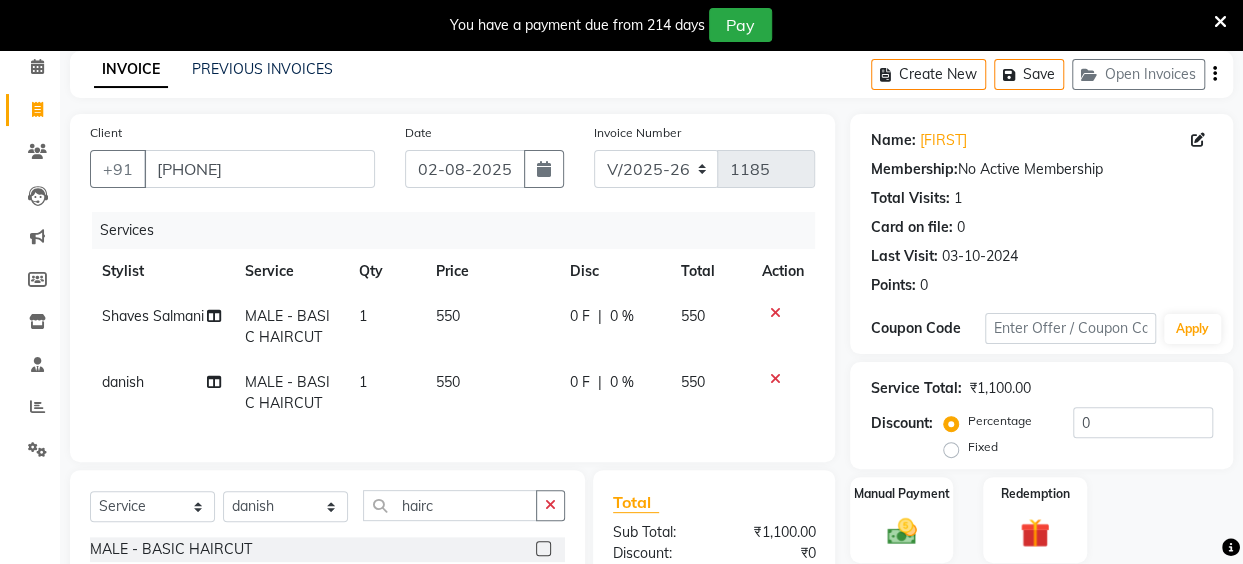 click on "550" 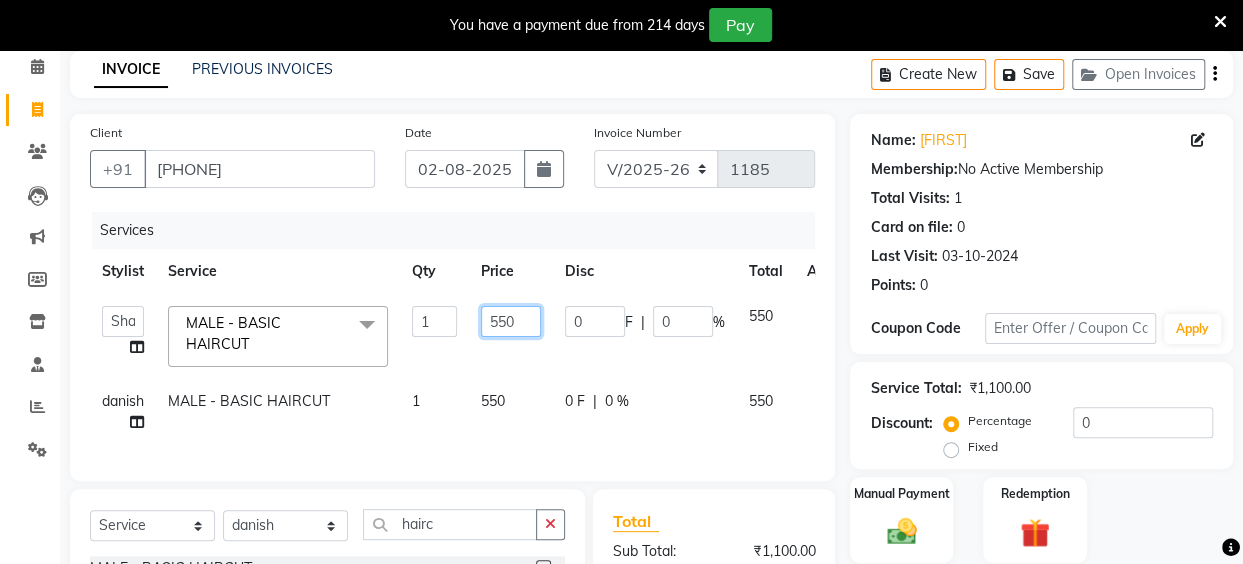 drag, startPoint x: 508, startPoint y: 319, endPoint x: 484, endPoint y: 324, distance: 24.5153 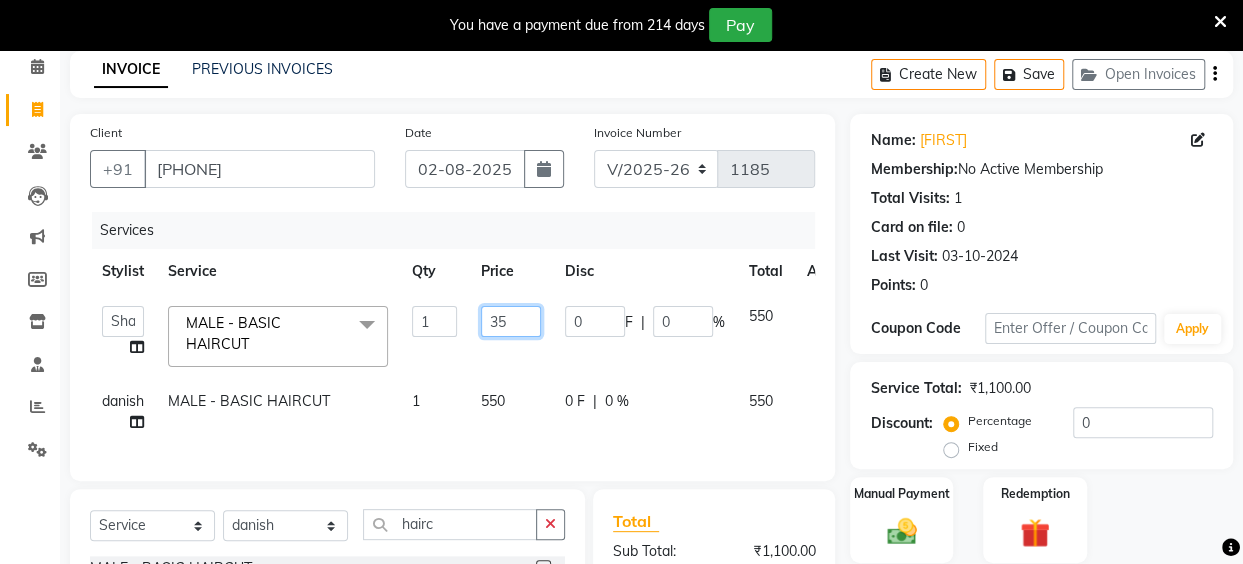 type on "350" 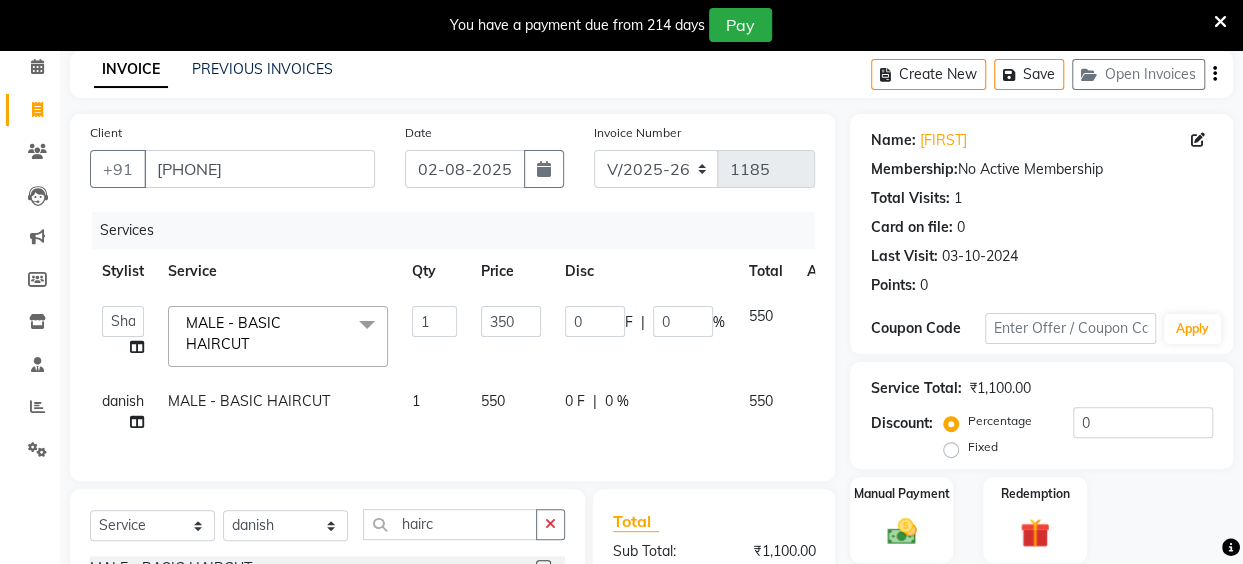 click on "550" 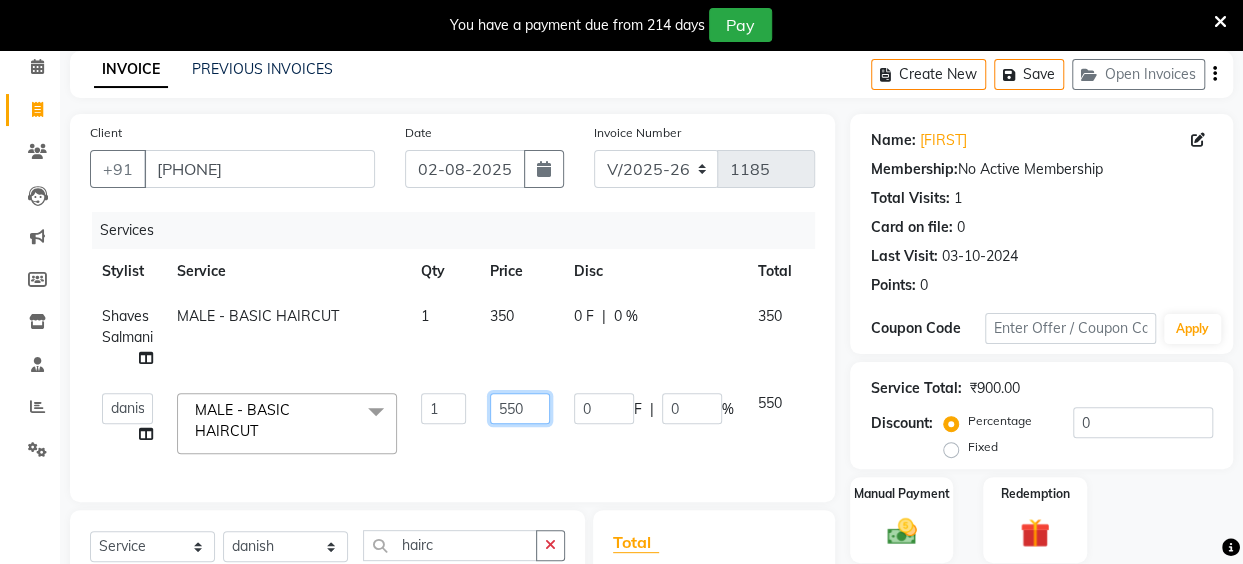 drag, startPoint x: 540, startPoint y: 410, endPoint x: 490, endPoint y: 410, distance: 50 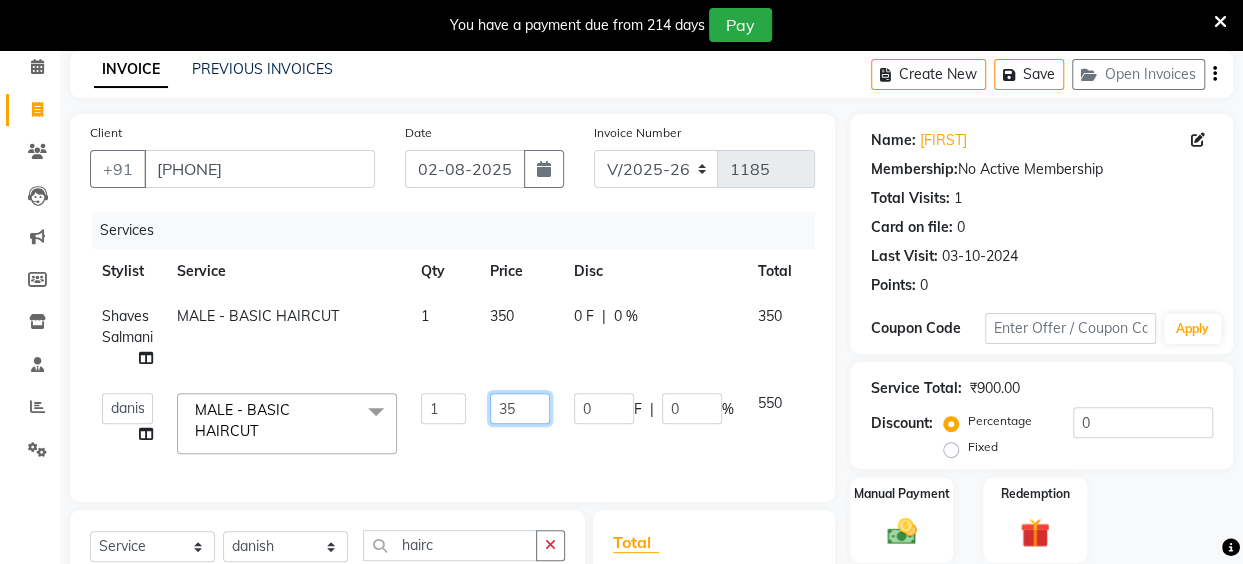type on "350" 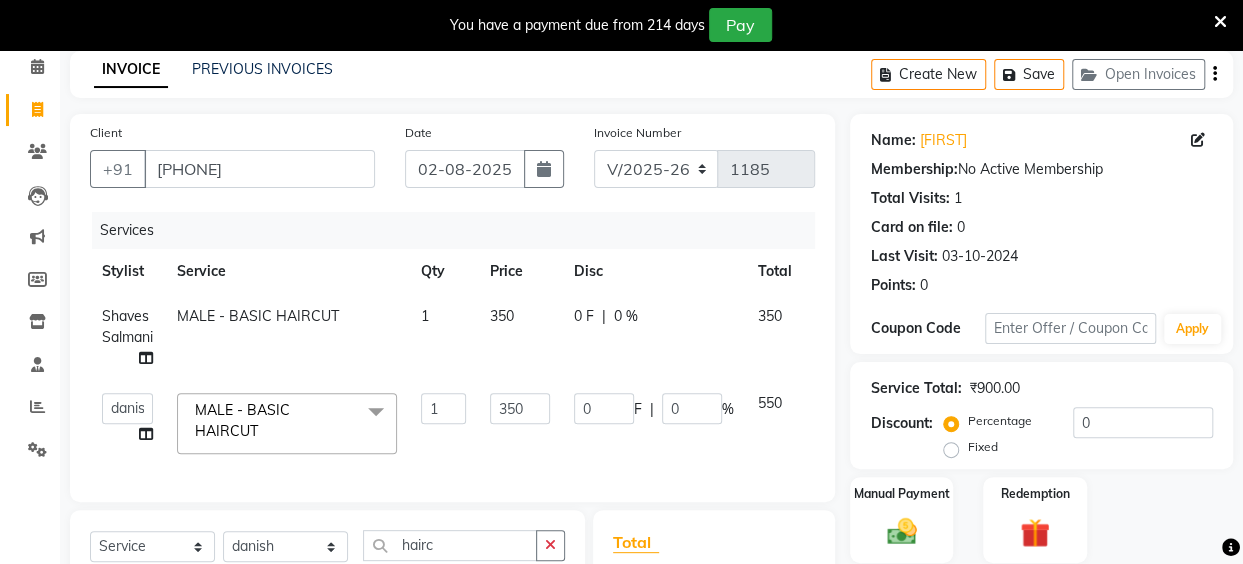 click on "Services Stylist Service Qty Price Disc Total Action Shaves Salmani			 MALE - BASIC HAIRCUT 1 350 0 F | 0 % 350  Anita Das   danish   Kumkum Pasi   Naseem Mansoori		   Nilam Bhanushali   Nizam Shaikh			   Raju   Reena Sawardekar			   Rita Pal			   Sabeena Shaikh   Sameer Balwar   Sangeeta Rajbhar   Seja Jaiswal   Shahib   Shaves Salmani			   Sneha  MALE - BASIC HAIRCUT  x Threading - EYEBROW Threading - UPPER LIP Threading - LOWER LIP Threading - CHIN Threading - FOREHEAD Threading - SIDE LOCK Threading - NOSE Threading - CHEEKS Threading - FULL FACE Back massage Neck threading Waxing (Regular Wax) - Female - FULL ARMS Waxing (Regular Wax) - Female - FULL LEGS Waxing (Regular Wax) - Female - UNDERARMS Waxing (Regular Wax) - Female - HALF ARM Waxing (Regular Wax) - Female - HALF LEG Waxing (Regular Wax) - Female - HALF BACK/FRONT Waxing (Regular Wax) - Female - BACK Waxing (Regular Wax) - Female - FRONT Waxing (Regular Wax) - Female - STOMACH Waxing (Regular Wax) - Female - BUTTOCKS feet wax D-TAN - FULL ARMS" 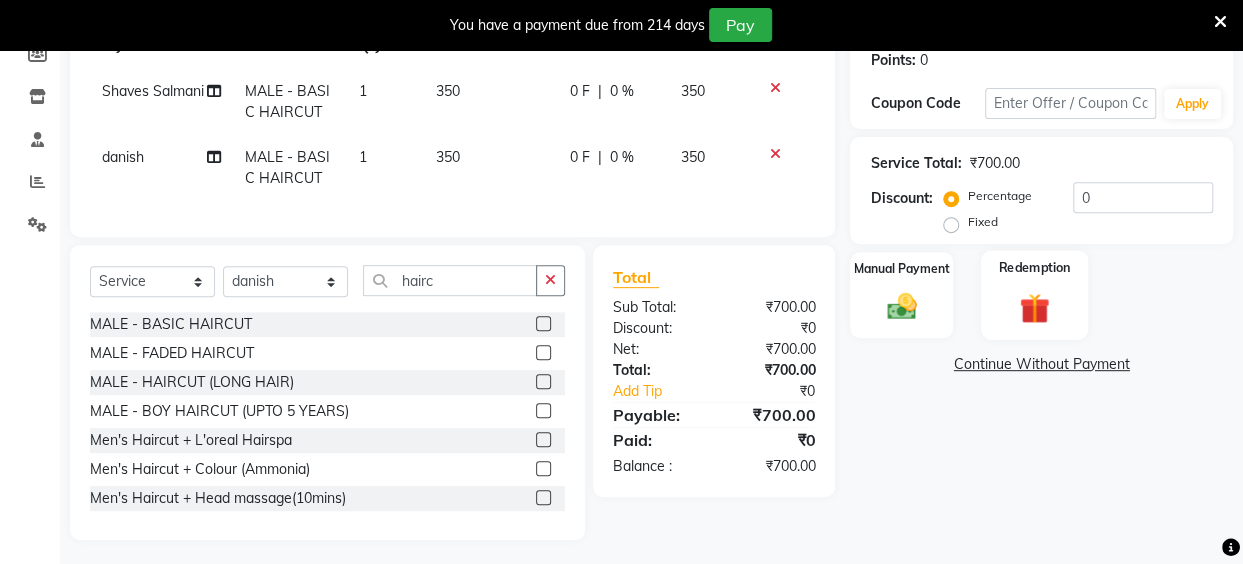 scroll, scrollTop: 330, scrollLeft: 0, axis: vertical 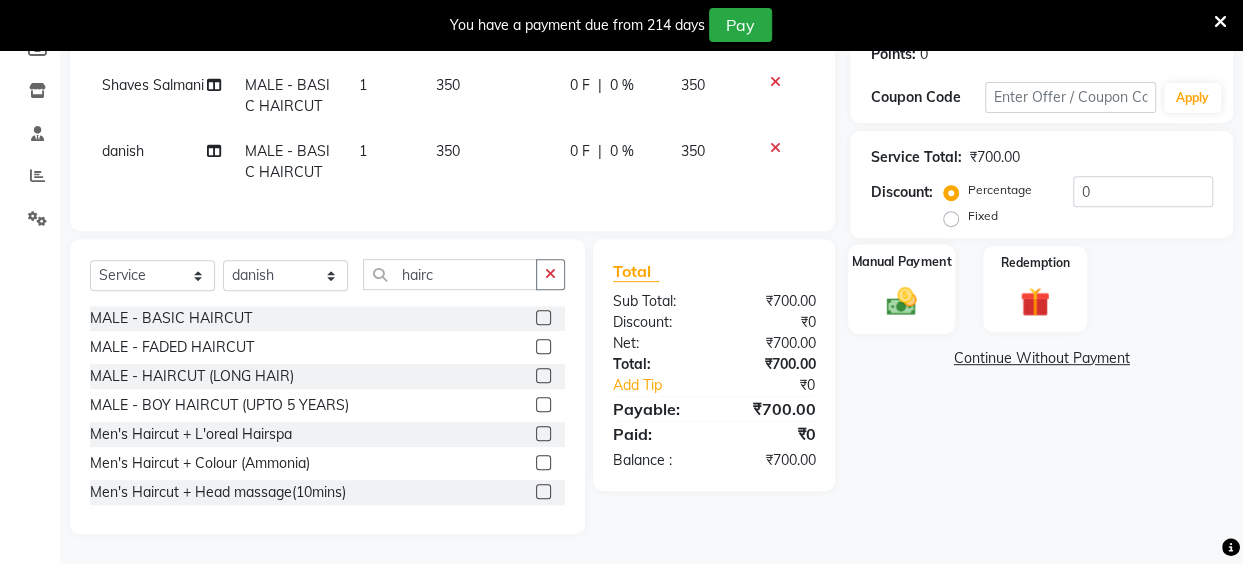 click 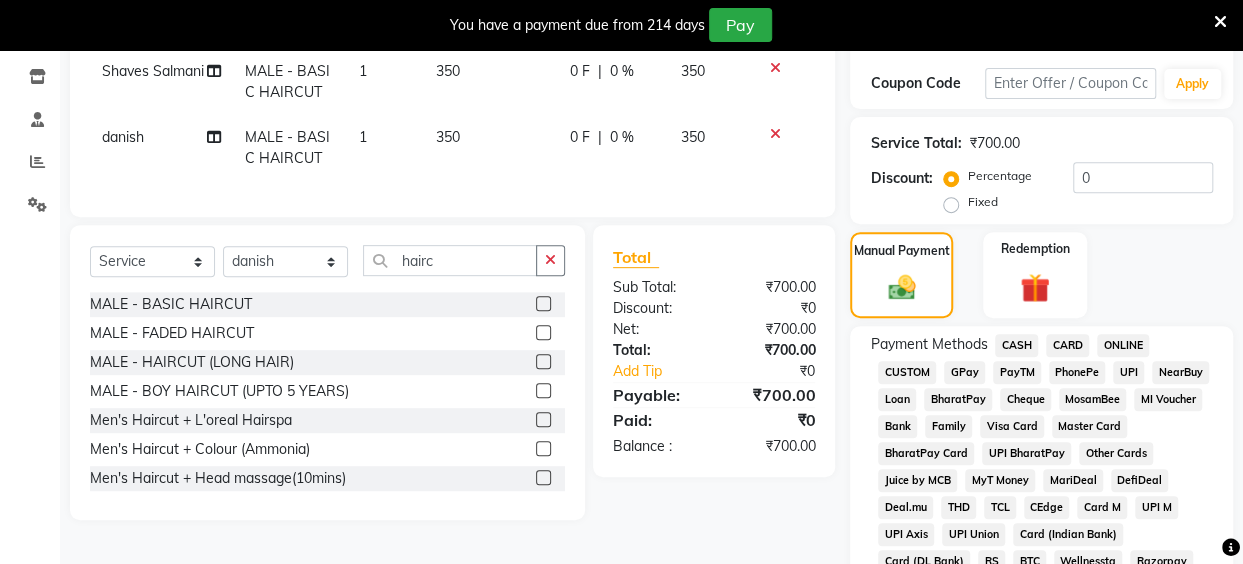 drag, startPoint x: 1065, startPoint y: 343, endPoint x: 1076, endPoint y: 337, distance: 12.529964 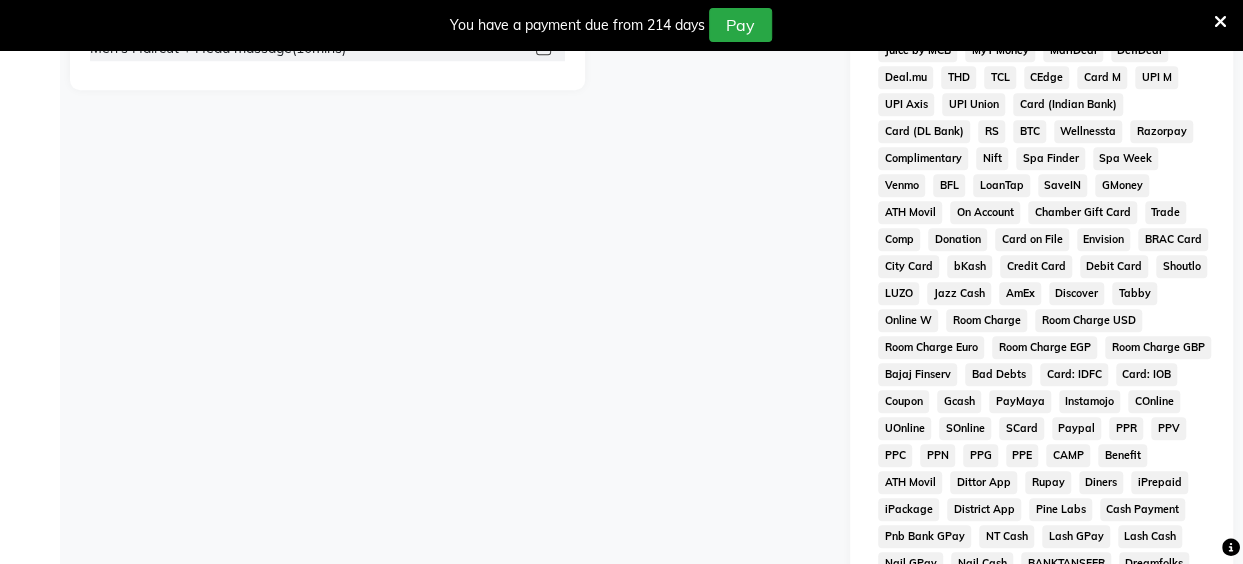 scroll, scrollTop: 611, scrollLeft: 0, axis: vertical 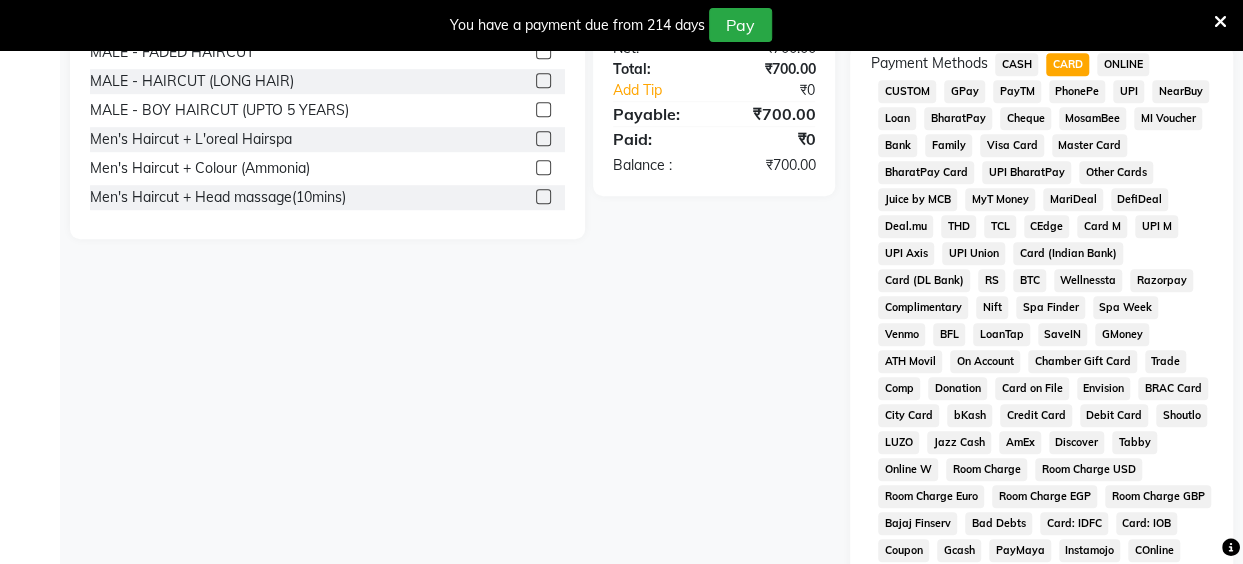 click on "UPI" 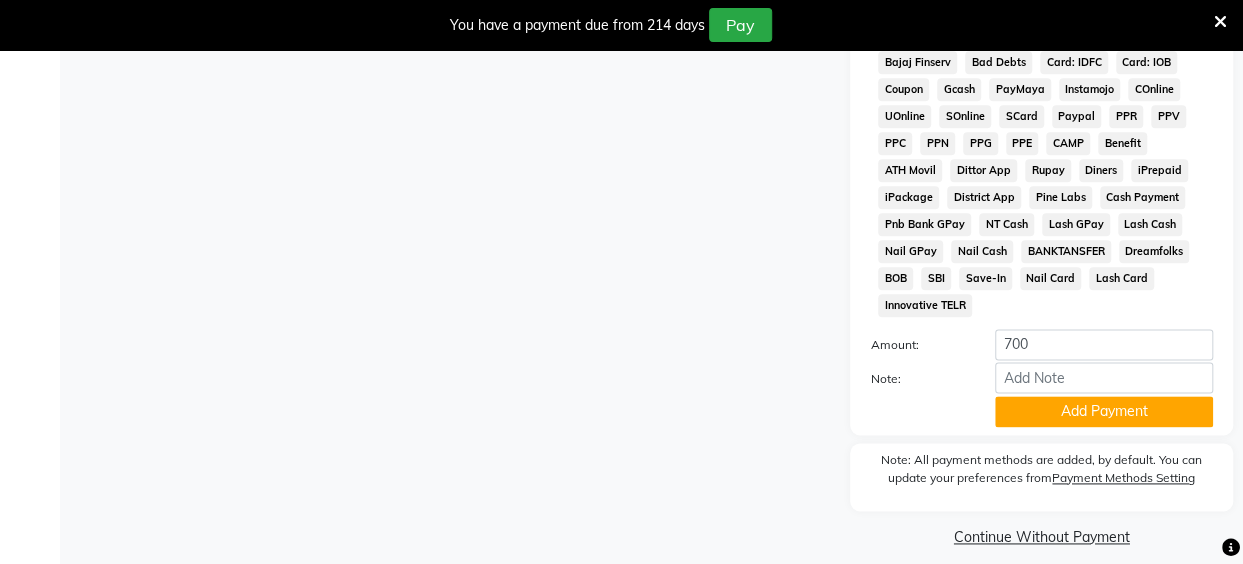 scroll, scrollTop: 1096, scrollLeft: 0, axis: vertical 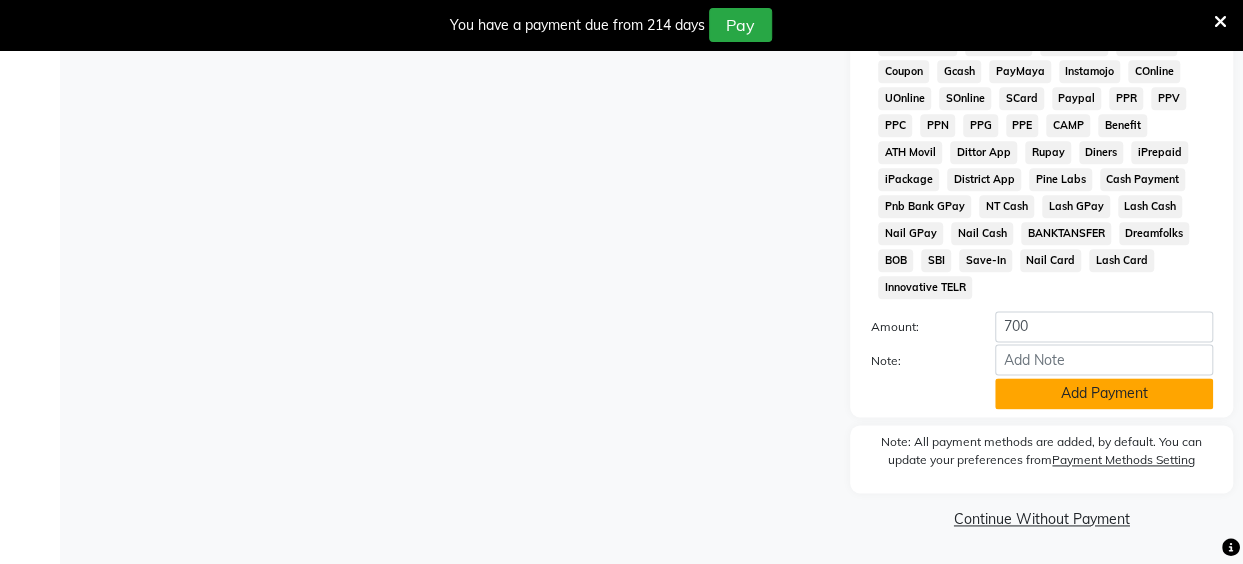 click on "Add Payment" 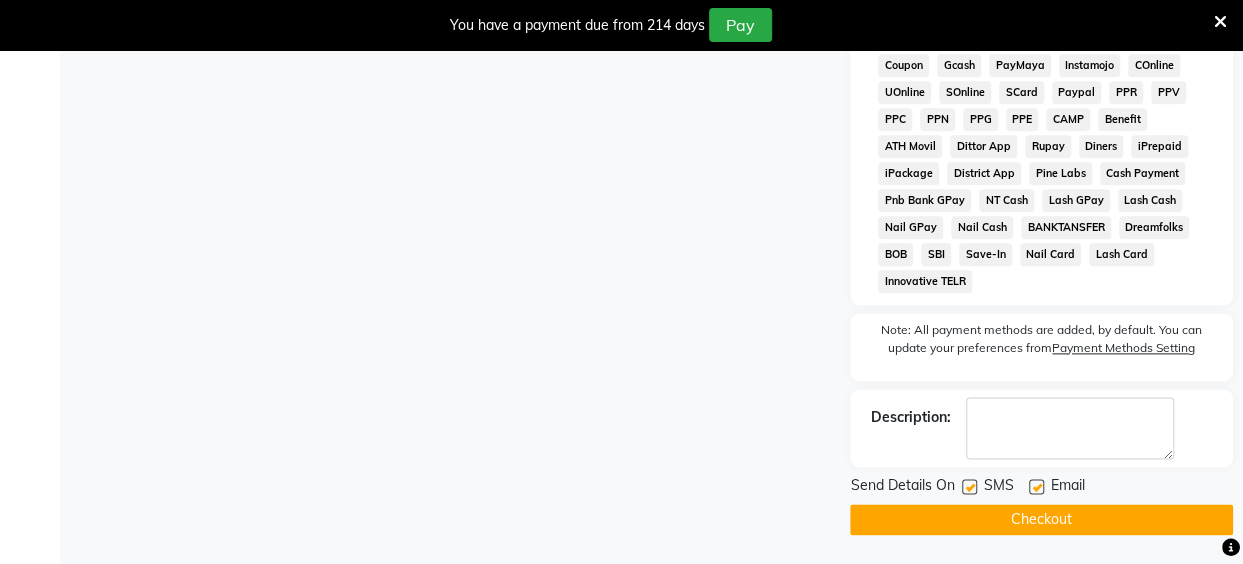 click 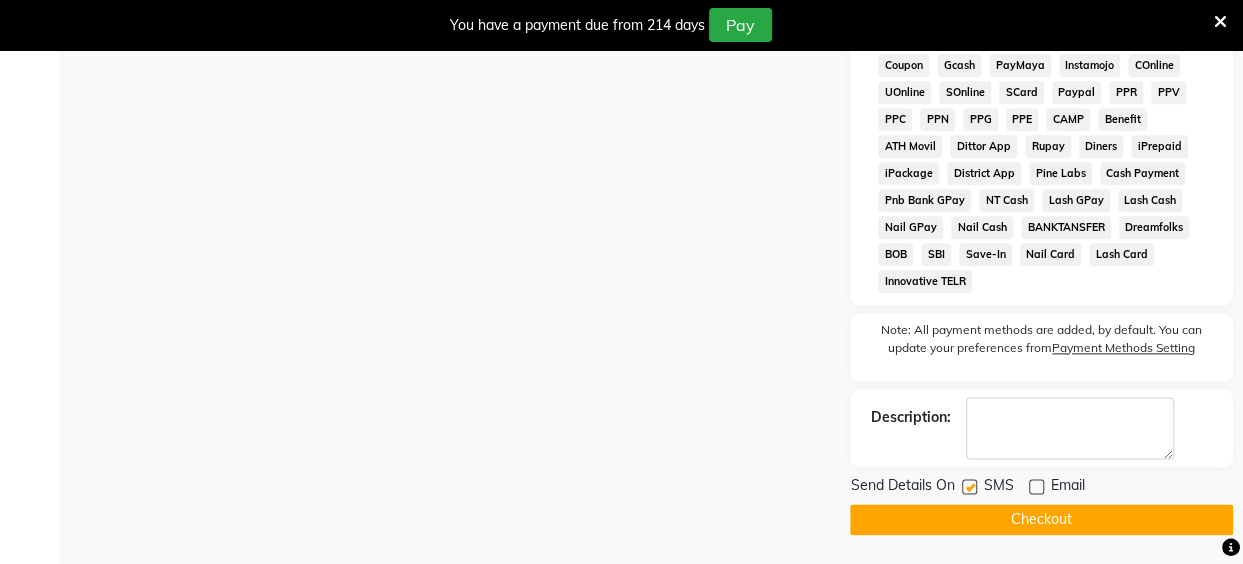 click 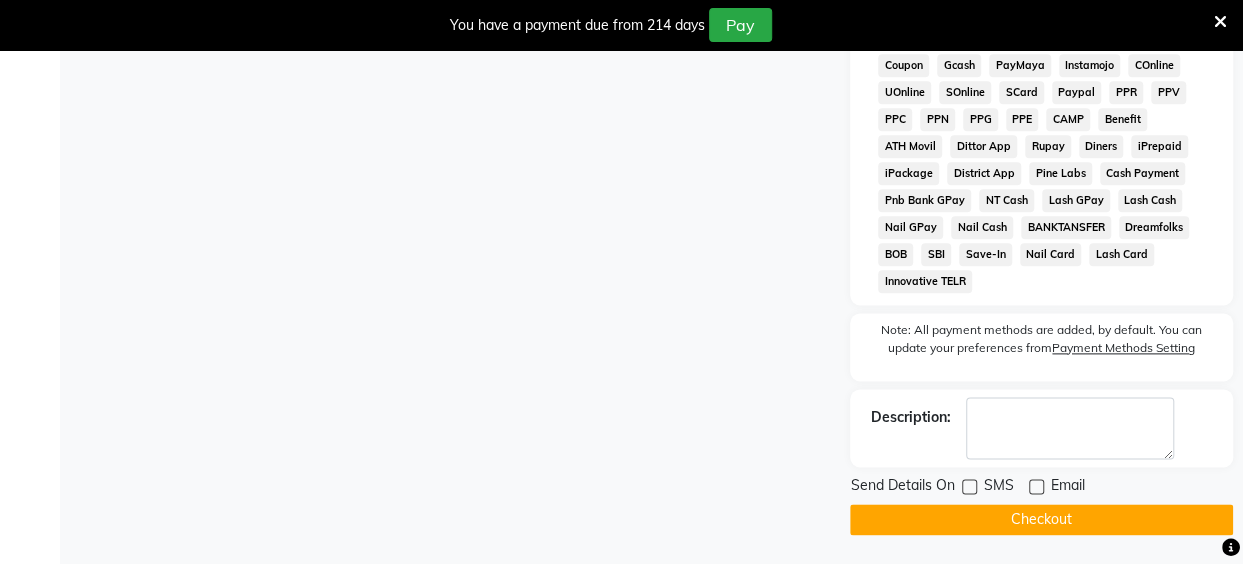 click on "Checkout" 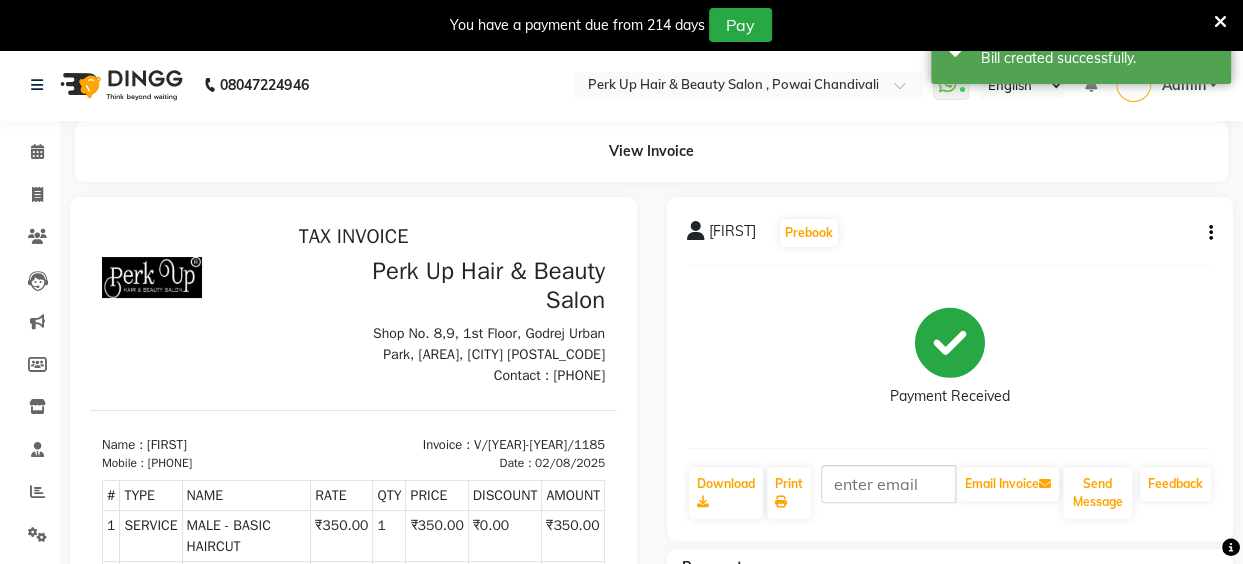 scroll, scrollTop: 0, scrollLeft: 0, axis: both 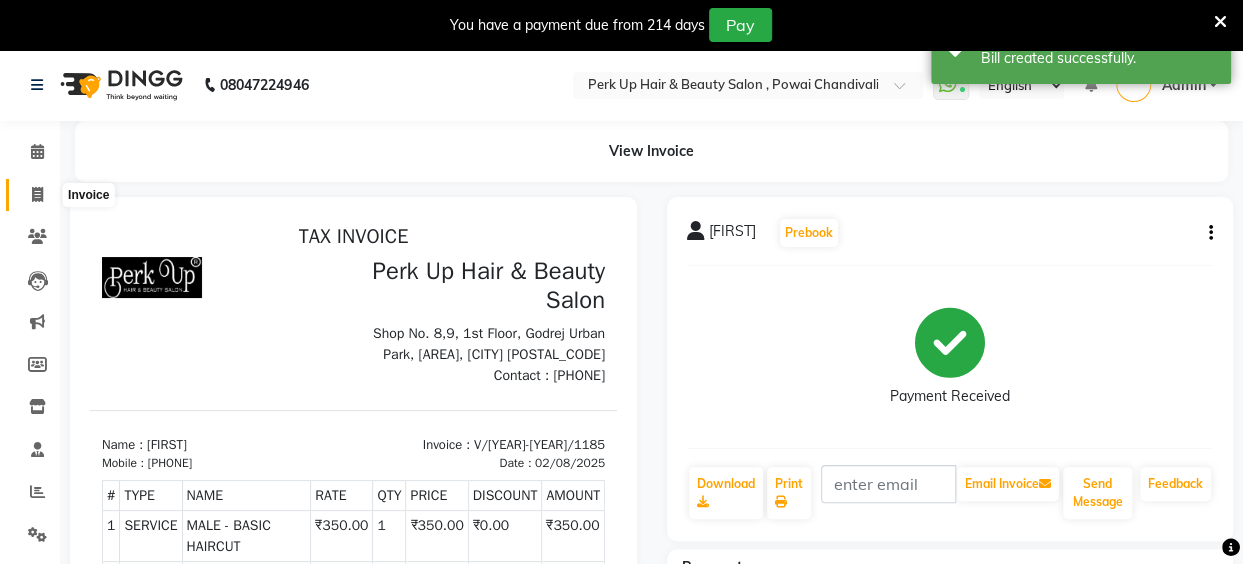 click 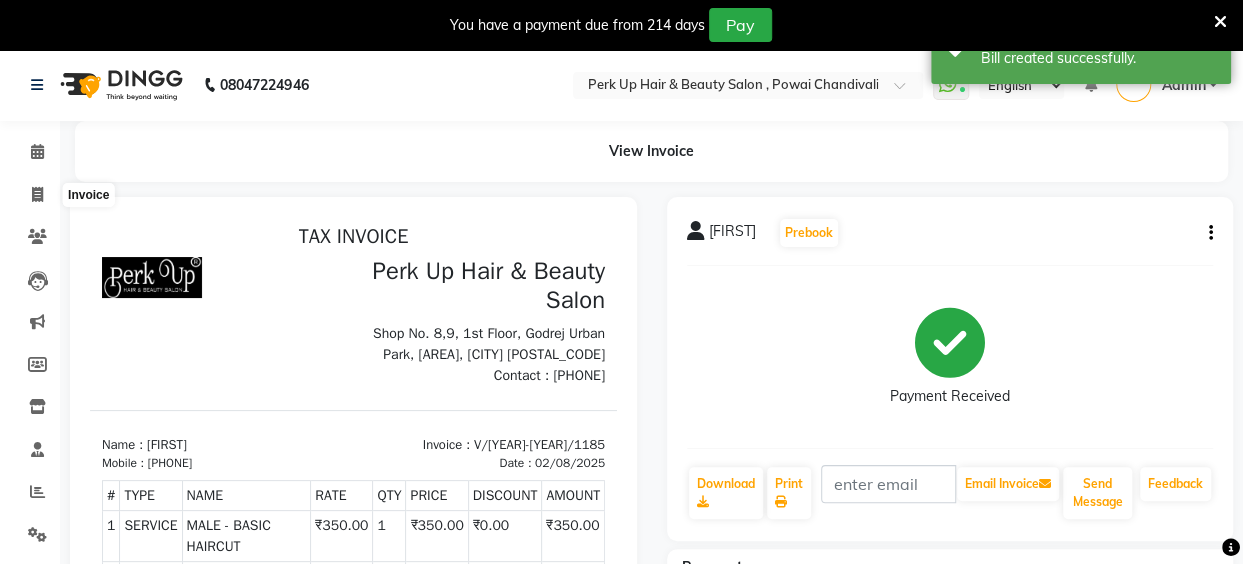 select on "5131" 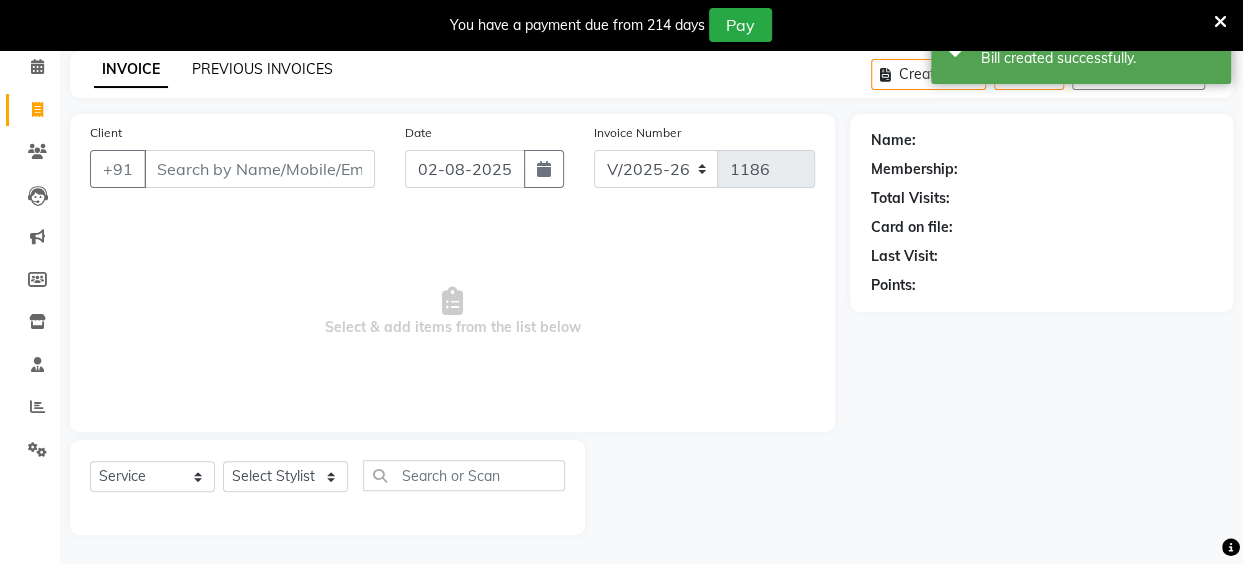 click on "PREVIOUS INVOICES" 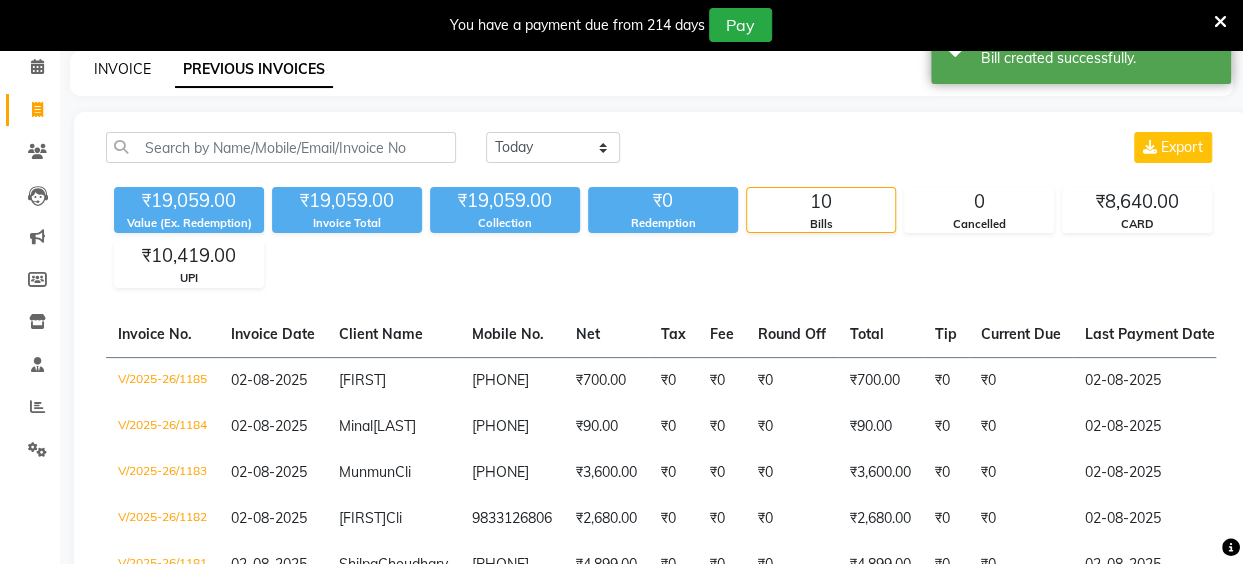 click on "INVOICE" 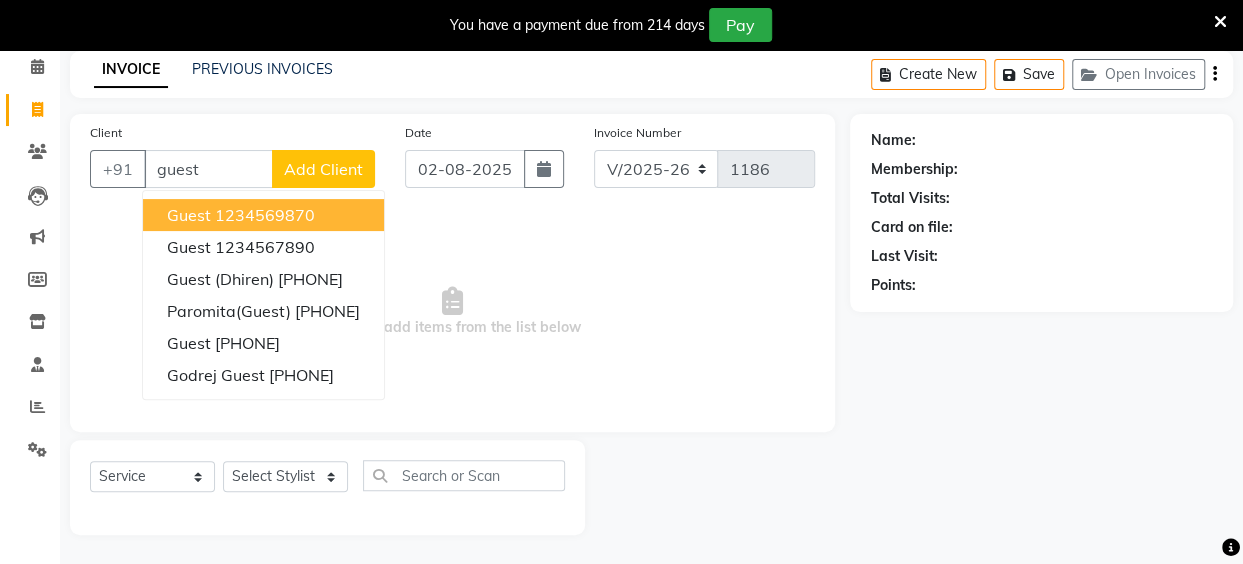 click on "1234569870" at bounding box center (265, 215) 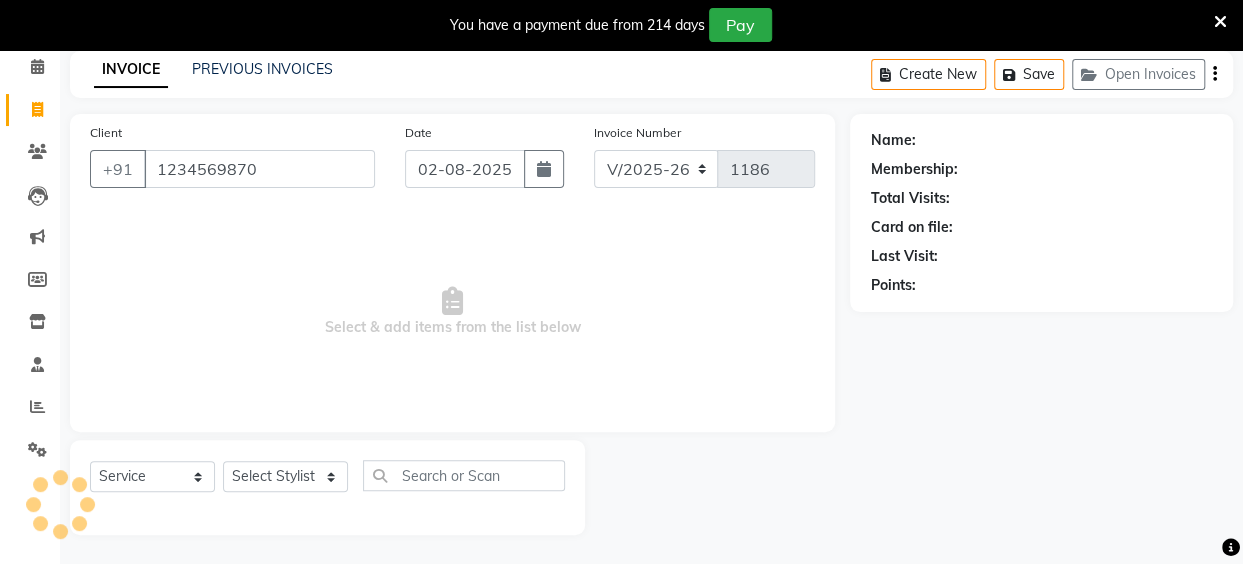 type on "1234569870" 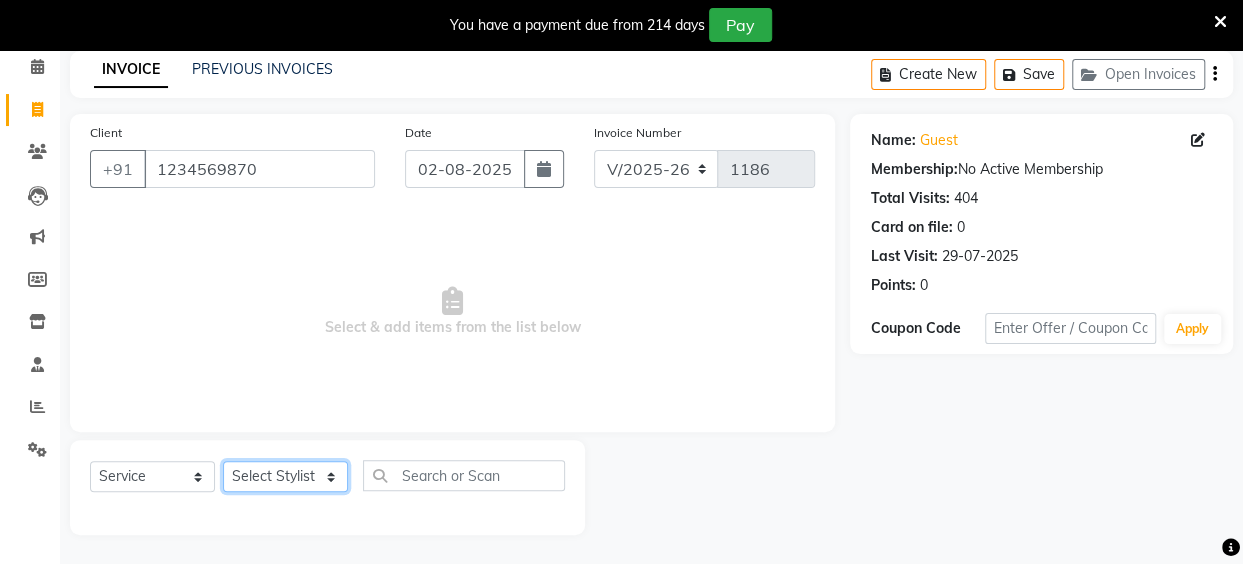 click on "Select Stylist Anita Das danish Kumkum Pasi Naseem Mansoori		 Nilam Bhanushali Nizam Shaikh			 Raju Reena Sawardekar			 Rita Pal			 Sabeena Shaikh Sameer Balwar Sangeeta Rajbhar Seja Jaiswal Shahib Shaves Salmani			 Sneha" 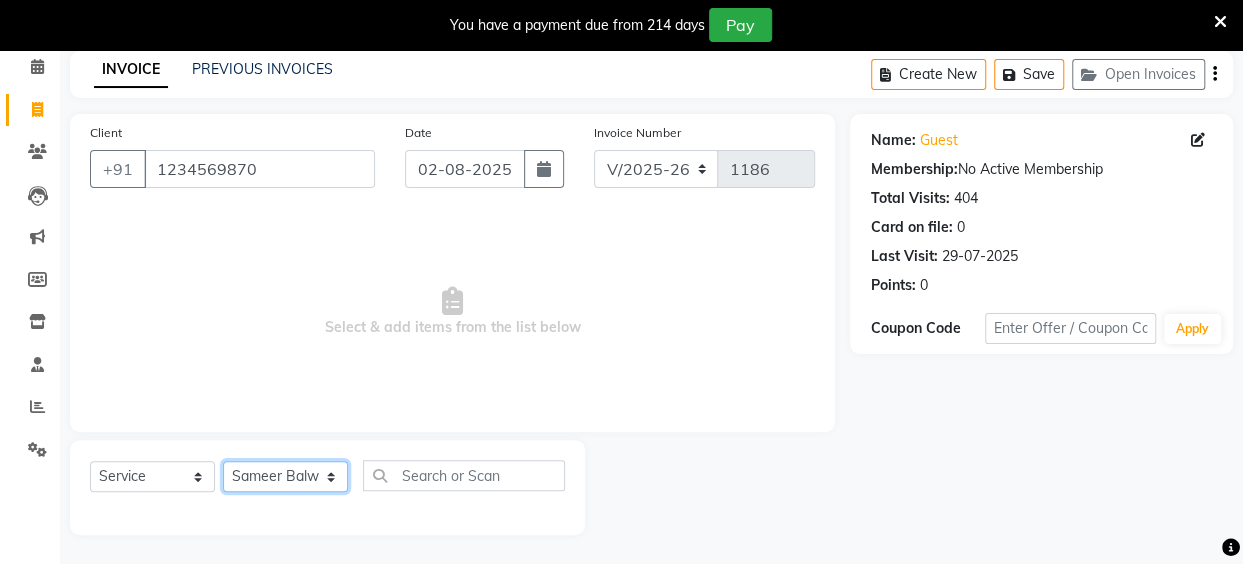 click on "Select Stylist Anita Das danish Kumkum Pasi Naseem Mansoori		 Nilam Bhanushali Nizam Shaikh			 Raju Reena Sawardekar			 Rita Pal			 Sabeena Shaikh Sameer Balwar Sangeeta Rajbhar Seja Jaiswal Shahib Shaves Salmani			 Sneha" 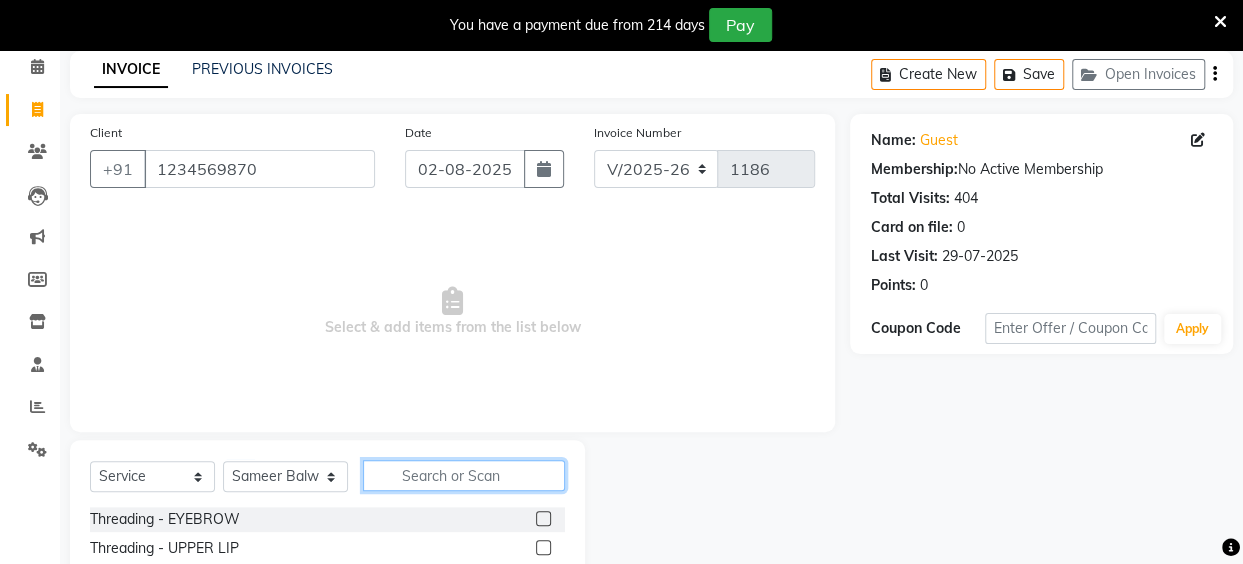 click 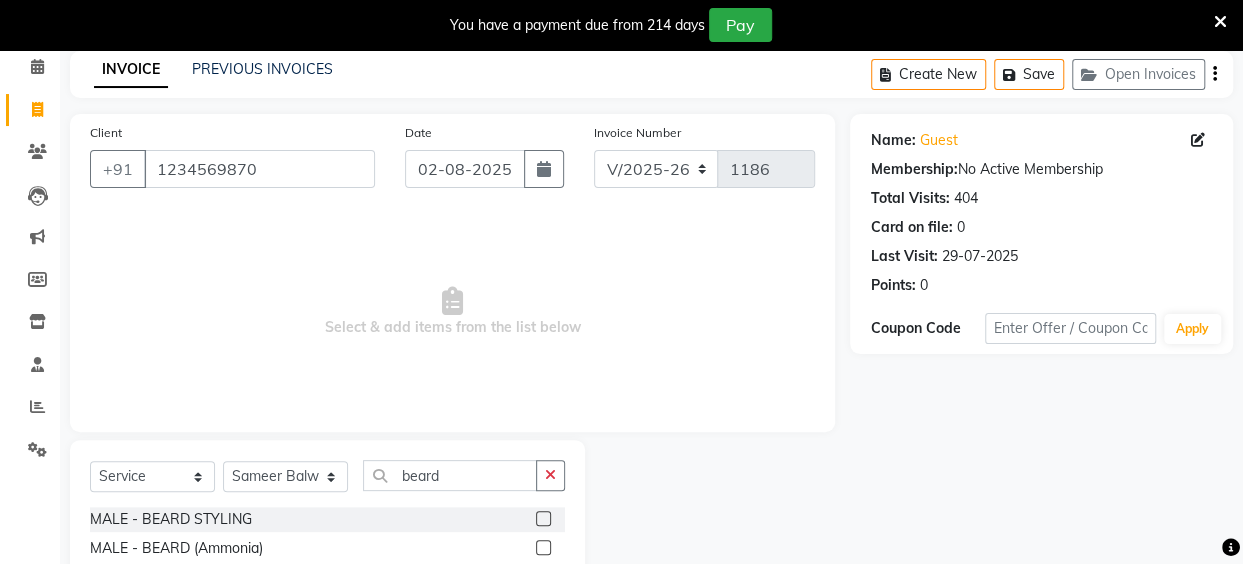 click 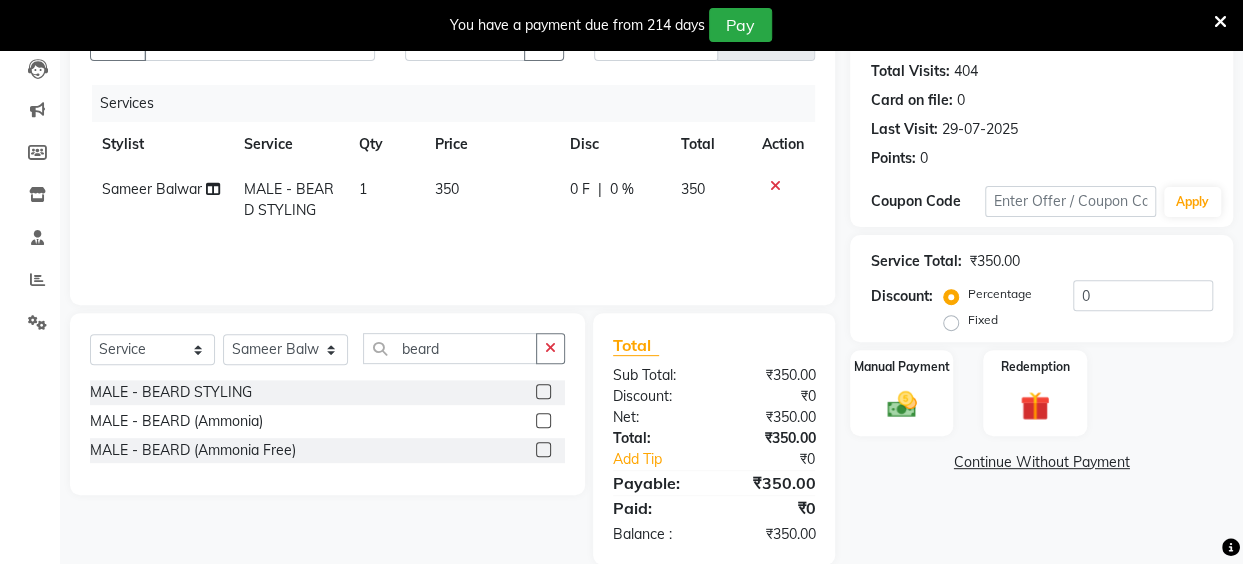 scroll, scrollTop: 242, scrollLeft: 0, axis: vertical 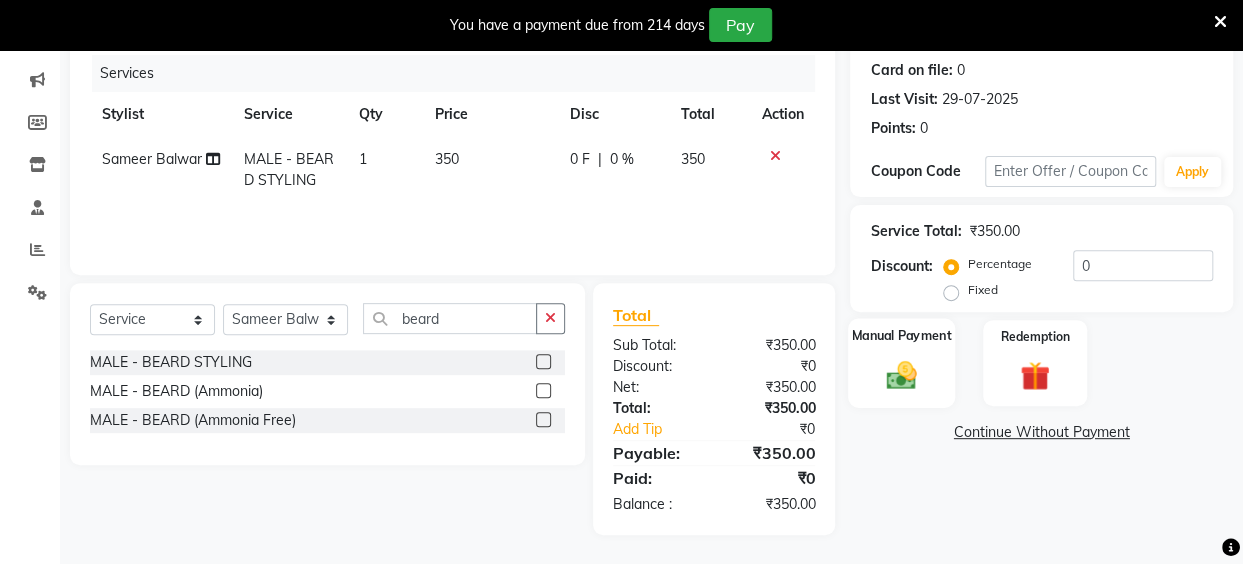 click on "Manual Payment" 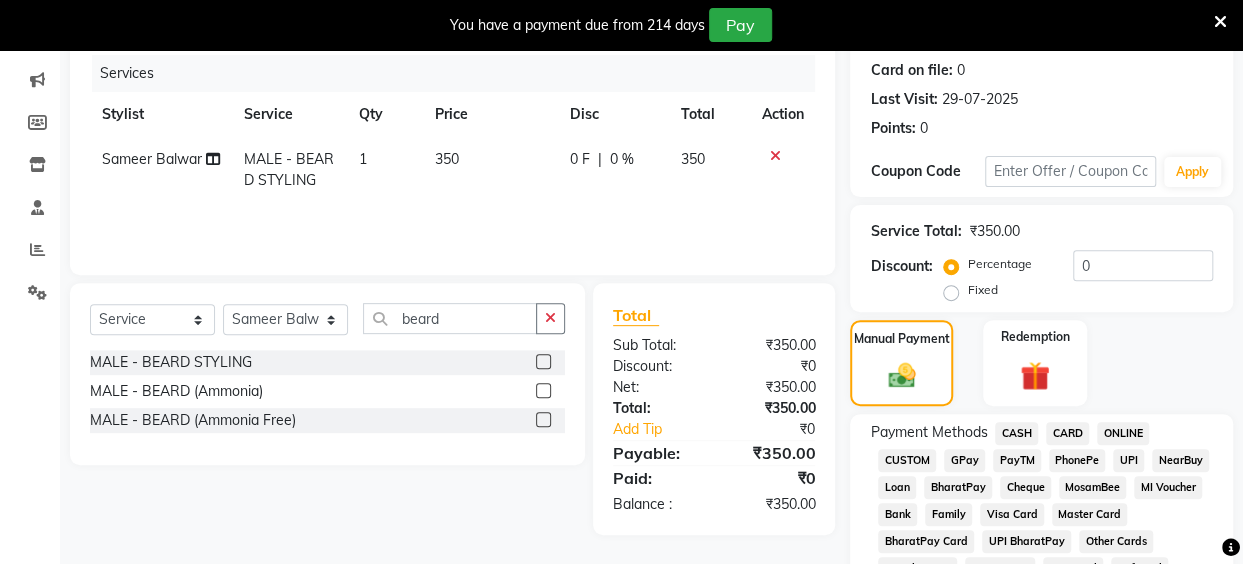 click on "CARD" 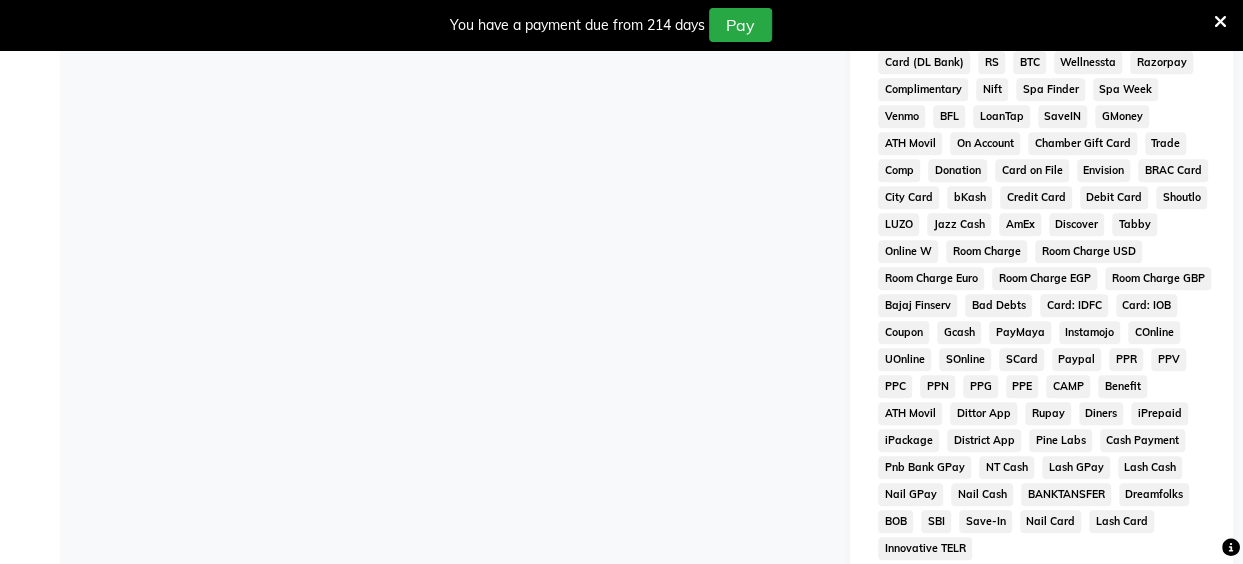 scroll, scrollTop: 1096, scrollLeft: 0, axis: vertical 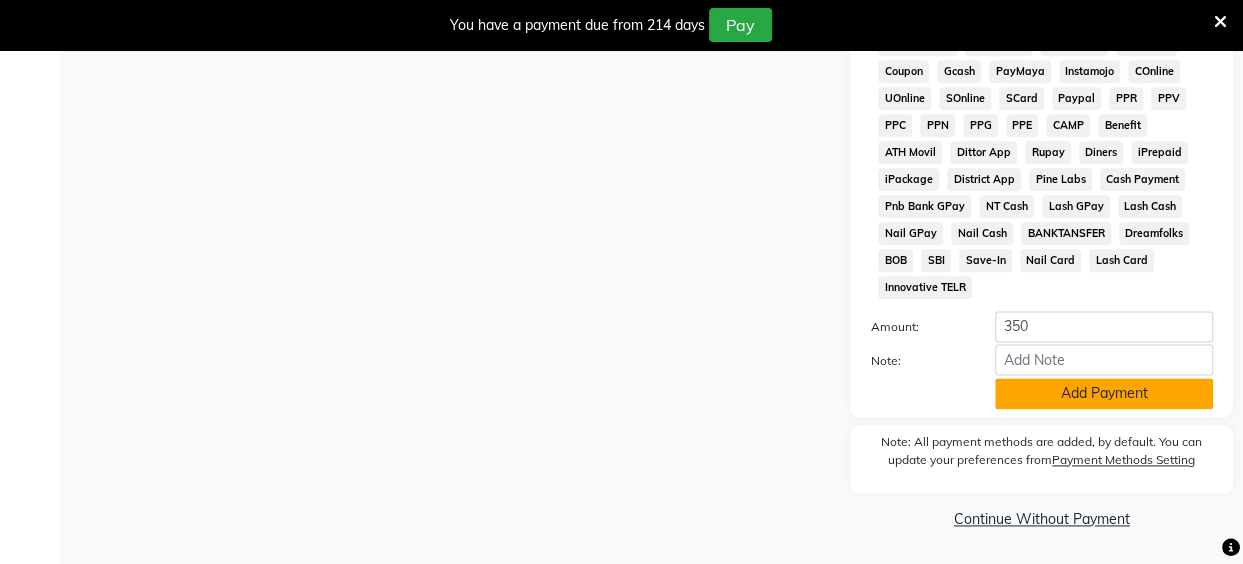 click on "Add Payment" 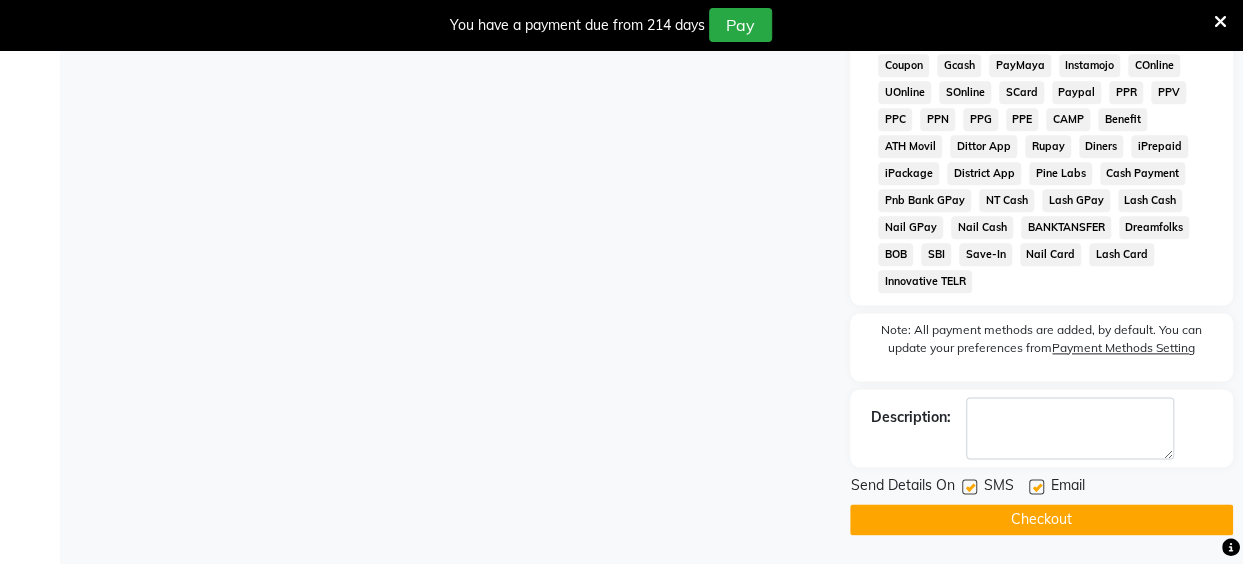 drag, startPoint x: 1030, startPoint y: 485, endPoint x: 1004, endPoint y: 487, distance: 26.076809 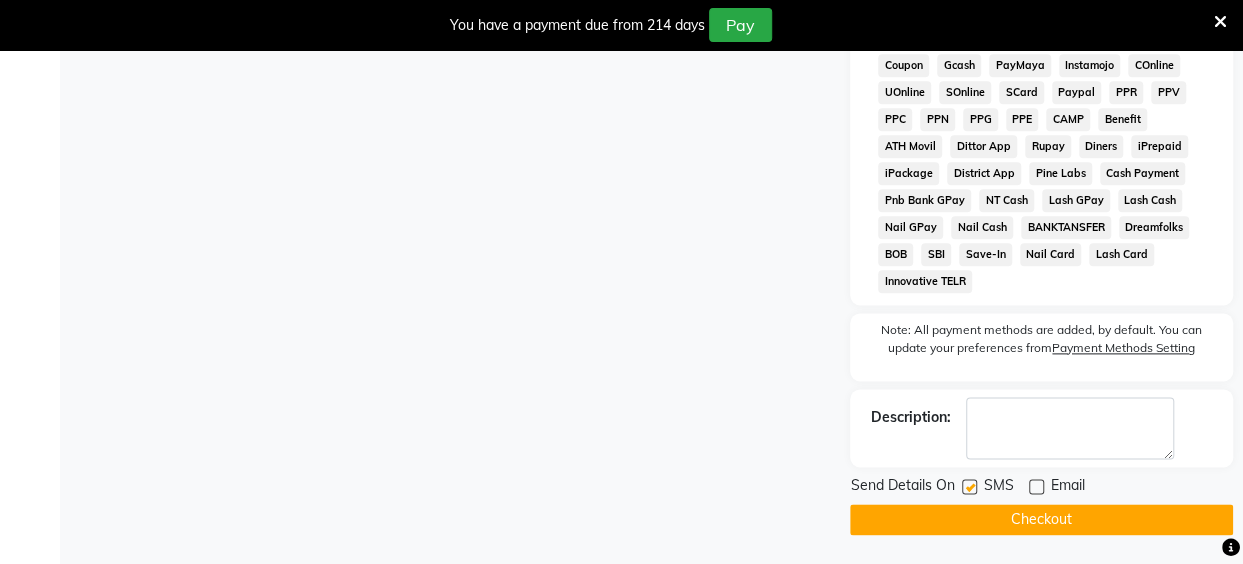 click 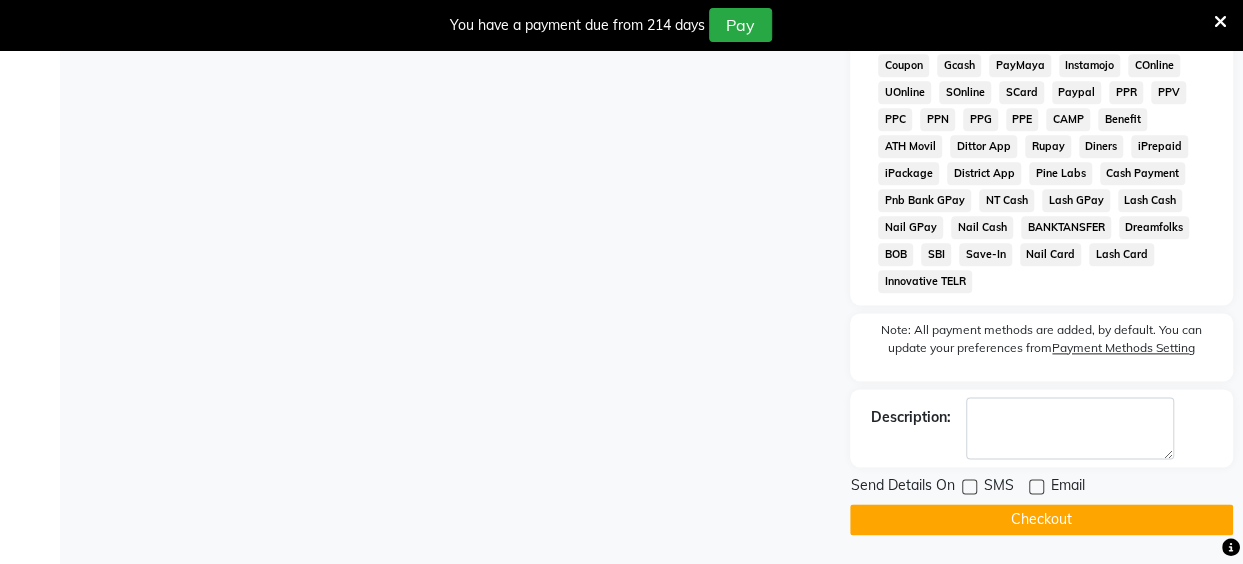 click on "Checkout" 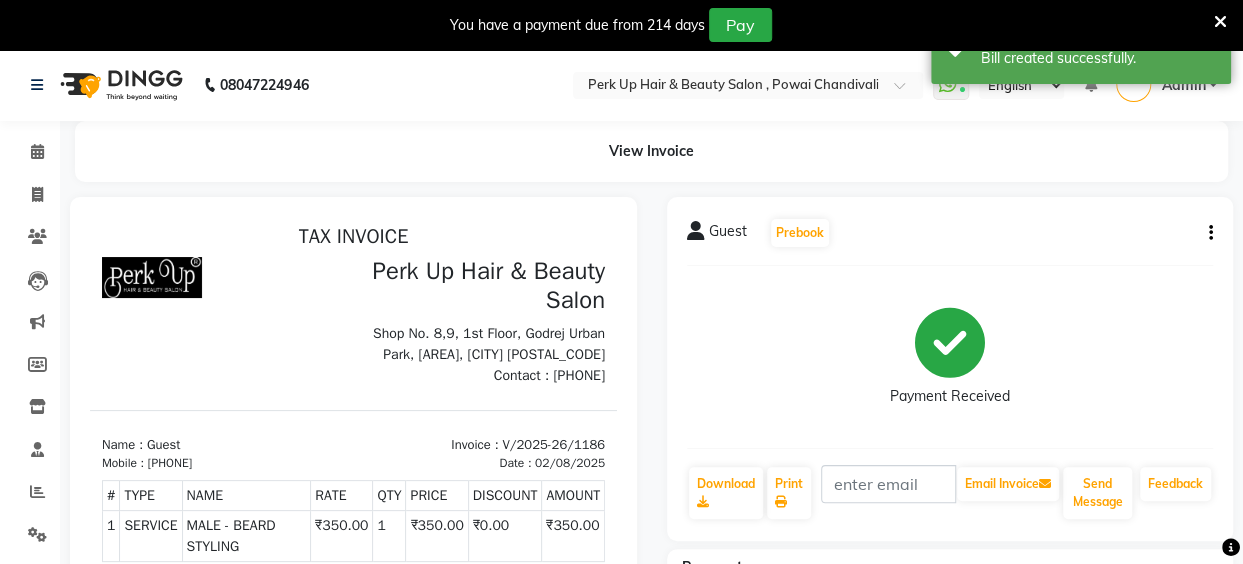 scroll, scrollTop: 0, scrollLeft: 0, axis: both 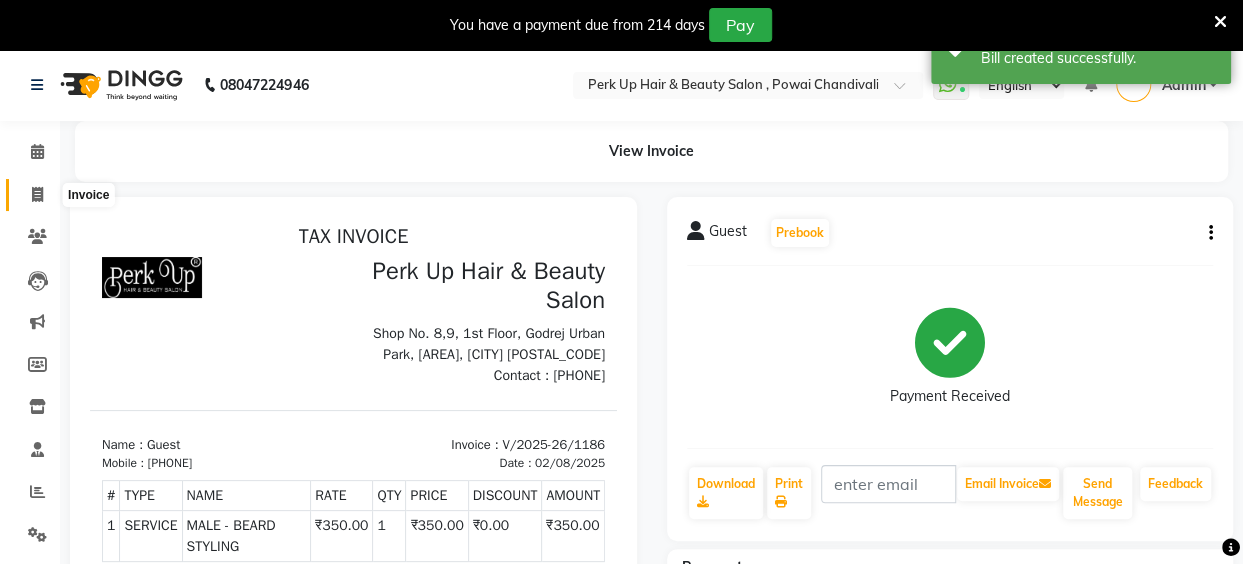 click 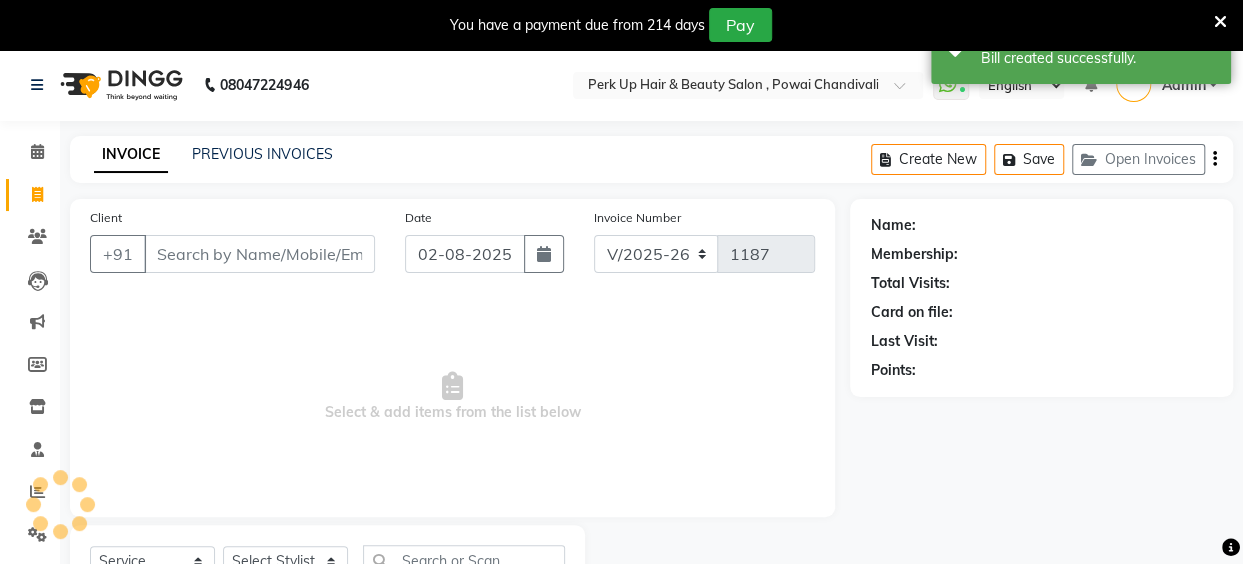 scroll, scrollTop: 85, scrollLeft: 0, axis: vertical 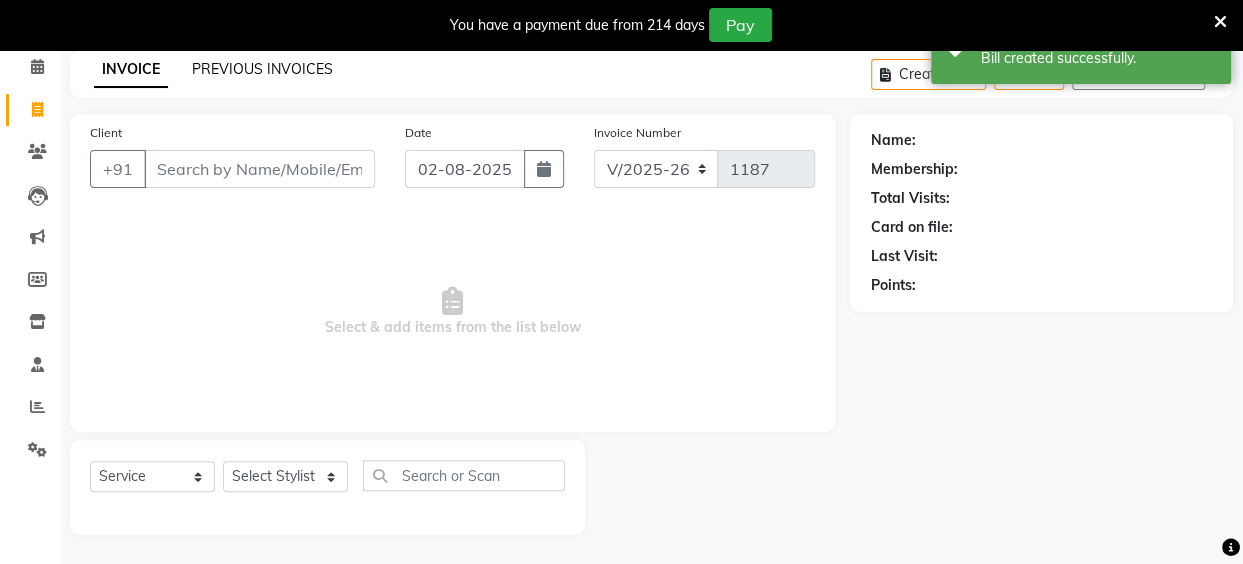 click on "PREVIOUS INVOICES" 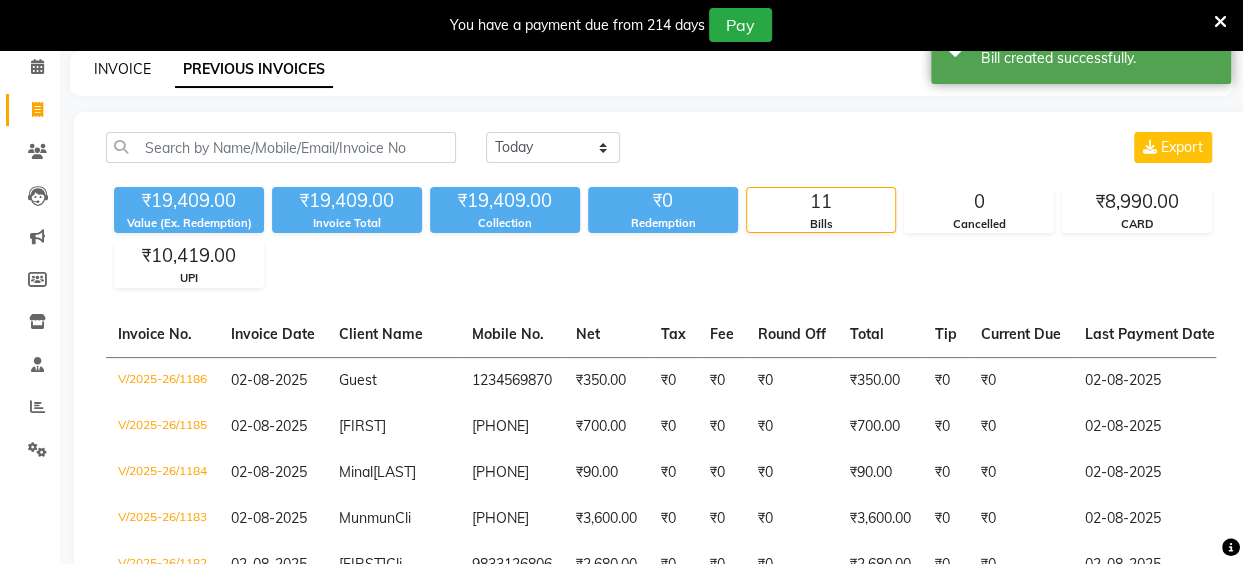 click on "INVOICE" 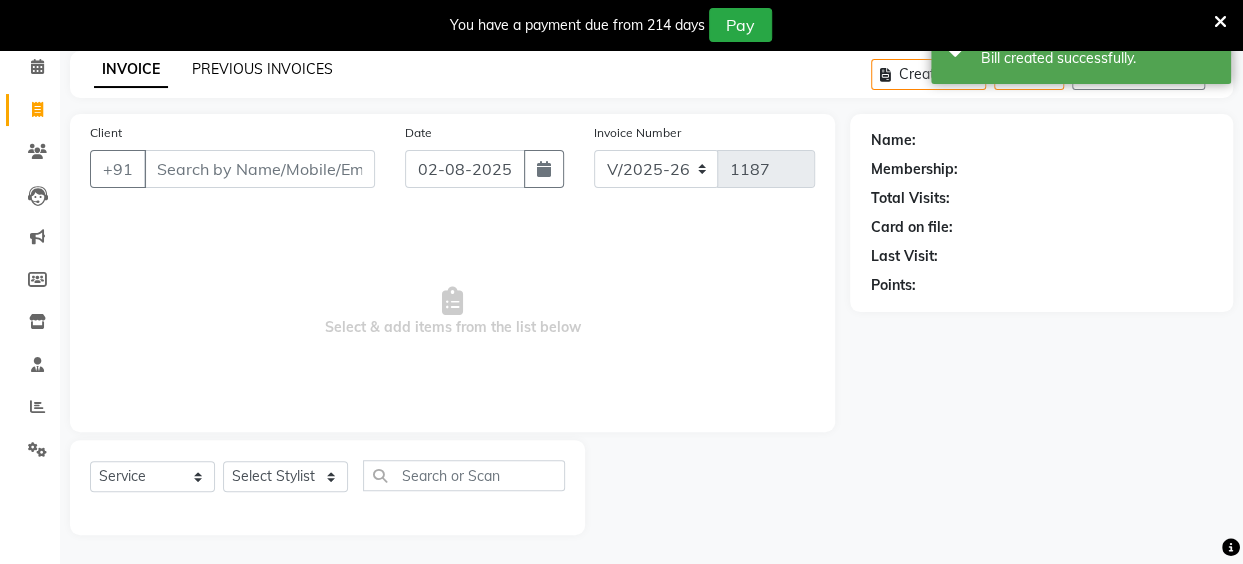click on "PREVIOUS INVOICES" 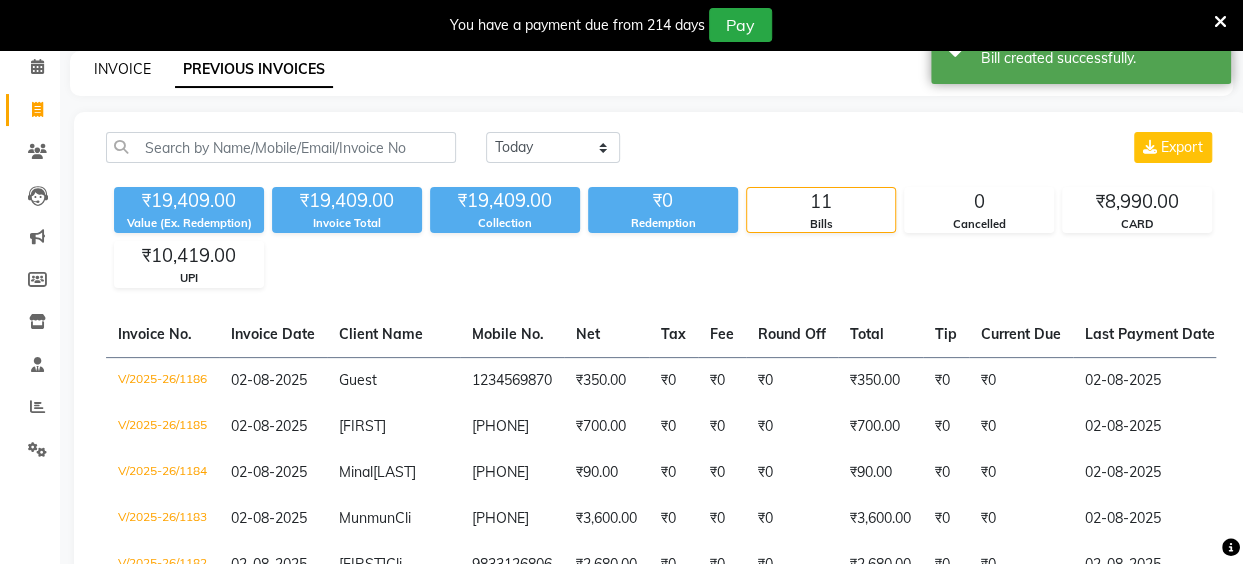 click on "INVOICE" 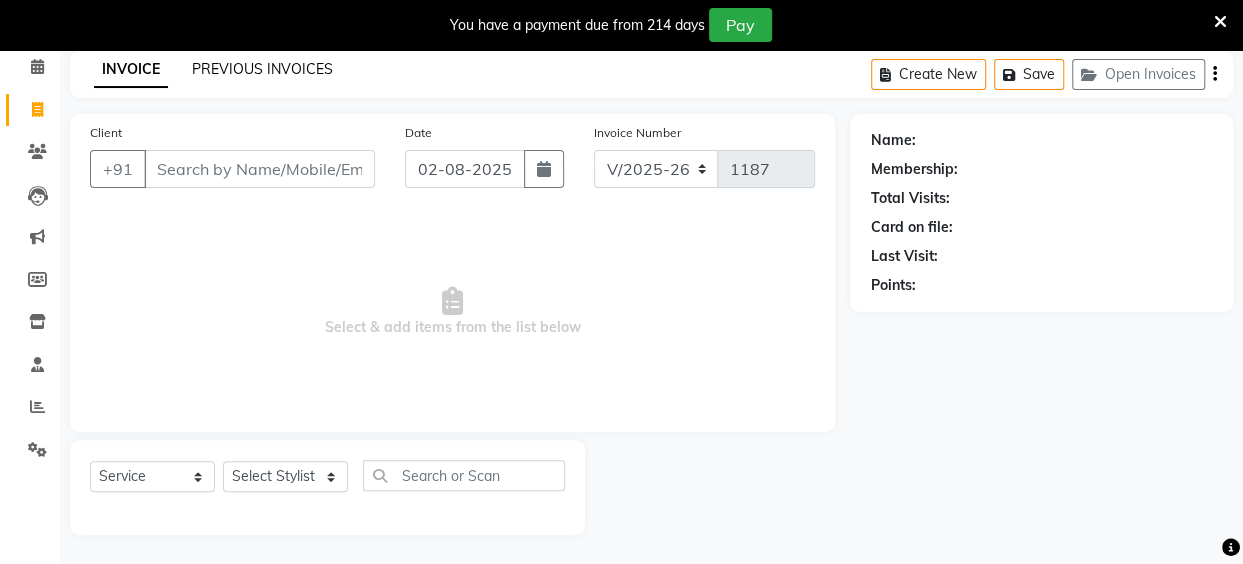 click on "PREVIOUS INVOICES" 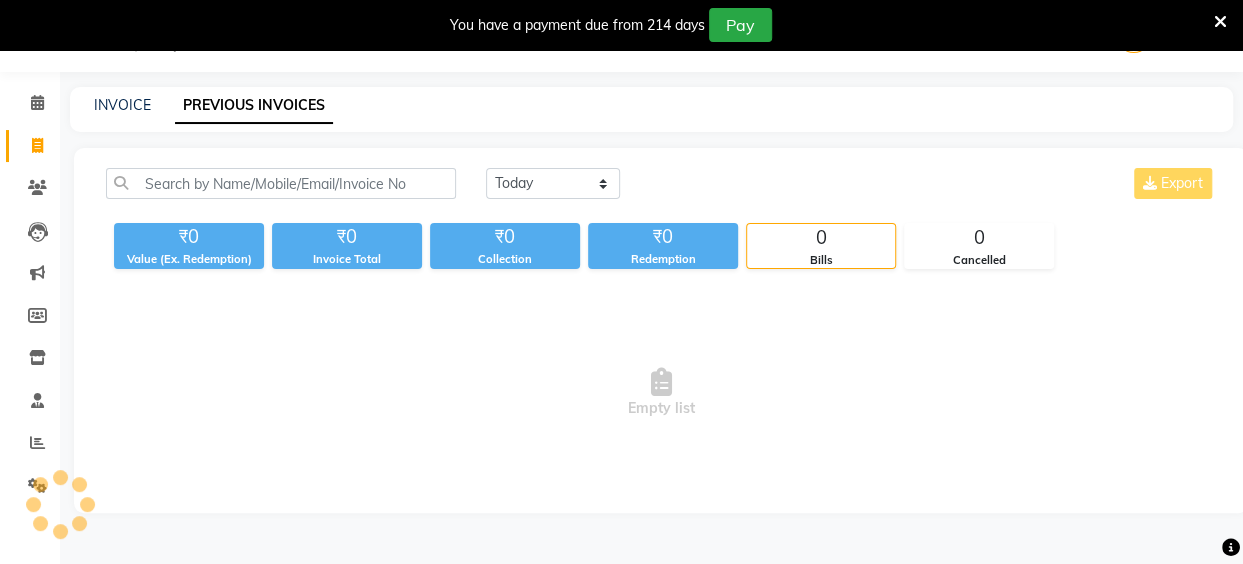 scroll, scrollTop: 85, scrollLeft: 0, axis: vertical 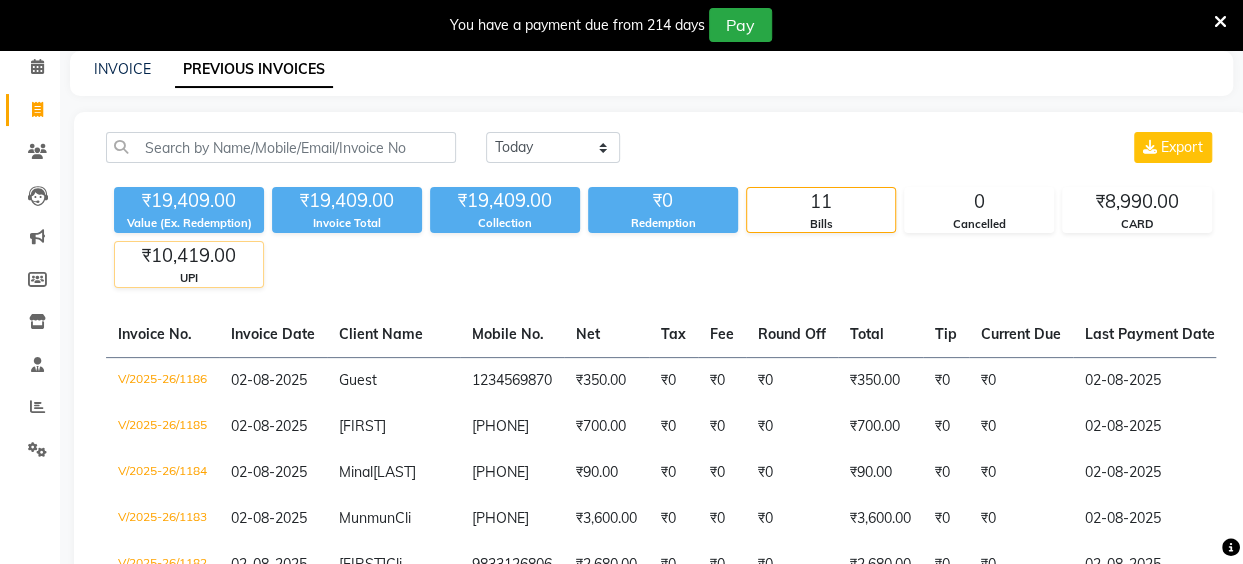 click on "₹10,419.00" 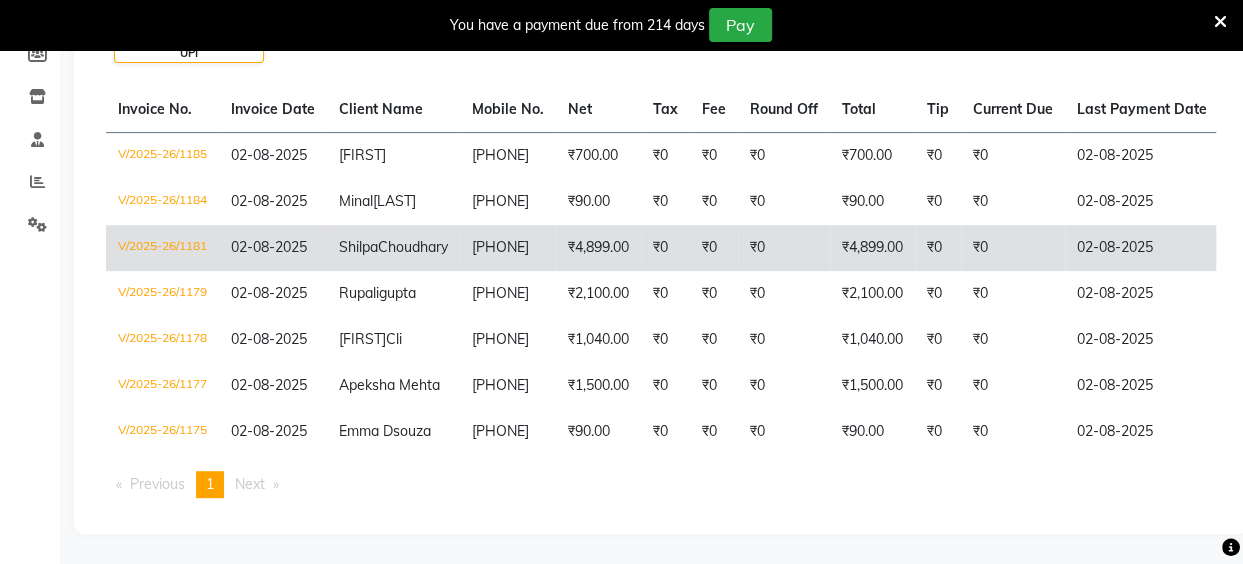 scroll, scrollTop: 0, scrollLeft: 0, axis: both 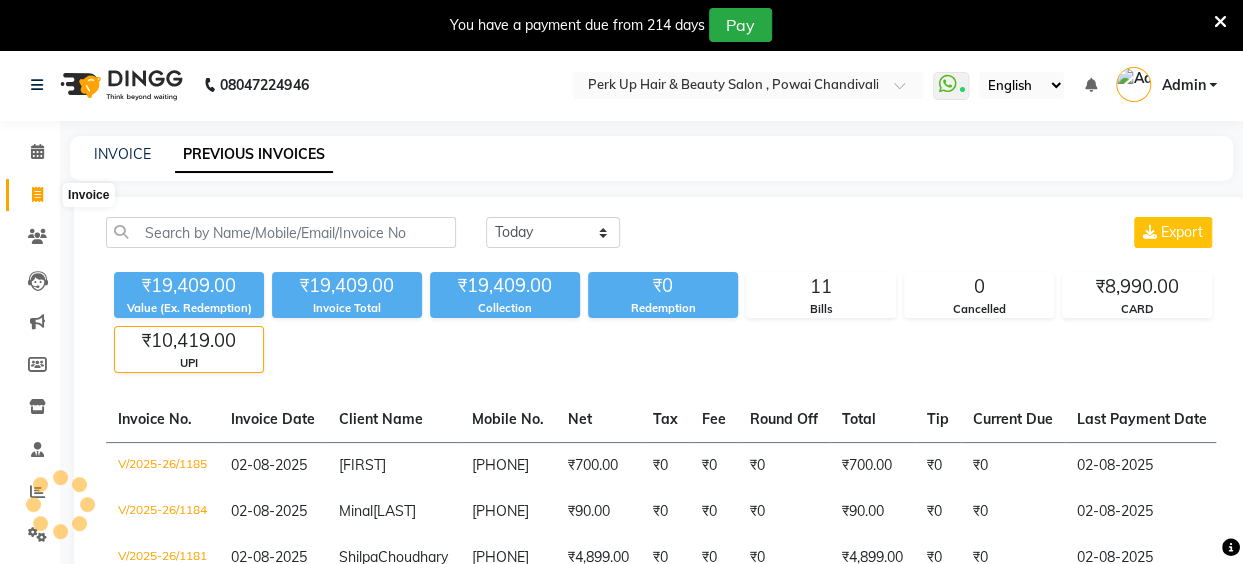 click 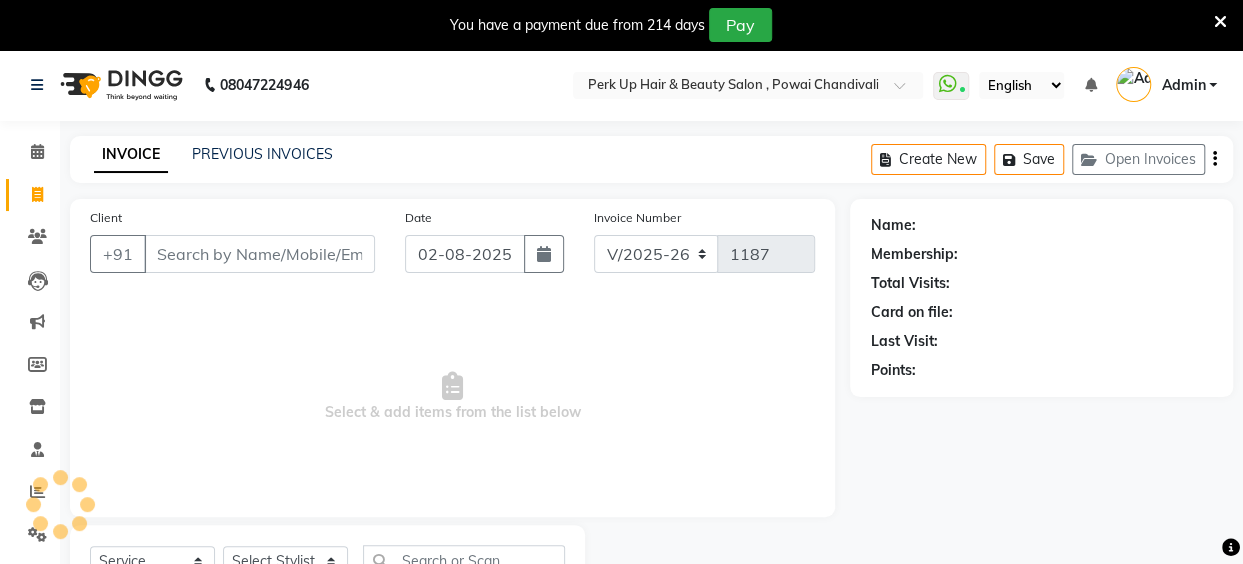 scroll, scrollTop: 85, scrollLeft: 0, axis: vertical 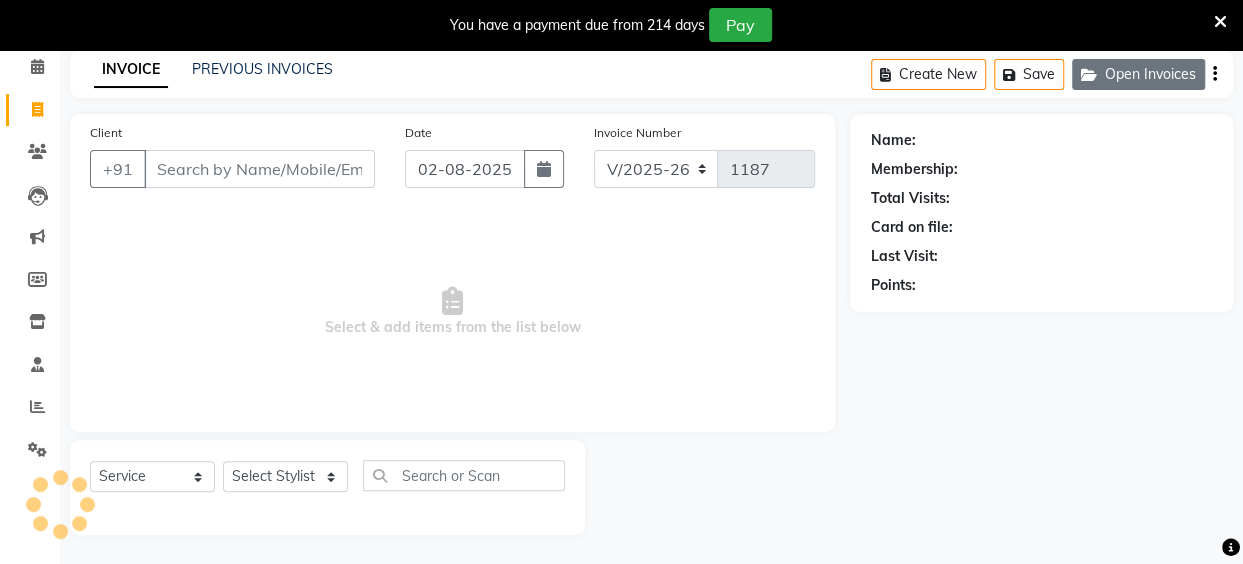 click on "Open Invoices" 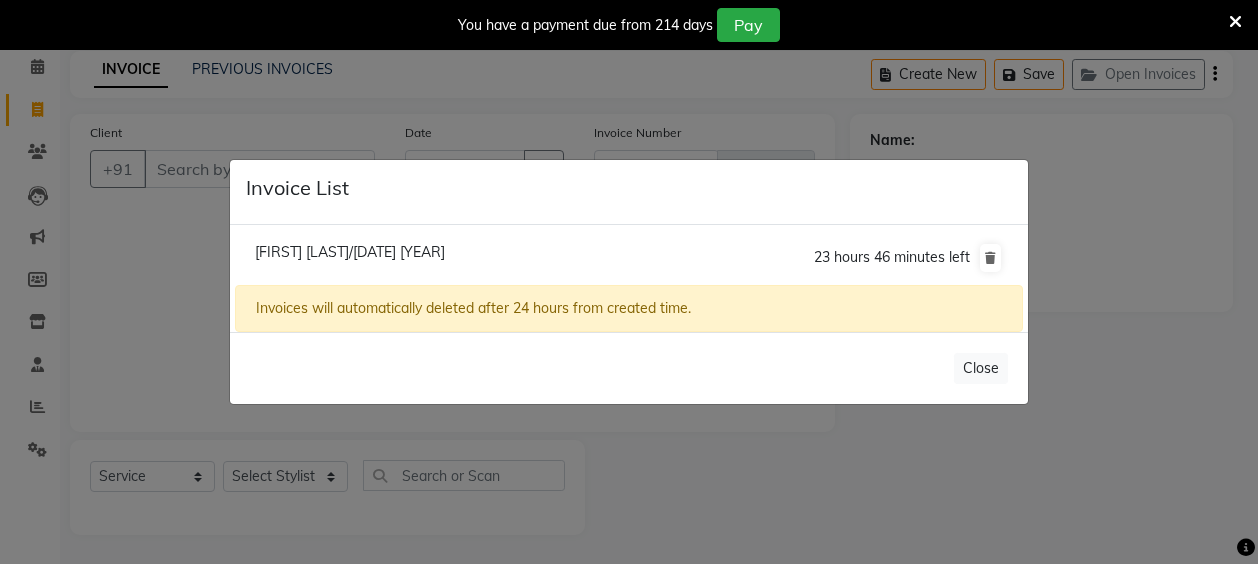click on "Shruti Thakre/02 August 2025" 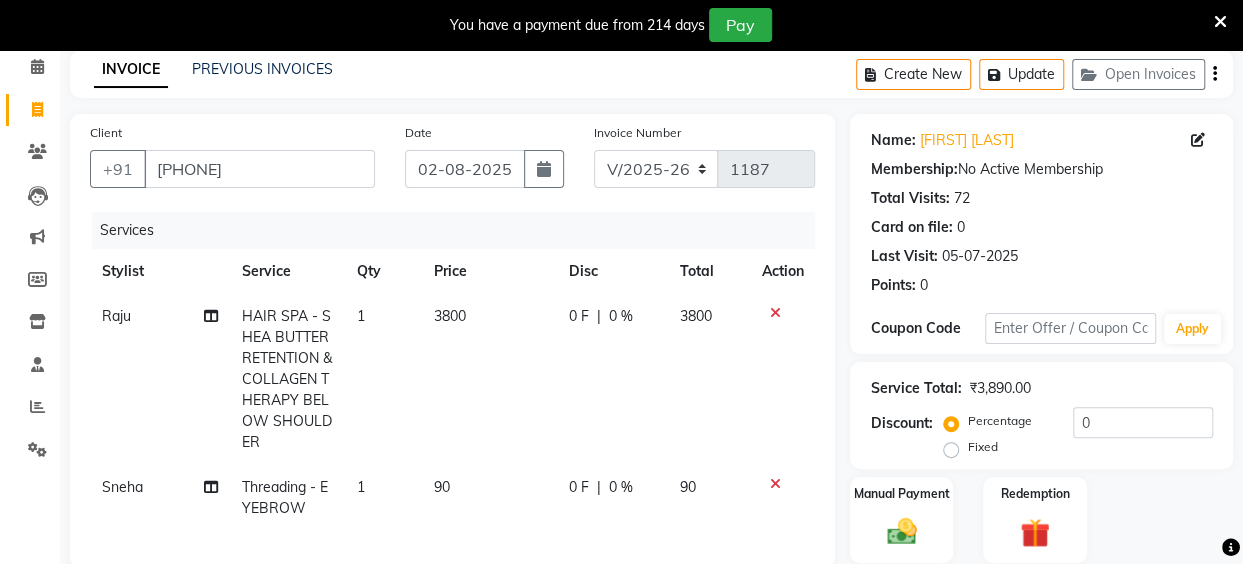 click on "3800" 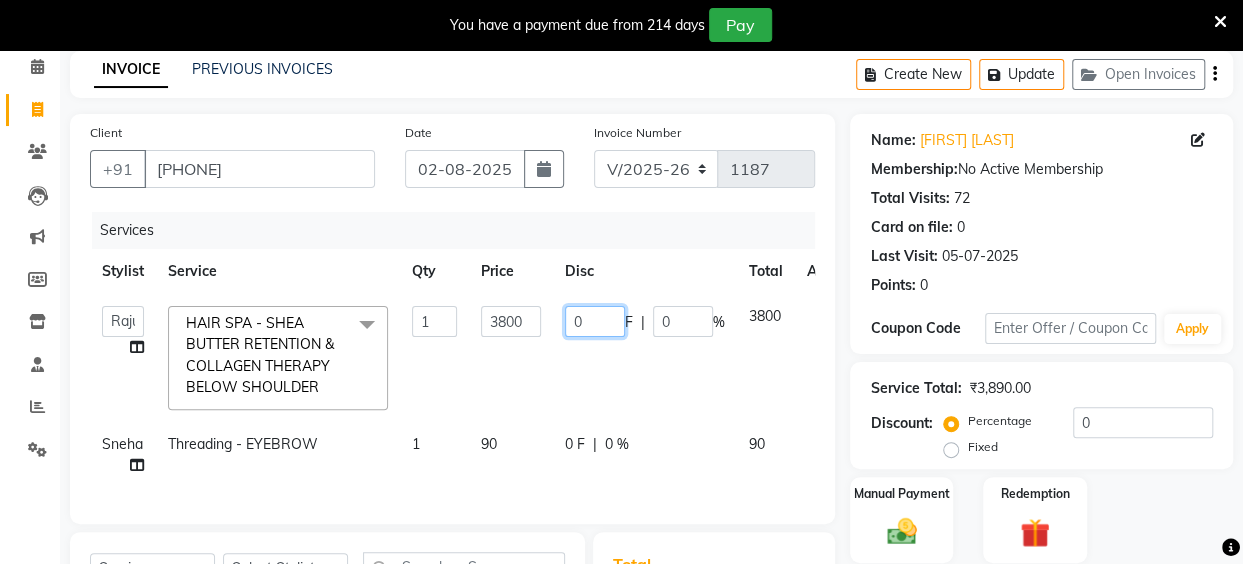 drag, startPoint x: 589, startPoint y: 322, endPoint x: 568, endPoint y: 327, distance: 21.587032 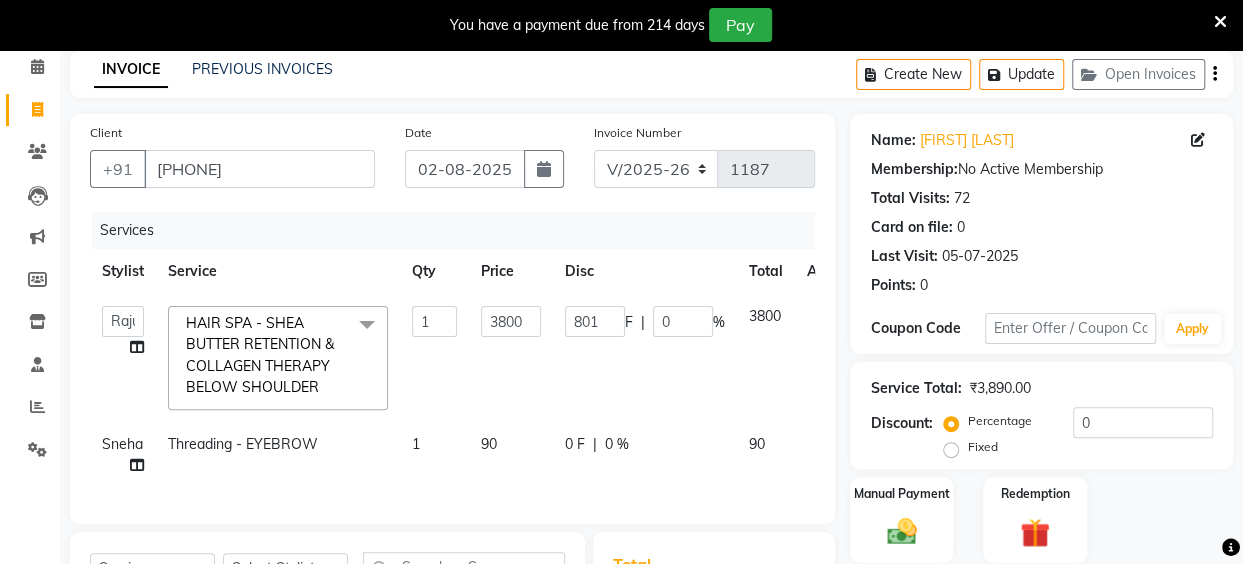 click on "801 F | 0 %" 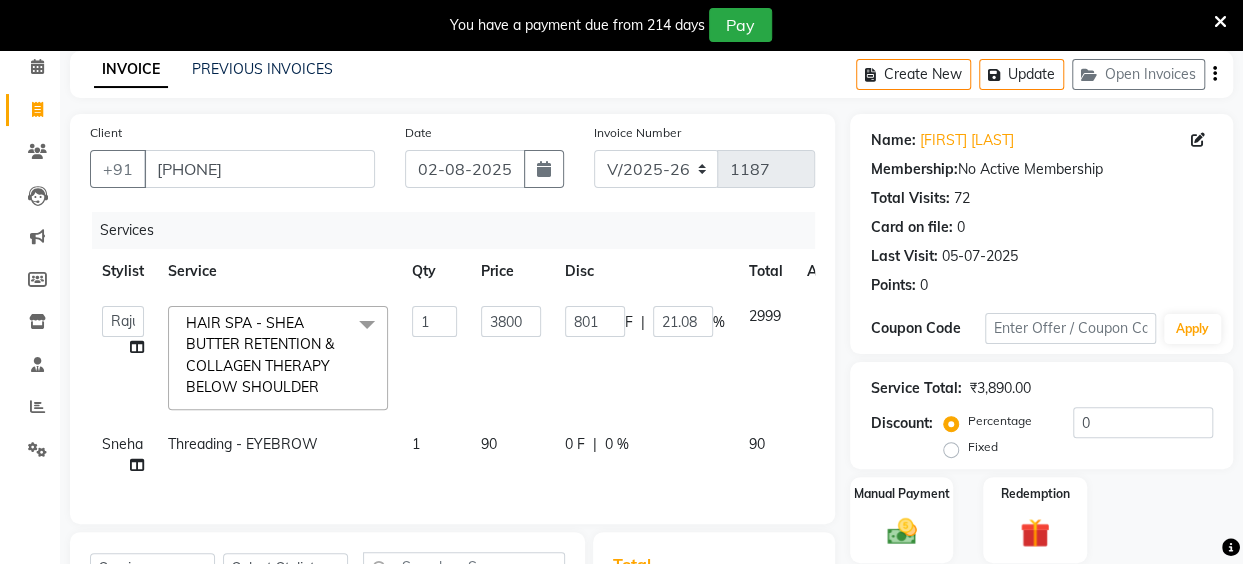 scroll, scrollTop: 348, scrollLeft: 0, axis: vertical 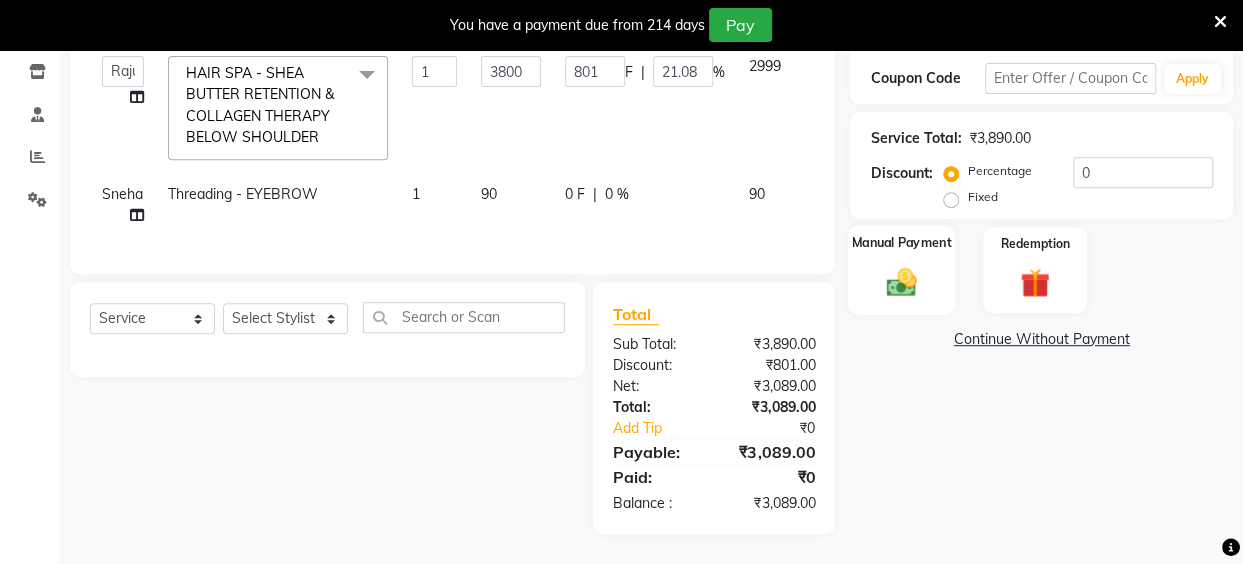 click 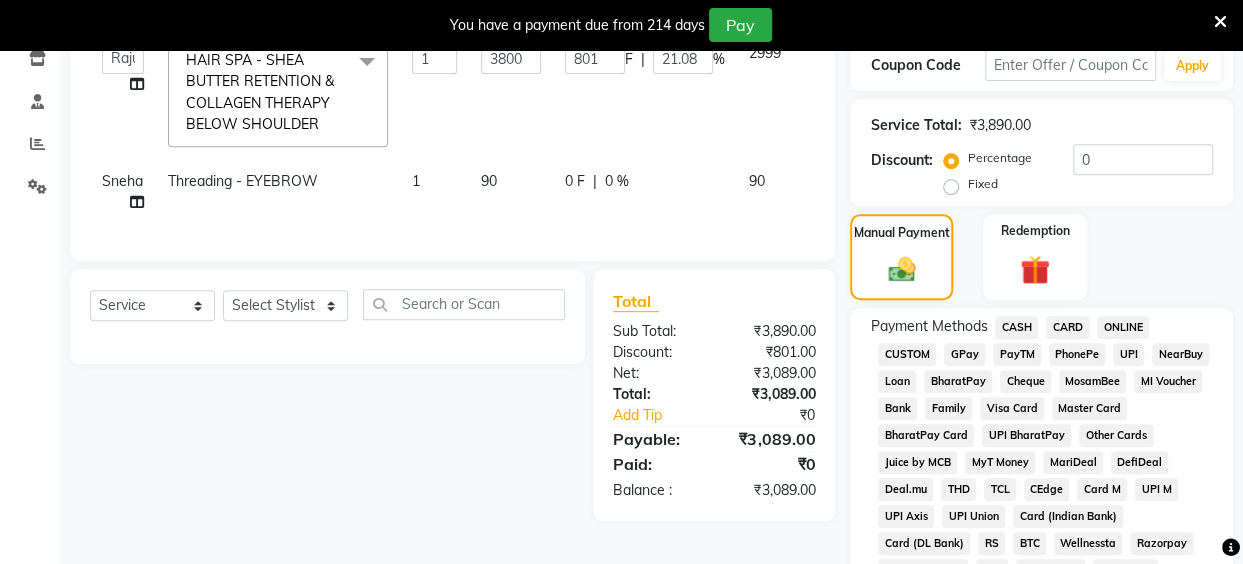 click on "UPI" 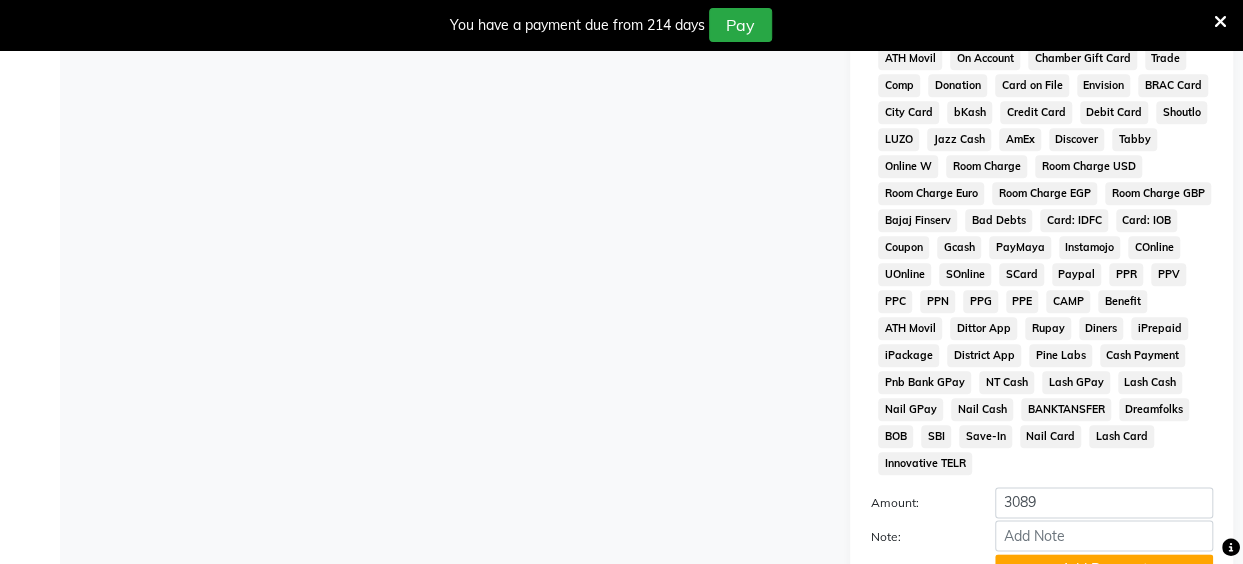 scroll, scrollTop: 1096, scrollLeft: 0, axis: vertical 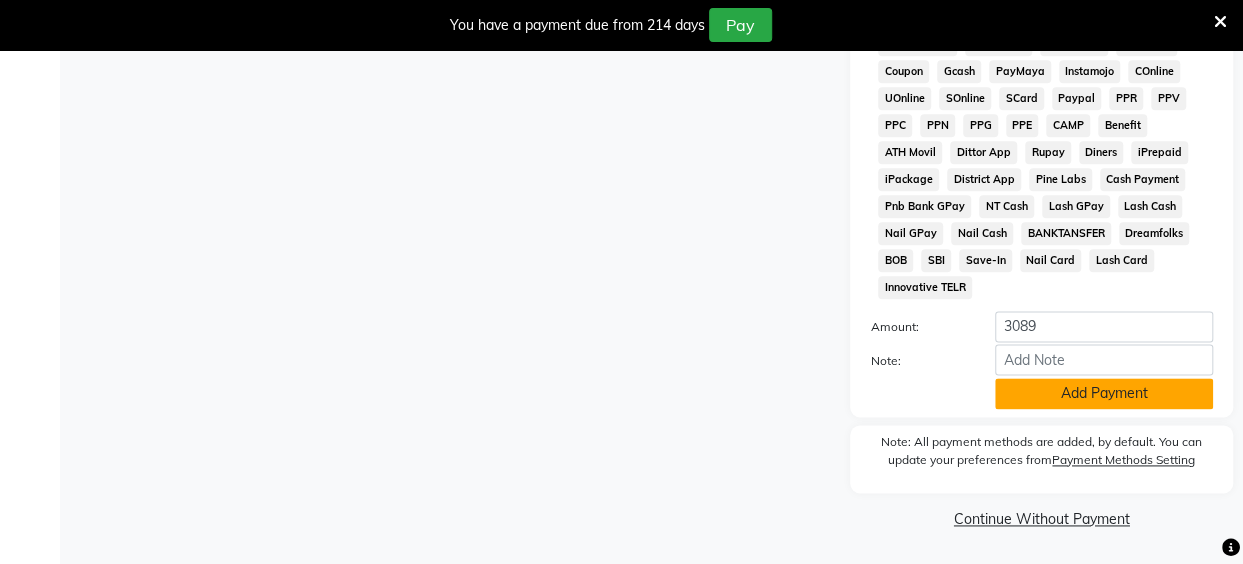 click on "Add Payment" 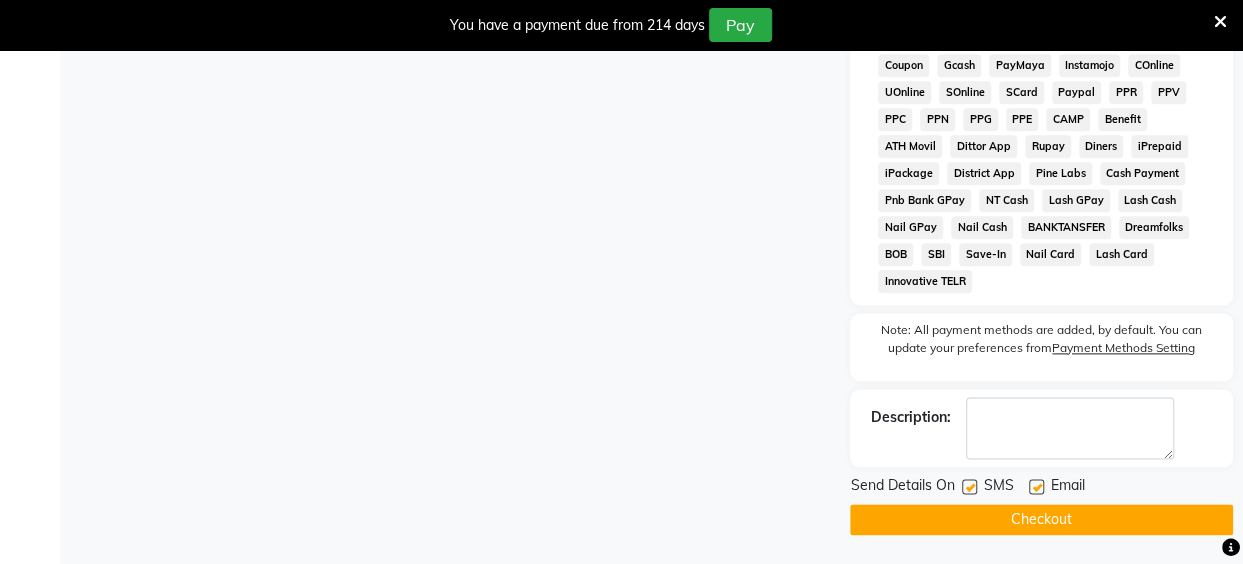 click 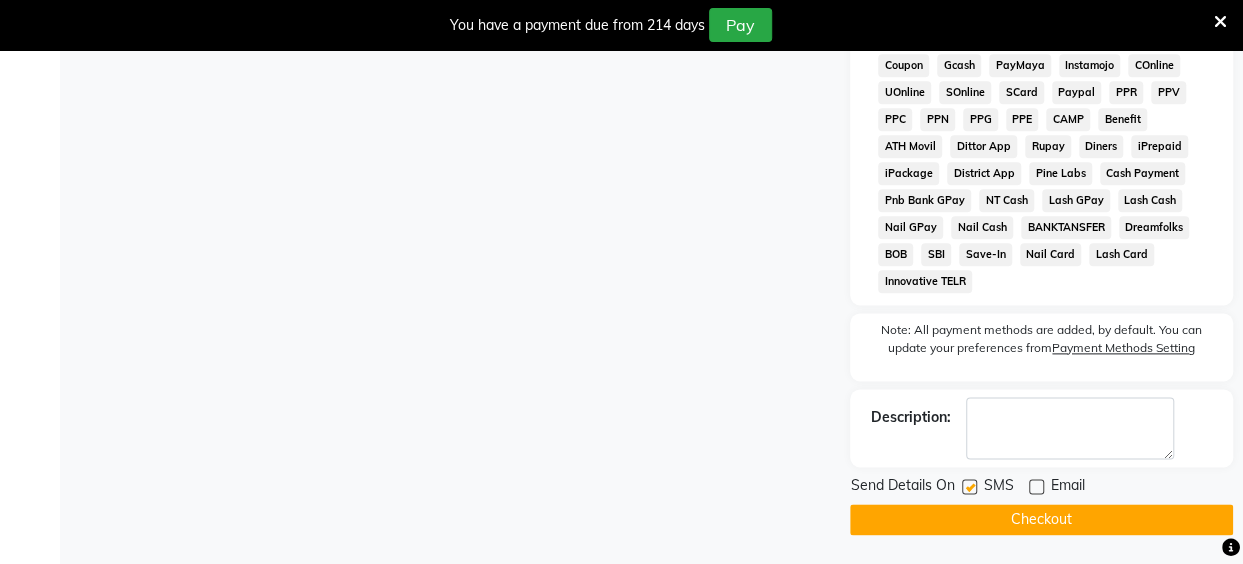 click 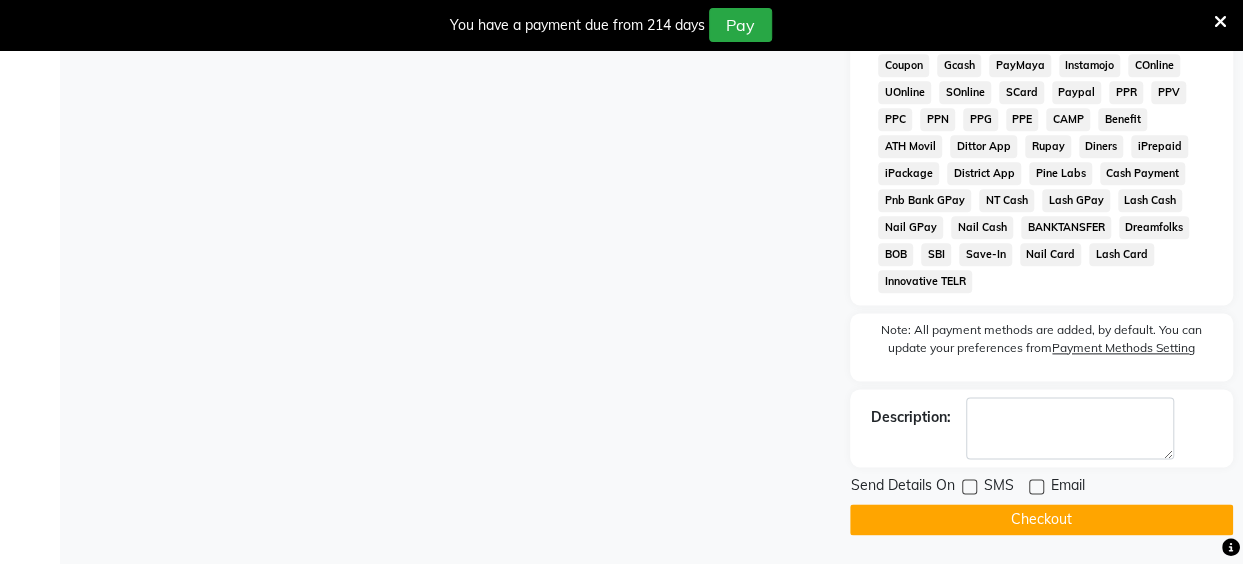 drag, startPoint x: 970, startPoint y: 518, endPoint x: 941, endPoint y: 521, distance: 29.15476 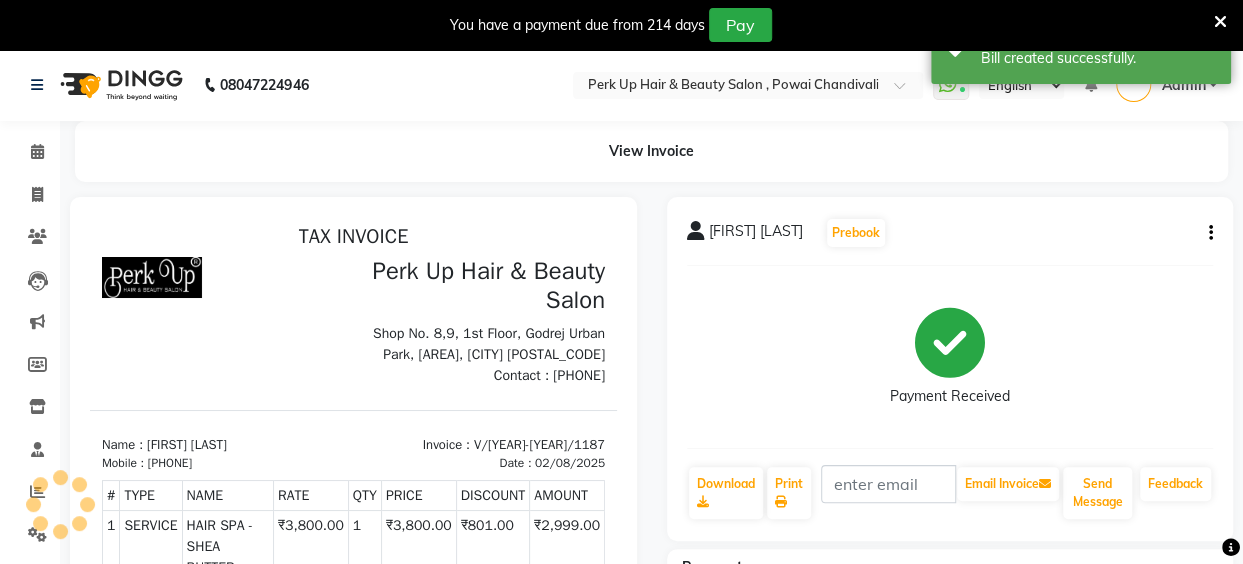 scroll, scrollTop: 0, scrollLeft: 0, axis: both 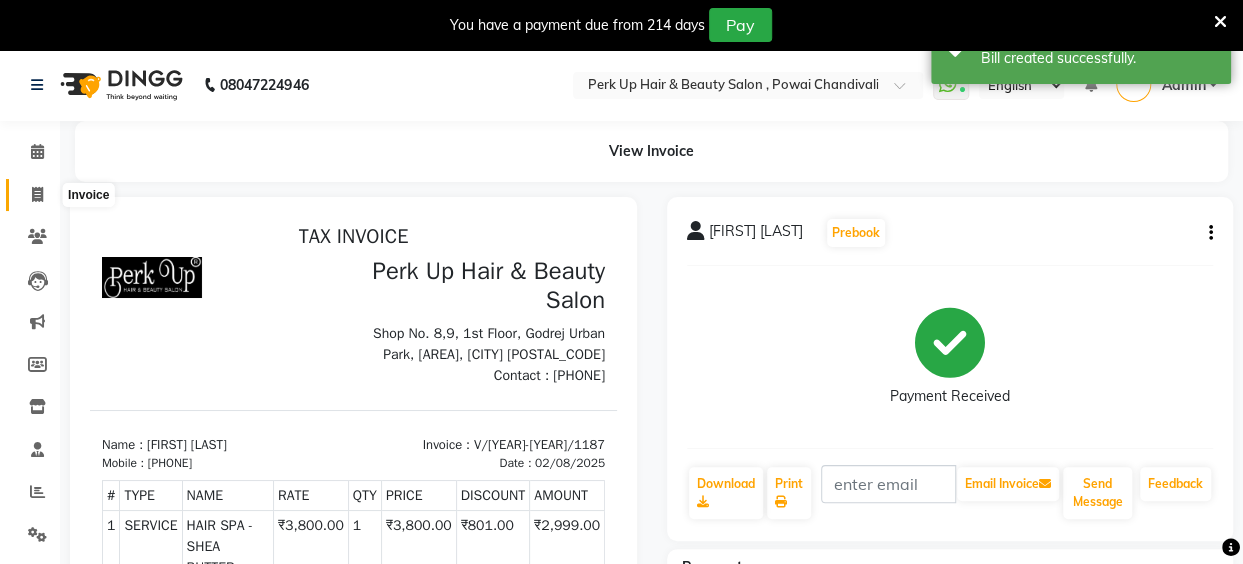 click 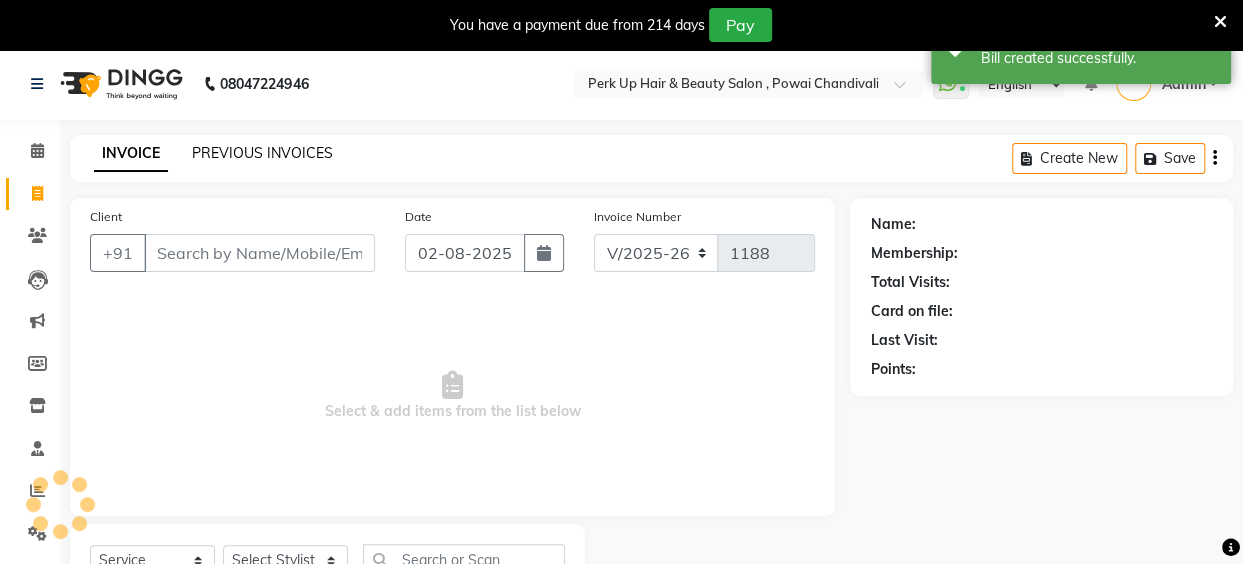 scroll, scrollTop: 85, scrollLeft: 0, axis: vertical 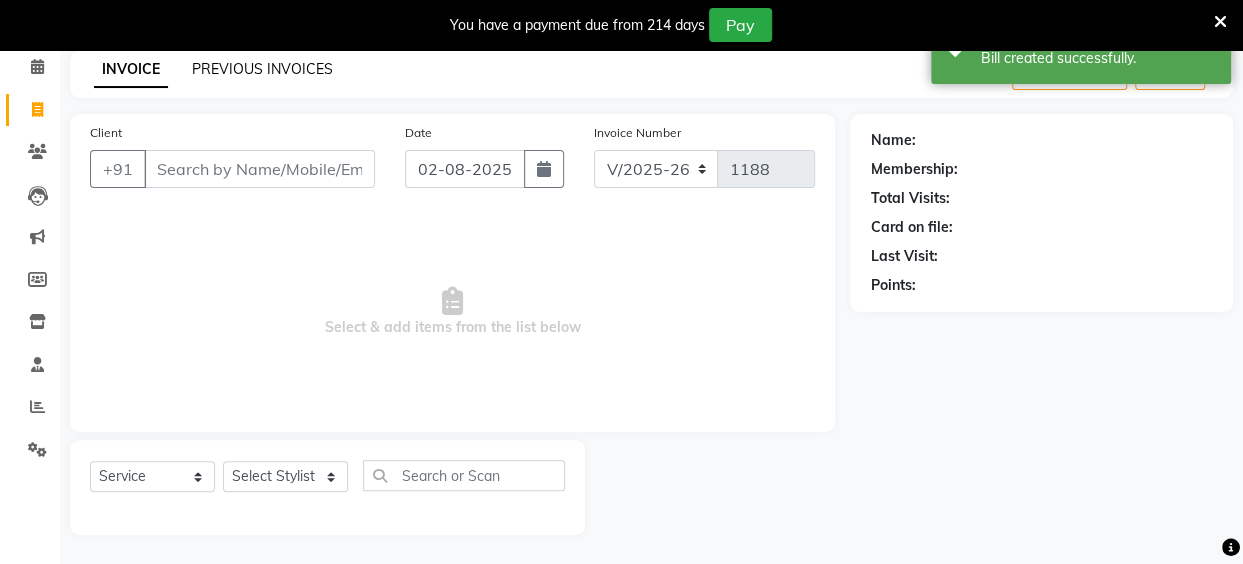click on "PREVIOUS INVOICES" 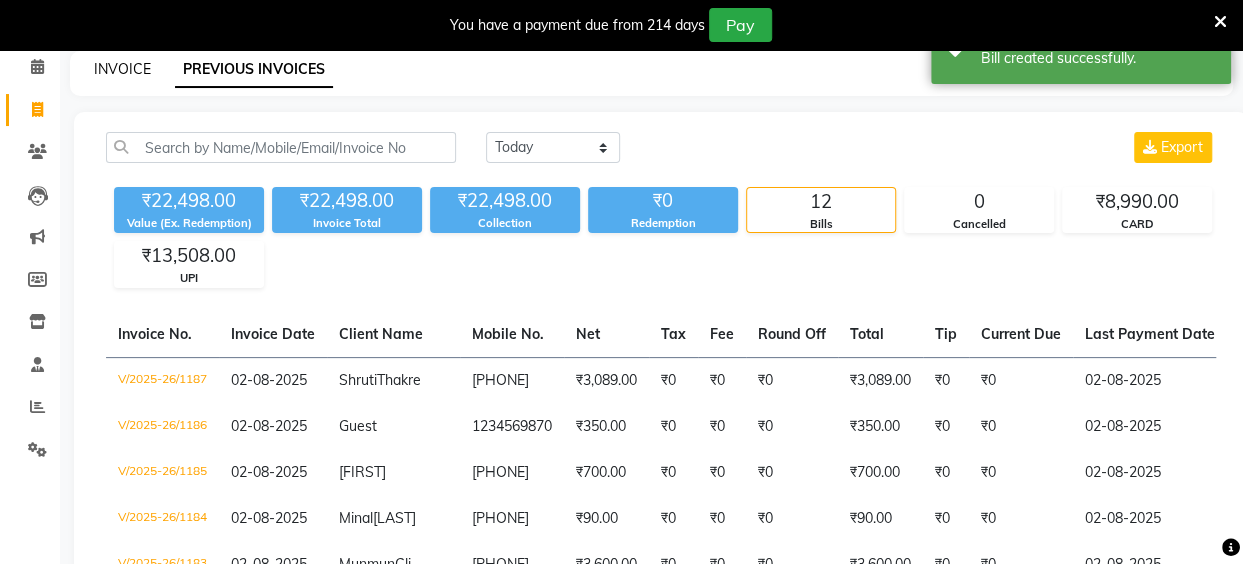 click on "INVOICE" 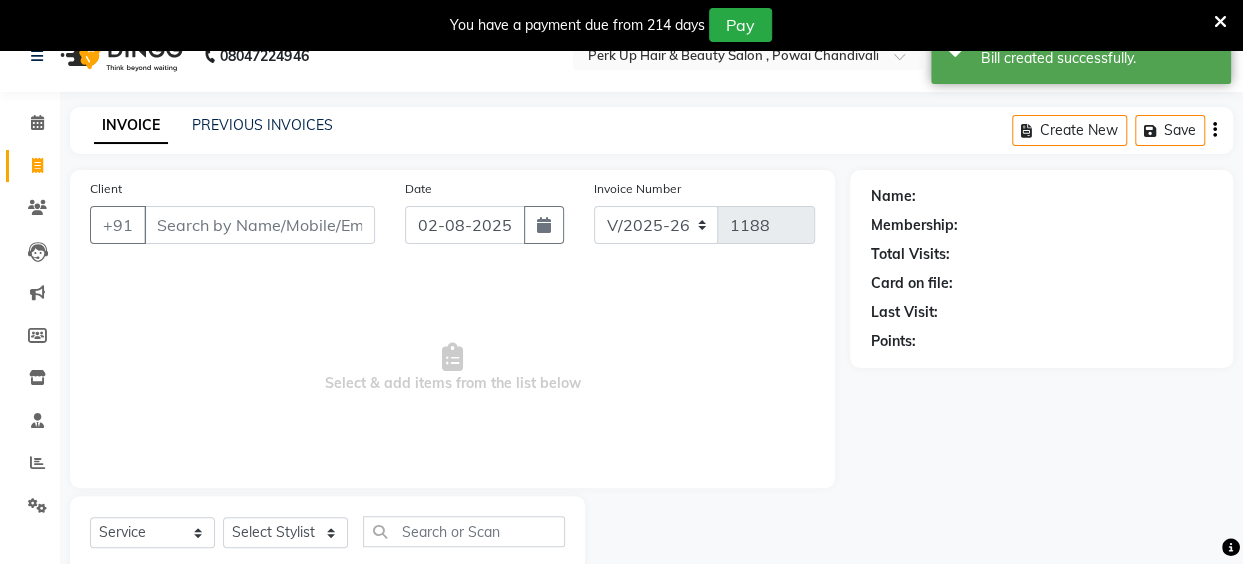 scroll, scrollTop: 0, scrollLeft: 0, axis: both 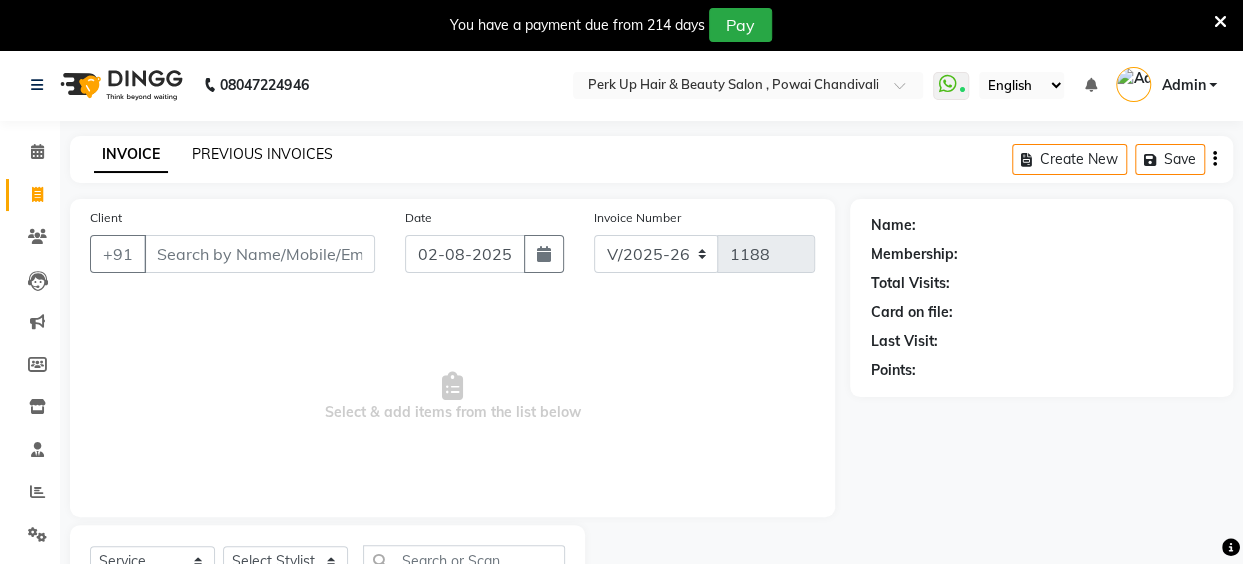click on "PREVIOUS INVOICES" 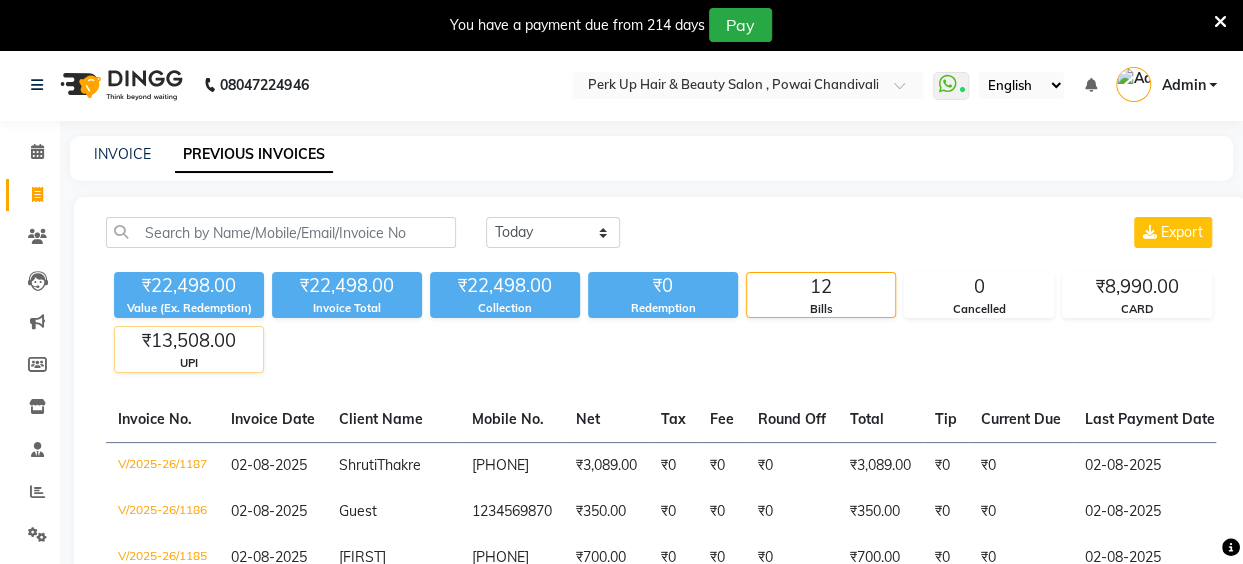 click on "₹13,508.00" 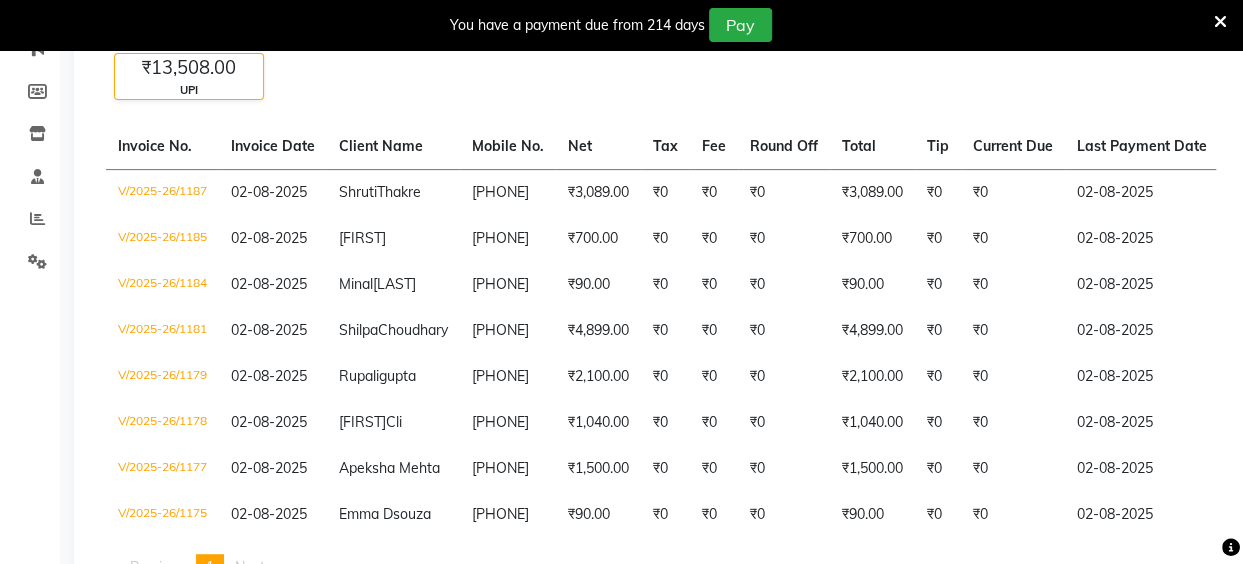 scroll, scrollTop: 0, scrollLeft: 0, axis: both 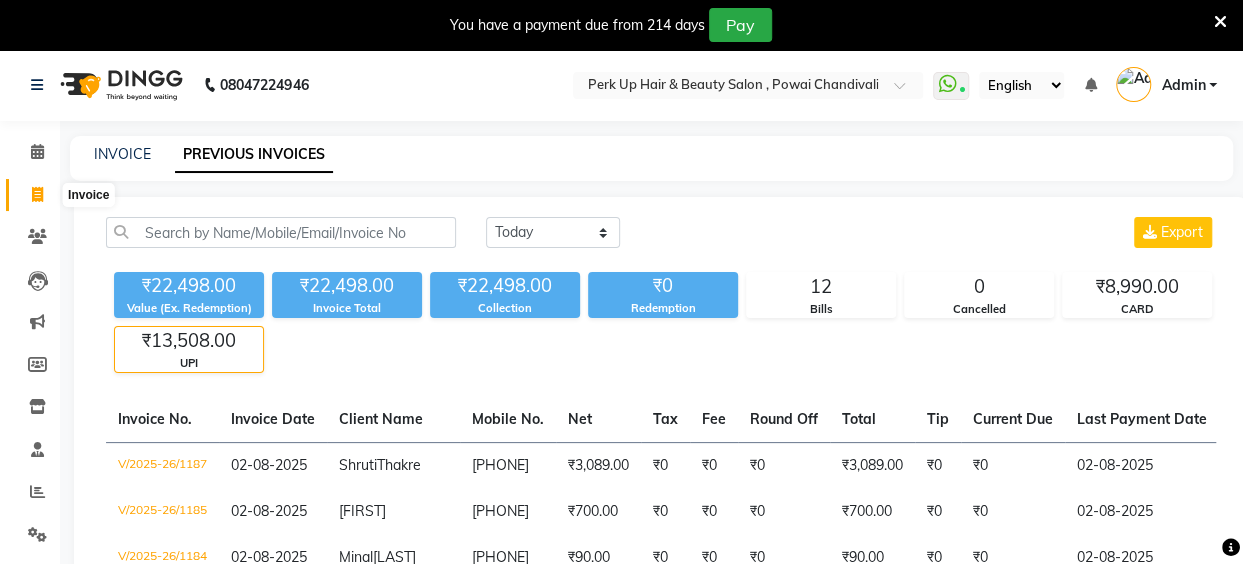 click 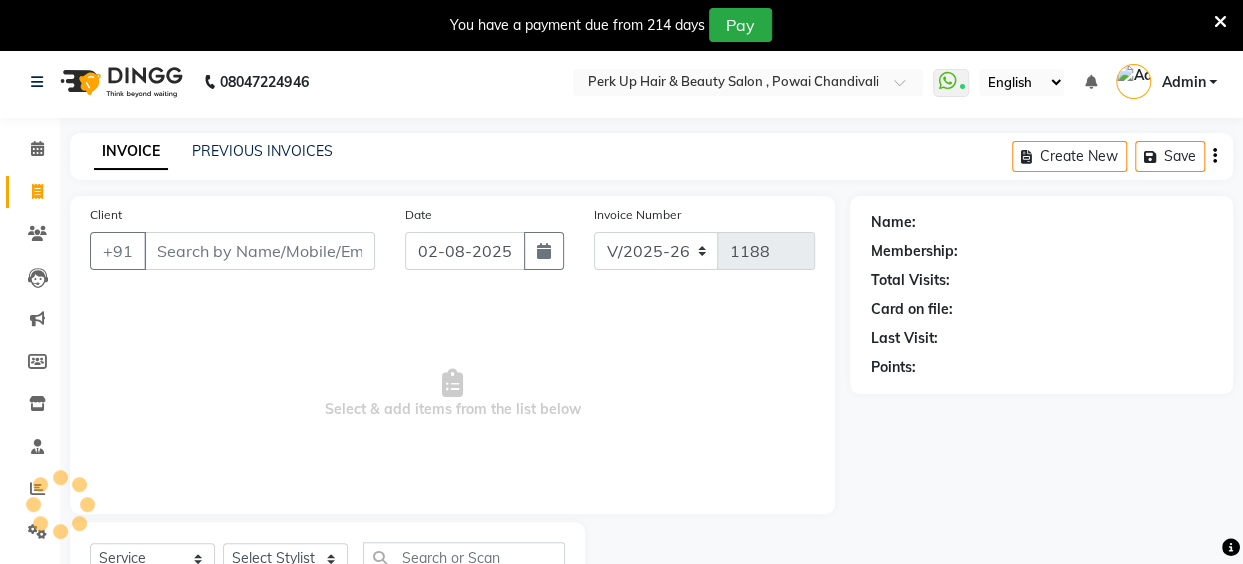 scroll, scrollTop: 85, scrollLeft: 0, axis: vertical 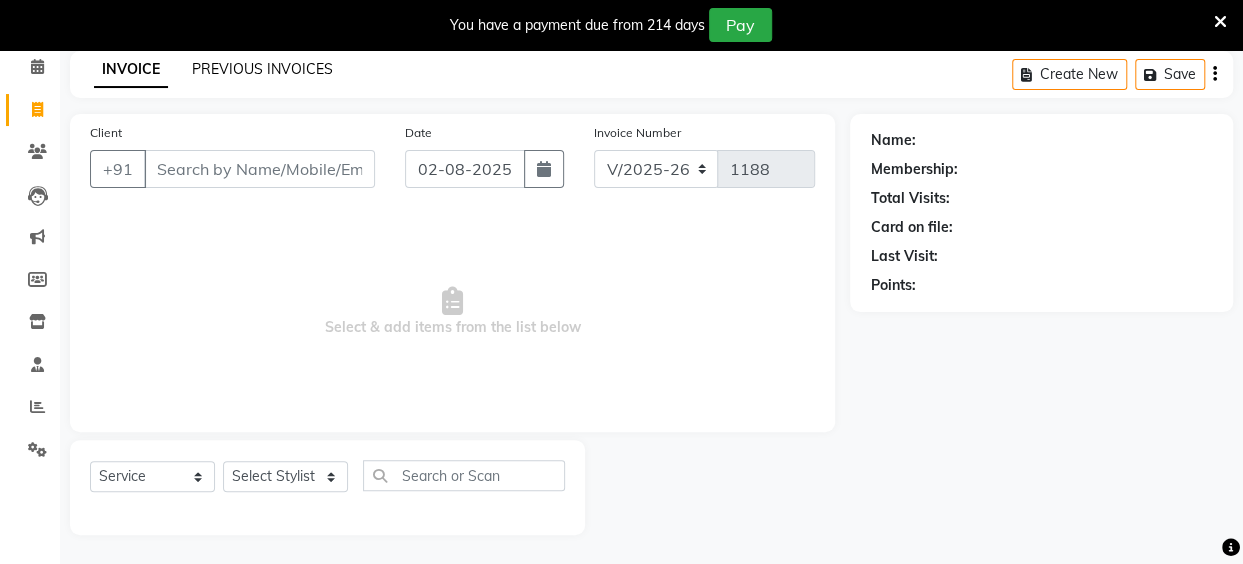 click on "PREVIOUS INVOICES" 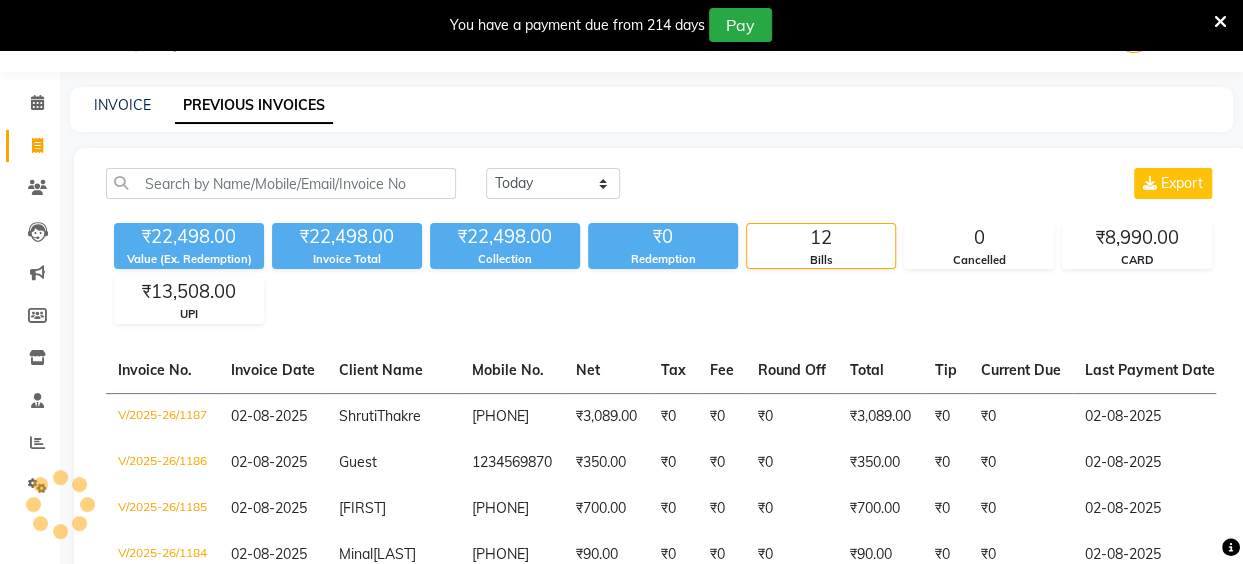 scroll, scrollTop: 85, scrollLeft: 0, axis: vertical 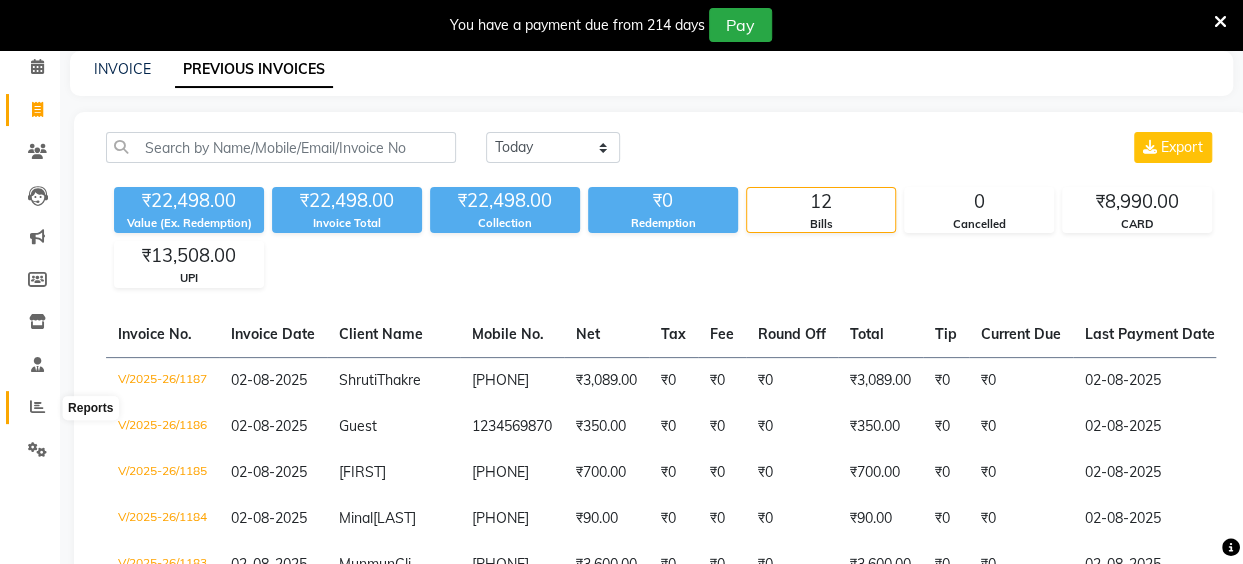 click 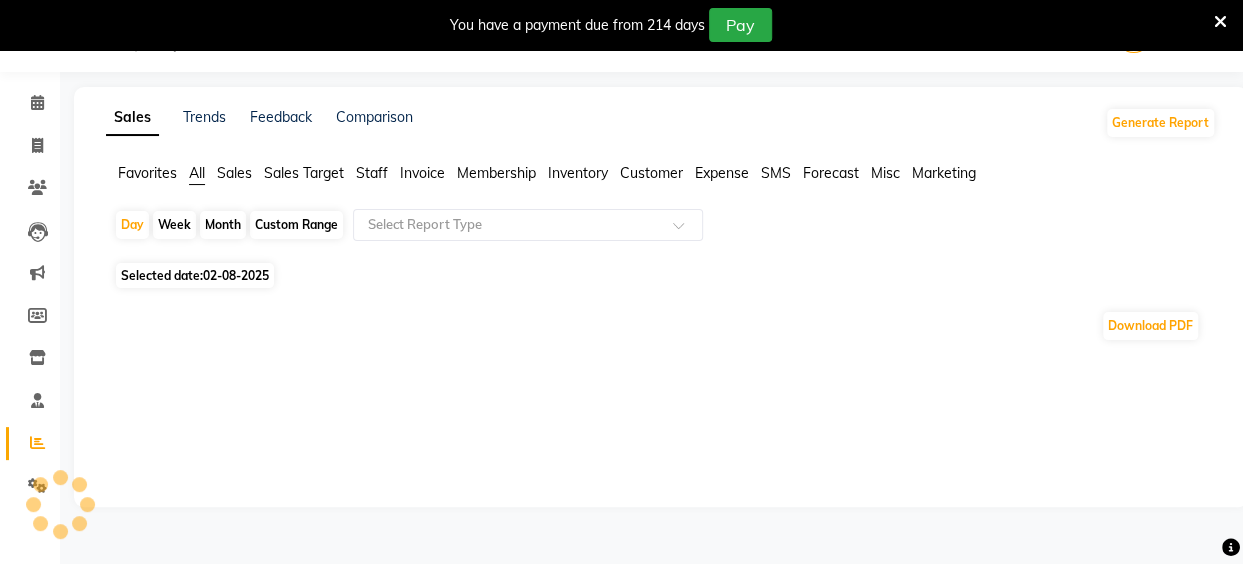 click on "Staff" 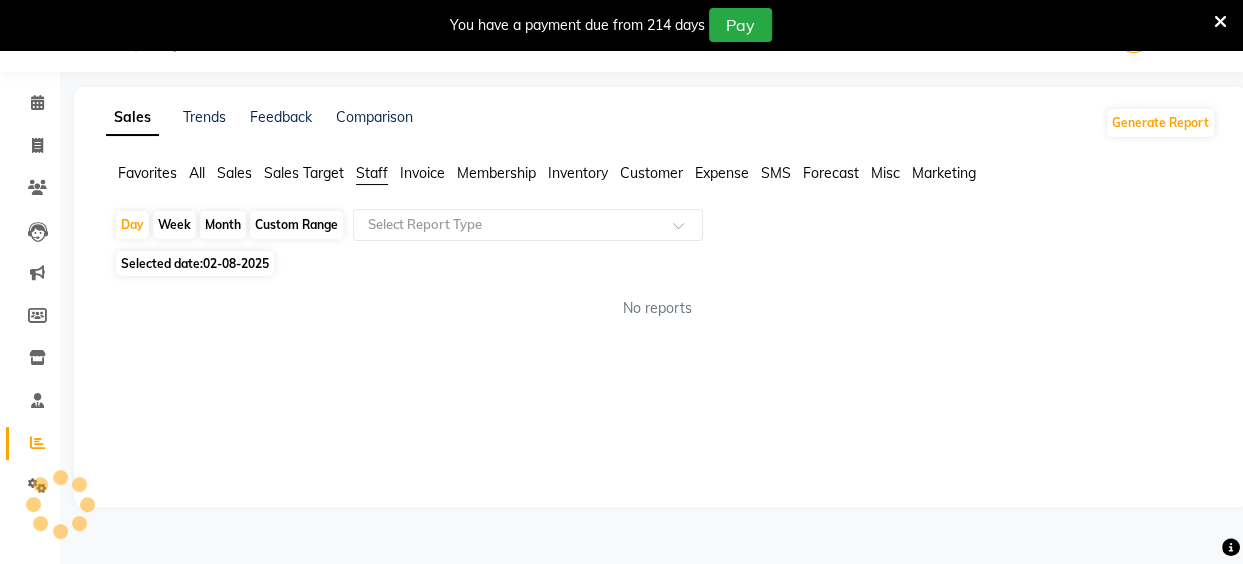 click on "Custom Range" 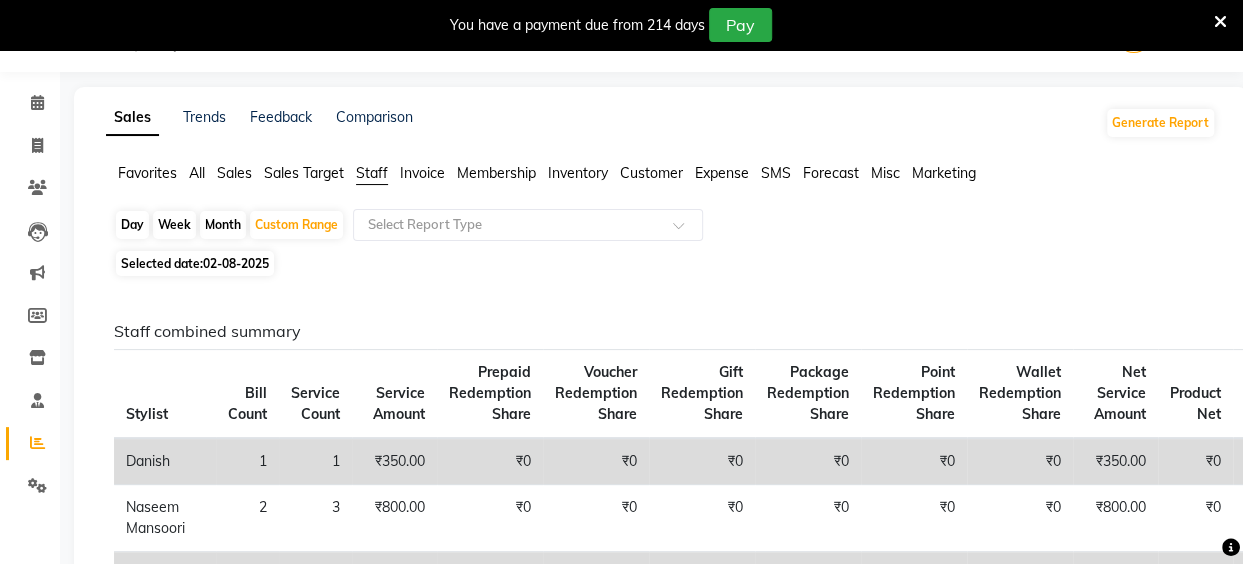 click on "02-08-2025" 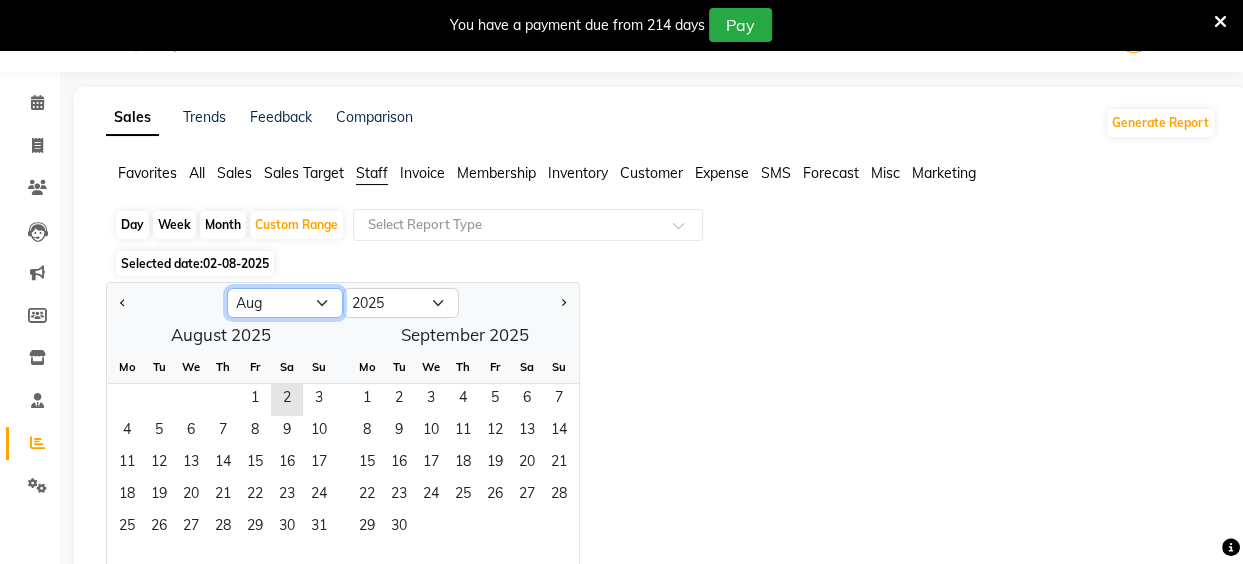 click on "Jan Feb Mar Apr May Jun Jul Aug Sep Oct Nov Dec" 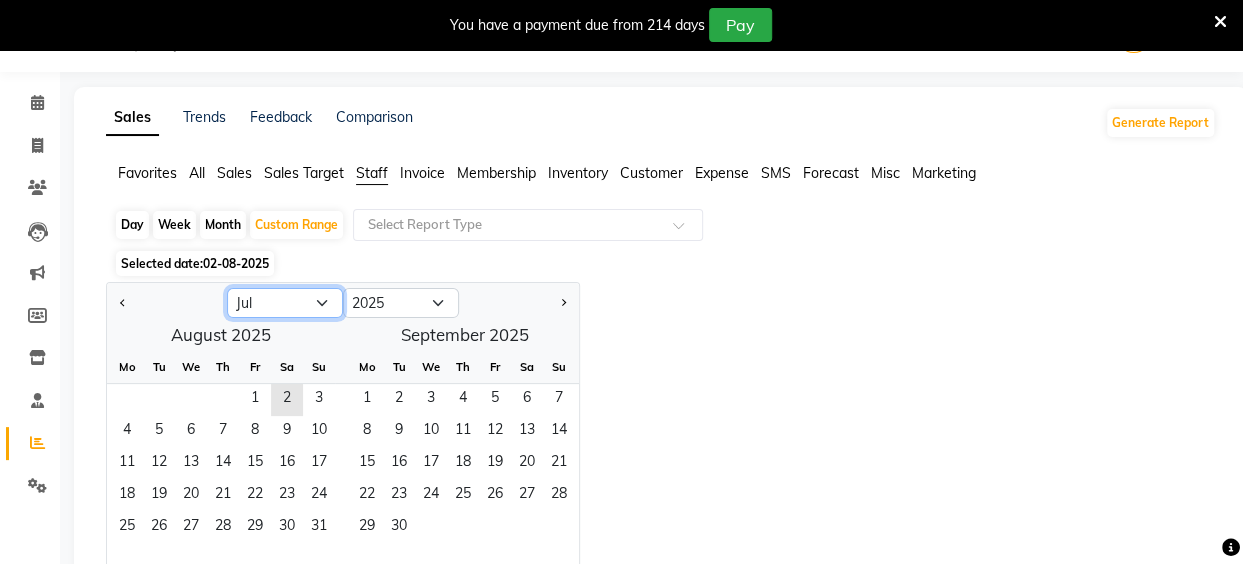 click on "Jan Feb Mar Apr May Jun Jul Aug Sep Oct Nov Dec" 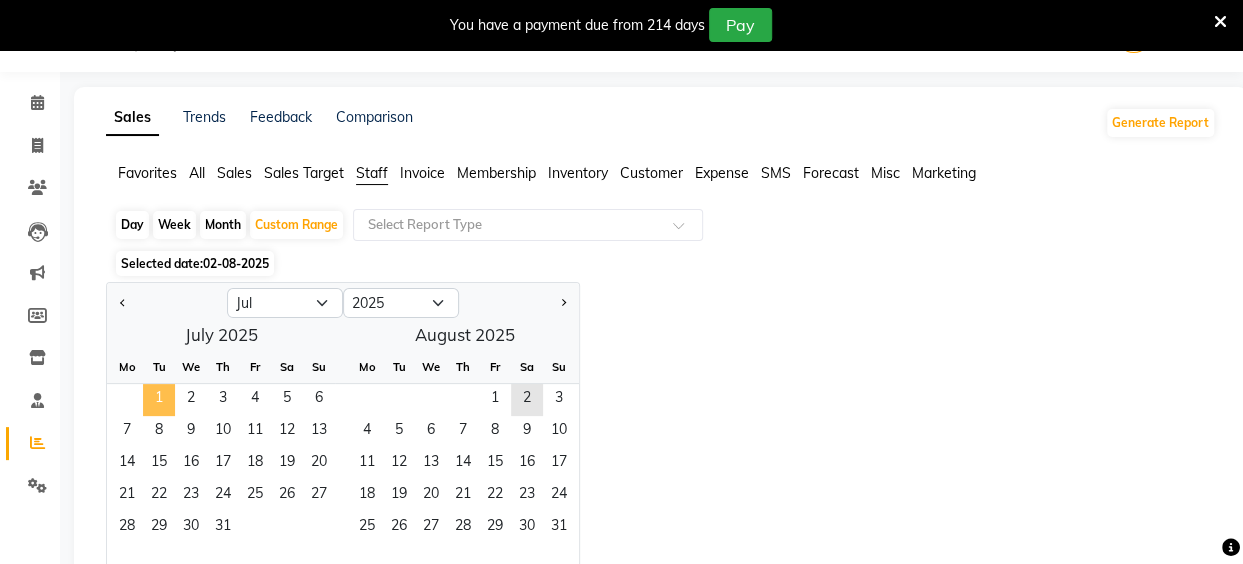 click on "1" 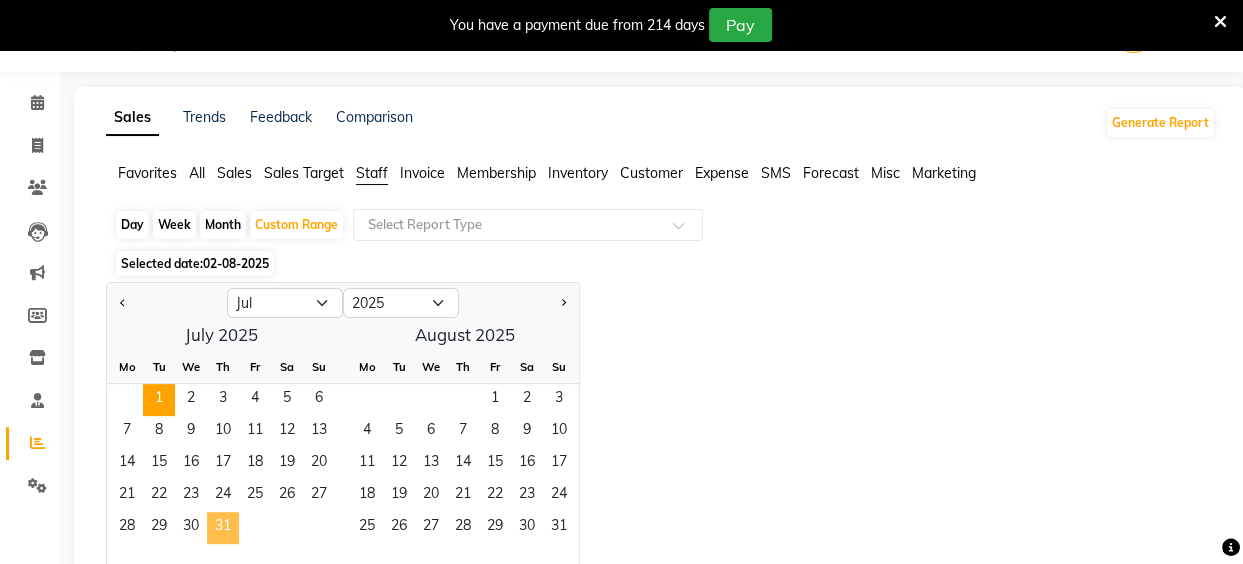 click on "31" 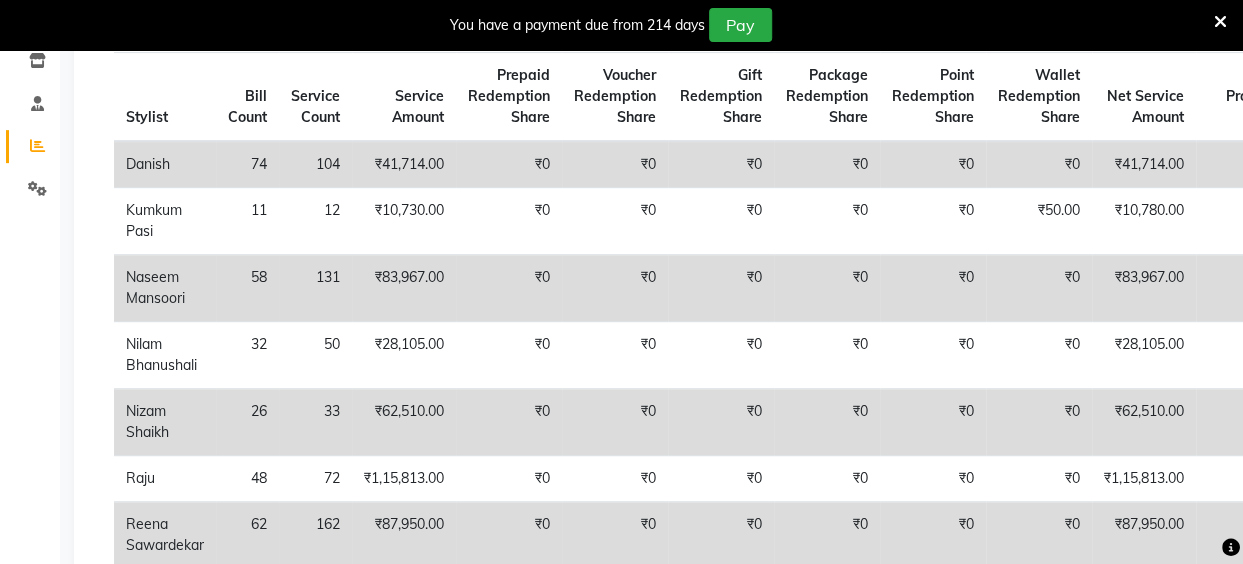 scroll, scrollTop: 408, scrollLeft: 0, axis: vertical 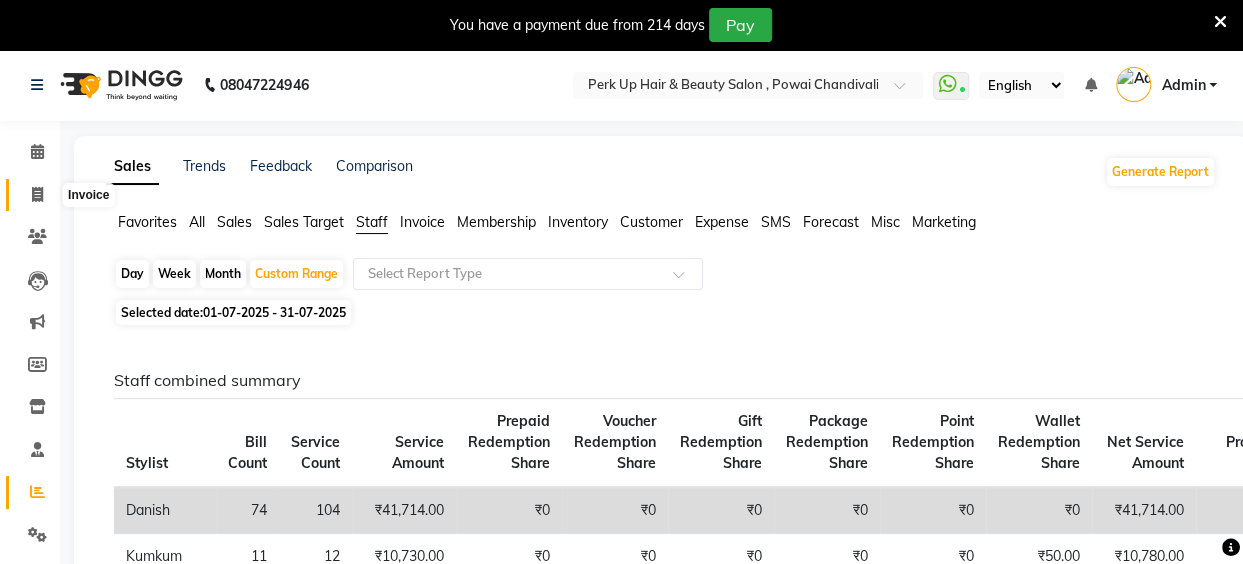 click 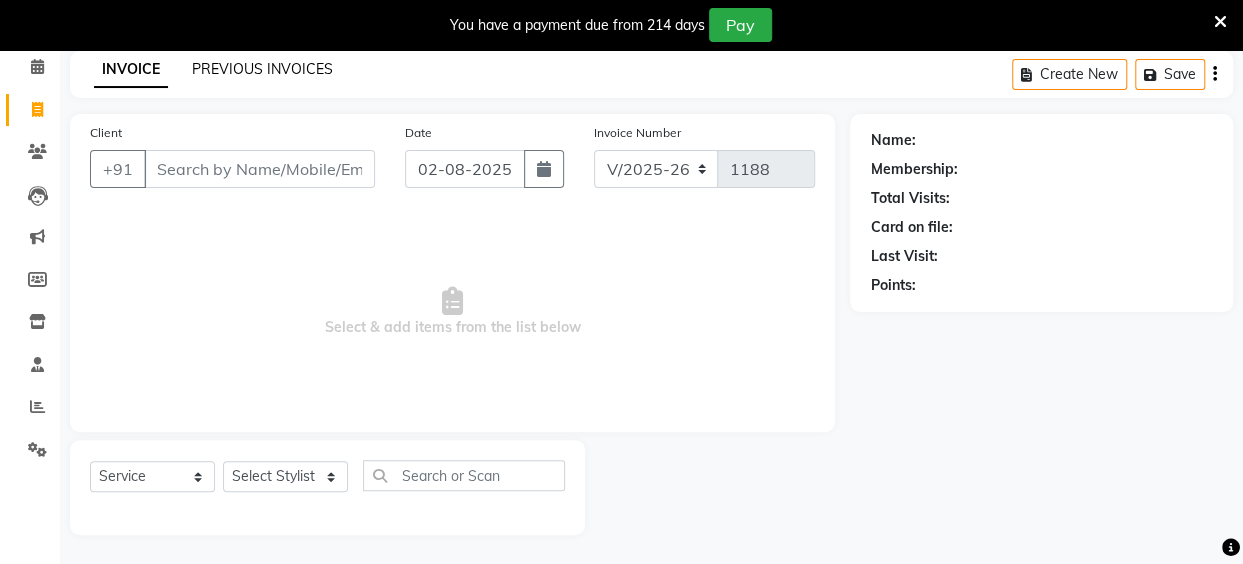 click on "PREVIOUS INVOICES" 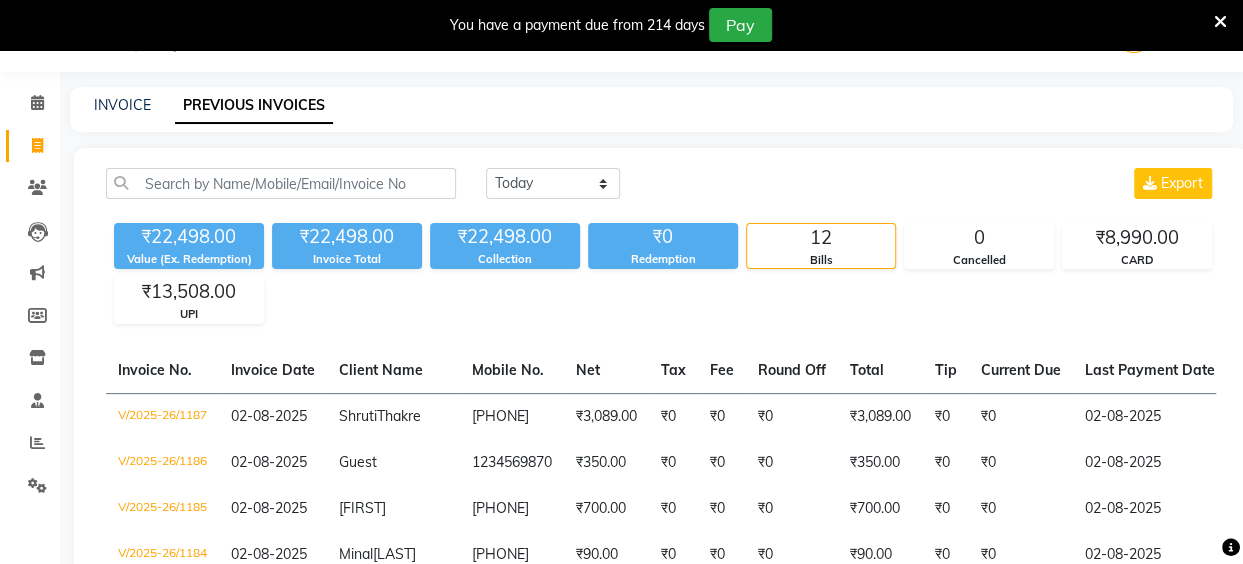 scroll, scrollTop: 85, scrollLeft: 0, axis: vertical 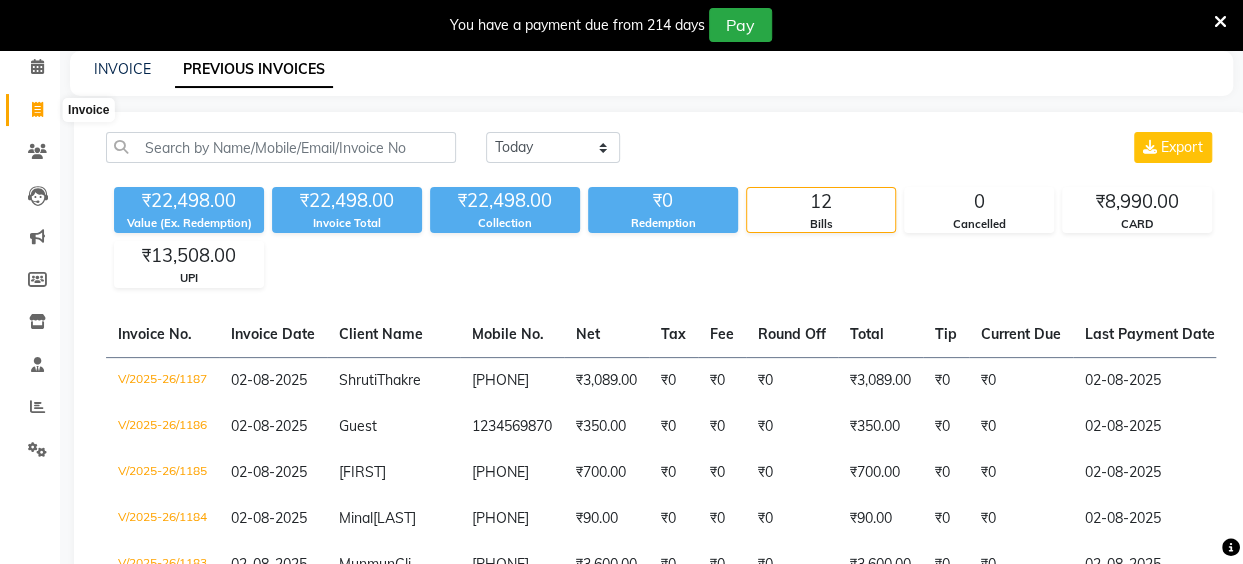 click 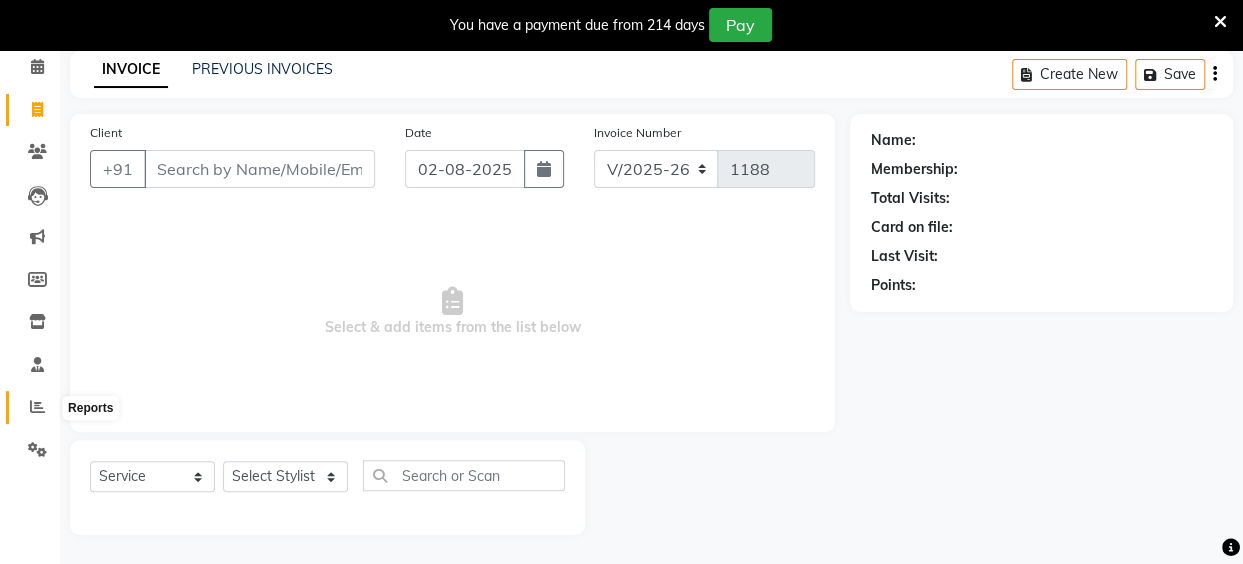 click 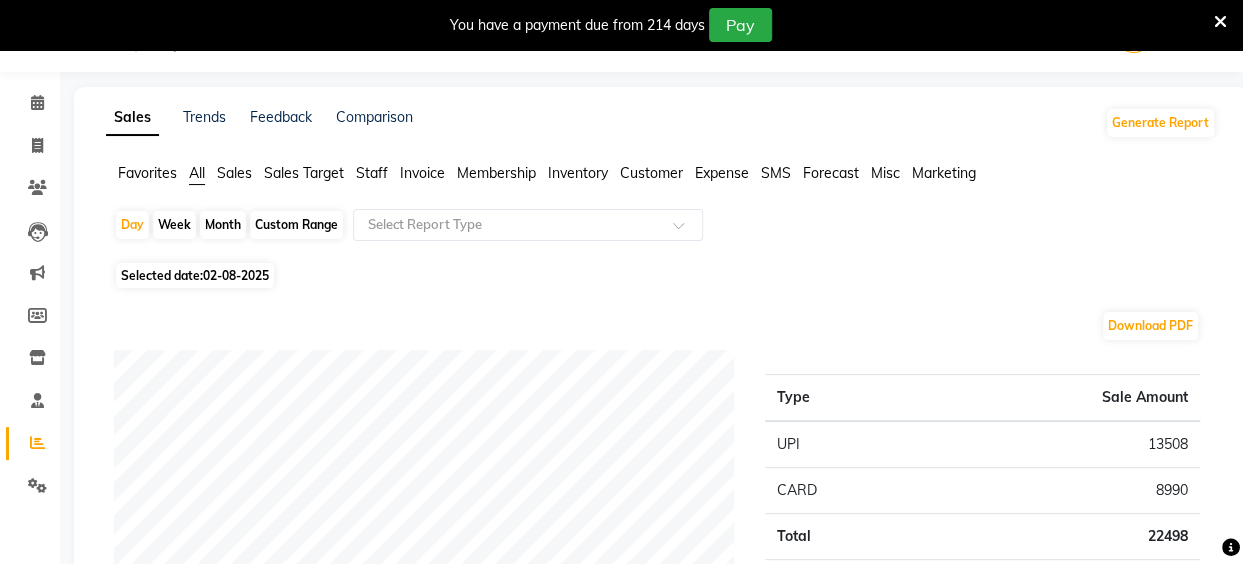 scroll, scrollTop: 85, scrollLeft: 0, axis: vertical 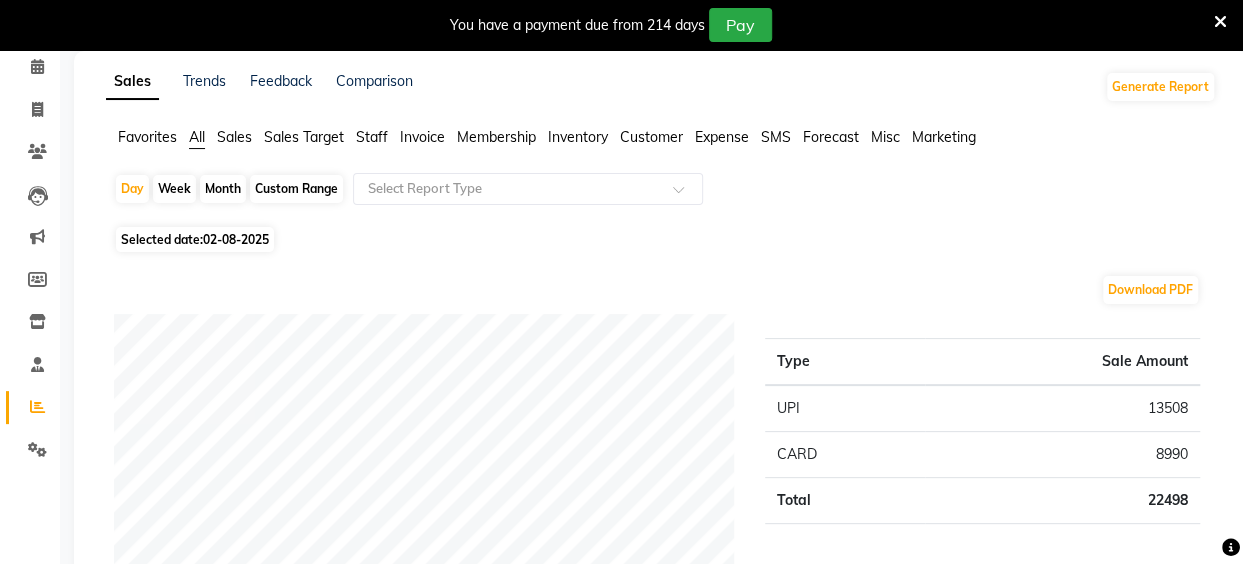 click on "Staff" 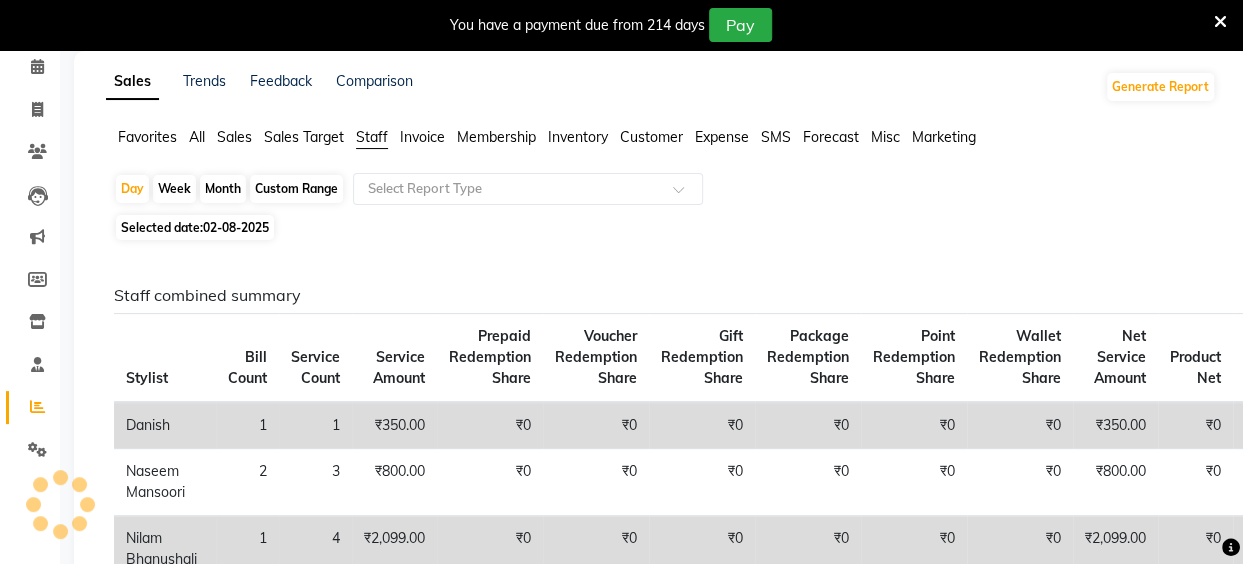 click on "Custom Range" 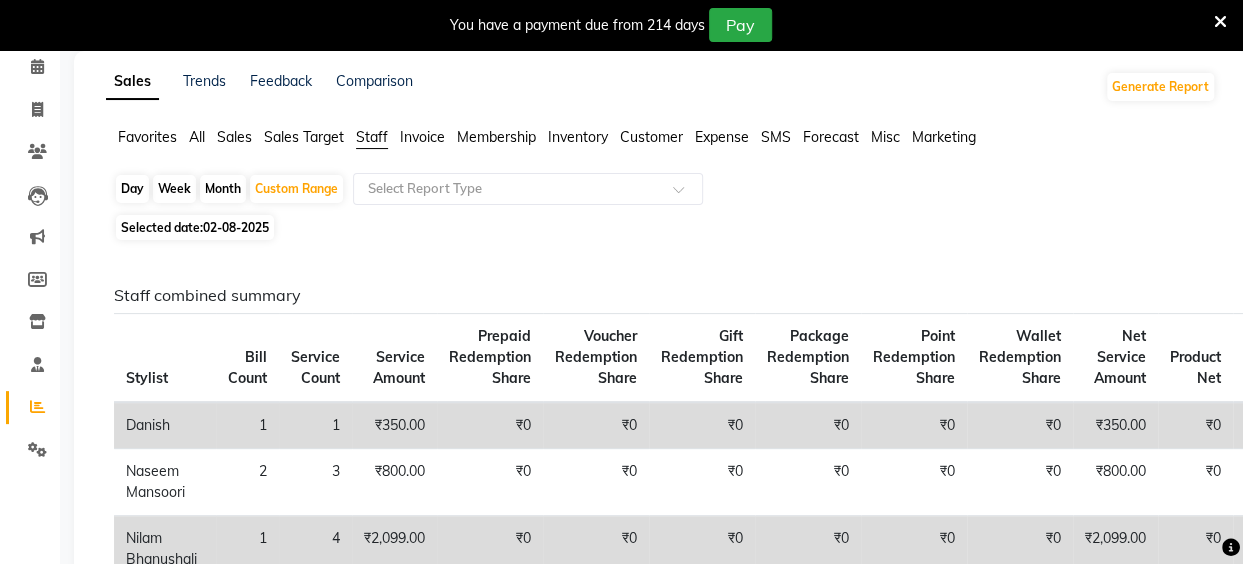 click on "02-08-2025" 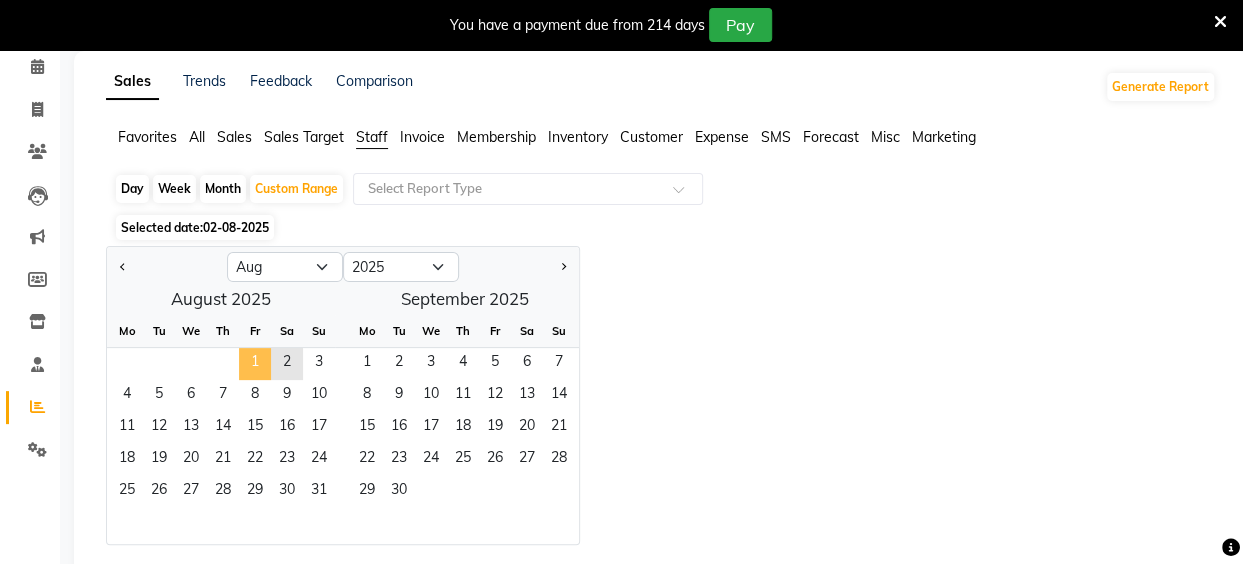 click on "1" 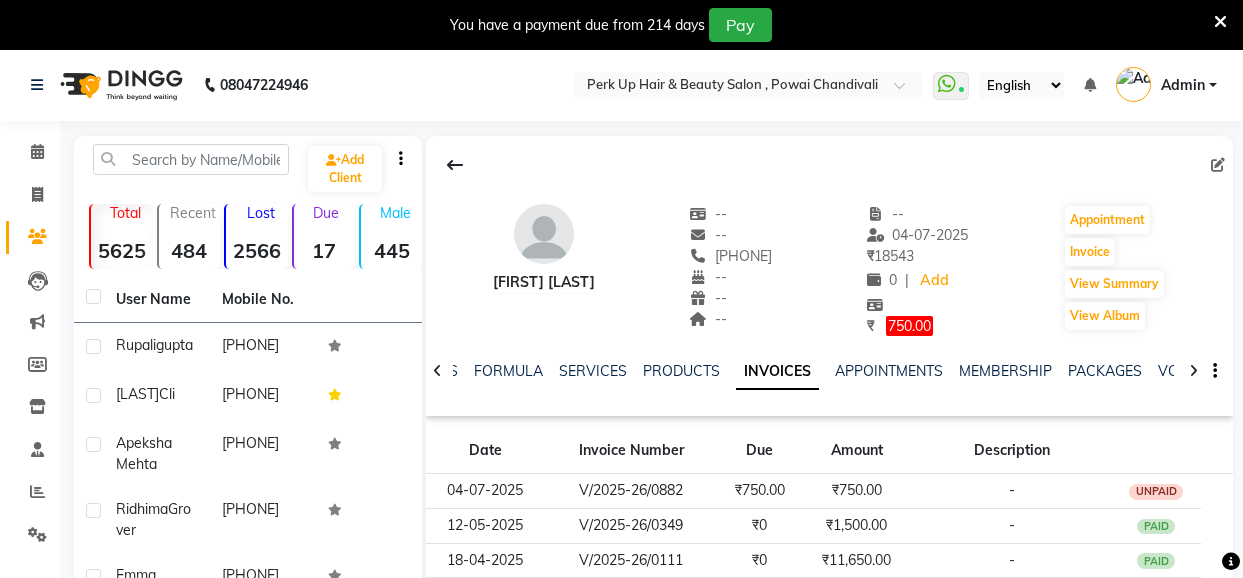 scroll, scrollTop: 0, scrollLeft: 0, axis: both 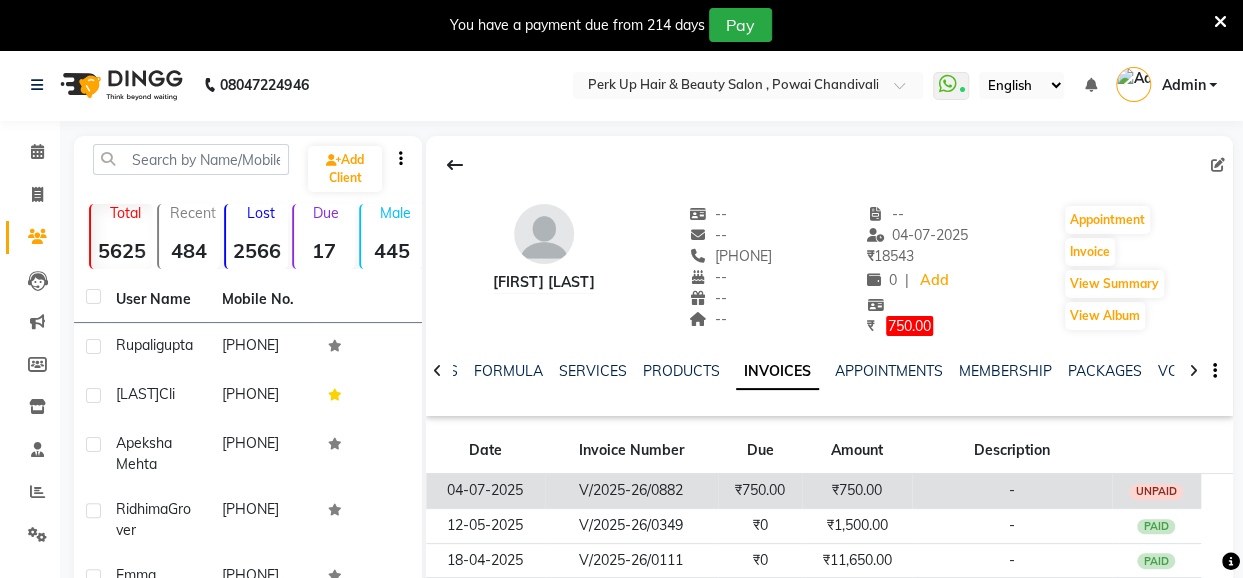 click on "V/2025-26/0882" 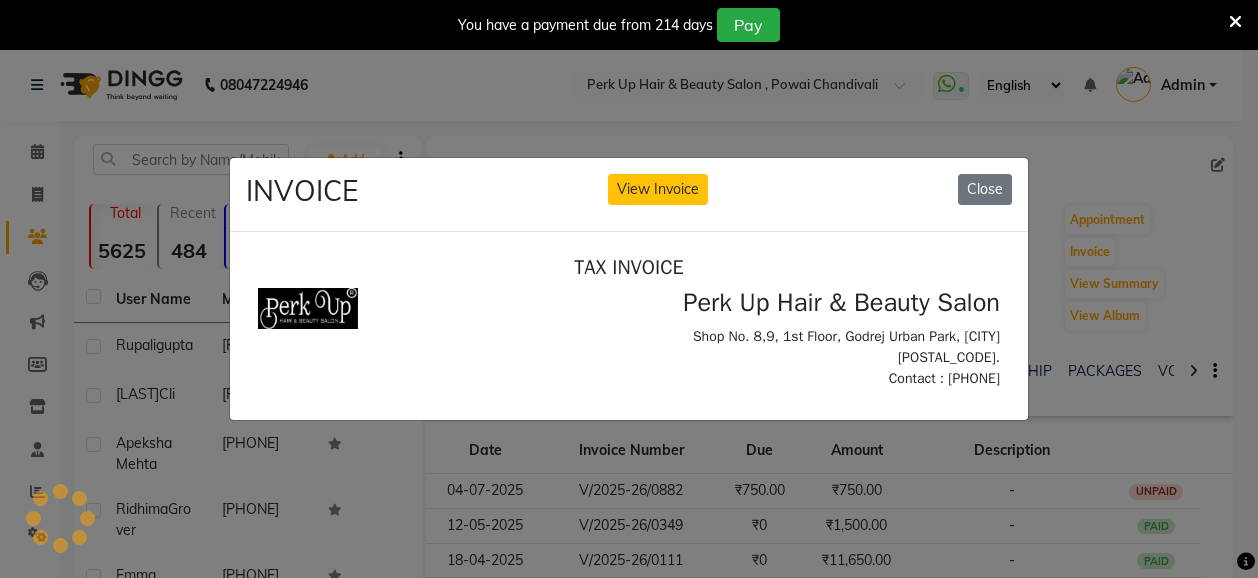 scroll, scrollTop: 0, scrollLeft: 0, axis: both 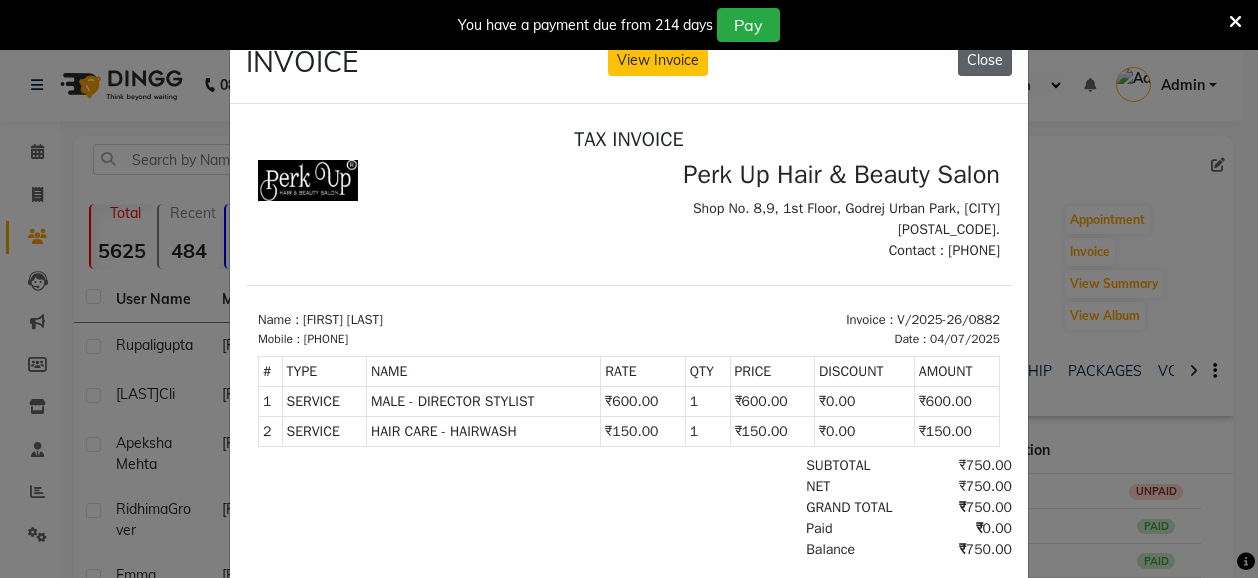 click on "Close" 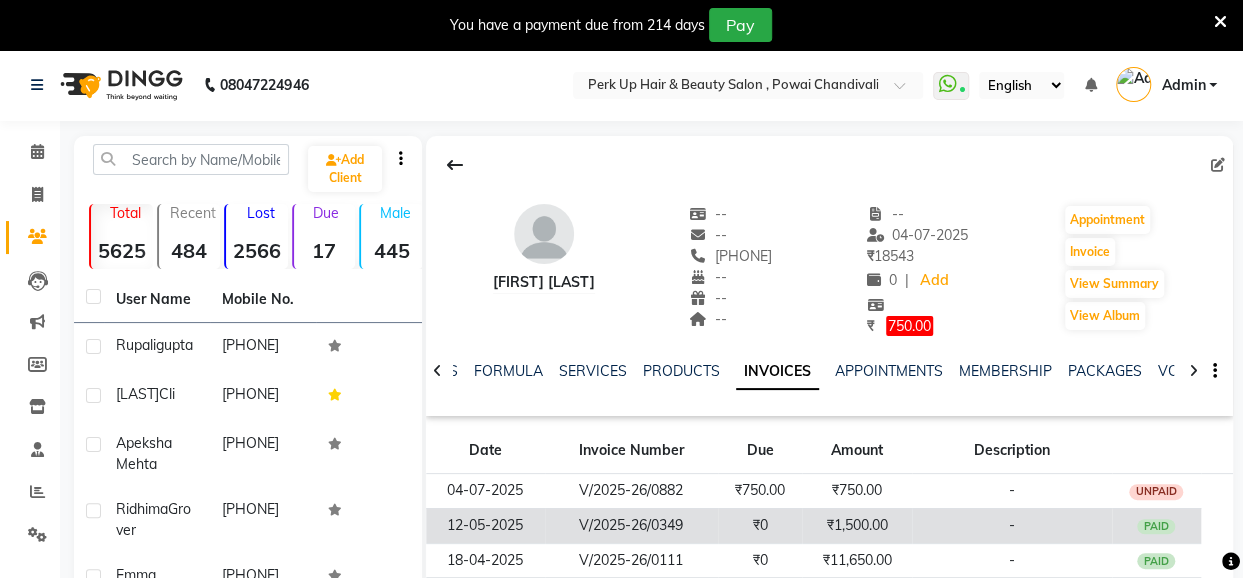 click on "V/2025-26/0349" 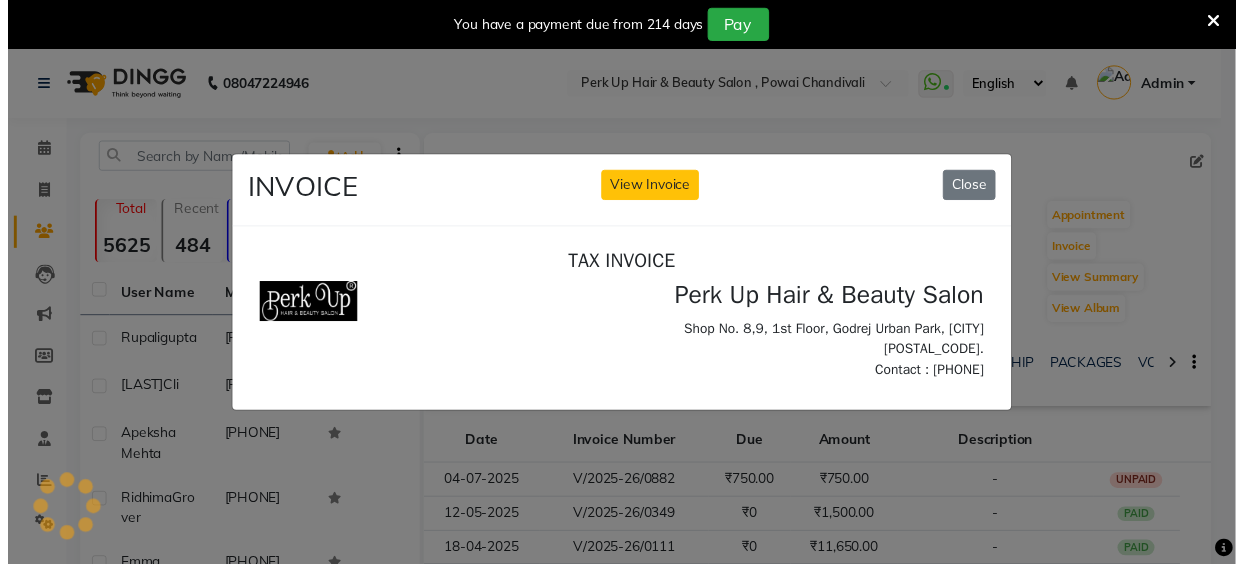 scroll, scrollTop: 0, scrollLeft: 0, axis: both 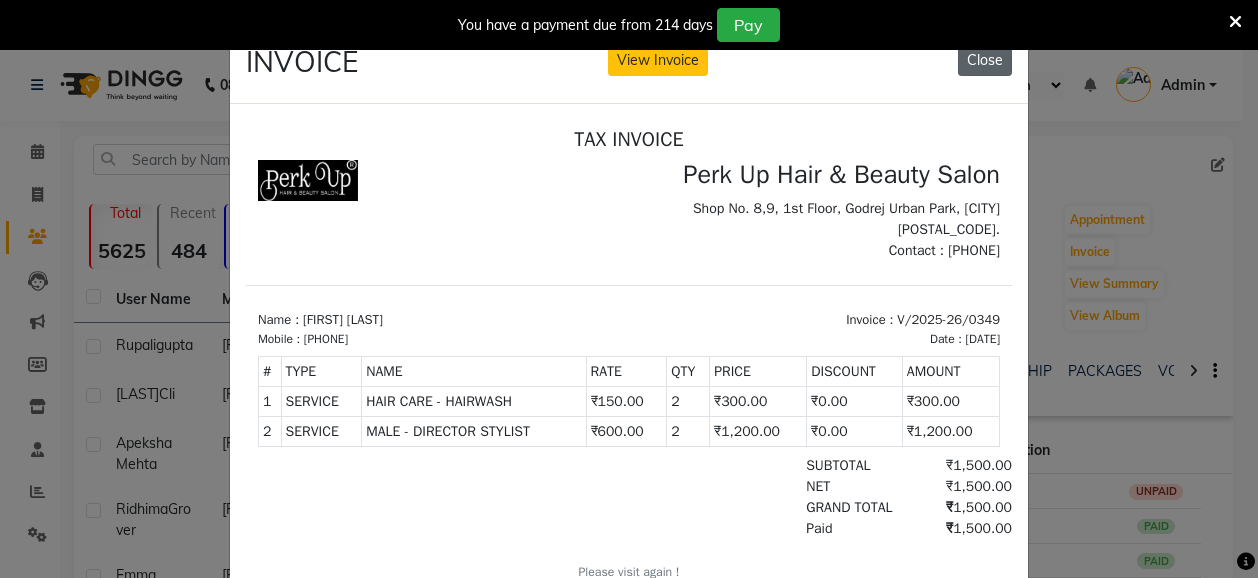 click on "Close" 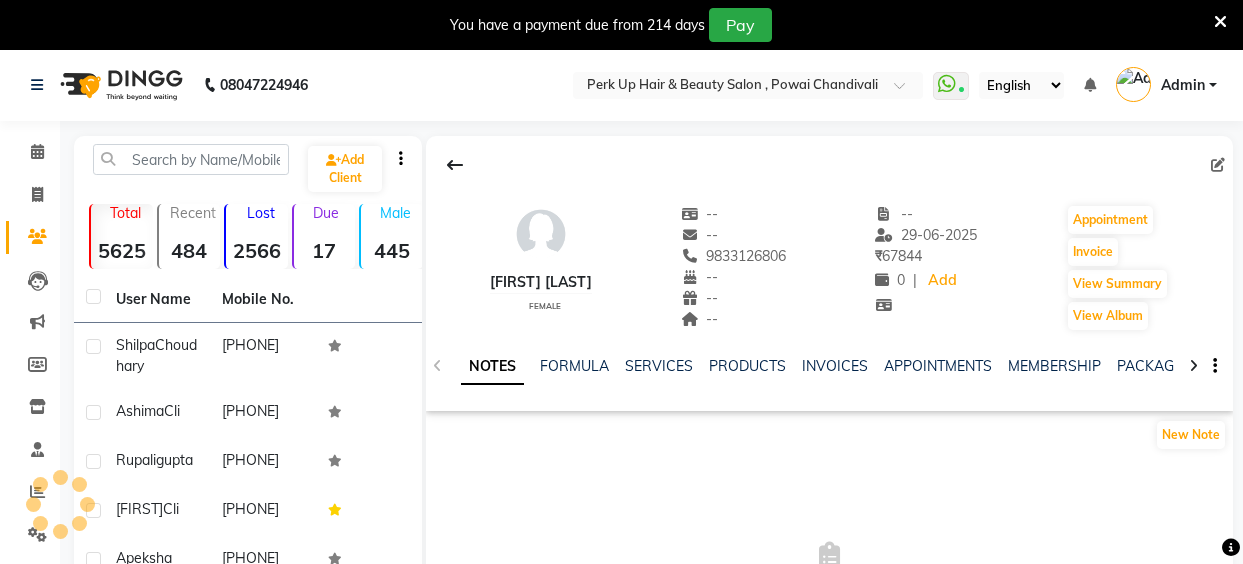 scroll, scrollTop: 0, scrollLeft: 0, axis: both 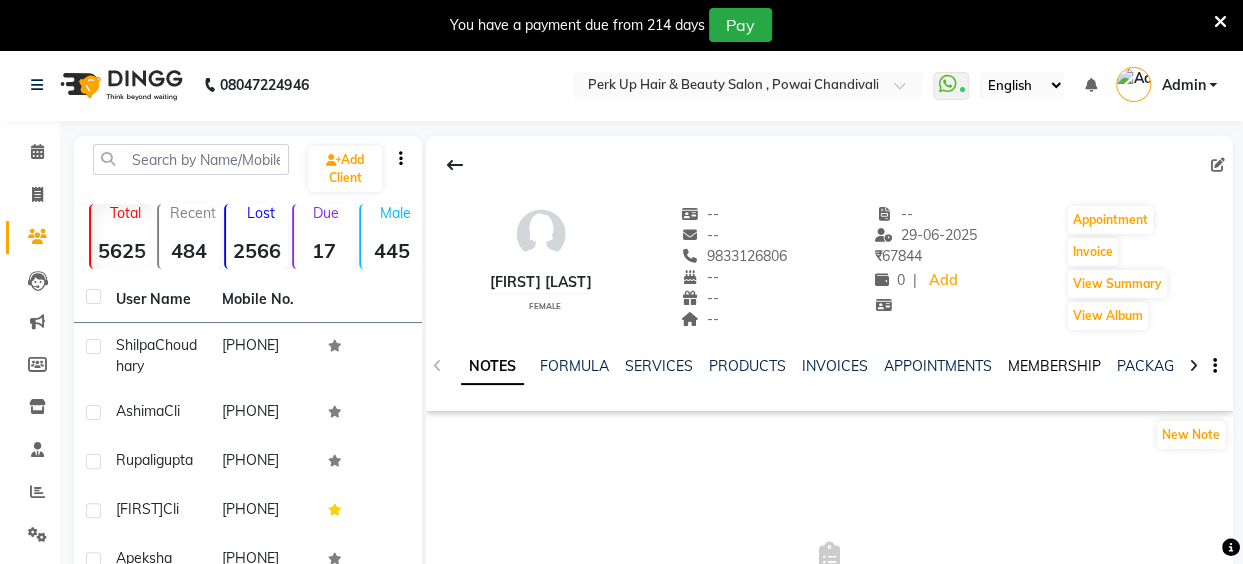drag, startPoint x: 1032, startPoint y: 366, endPoint x: 1026, endPoint y: 386, distance: 20.880613 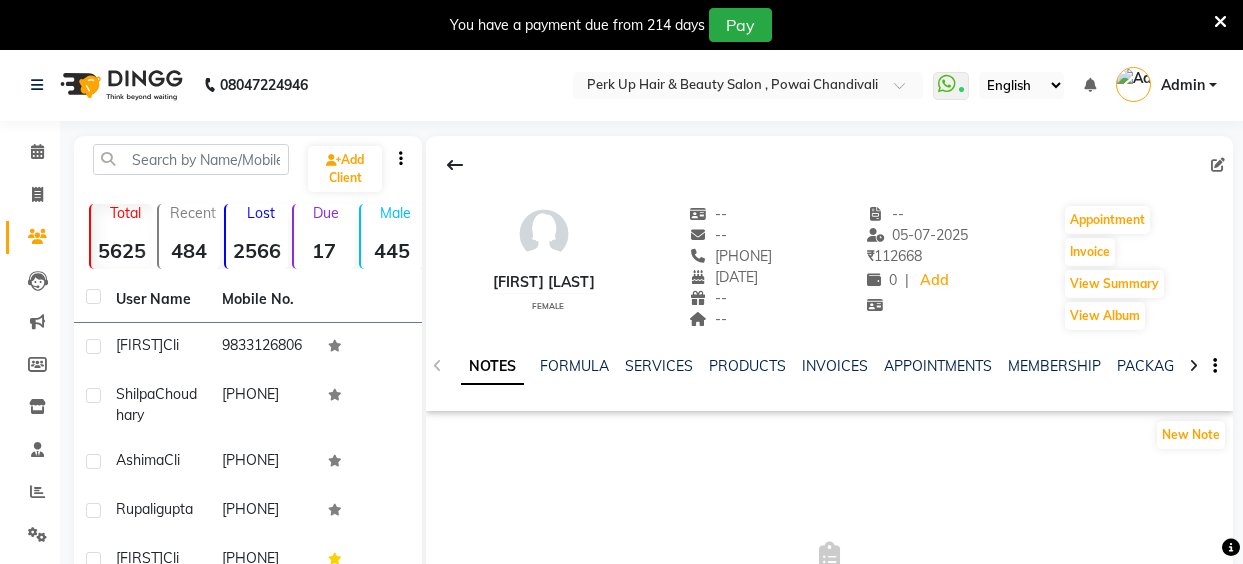 scroll, scrollTop: 0, scrollLeft: 0, axis: both 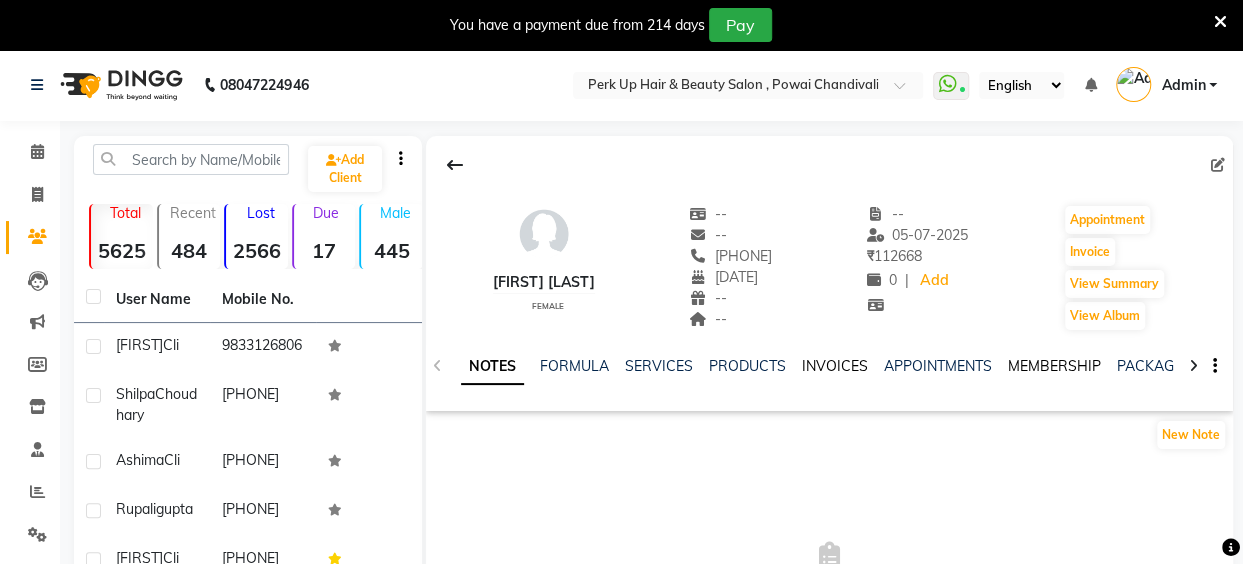 drag, startPoint x: 824, startPoint y: 364, endPoint x: 1034, endPoint y: 371, distance: 210.11664 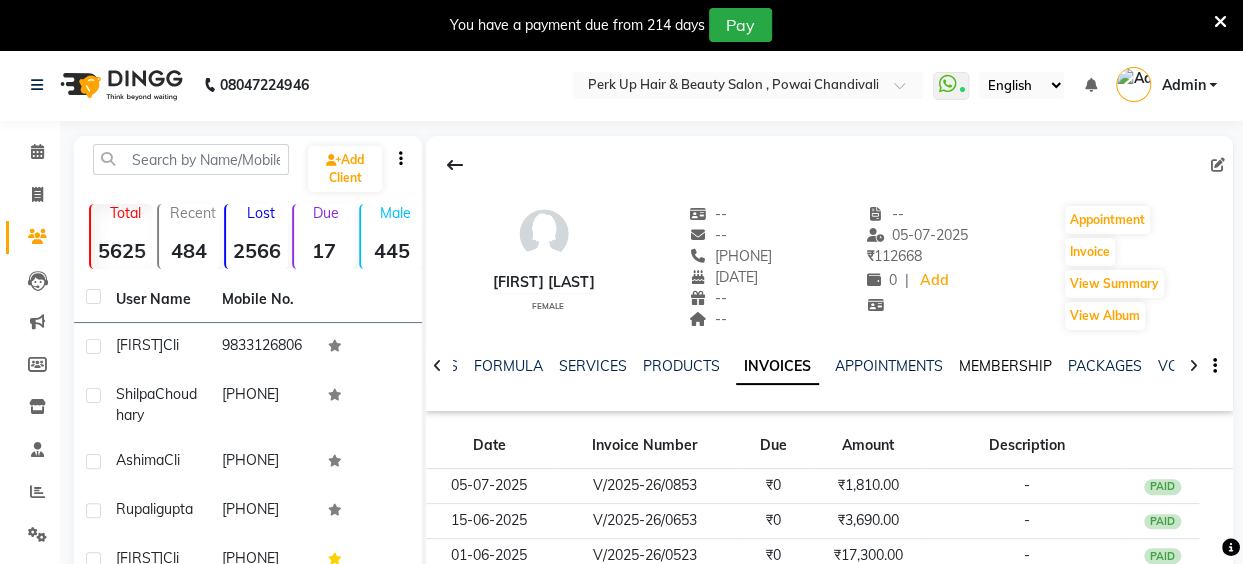 click on "MEMBERSHIP" 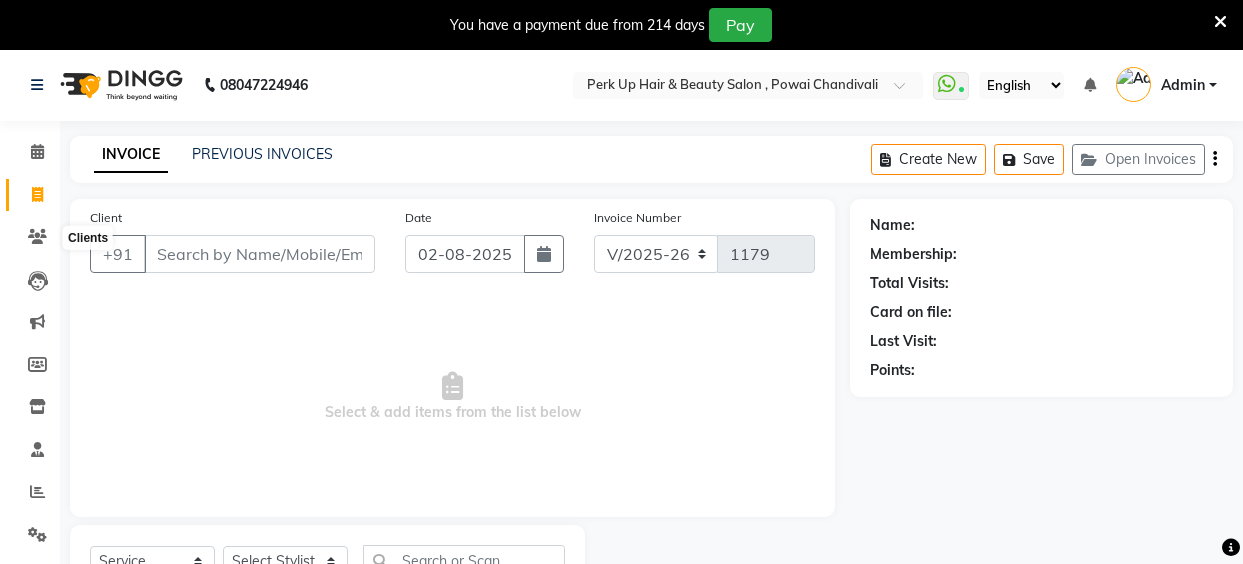 select on "5131" 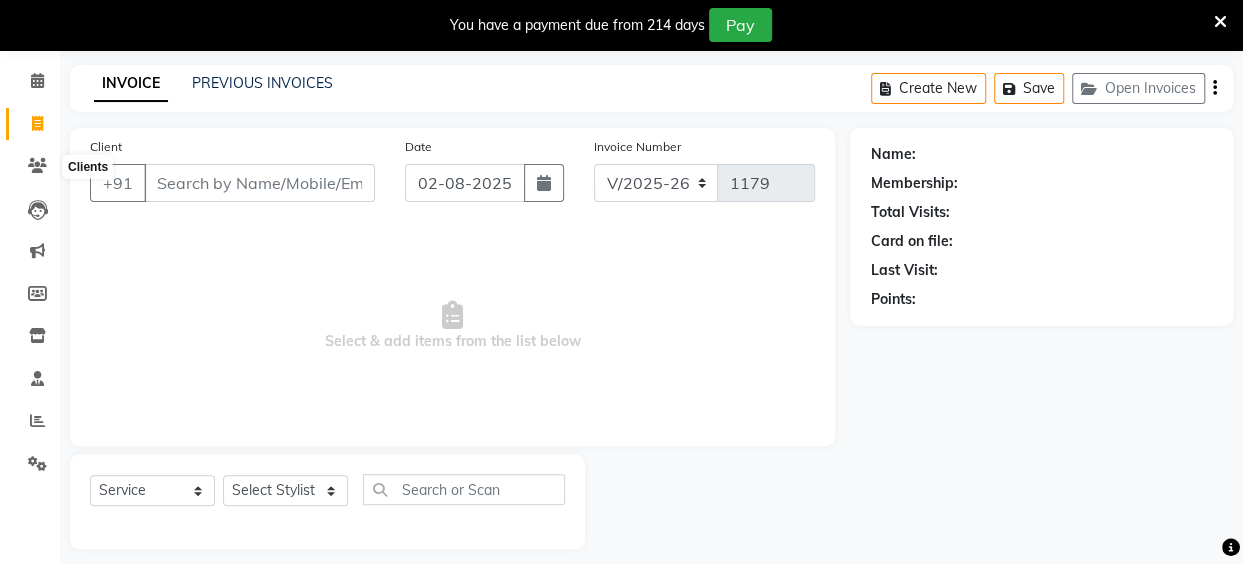 scroll, scrollTop: 0, scrollLeft: 0, axis: both 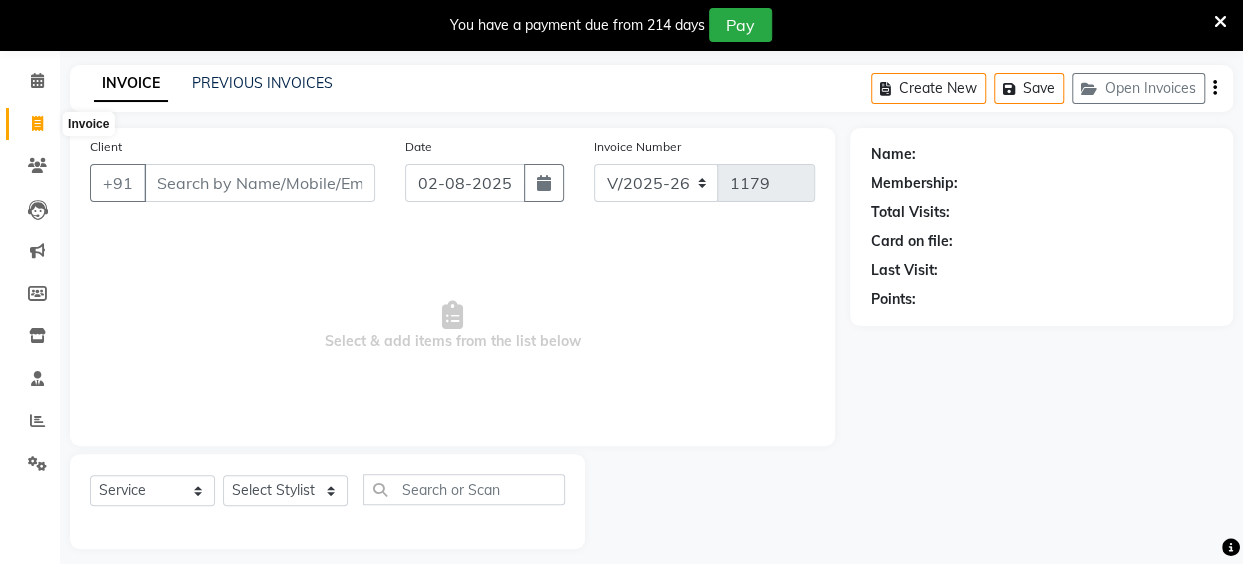click 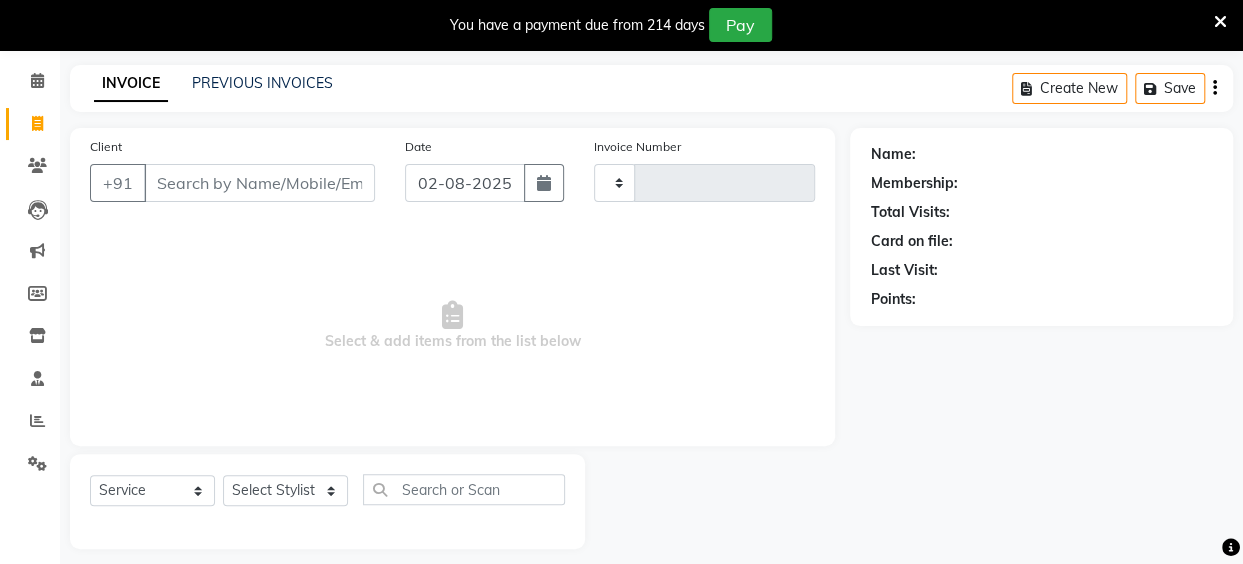 scroll, scrollTop: 85, scrollLeft: 0, axis: vertical 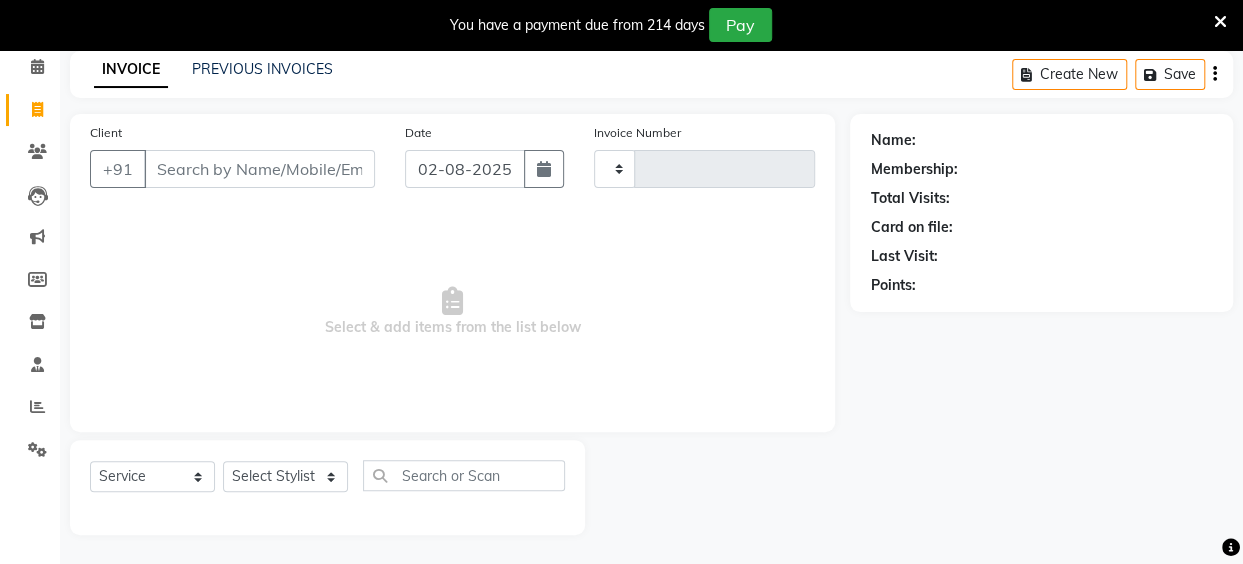 type on "1188" 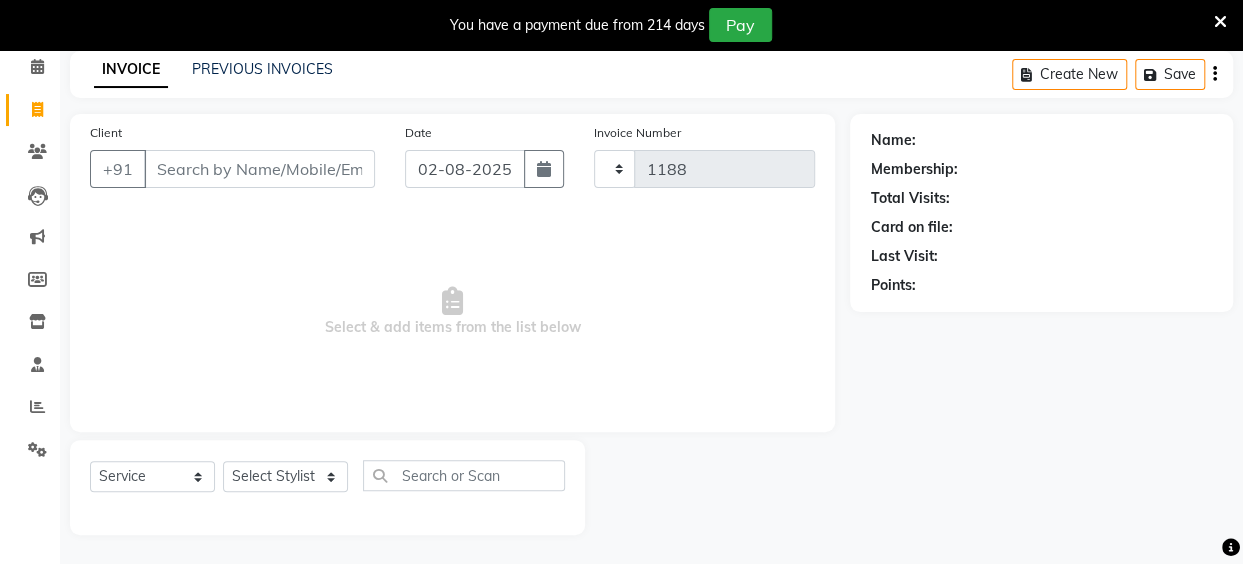 select on "5131" 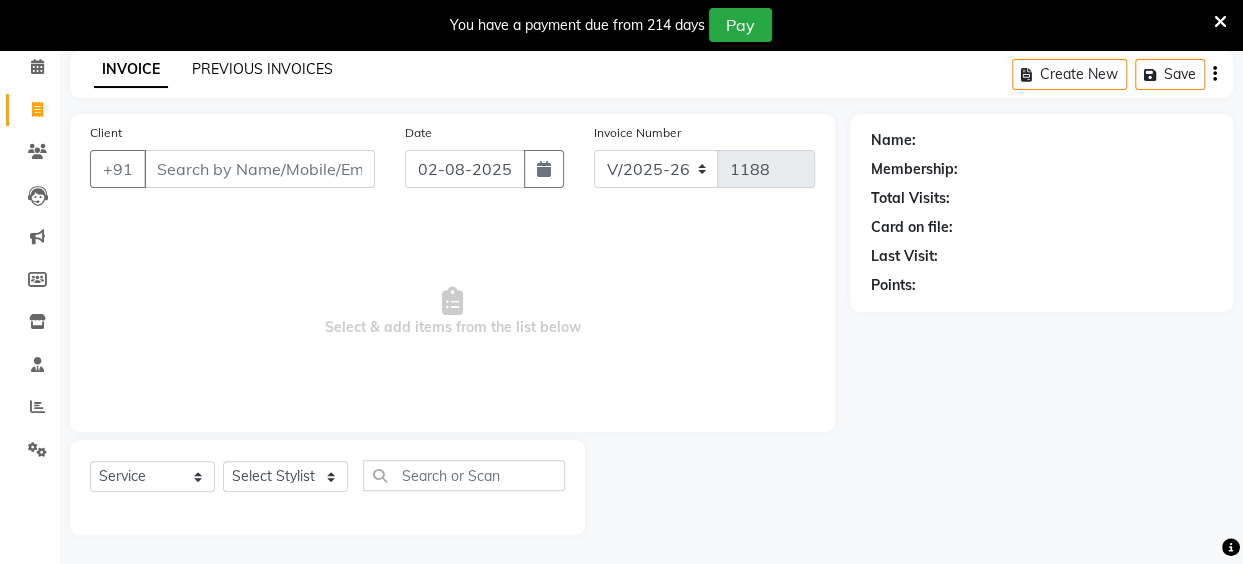 click on "PREVIOUS INVOICES" 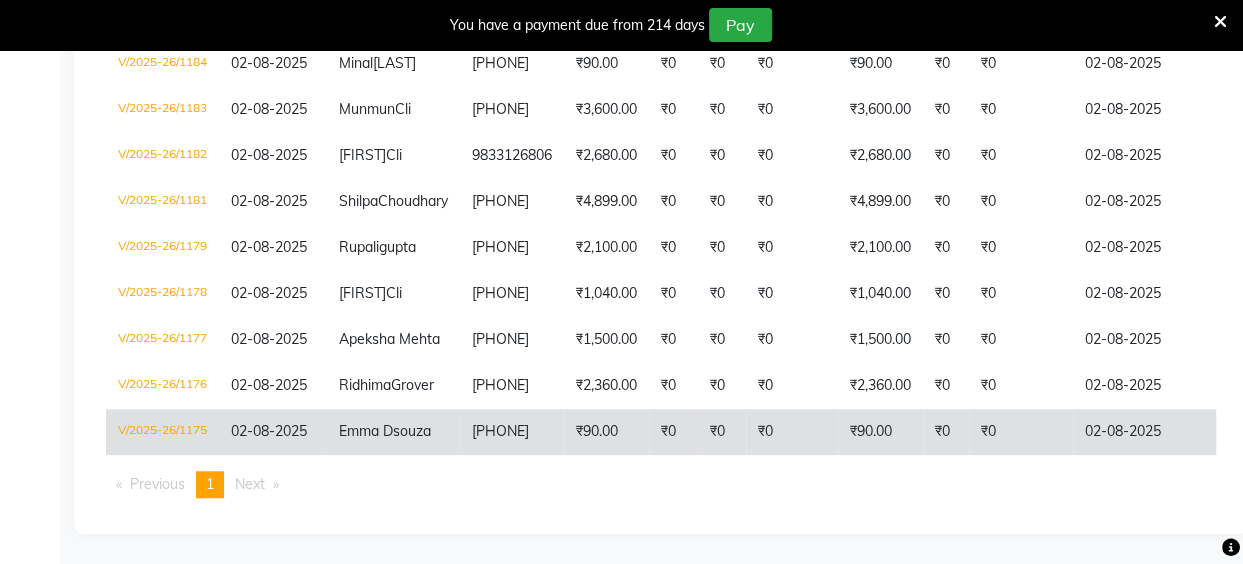 scroll, scrollTop: 0, scrollLeft: 0, axis: both 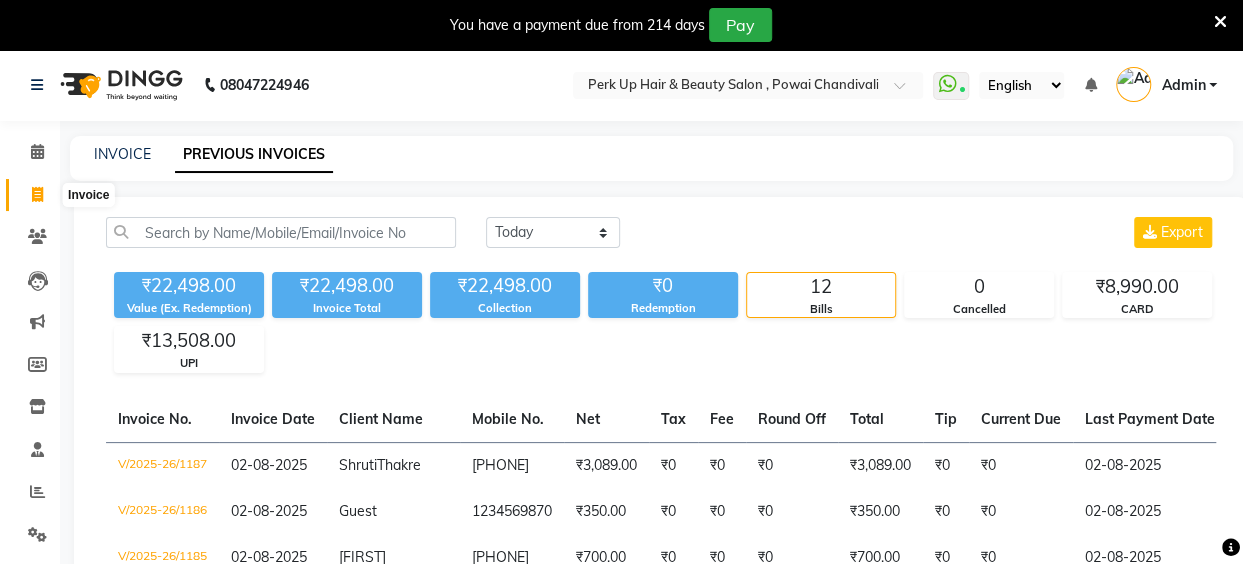 click 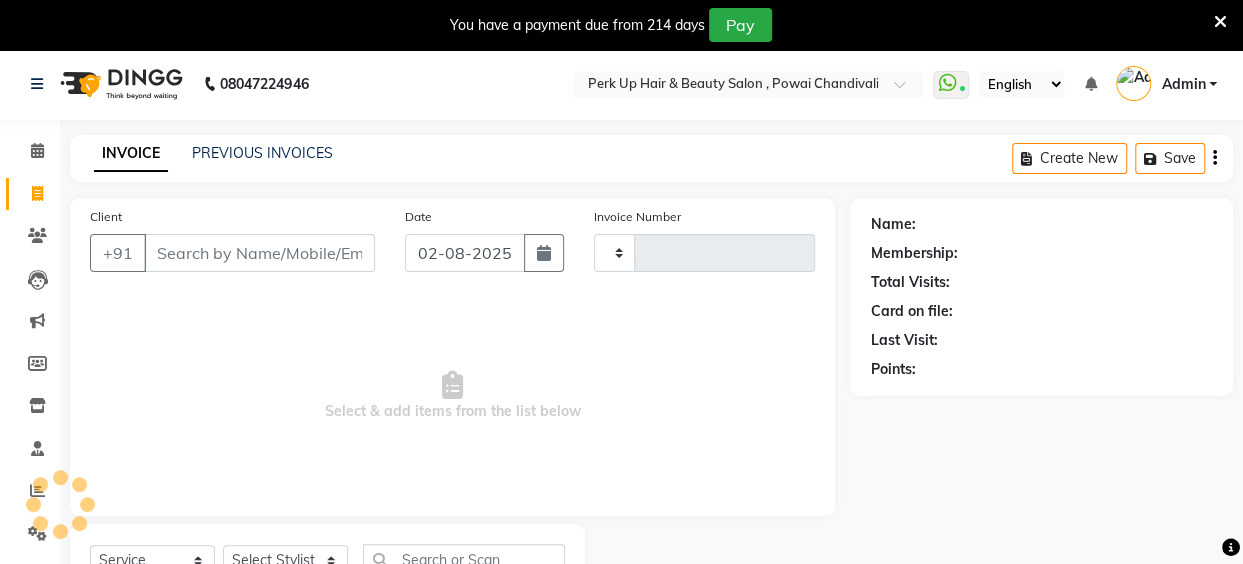 scroll, scrollTop: 85, scrollLeft: 0, axis: vertical 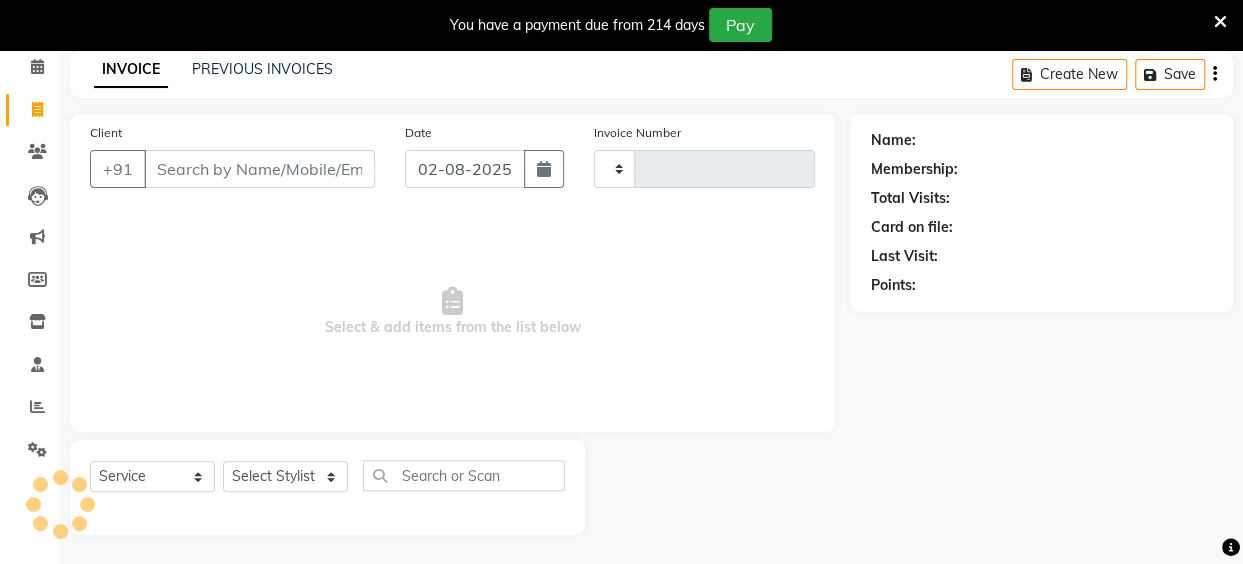 type on "1188" 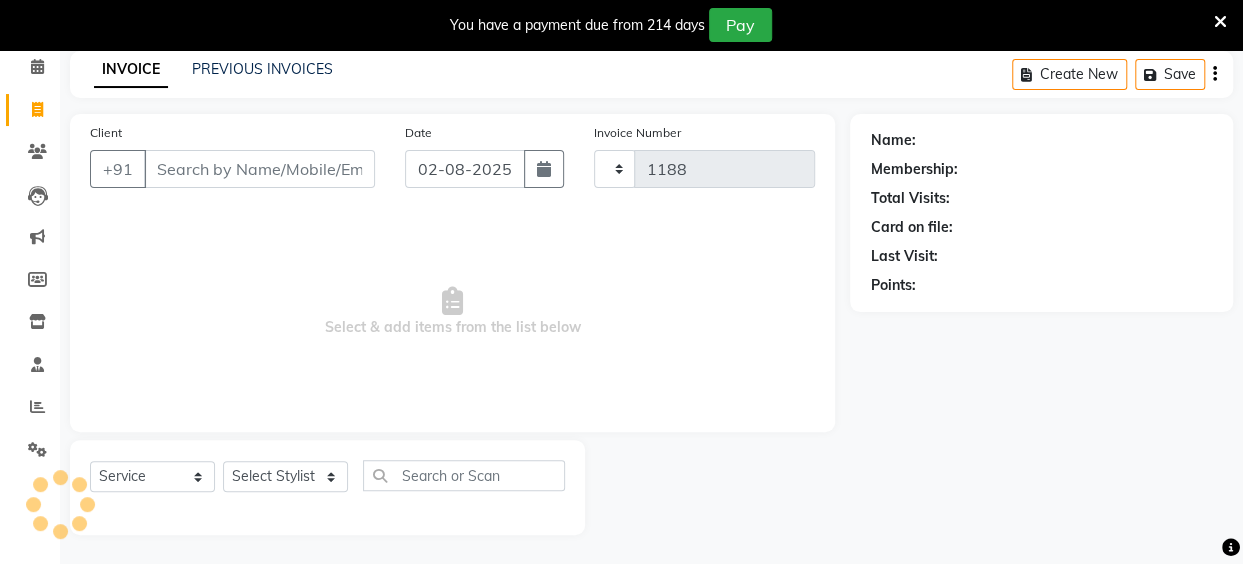 select on "5131" 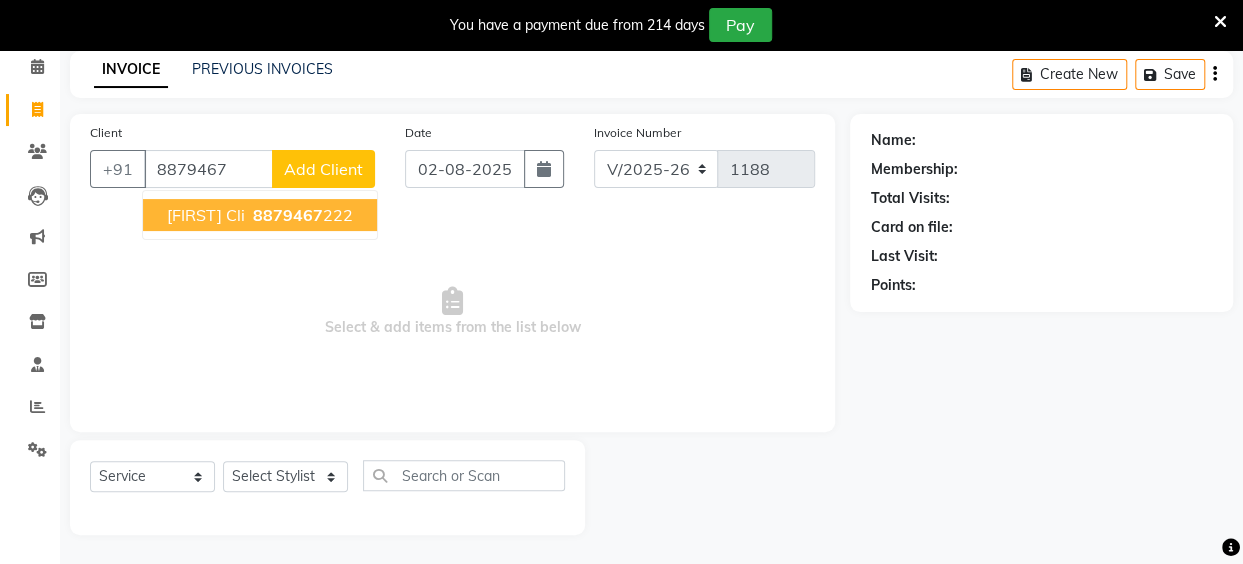 click on "[FIRST] Cli" at bounding box center (206, 215) 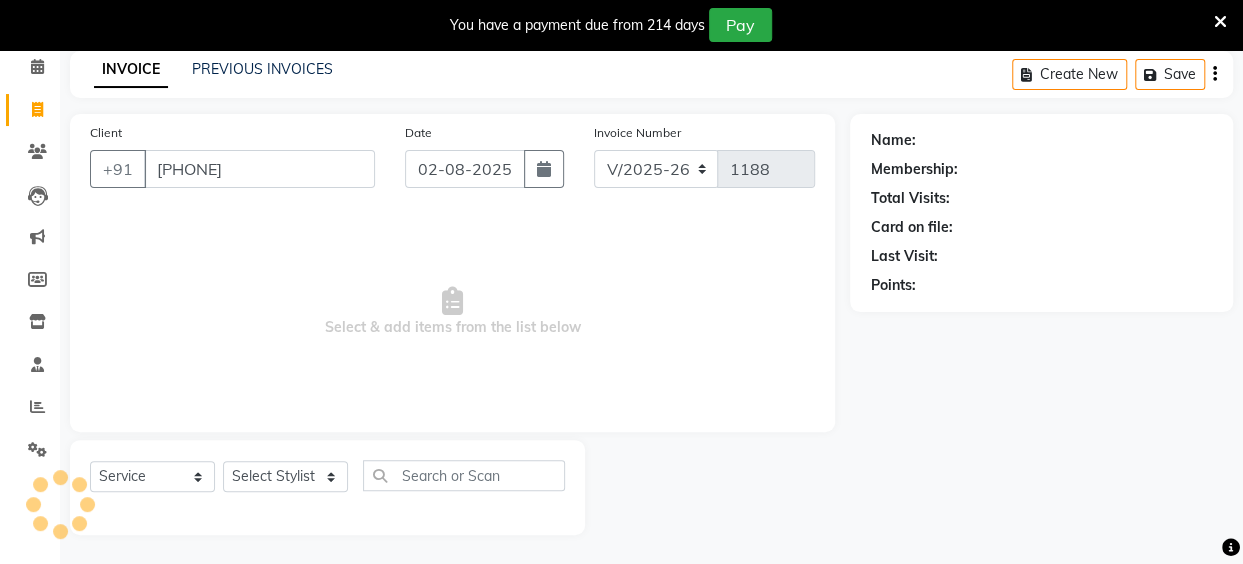 type on "[PHONE]" 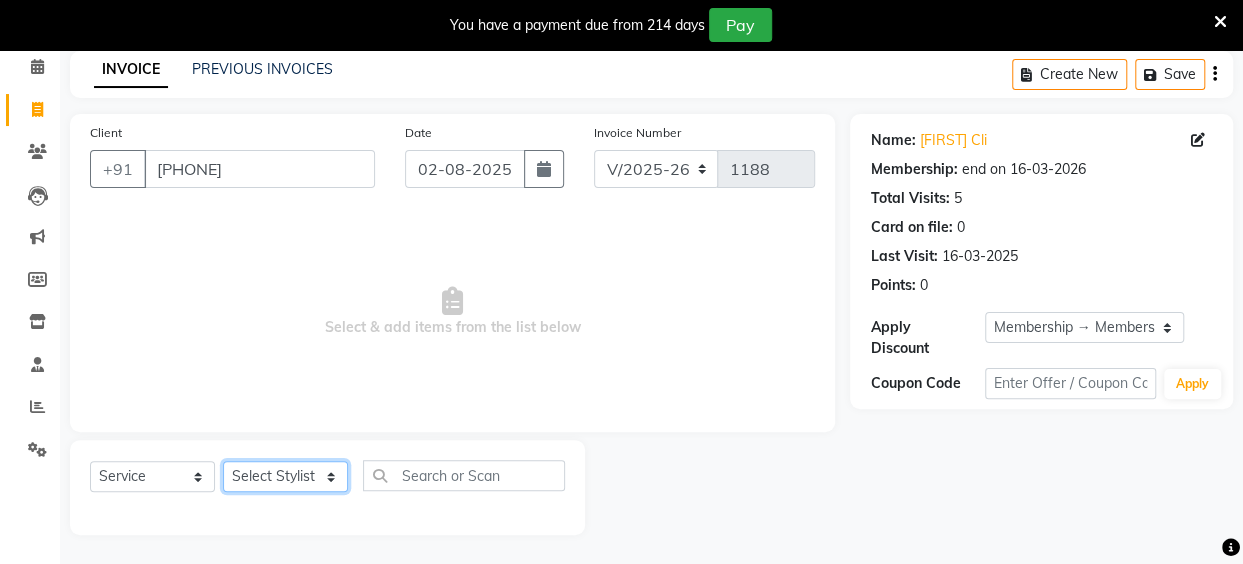 click on "Select Stylist Anita Das danish Kumkum Pasi Naseem Mansoori		 Nilam Bhanushali Nizam Shaikh			 Raju Reena Sawardekar			 Rita Pal			 Sabeena Shaikh Sameer Balwar Sangeeta Rajbhar Seja Jaiswal Shahib Shaves Salmani			 Sneha" 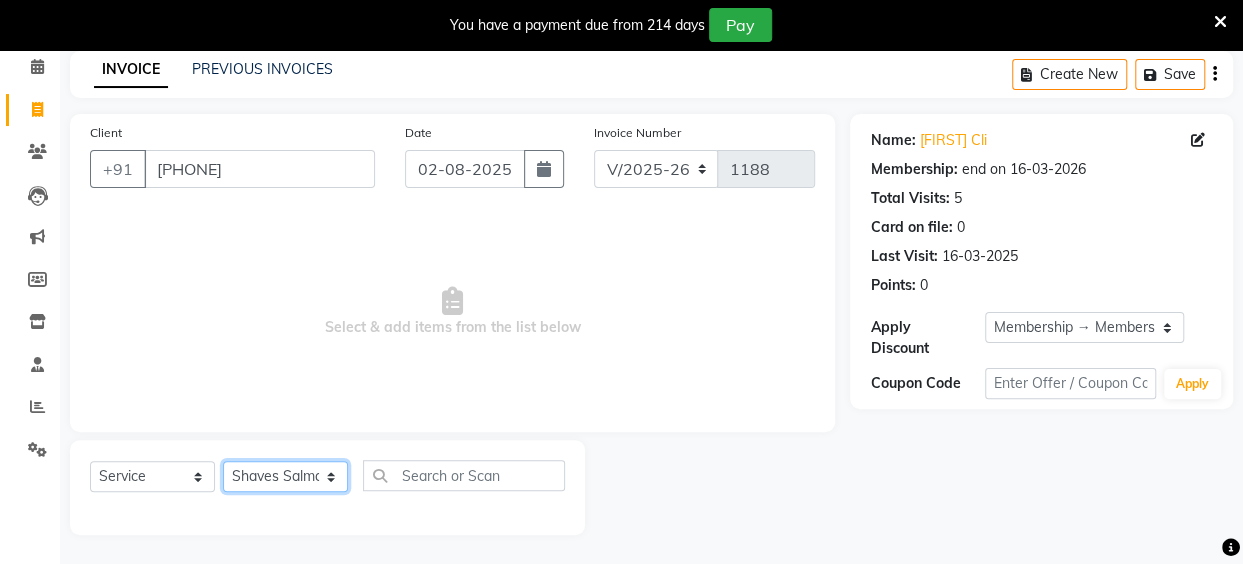 click on "Select Stylist Anita Das danish Kumkum Pasi Naseem Mansoori		 Nilam Bhanushali Nizam Shaikh			 Raju Reena Sawardekar			 Rita Pal			 Sabeena Shaikh Sameer Balwar Sangeeta Rajbhar Seja Jaiswal Shahib Shaves Salmani			 Sneha" 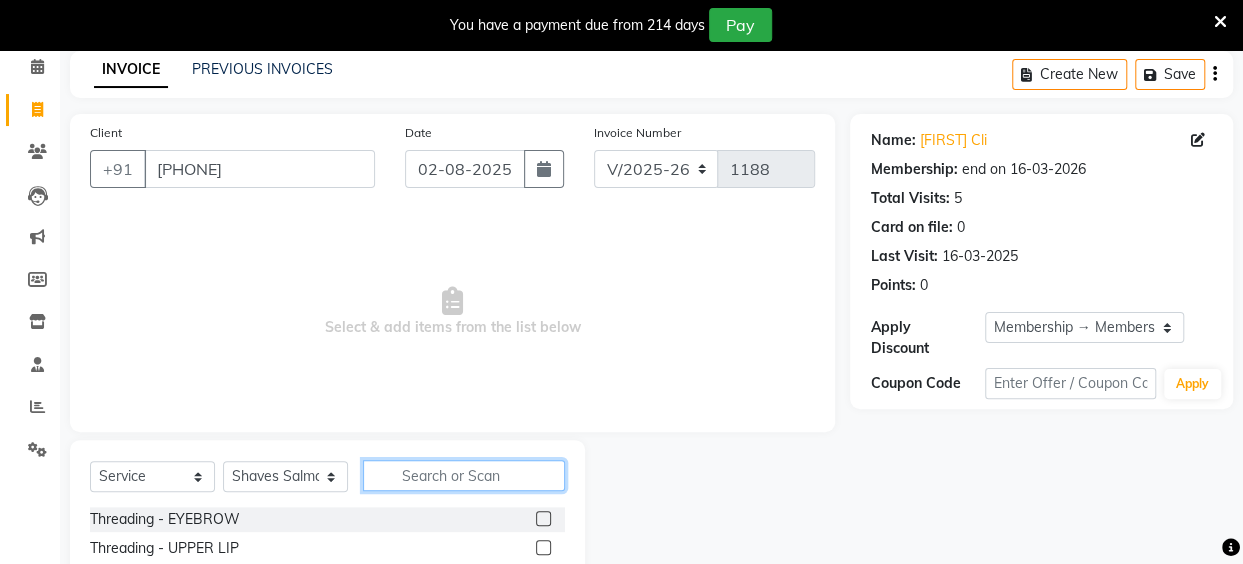 click 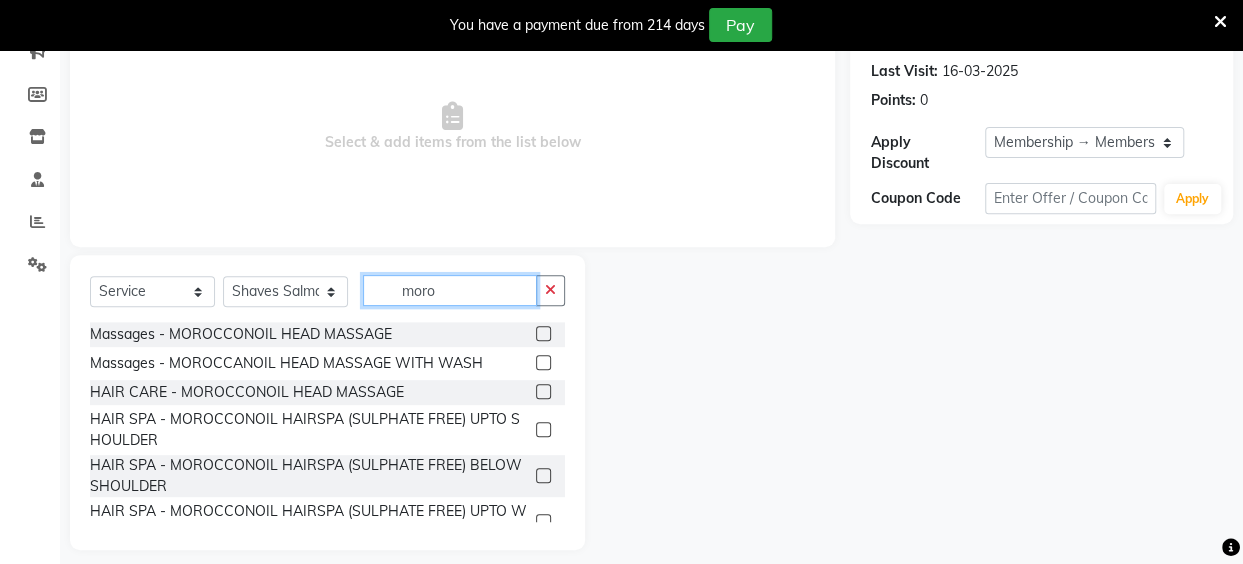 scroll, scrollTop: 272, scrollLeft: 0, axis: vertical 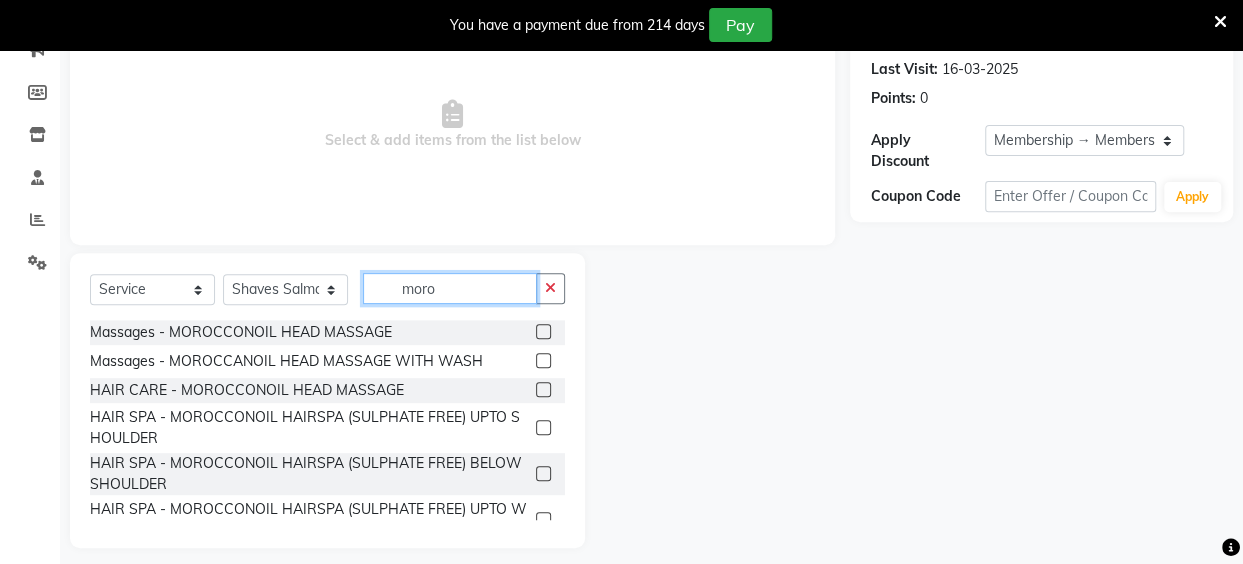 type on "moro" 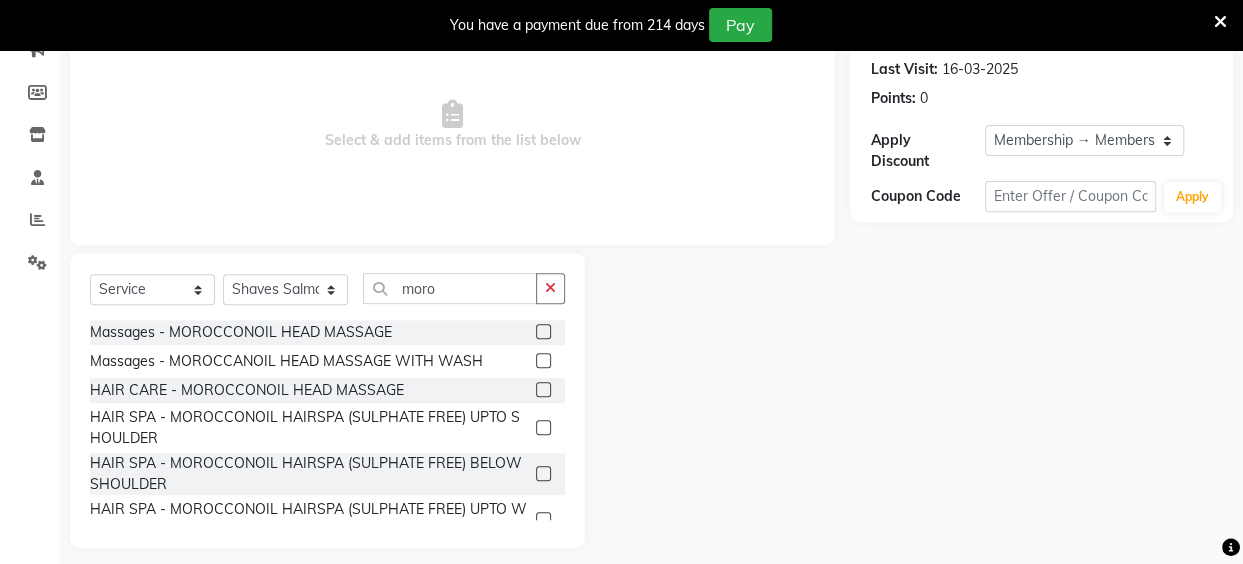 click 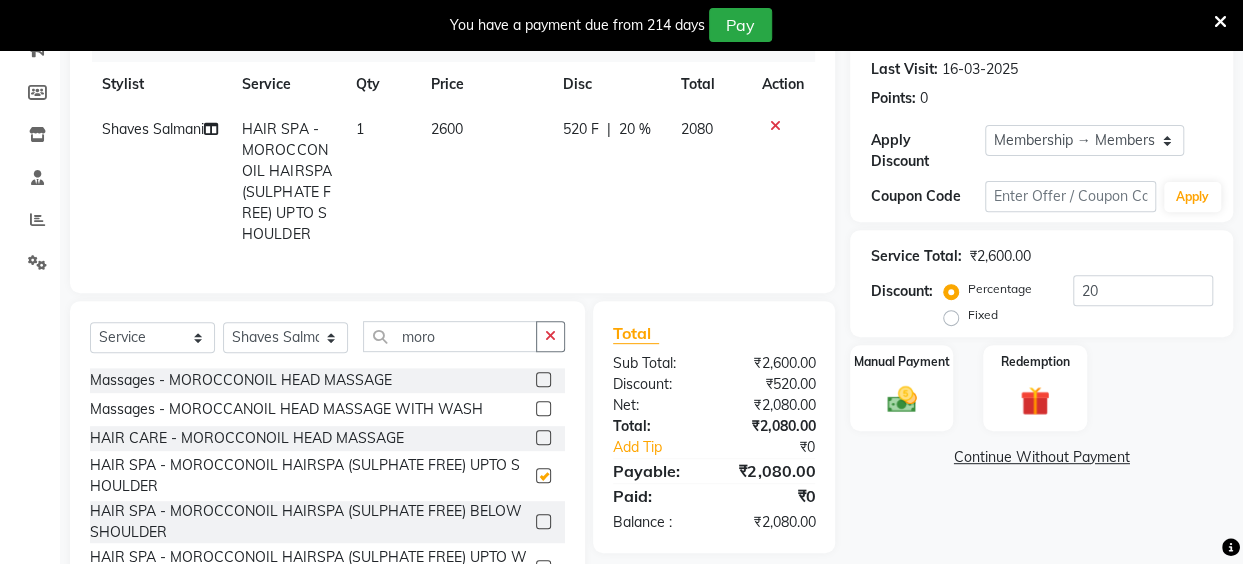 checkbox on "false" 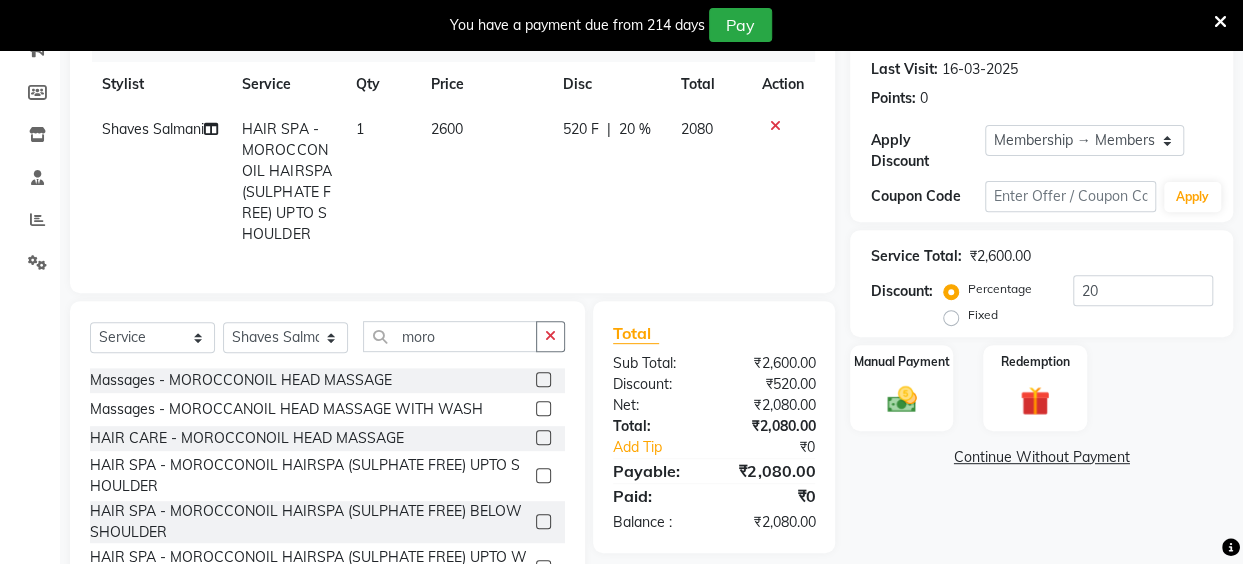 click on "2600" 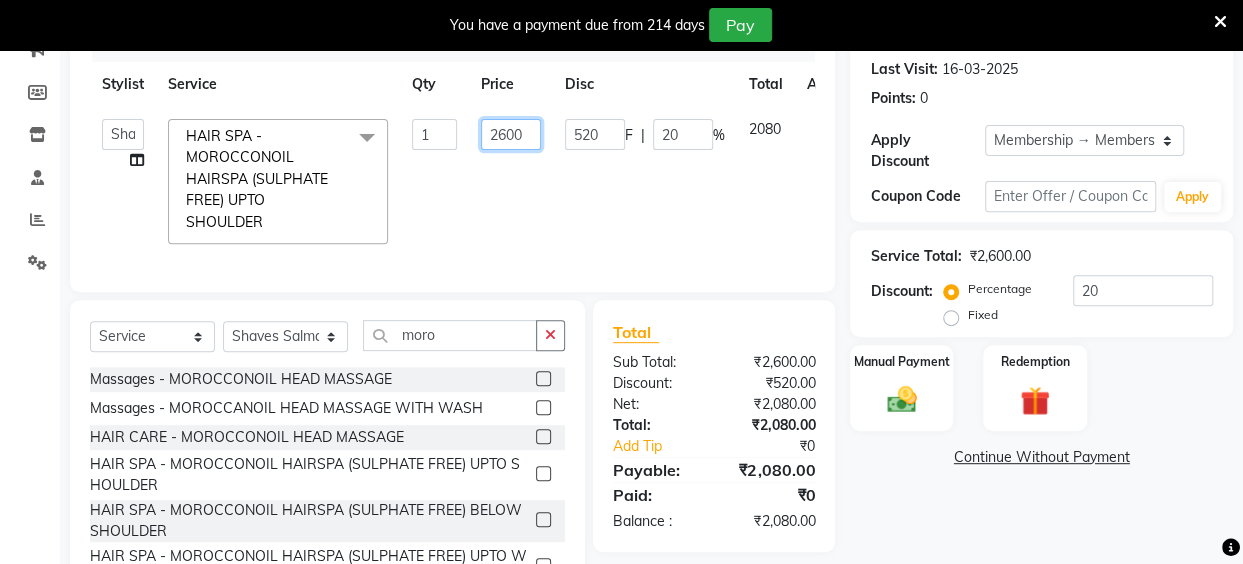 click on "2600" 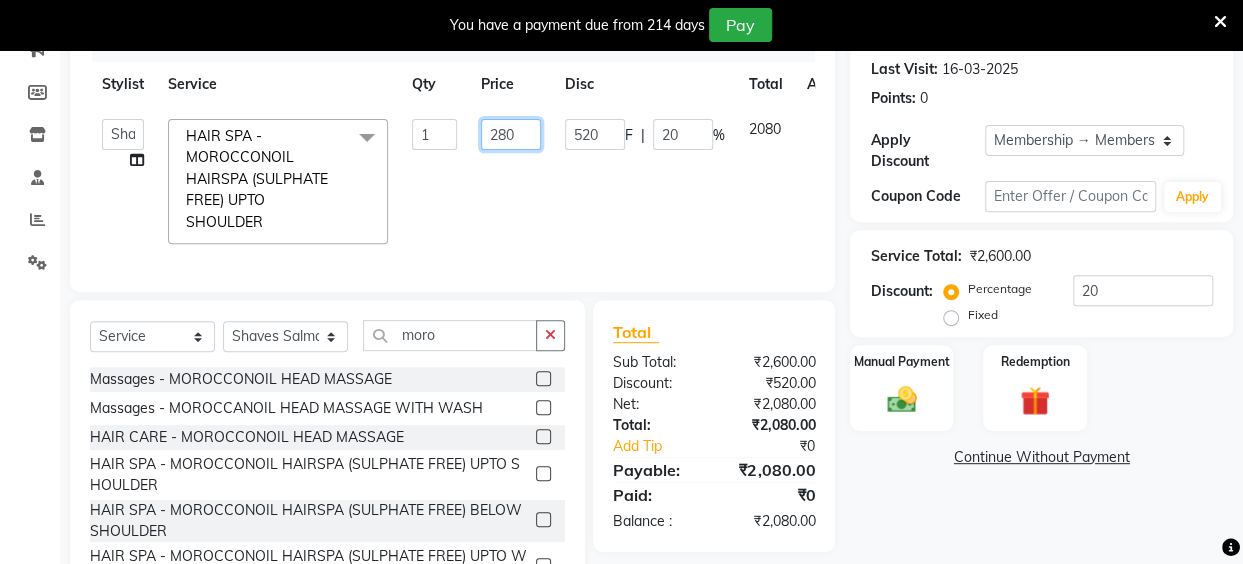 type on "2800" 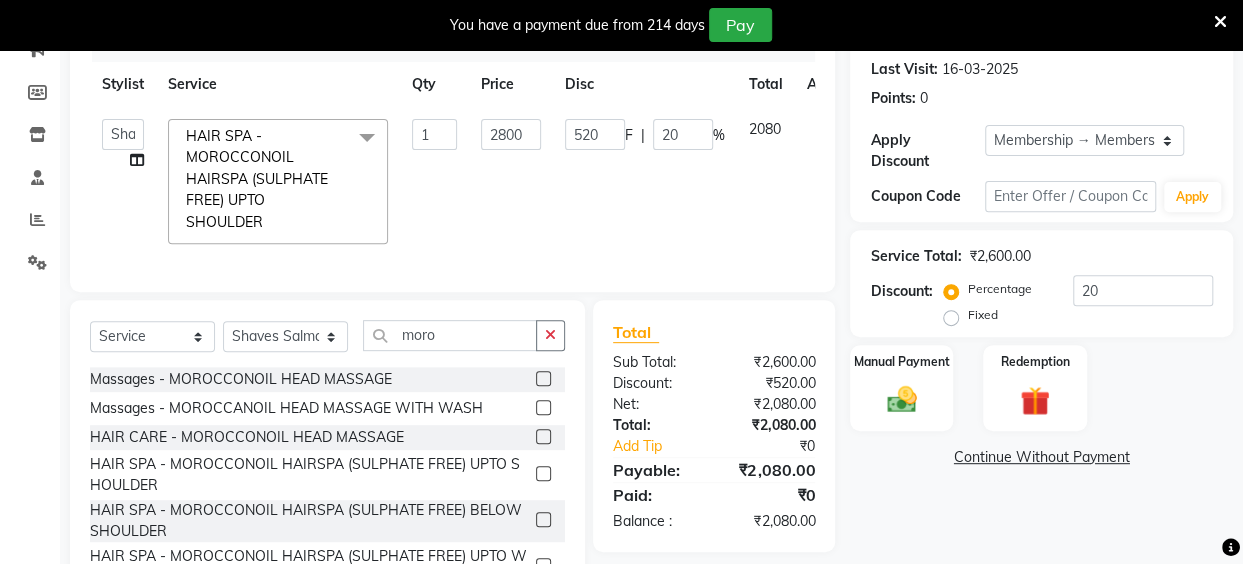 click on "520 F | 20 %" 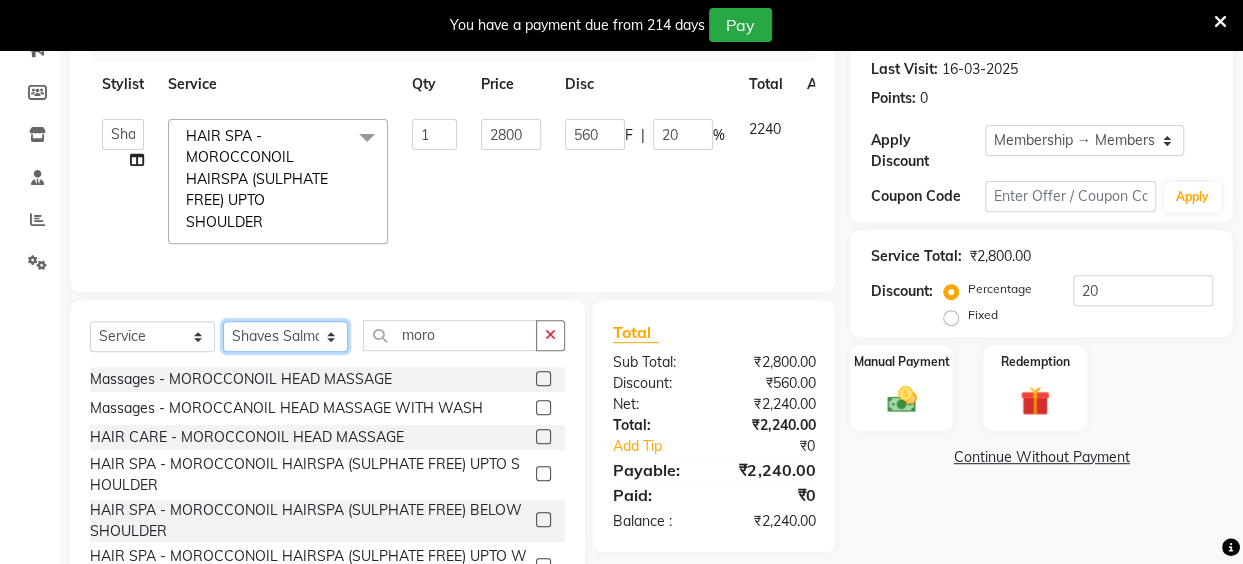 click on "Select Stylist Anita Das danish Kumkum Pasi Naseem Mansoori		 Nilam Bhanushali Nizam Shaikh			 Raju Reena Sawardekar			 Rita Pal			 Sabeena Shaikh Sameer Balwar Sangeeta Rajbhar Seja Jaiswal Shahib Shaves Salmani			 Sneha" 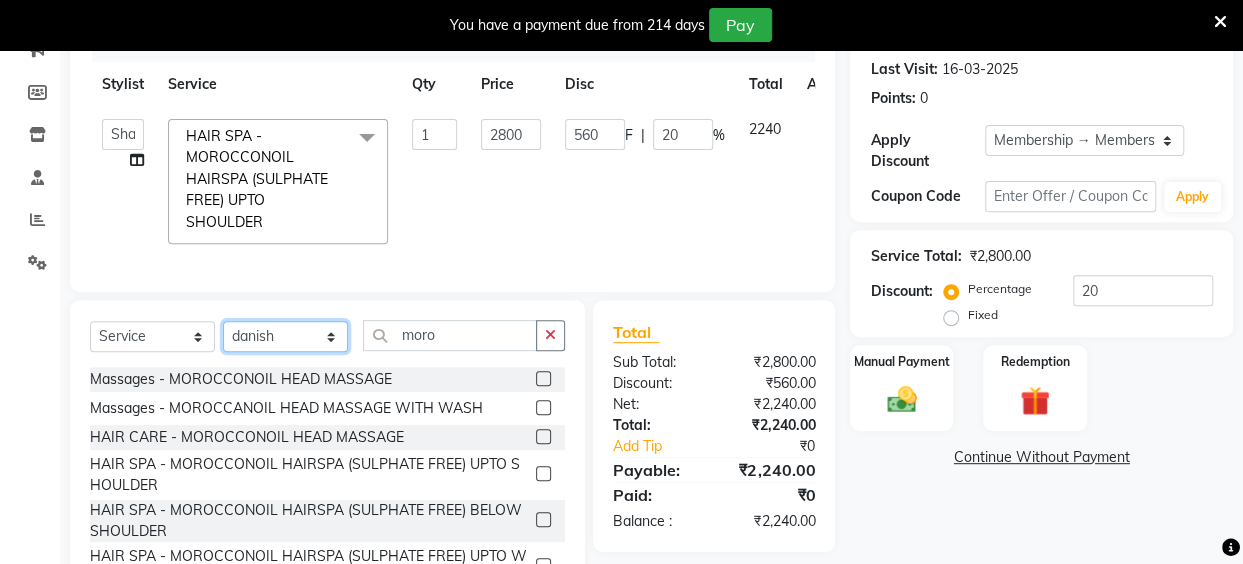 click on "Select Stylist Anita Das danish Kumkum Pasi Naseem Mansoori		 Nilam Bhanushali Nizam Shaikh			 Raju Reena Sawardekar			 Rita Pal			 Sabeena Shaikh Sameer Balwar Sangeeta Rajbhar Seja Jaiswal Shahib Shaves Salmani			 Sneha" 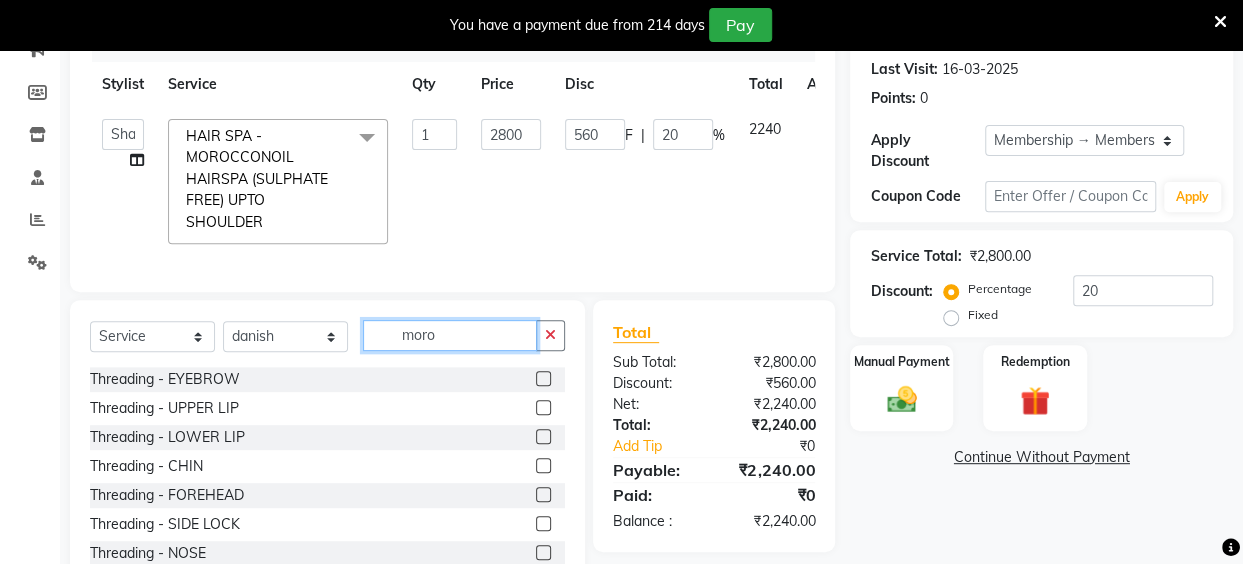 click on "moro" 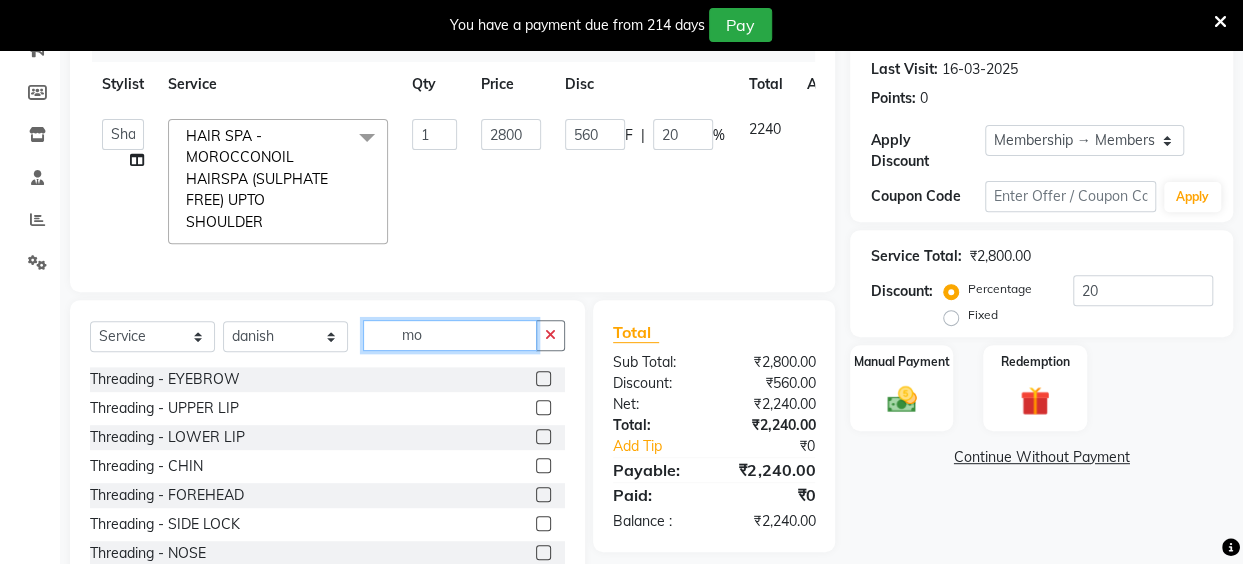 type on "m" 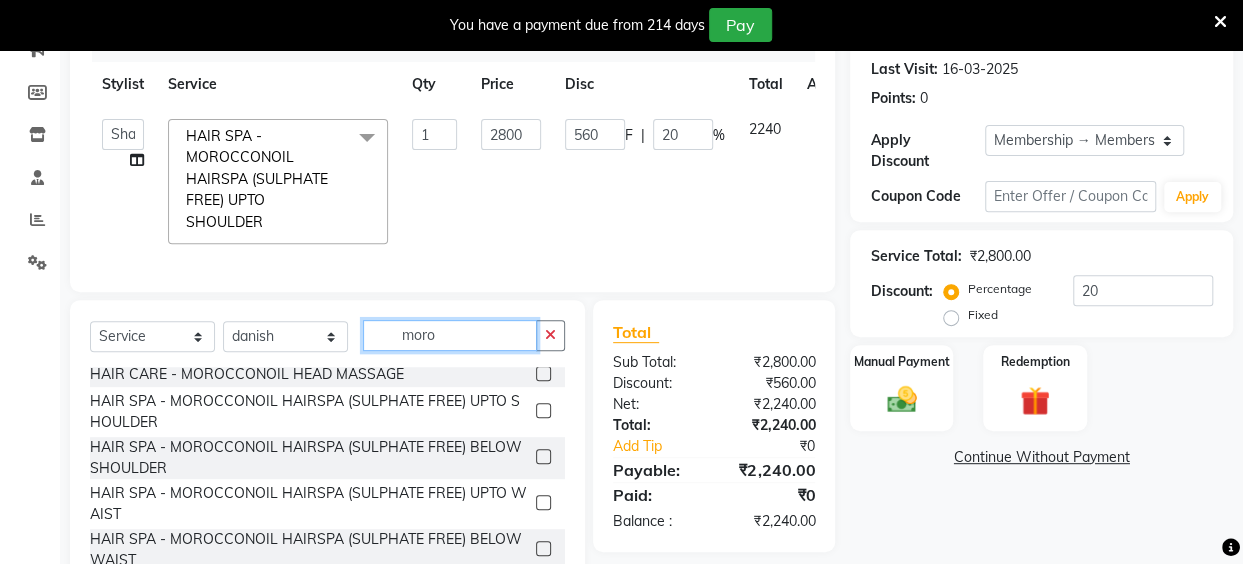 scroll, scrollTop: 71, scrollLeft: 0, axis: vertical 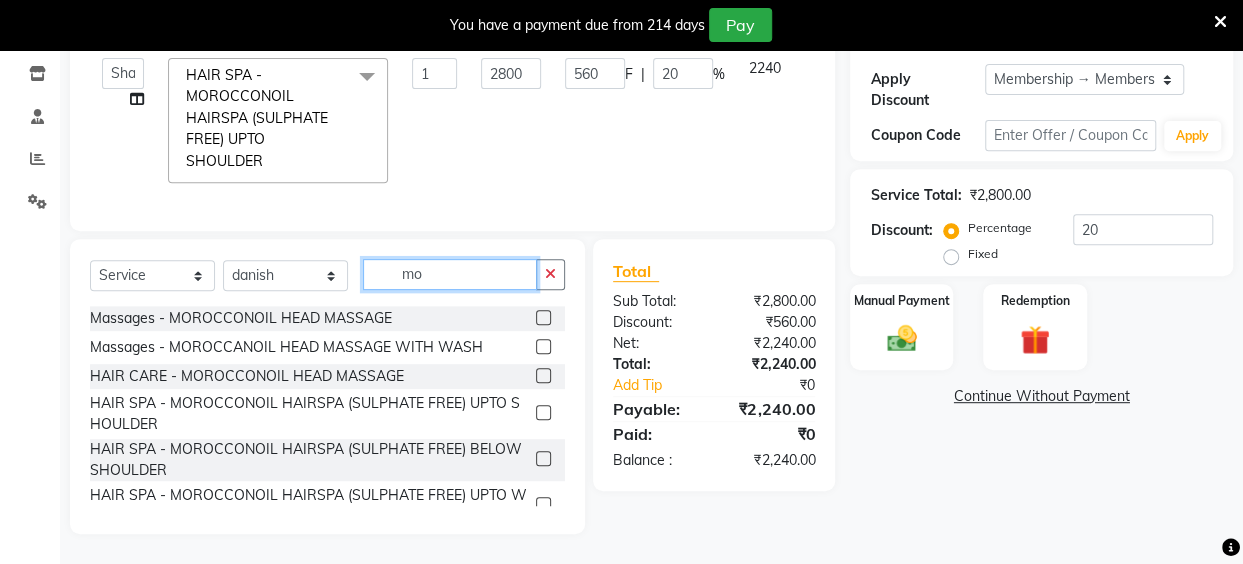 type on "m" 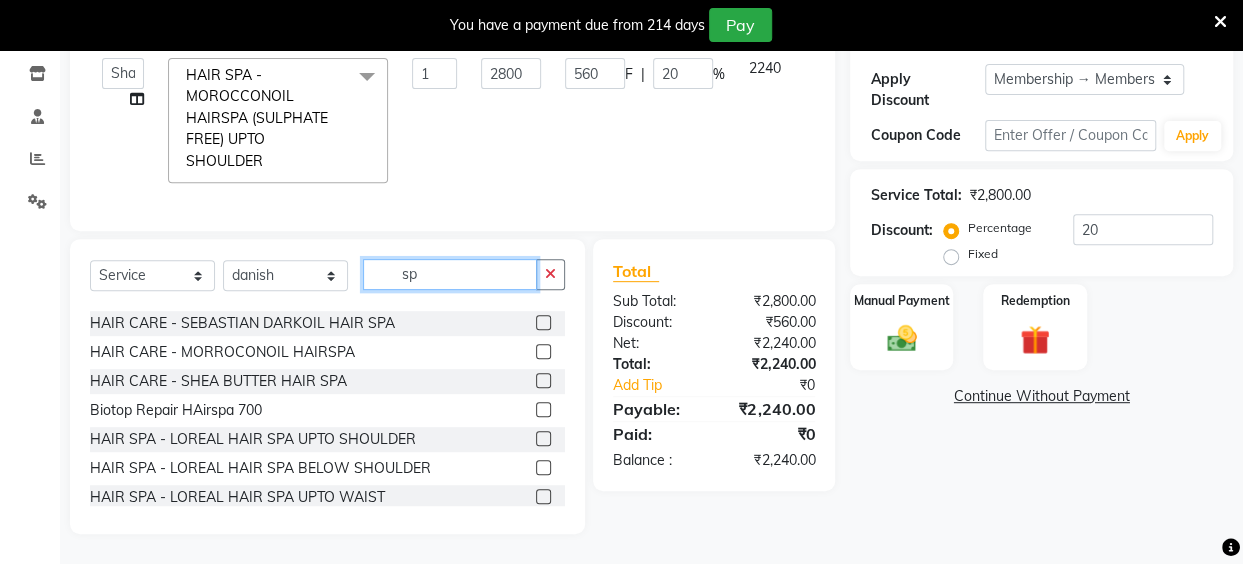 scroll, scrollTop: 250, scrollLeft: 0, axis: vertical 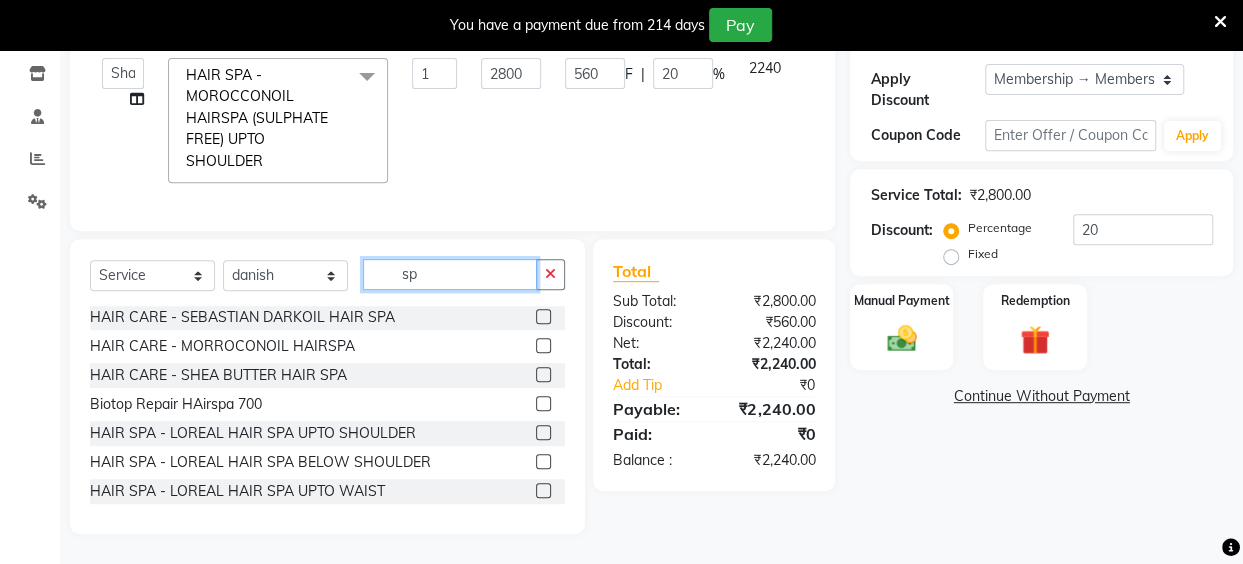 type on "sp" 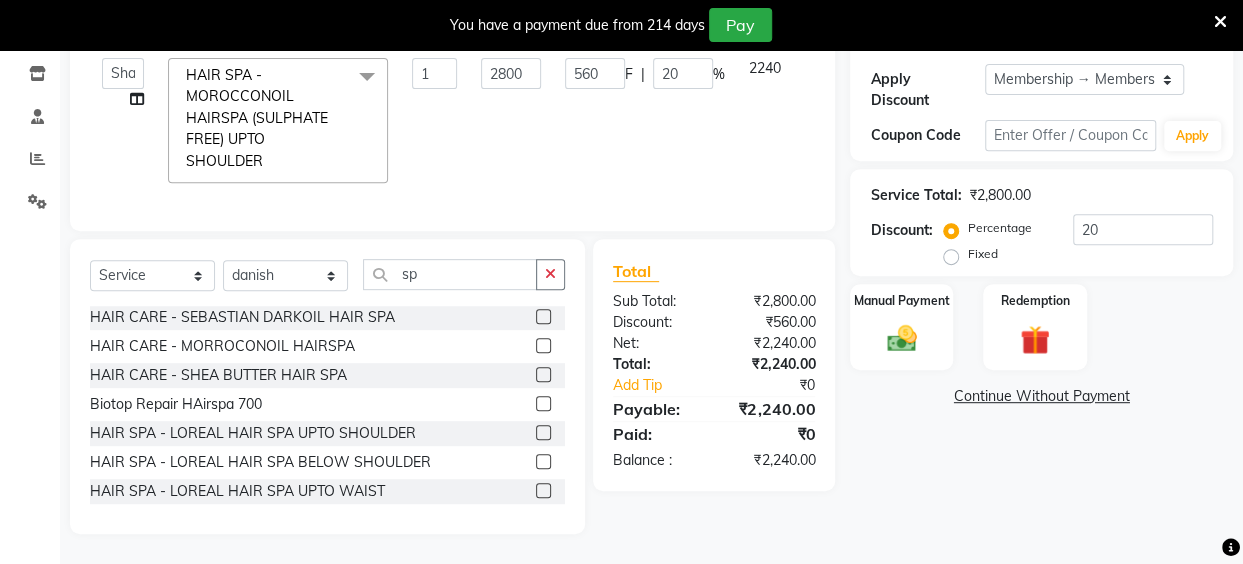 click 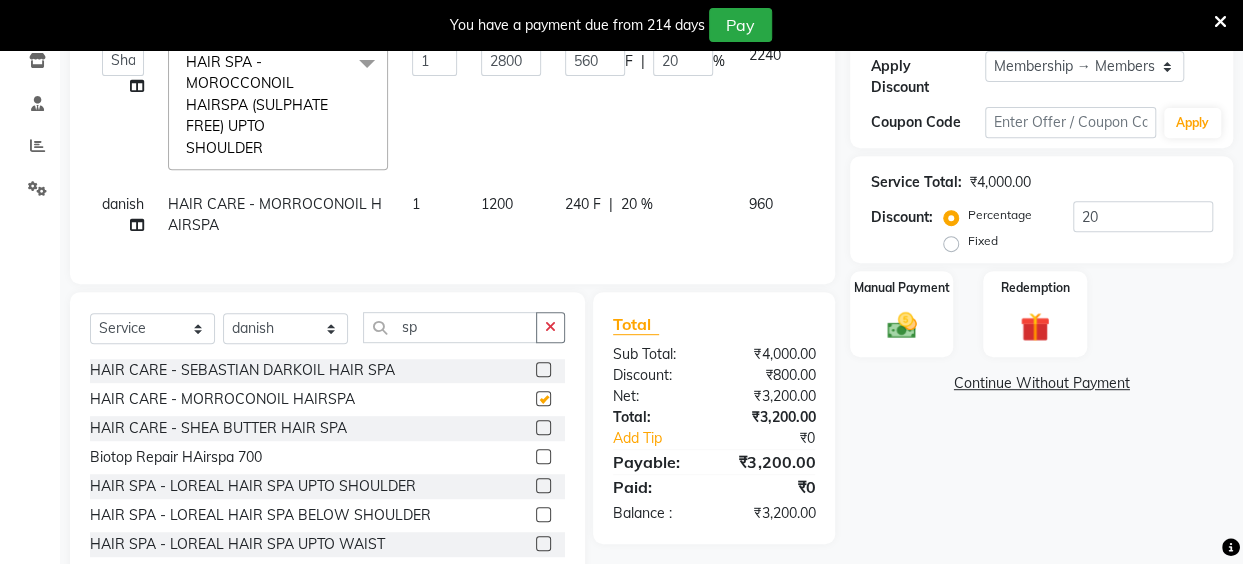 checkbox on "false" 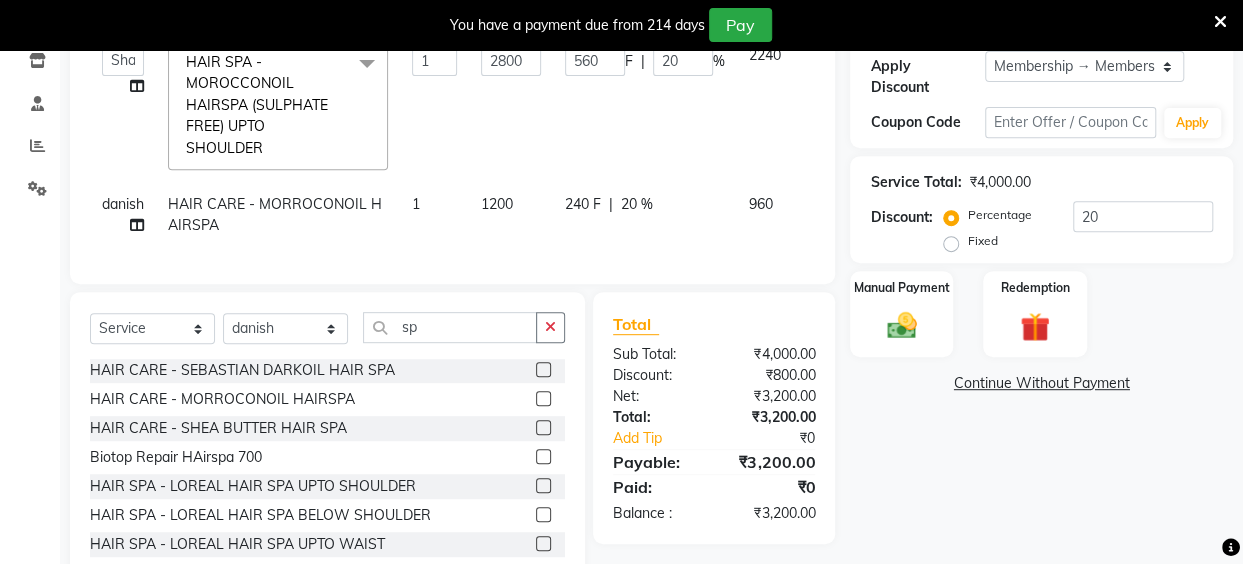 click on "1200" 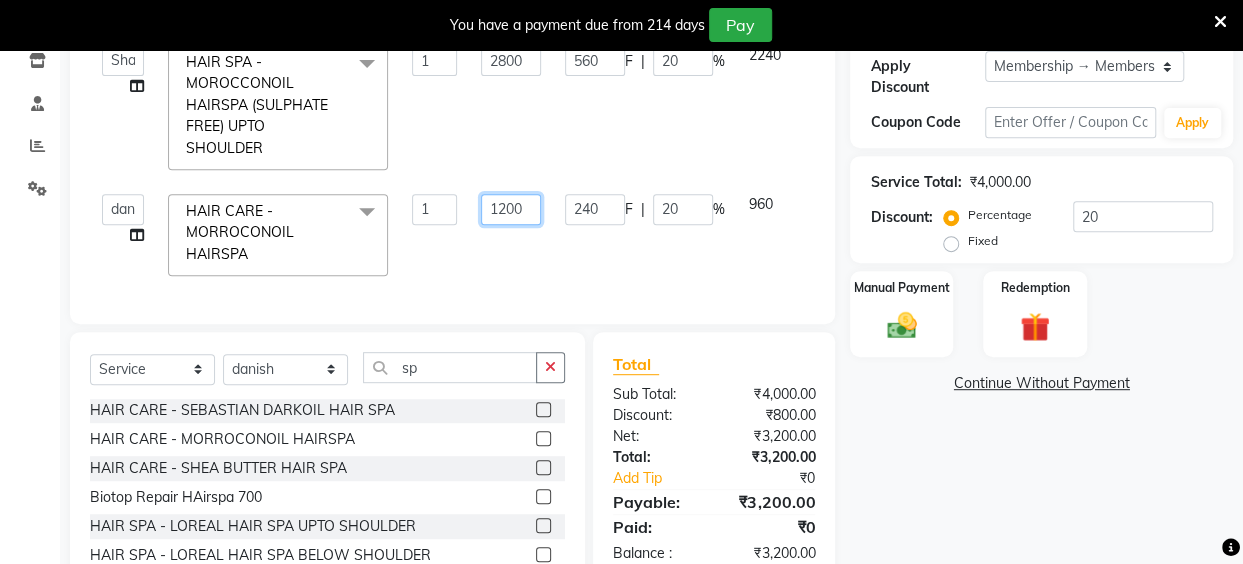 drag, startPoint x: 511, startPoint y: 206, endPoint x: 484, endPoint y: 214, distance: 28.160255 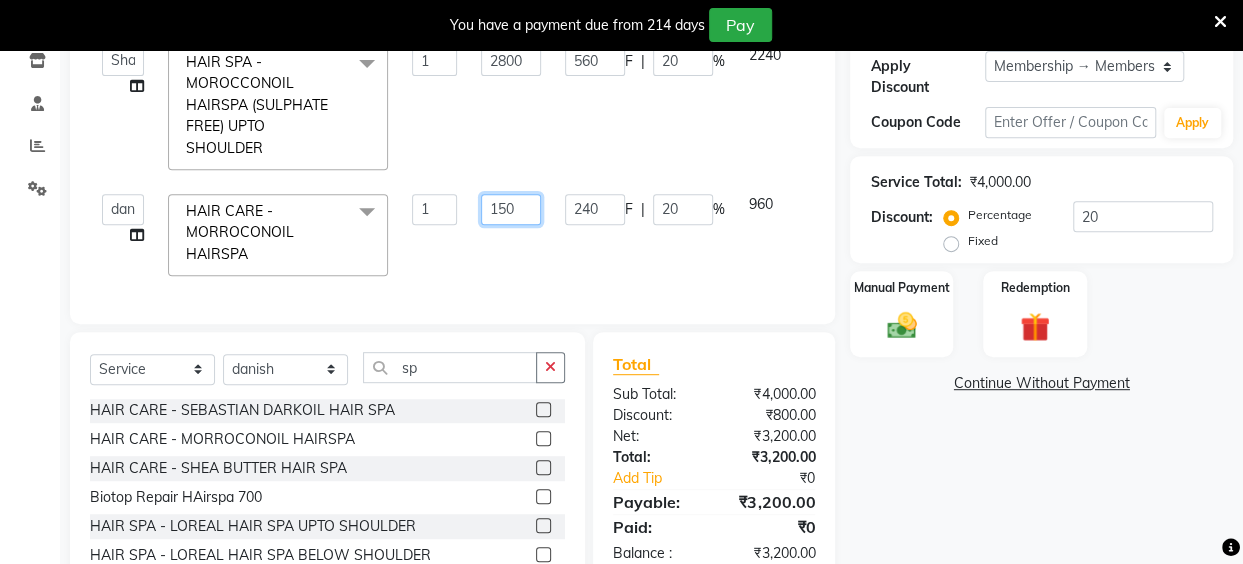 type on "1500" 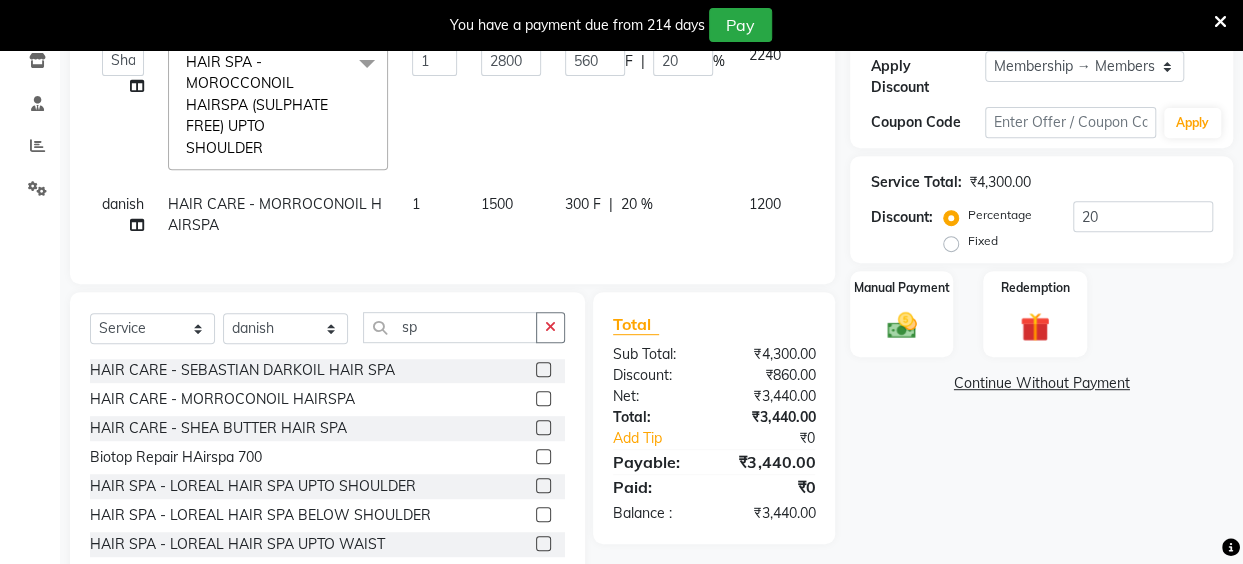 click on "Services Stylist Service Qty Price Disc Total Action  [FIRST] [LAST]   danish   [FIRST] [LAST]   [FIRST] [LAST]		   [FIRST] [LAST]   [FIRST] [LAST]			   [FIRST]   [FIRST] [LAST]			   [FIRST] [LAST]			   [FIRST] [LAST]   [FIRST] [LAST]   [FIRST] [LAST]   [FIRST] [LAST]   [FIRST]   [FIRST] [LAST]			   [FIRST]  HAIR SPA - MOROCCONOIL HAIRSPA (SULPHATE FREE) UPTO SHOULDER  x Threading - EYEBROW Threading - UPPER LIP Threading - LOWER LIP Threading - CHIN Threading - FOREHEAD Threading - SIDE LOCK Threading - NOSE Threading - CHEEKS Threading - FULL FACE Back massage Neck threading Waxing (Regular Wax) - Female - FULL ARMS Waxing (Regular Wax) - Female - FULL LEGS Waxing (Regular Wax) - Female - UNDERARMS Waxing (Regular Wax) - Female - HALF ARM Waxing (Regular Wax) - Female - HALF LEG Waxing (Regular Wax) - Female - HALF BACK/FRONT Waxing (Regular Wax) - Female - BACK Waxing (Regular Wax) - Female - FRONT Waxing (Regular Wax) - Female - STOMACH Waxing (Regular Wax) - Female - BUTTOCKS Waxing (Regular Wax) - Female - BIKINI LINE Waxing (Regular Wax) - Female - BRAZILIAN feet wax 1 F" 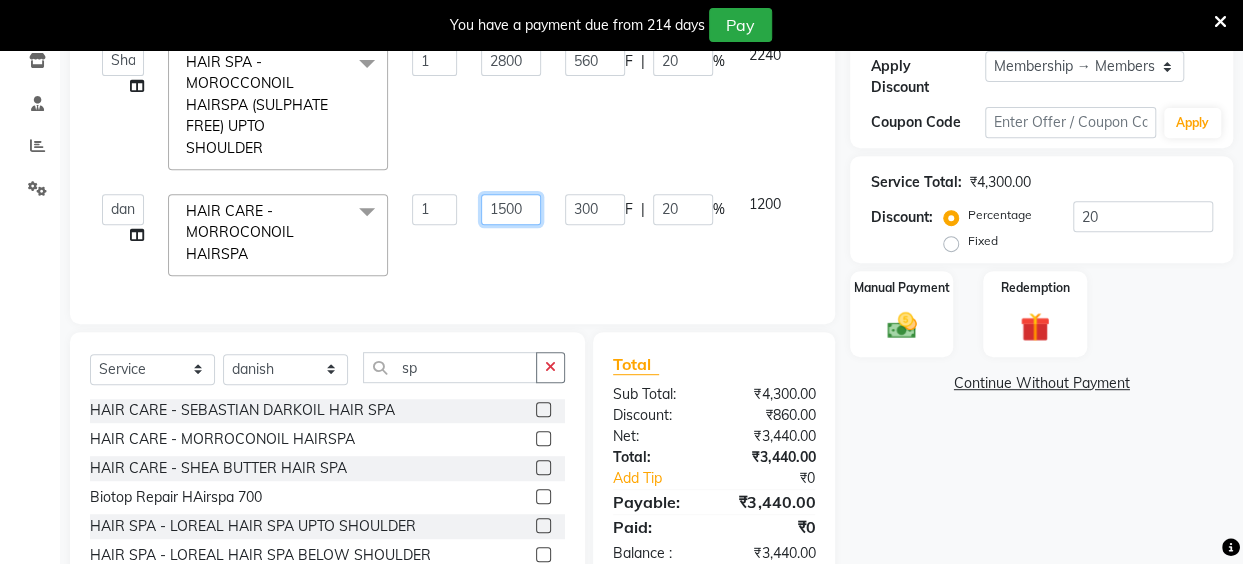 click on "1500" 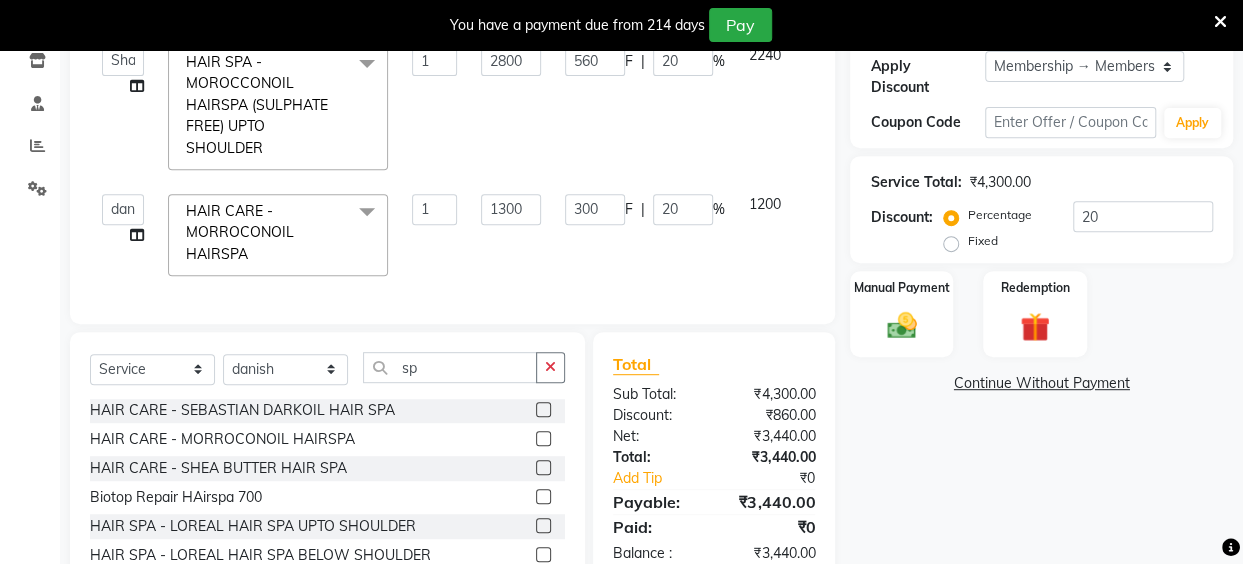 click on "1300" 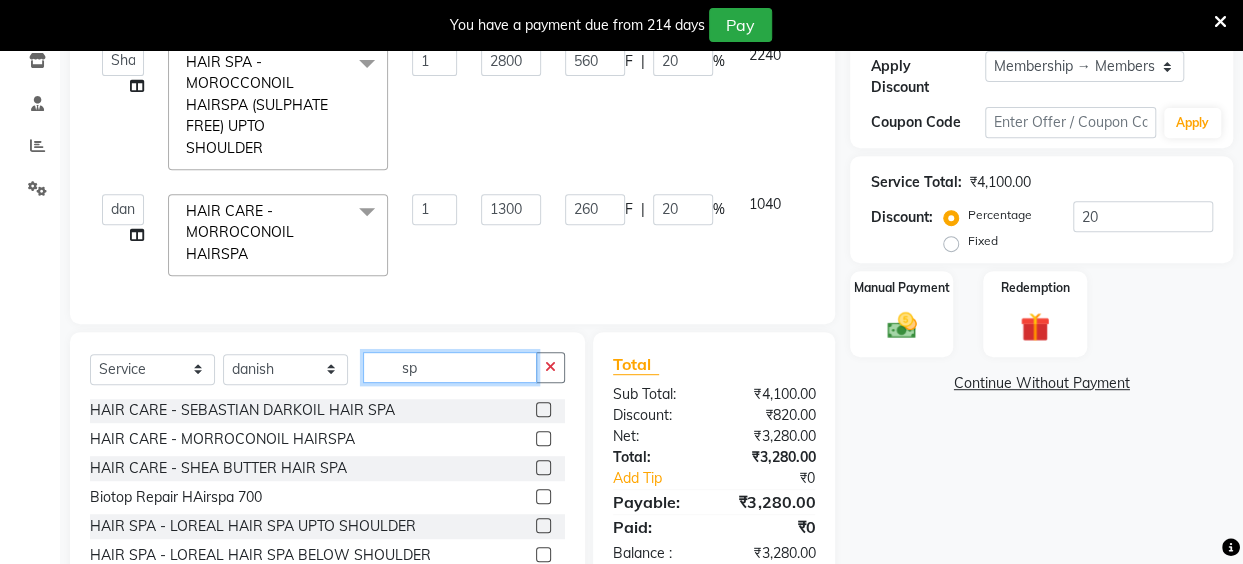 click on "sp" 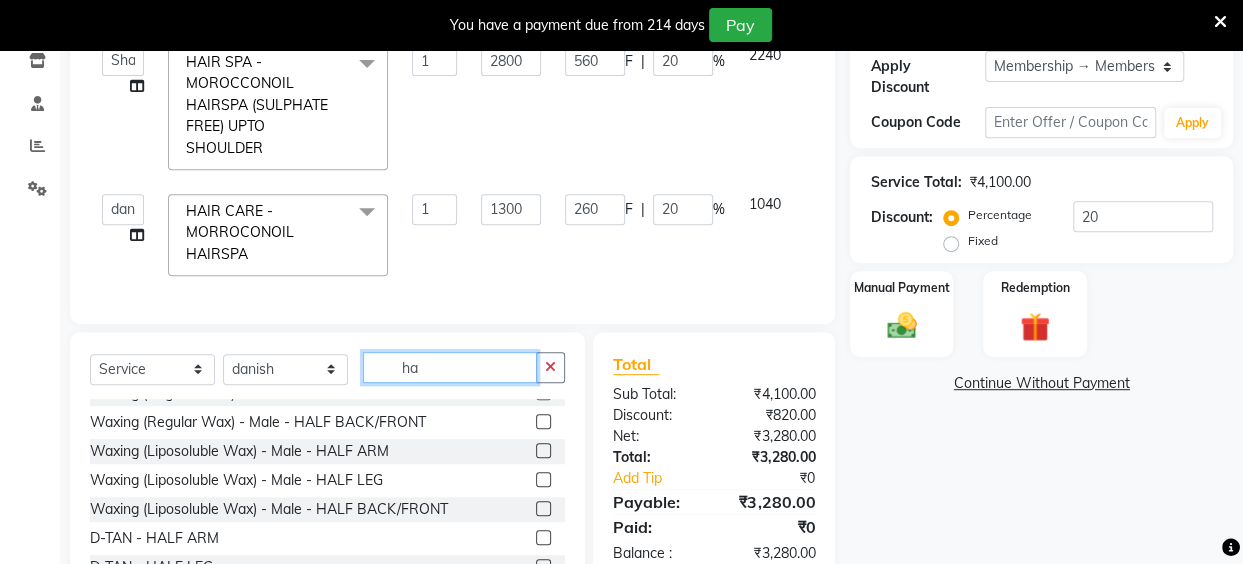 scroll, scrollTop: 0, scrollLeft: 0, axis: both 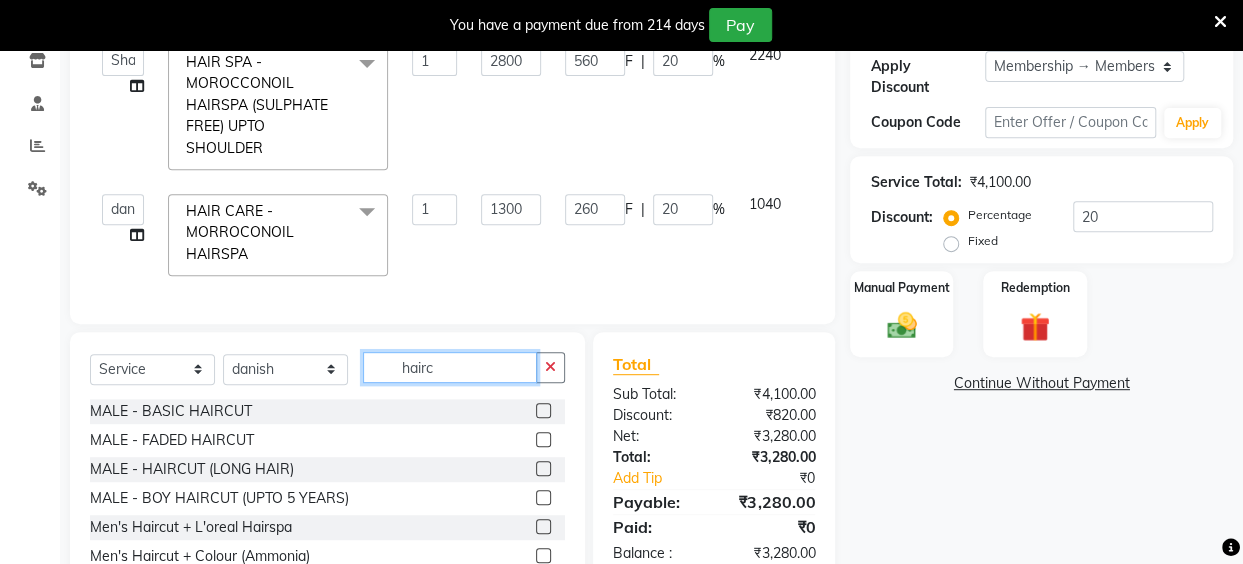 type on "hairc" 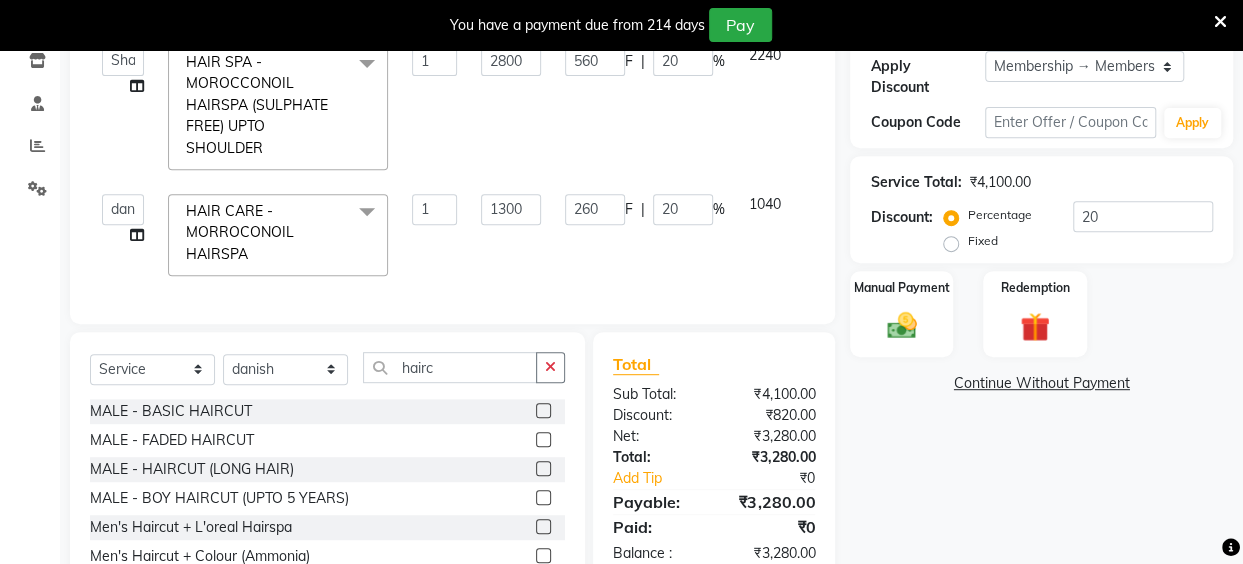click 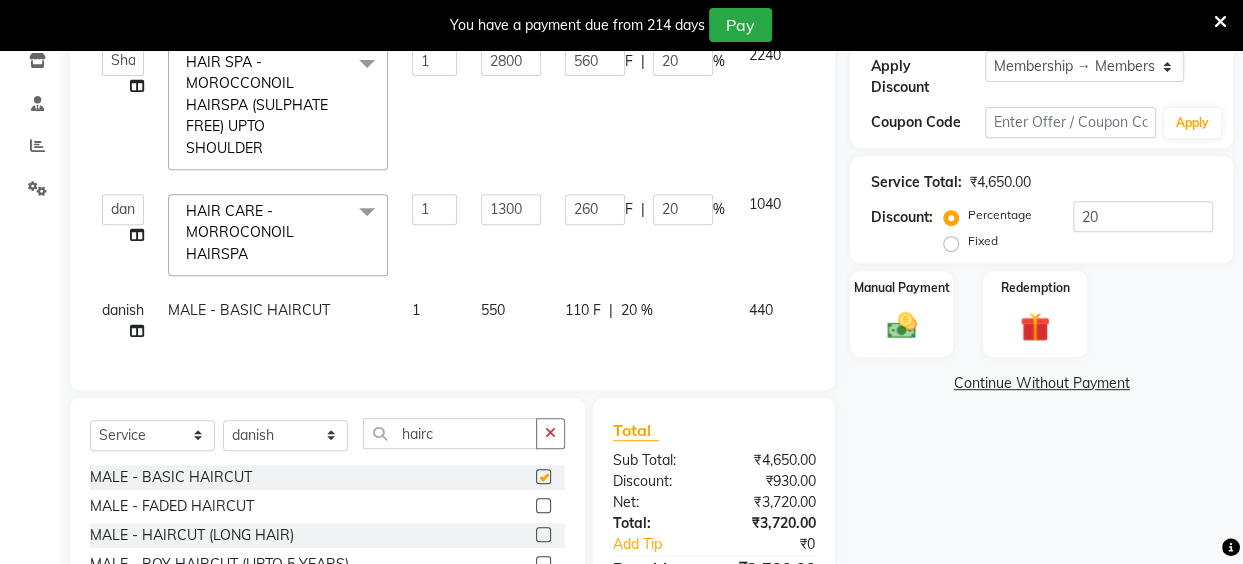 checkbox on "false" 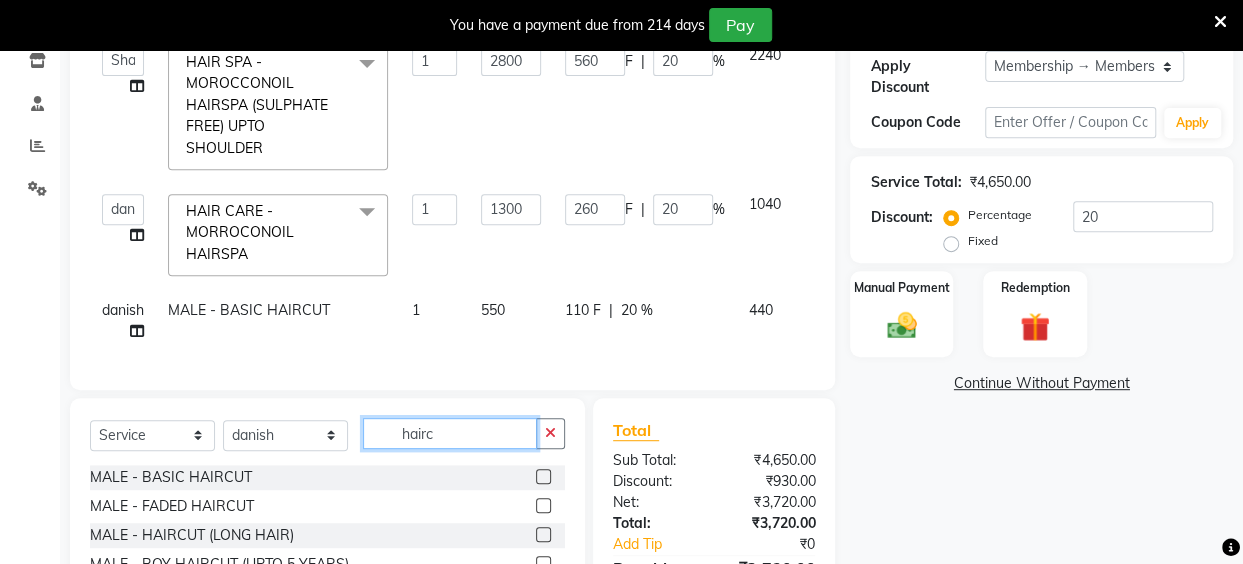 click on "hairc" 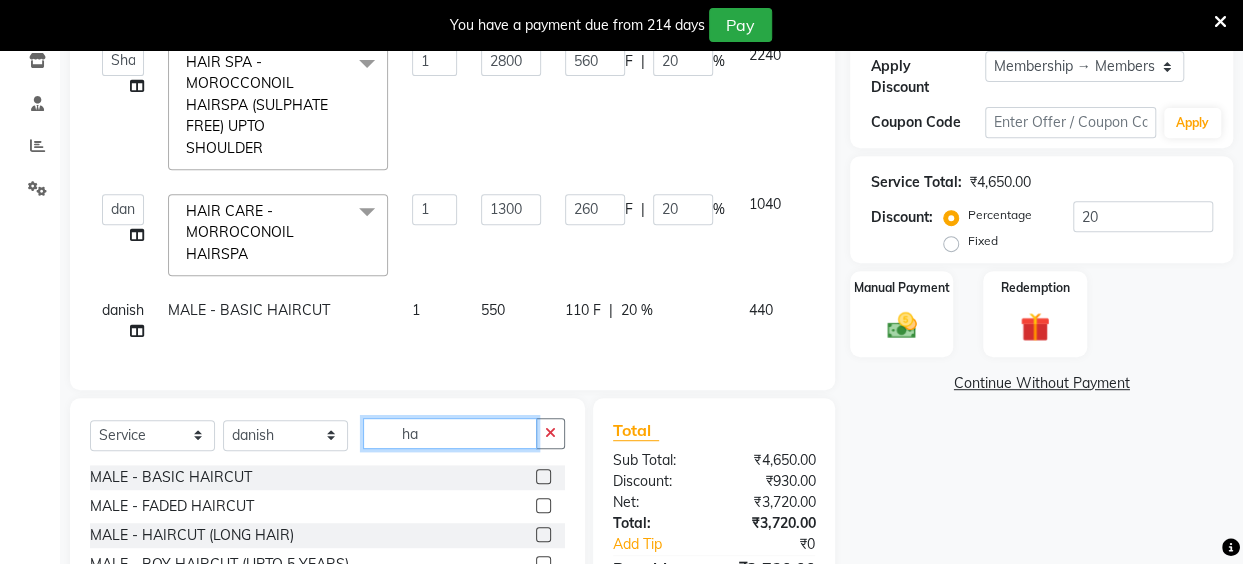 type on "h" 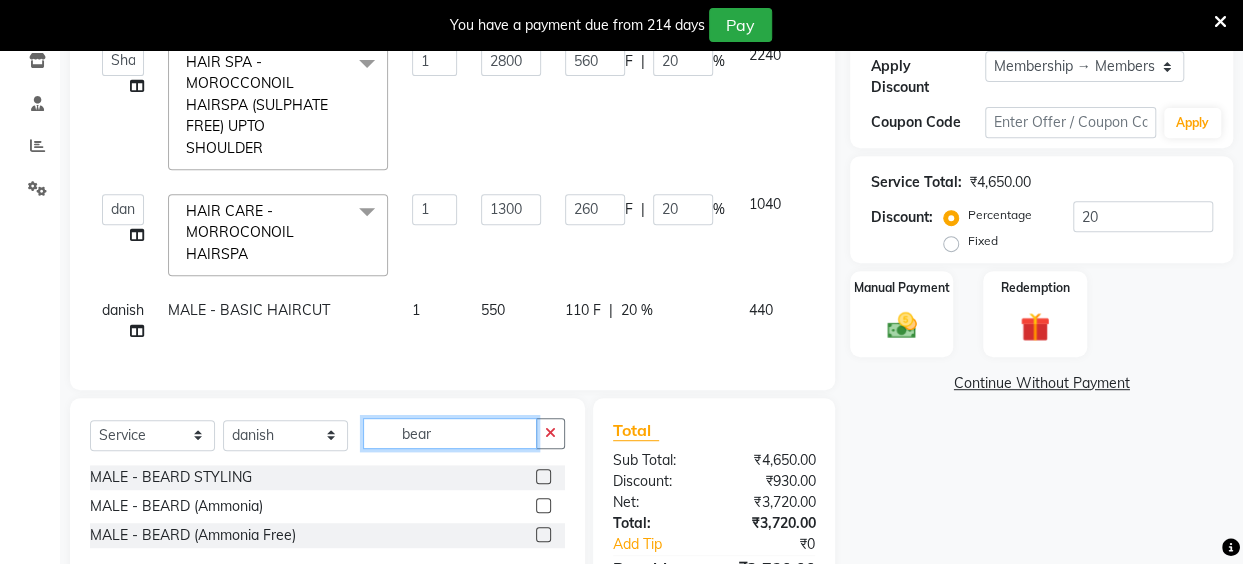 type on "bear" 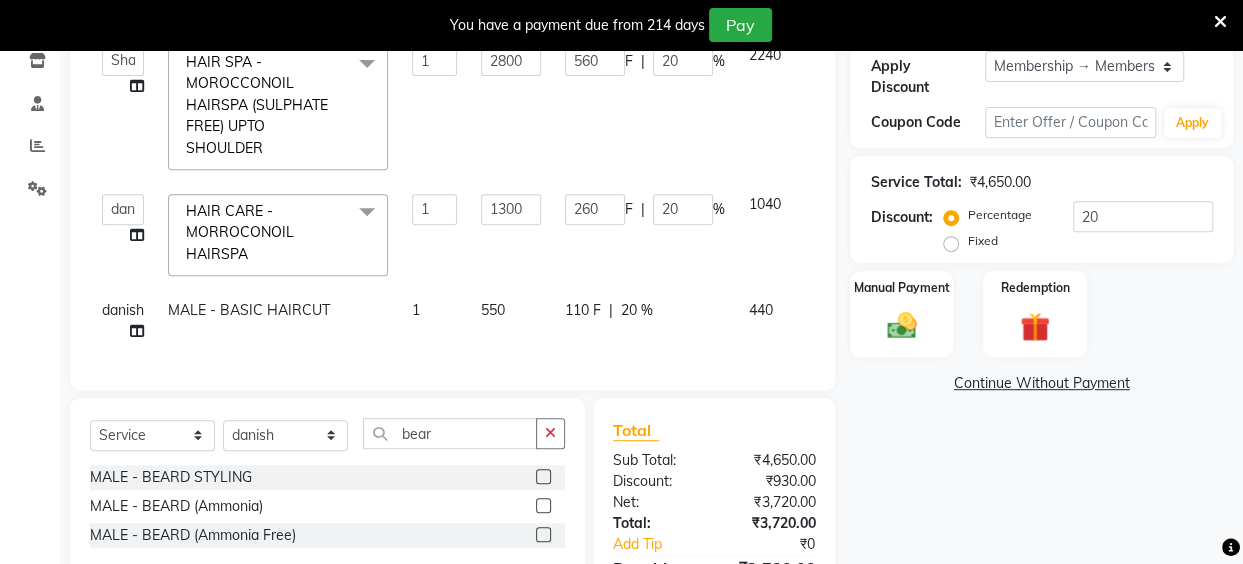 click 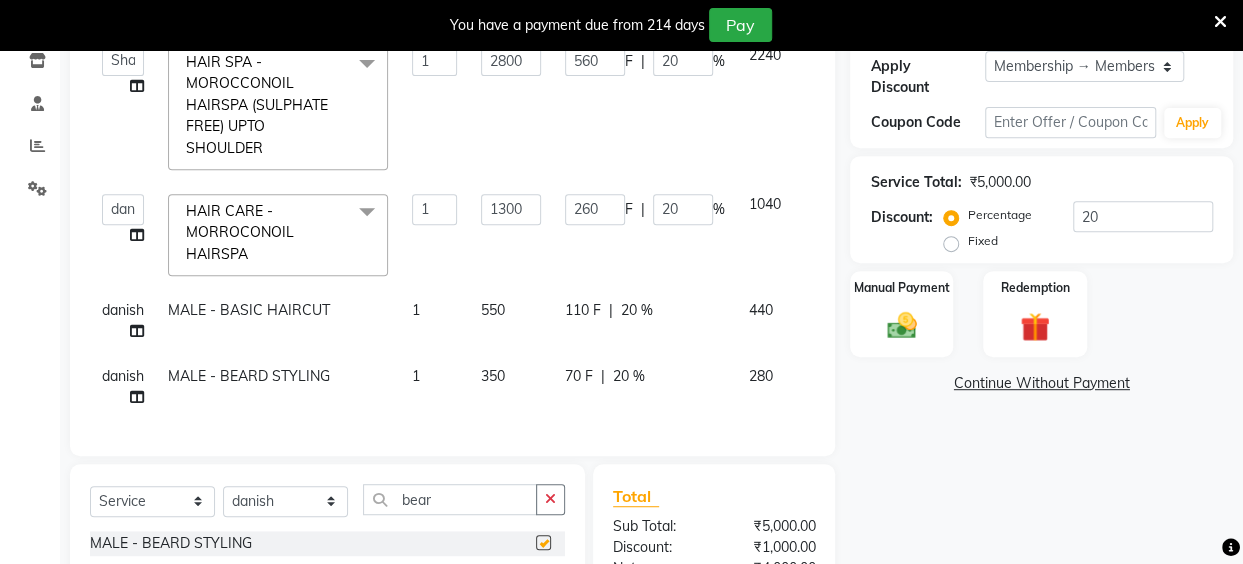 checkbox on "false" 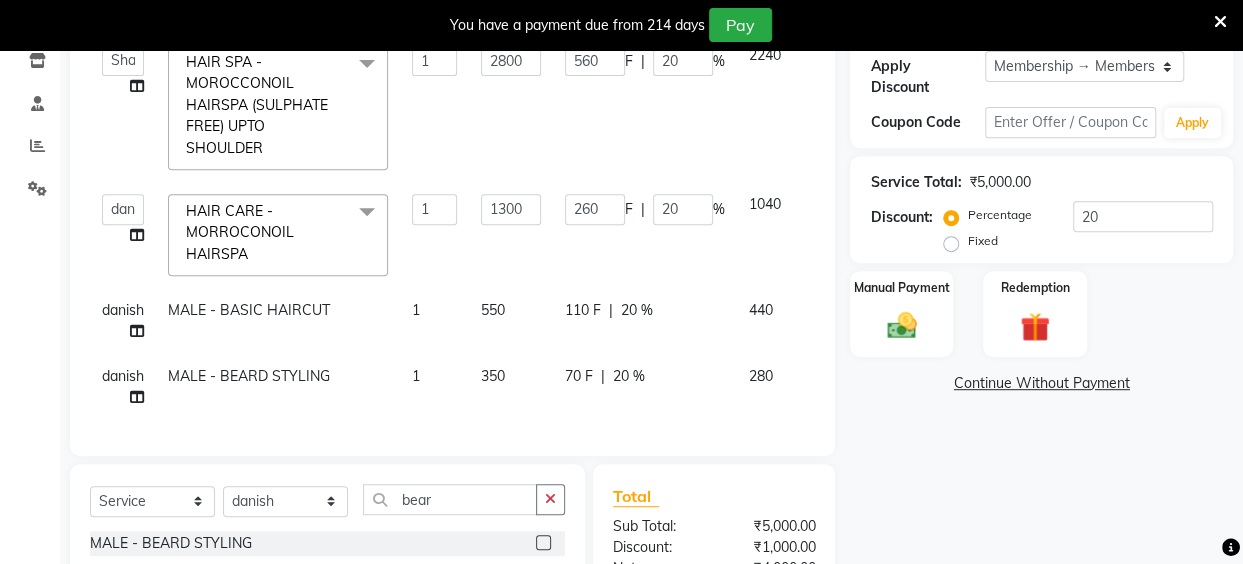click on "550" 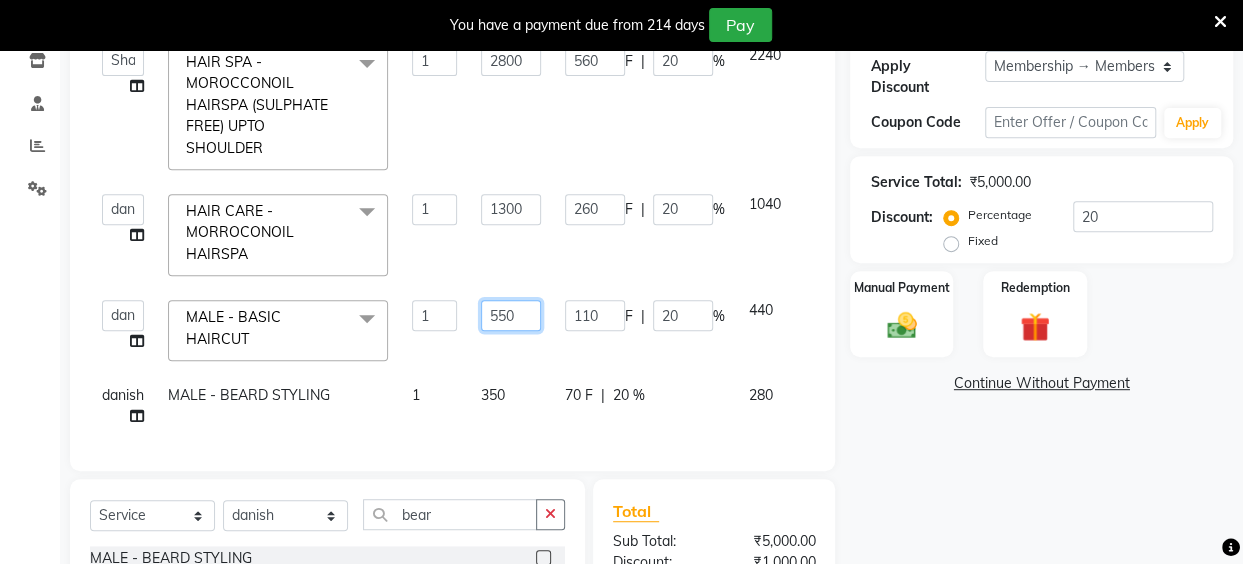drag, startPoint x: 508, startPoint y: 312, endPoint x: 489, endPoint y: 317, distance: 19.646883 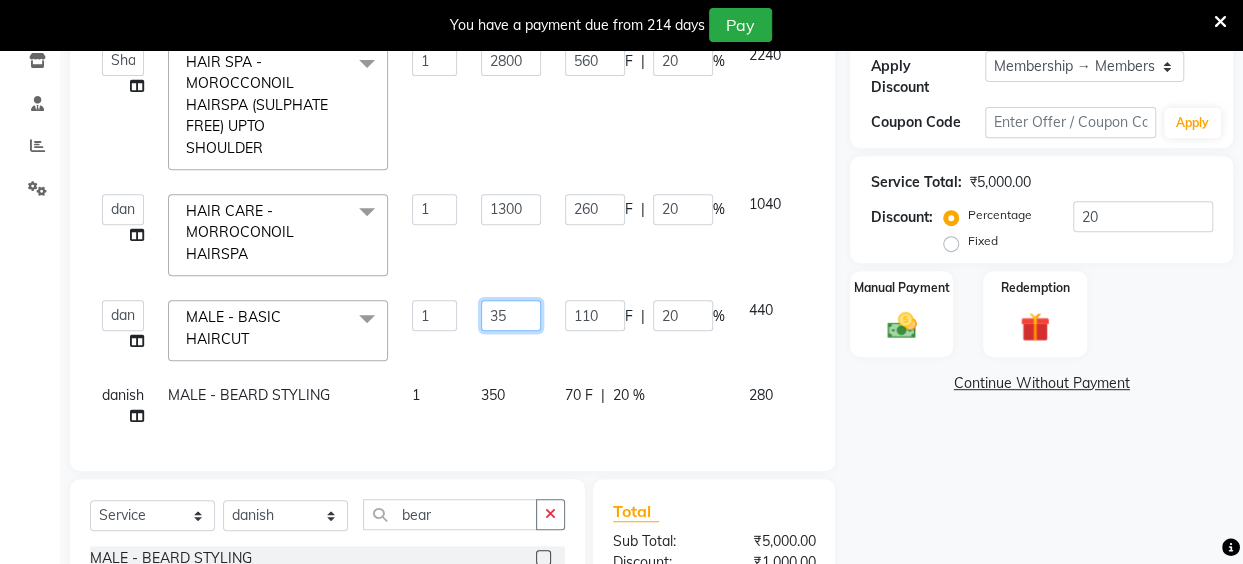 type on "350" 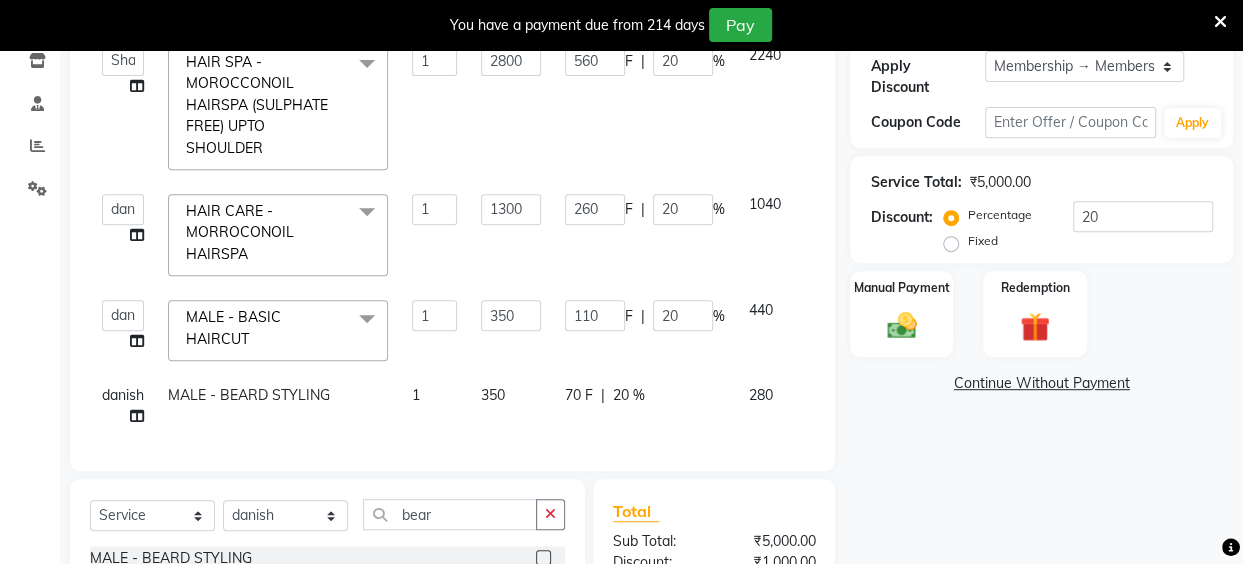 click on "[FIRST] [LAST]   danish   [FIRST] [LAST]   [FIRST] [LAST]		   [FIRST] [LAST]   [FIRST] [LAST]			   [FIRST]   [FIRST] [LAST]			   [FIRST] [LAST]			   [FIRST] [LAST]   [FIRST] [LAST]   [FIRST] [LAST]   [FIRST] [LAST]   [FIRST]   [FIRST] [LAST]			   [FIRST]  HAIR SPA - MOROCCONOIL HAIRSPA (SULPHATE FREE) UPTO SHOULDER  x Threading - EYEBROW Threading - UPPER LIP Threading - LOWER LIP Threading - CHIN Threading - FOREHEAD Threading - SIDE LOCK Threading - NOSE Threading - CHEEKS Threading - FULL FACE Back massage Neck threading Waxing (Regular Wax) - Female - FULL ARMS Waxing (Regular Wax) - Female - FULL LEGS Waxing (Regular Wax) - Female - UNDERARMS Waxing (Regular Wax) - Female - HALF ARM Waxing (Regular Wax) - Female - HALF LEG Waxing (Regular Wax) - Female - HALF BACK/FRONT Waxing (Regular Wax) - Female - BACK Waxing (Regular Wax) - Female - FRONT Waxing (Regular Wax) - Female - STOMACH Waxing (Regular Wax) - Female - BUTTOCKS Waxing (Regular Wax) - Female - BIKINI LINE Waxing (Regular Wax) - Female - BRAZILIAN feet wax 1 F" 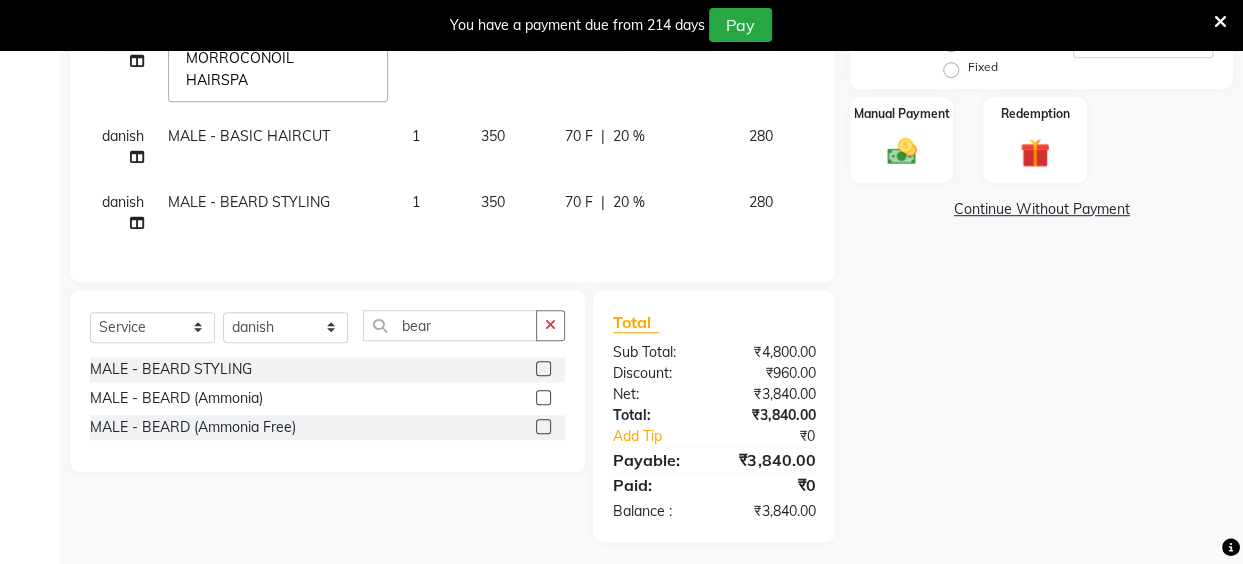 scroll, scrollTop: 540, scrollLeft: 0, axis: vertical 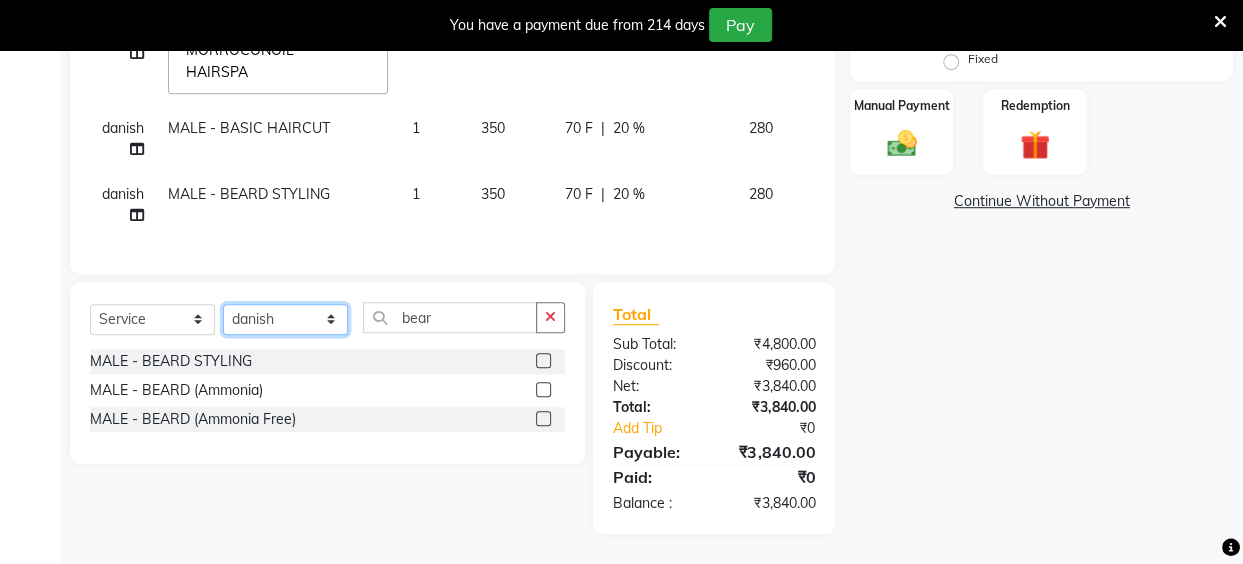click on "Select Stylist Anita Das danish Kumkum Pasi Naseem Mansoori		 Nilam Bhanushali Nizam Shaikh			 Raju Reena Sawardekar			 Rita Pal			 Sabeena Shaikh Sameer Balwar Sangeeta Rajbhar Seja Jaiswal Shahib Shaves Salmani			 Sneha" 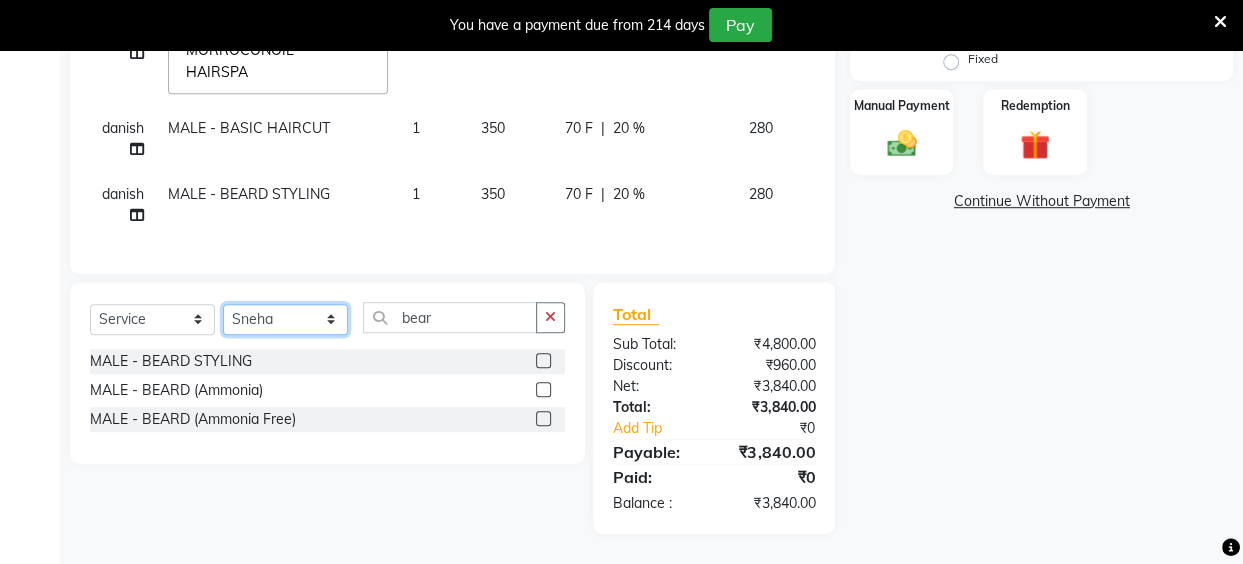 click on "Select Stylist Anita Das danish Kumkum Pasi Naseem Mansoori		 Nilam Bhanushali Nizam Shaikh			 Raju Reena Sawardekar			 Rita Pal			 Sabeena Shaikh Sameer Balwar Sangeeta Rajbhar Seja Jaiswal Shahib Shaves Salmani			 Sneha" 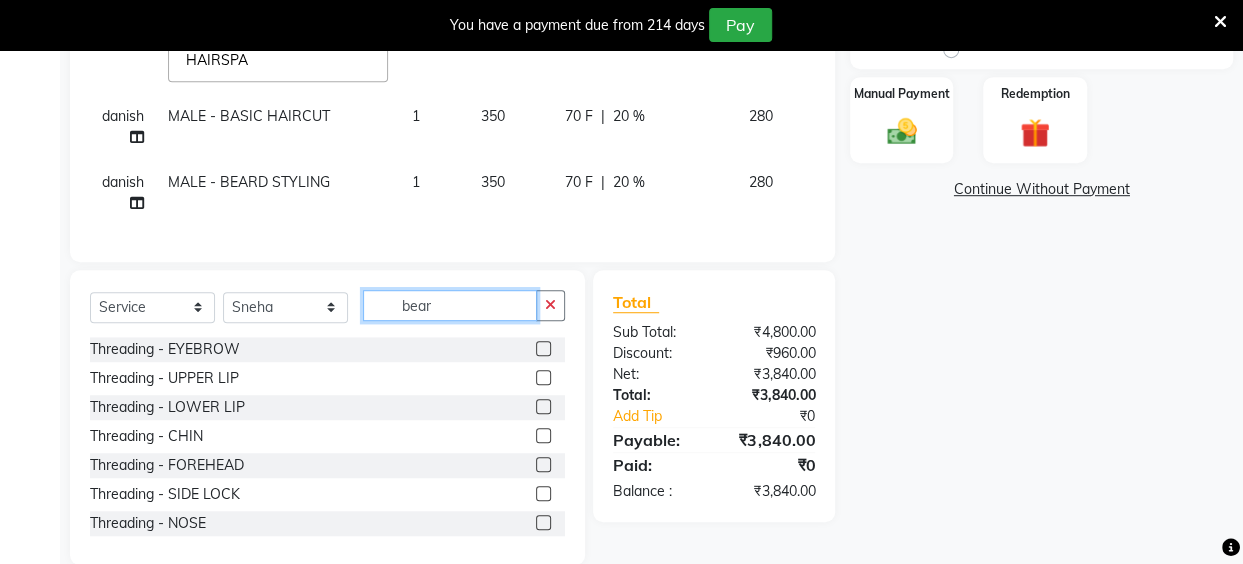 click on "bear" 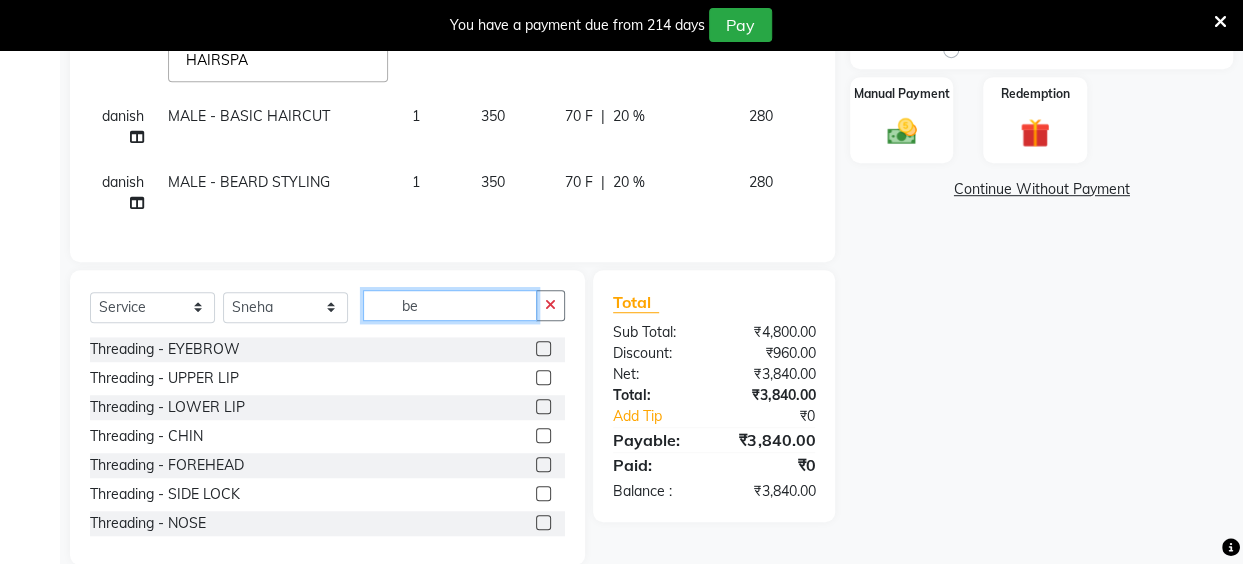 type on "b" 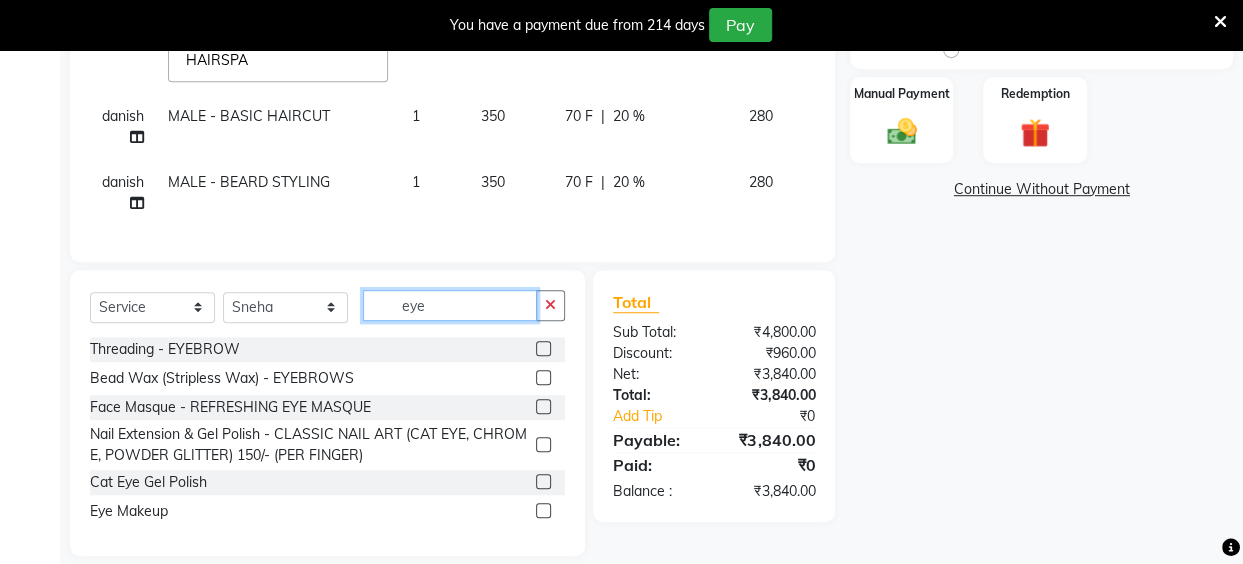 type on "eye" 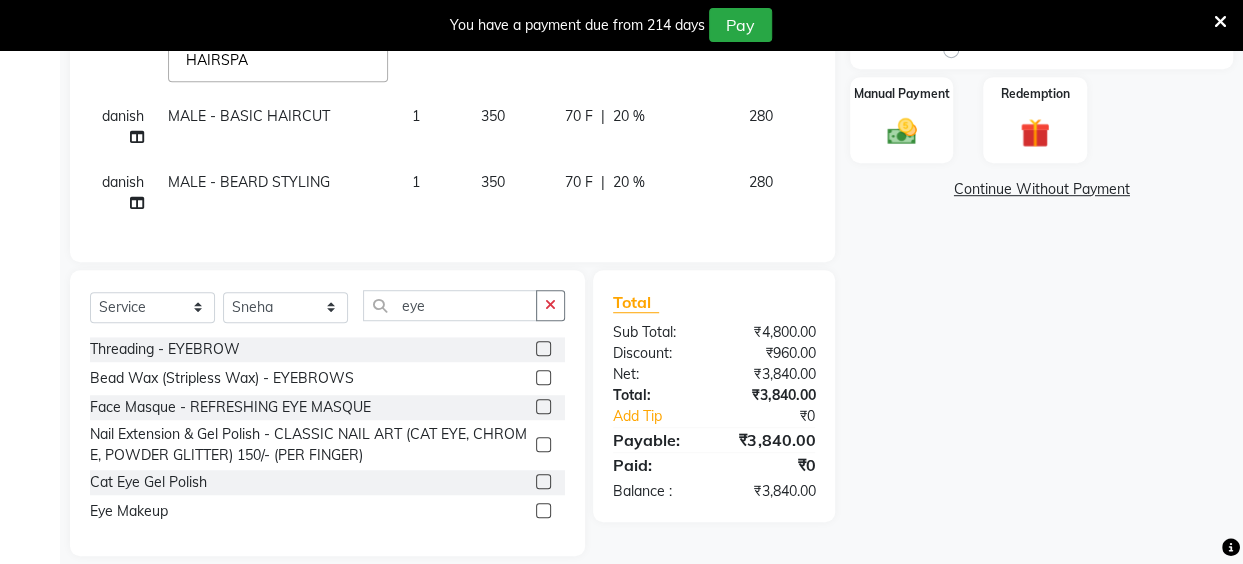 click 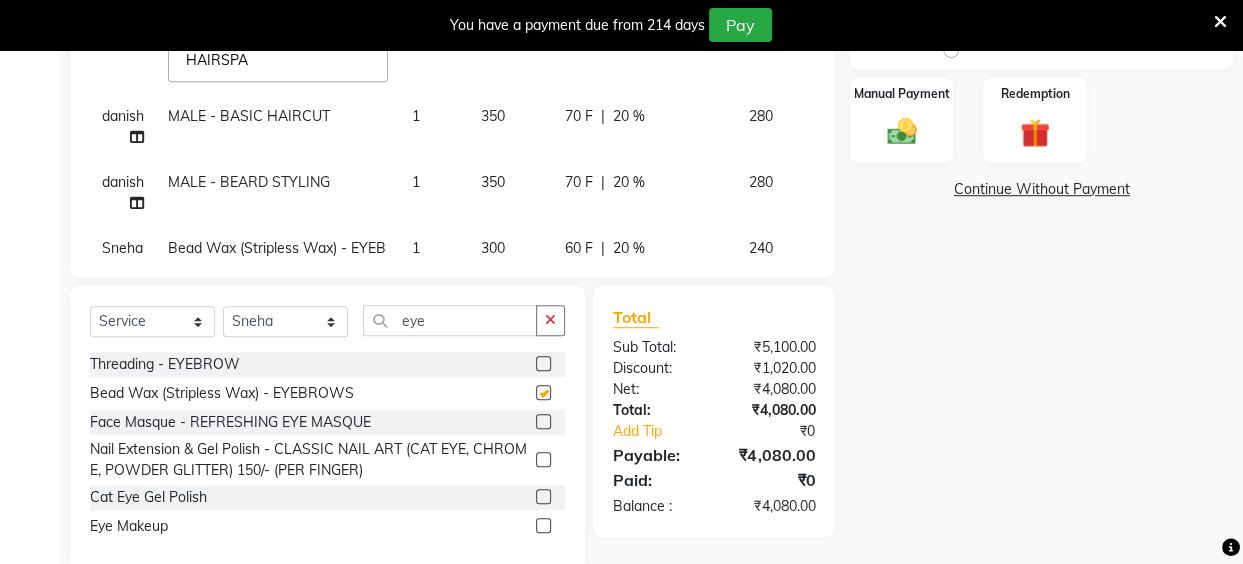 checkbox on "false" 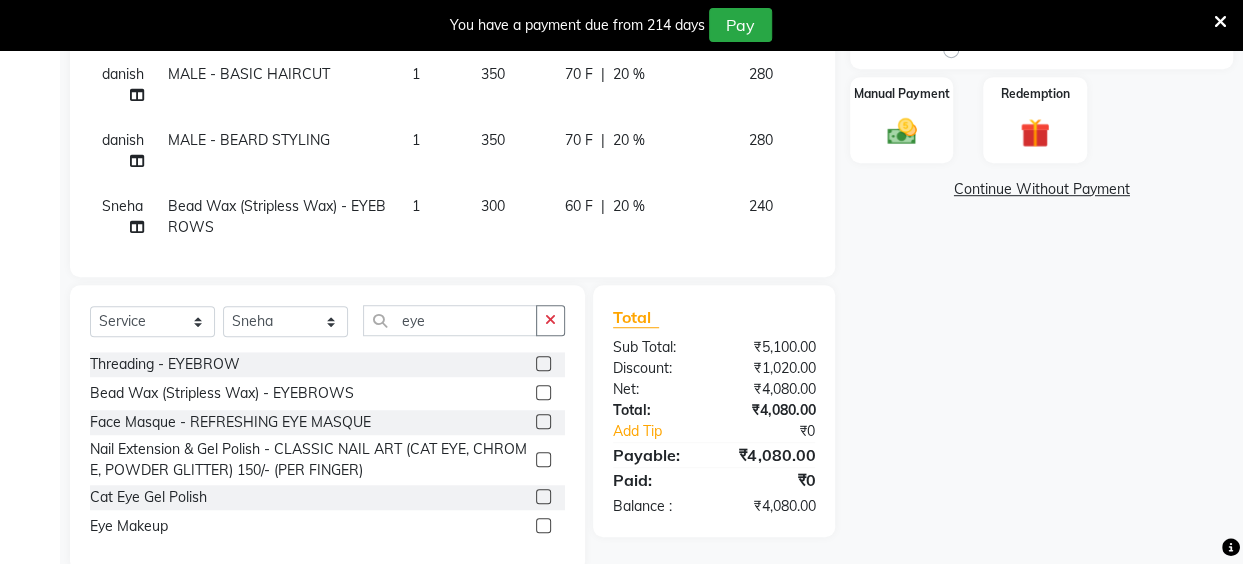 scroll, scrollTop: 64, scrollLeft: 0, axis: vertical 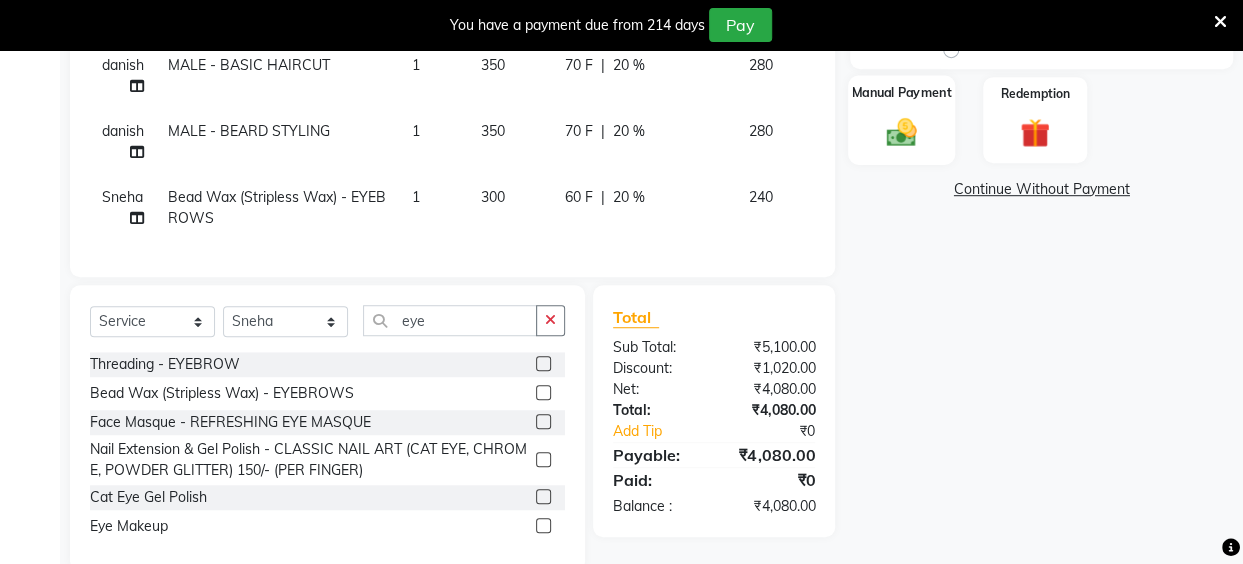 click on "Manual Payment" 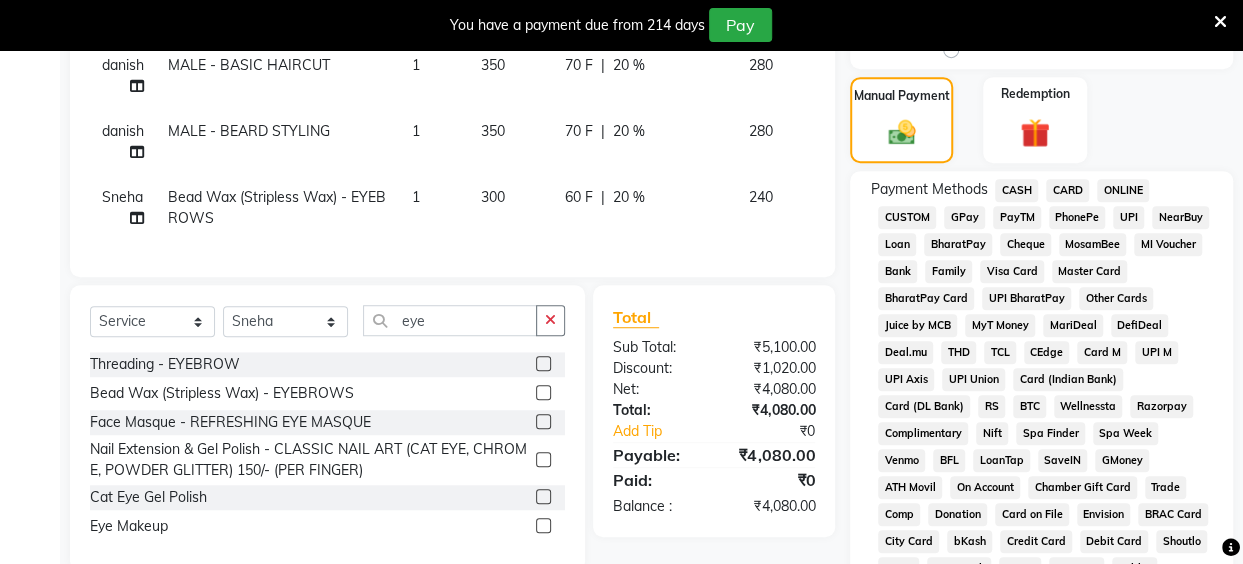 click on "UPI" 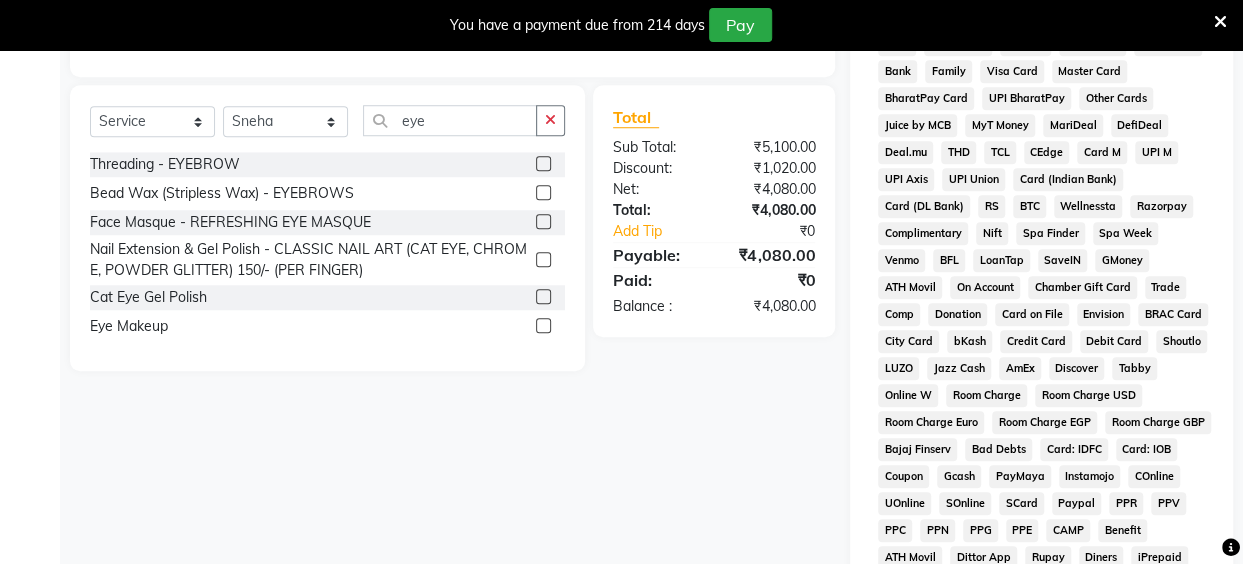 scroll, scrollTop: 1151, scrollLeft: 0, axis: vertical 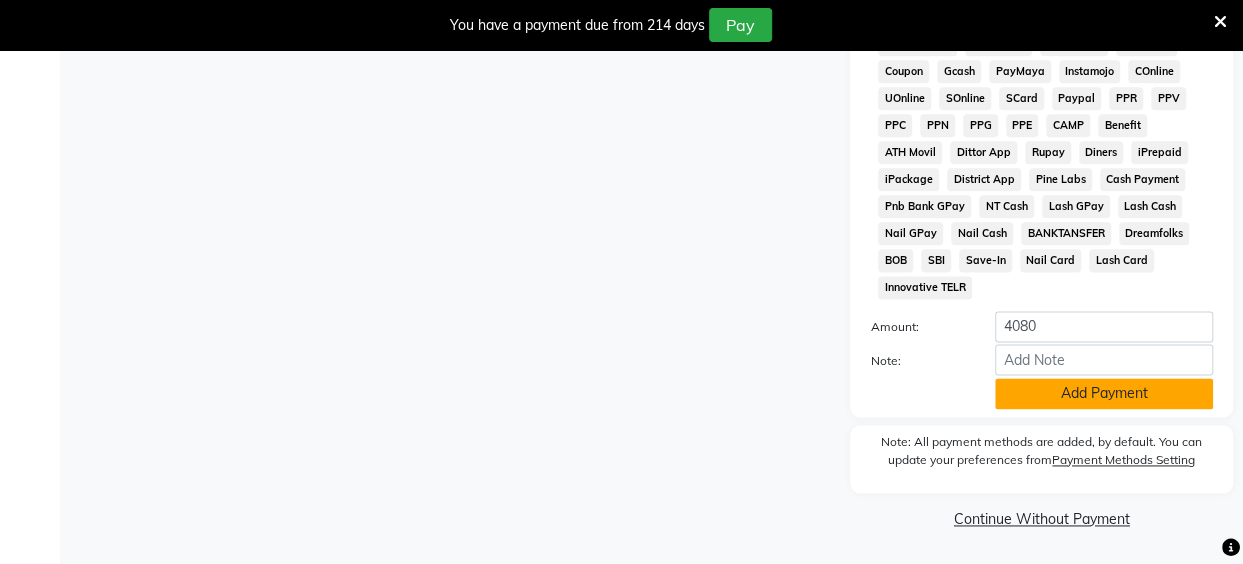 click on "Add Payment" 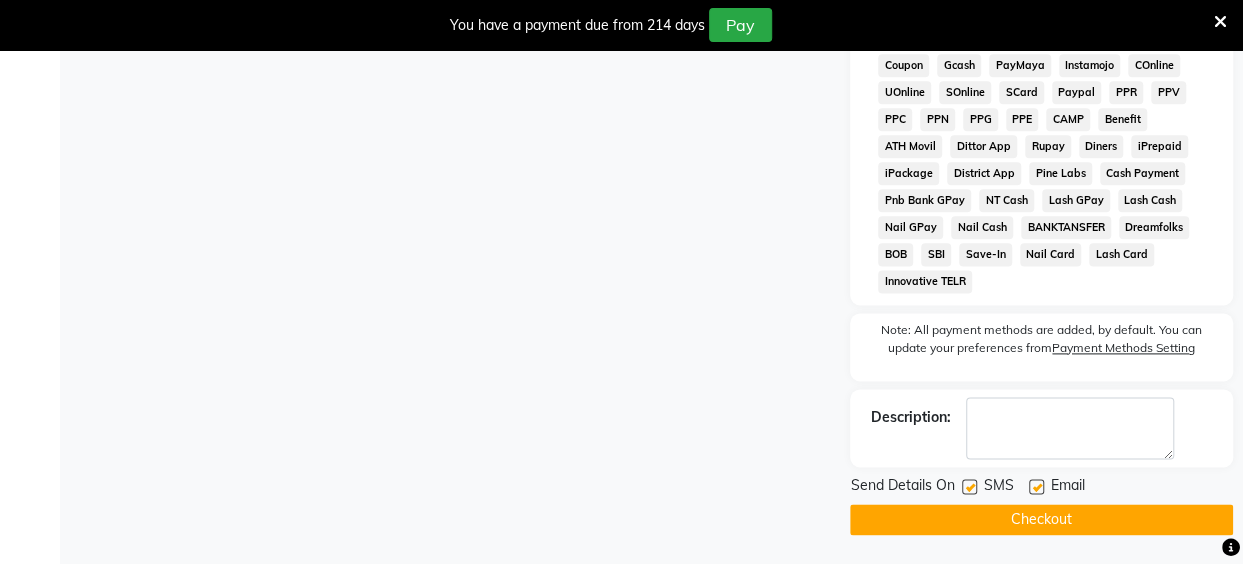 click on "Checkout" 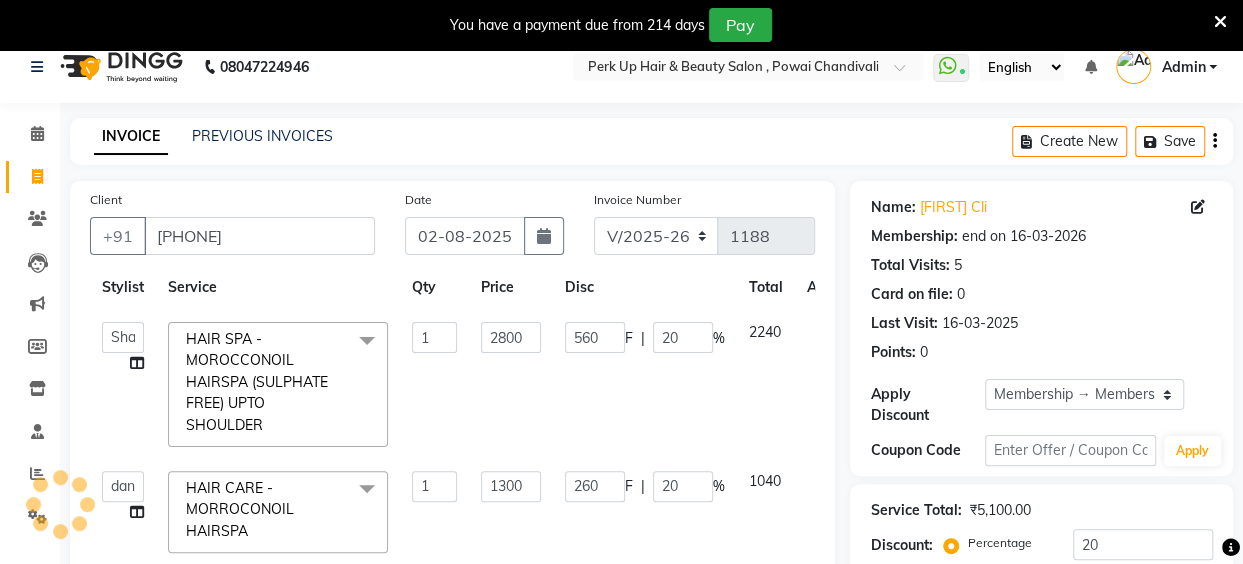 scroll, scrollTop: 0, scrollLeft: 0, axis: both 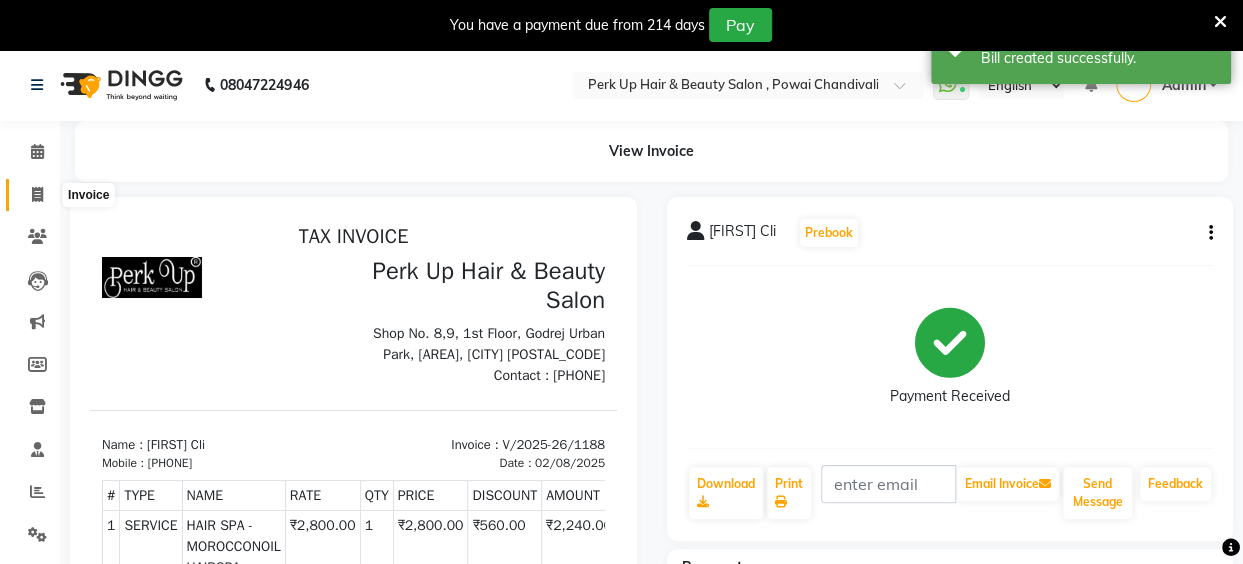 click 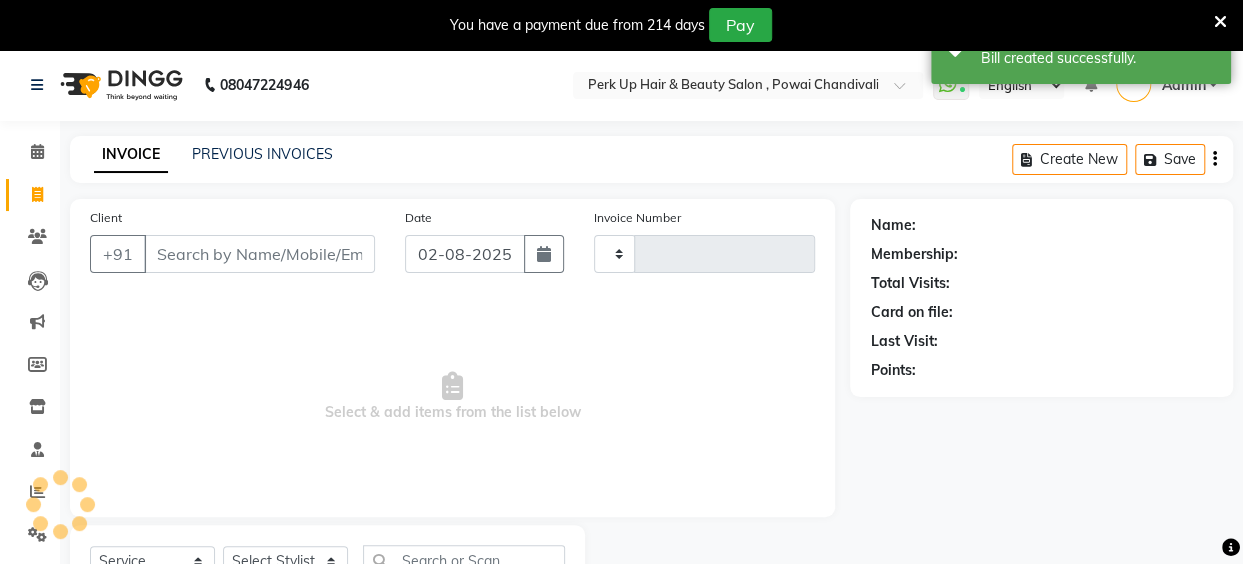 type on "1189" 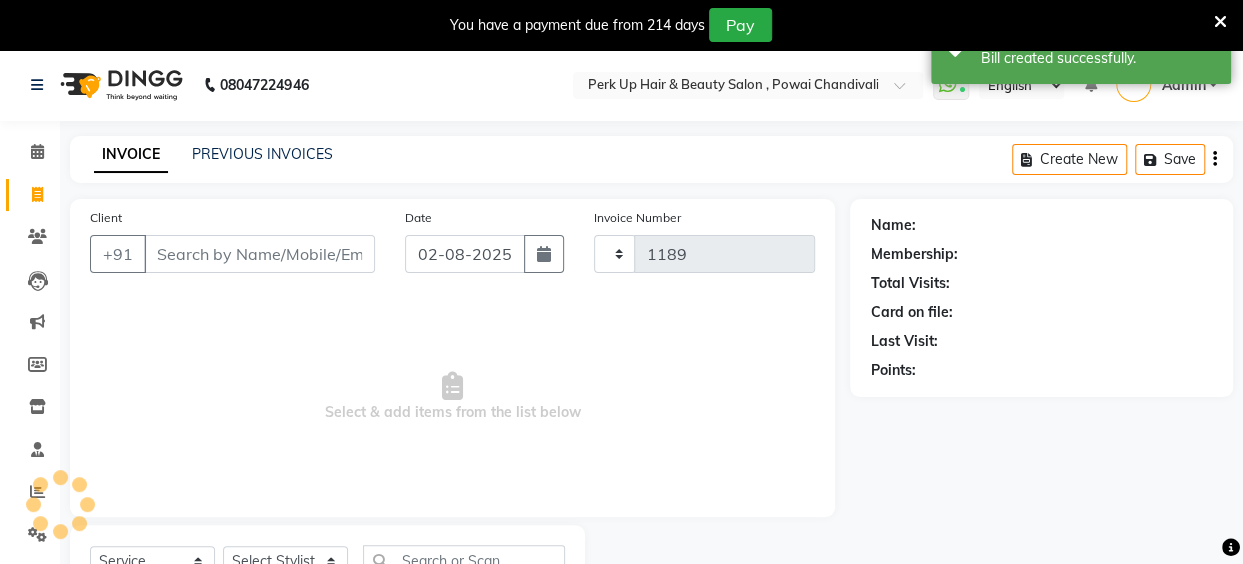 scroll, scrollTop: 85, scrollLeft: 0, axis: vertical 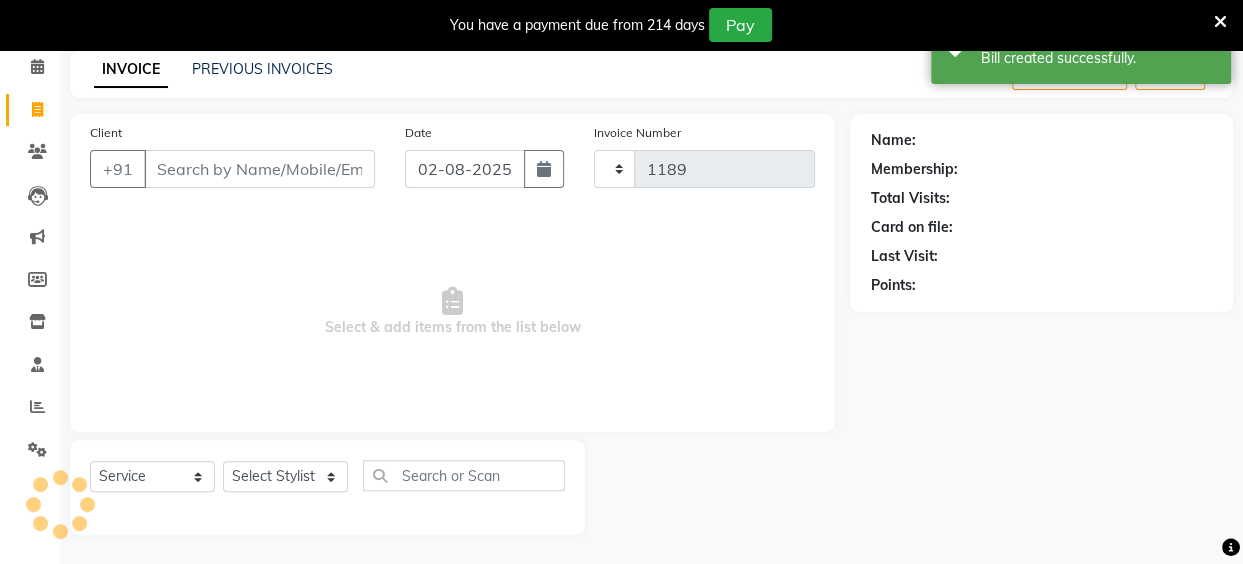 select on "5131" 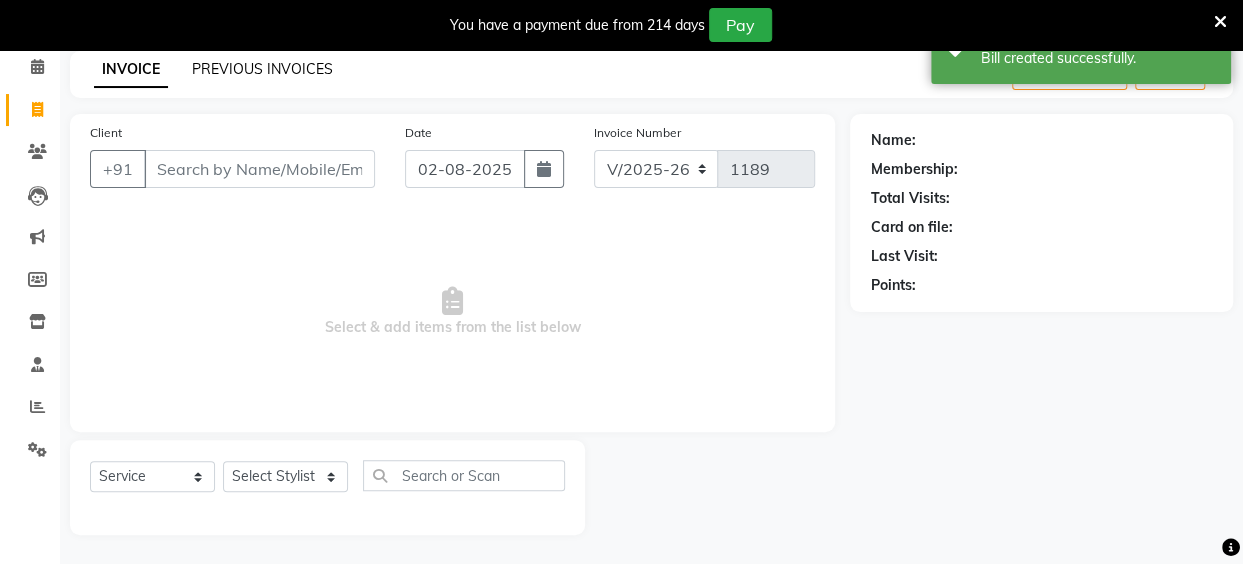 click on "PREVIOUS INVOICES" 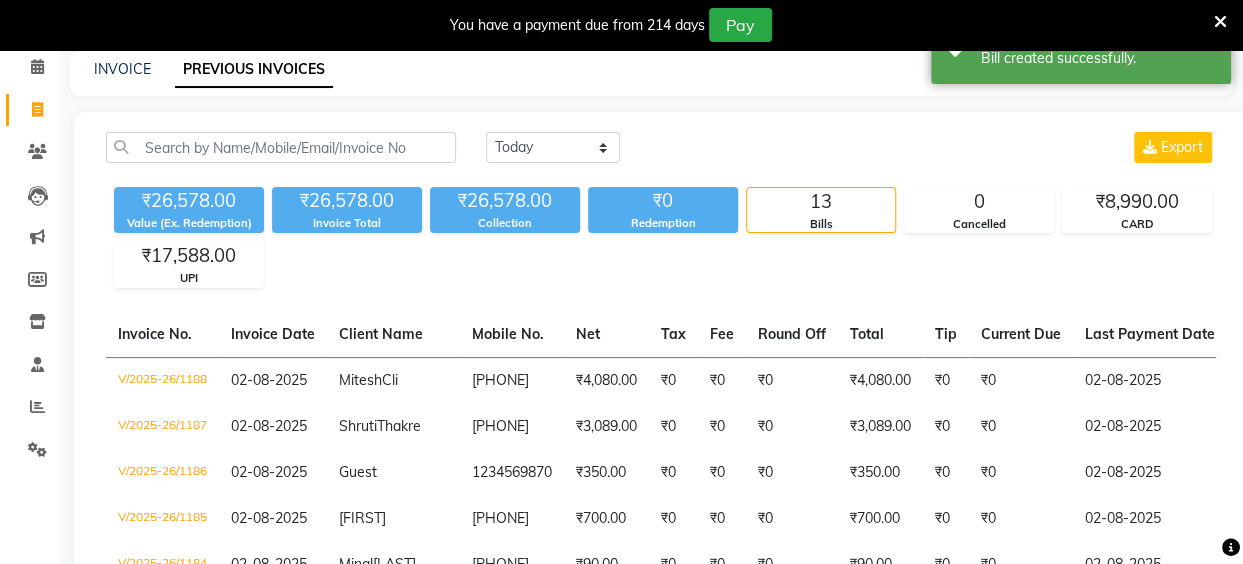click on "PREVIOUS INVOICES" 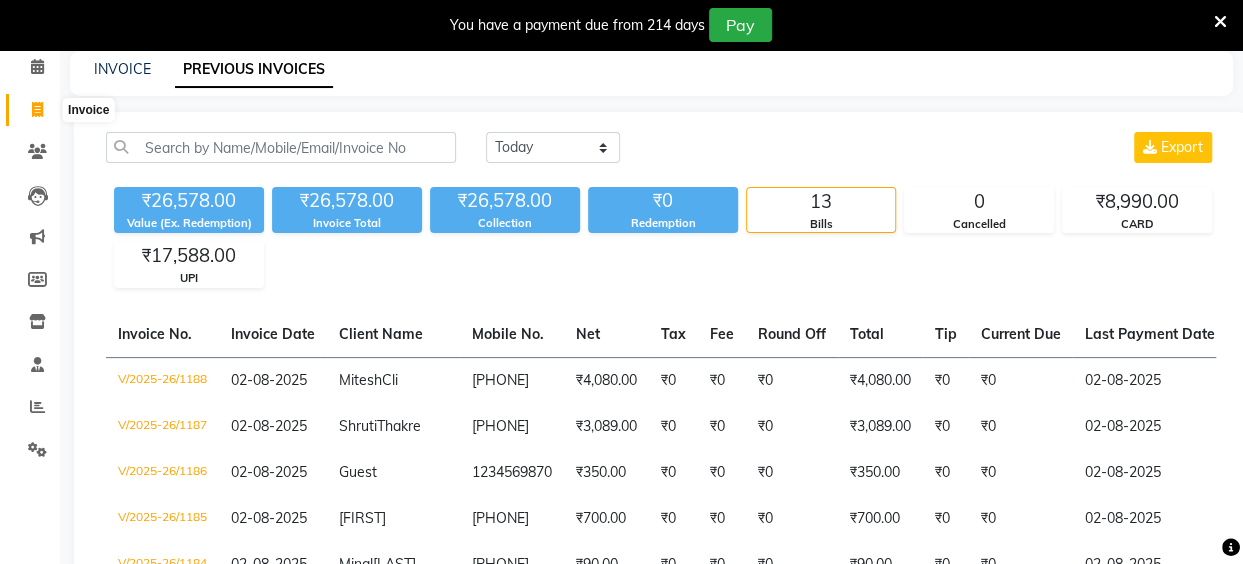 click 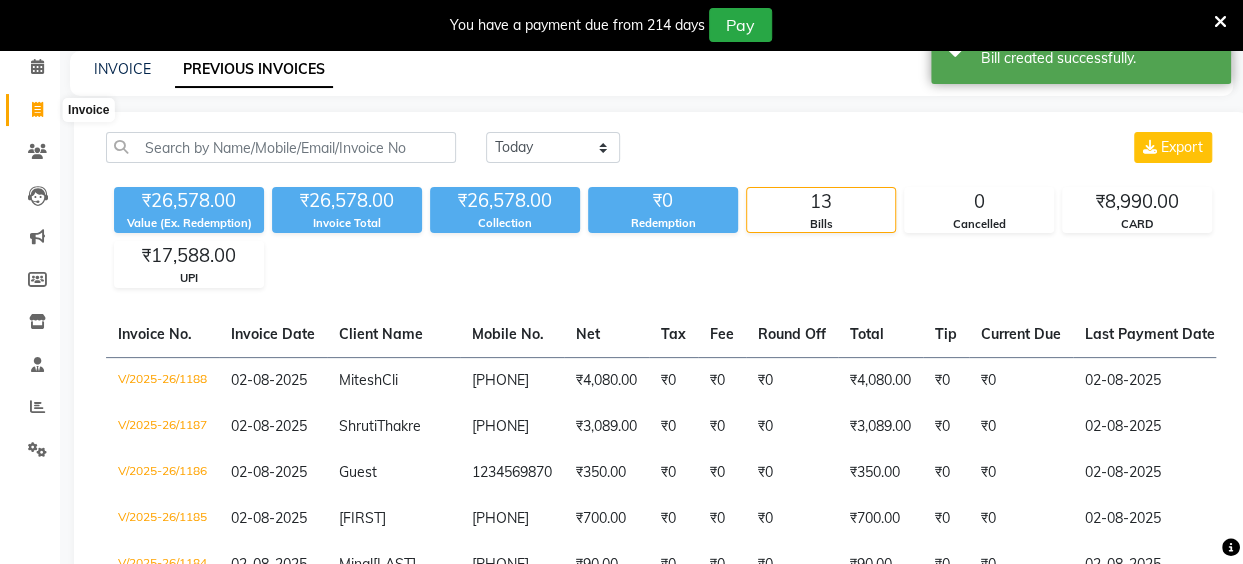 select on "5131" 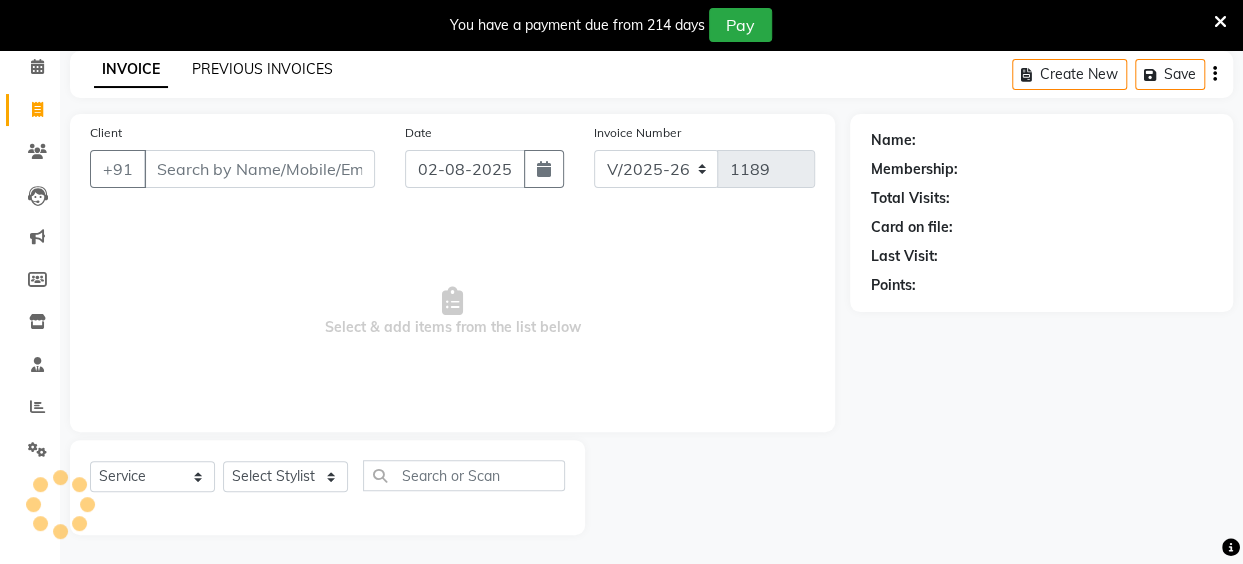 click on "PREVIOUS INVOICES" 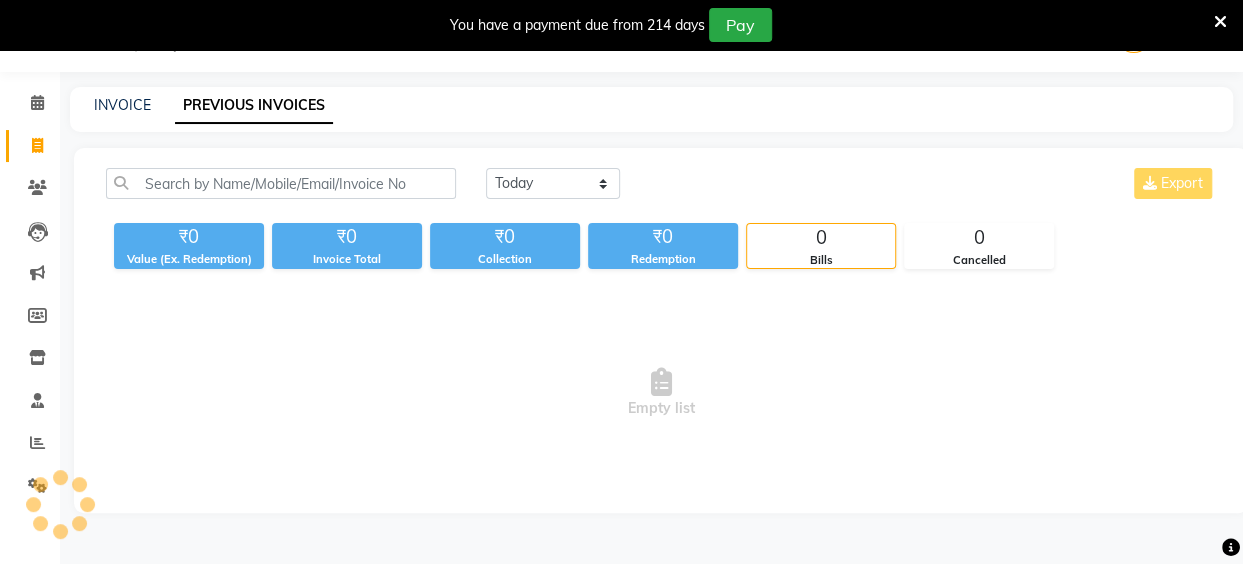 scroll, scrollTop: 85, scrollLeft: 0, axis: vertical 